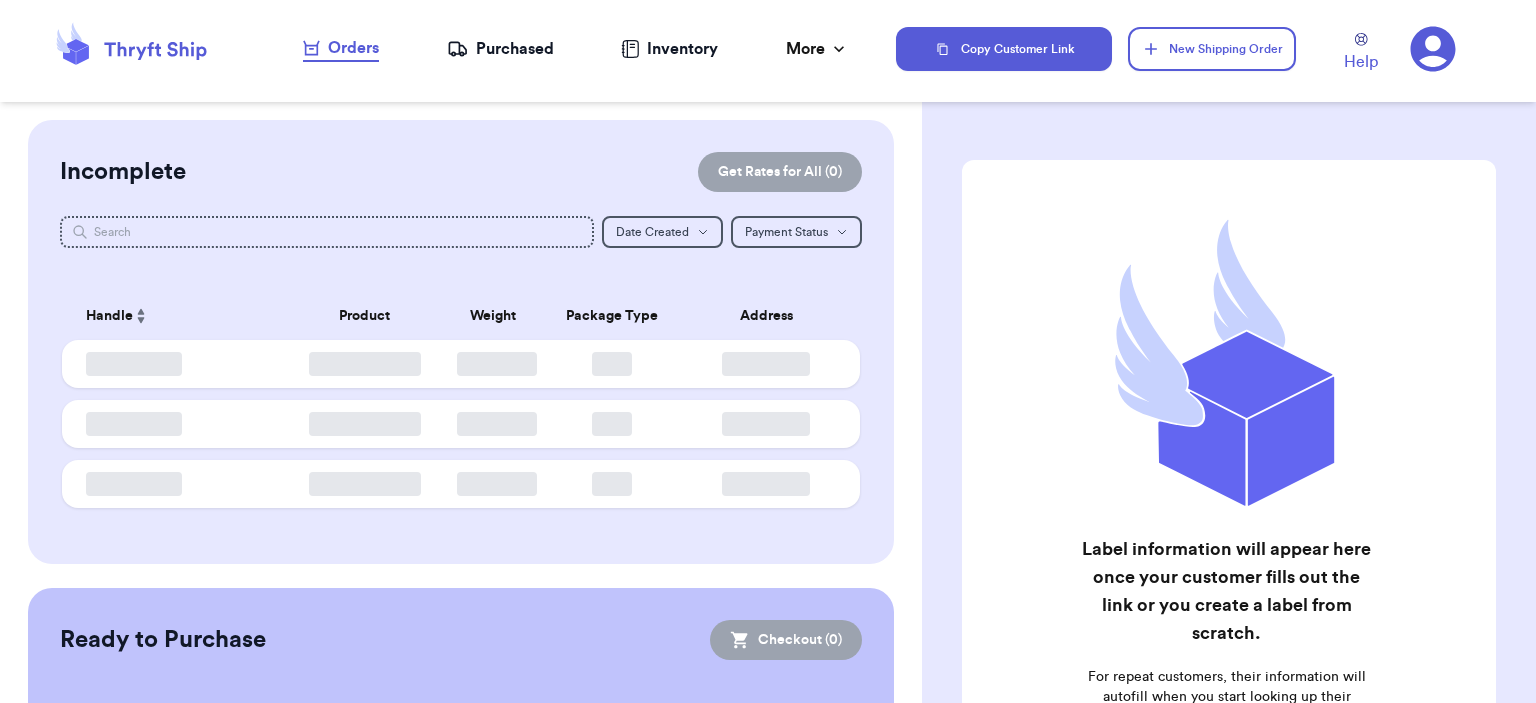 checkbox on "false" 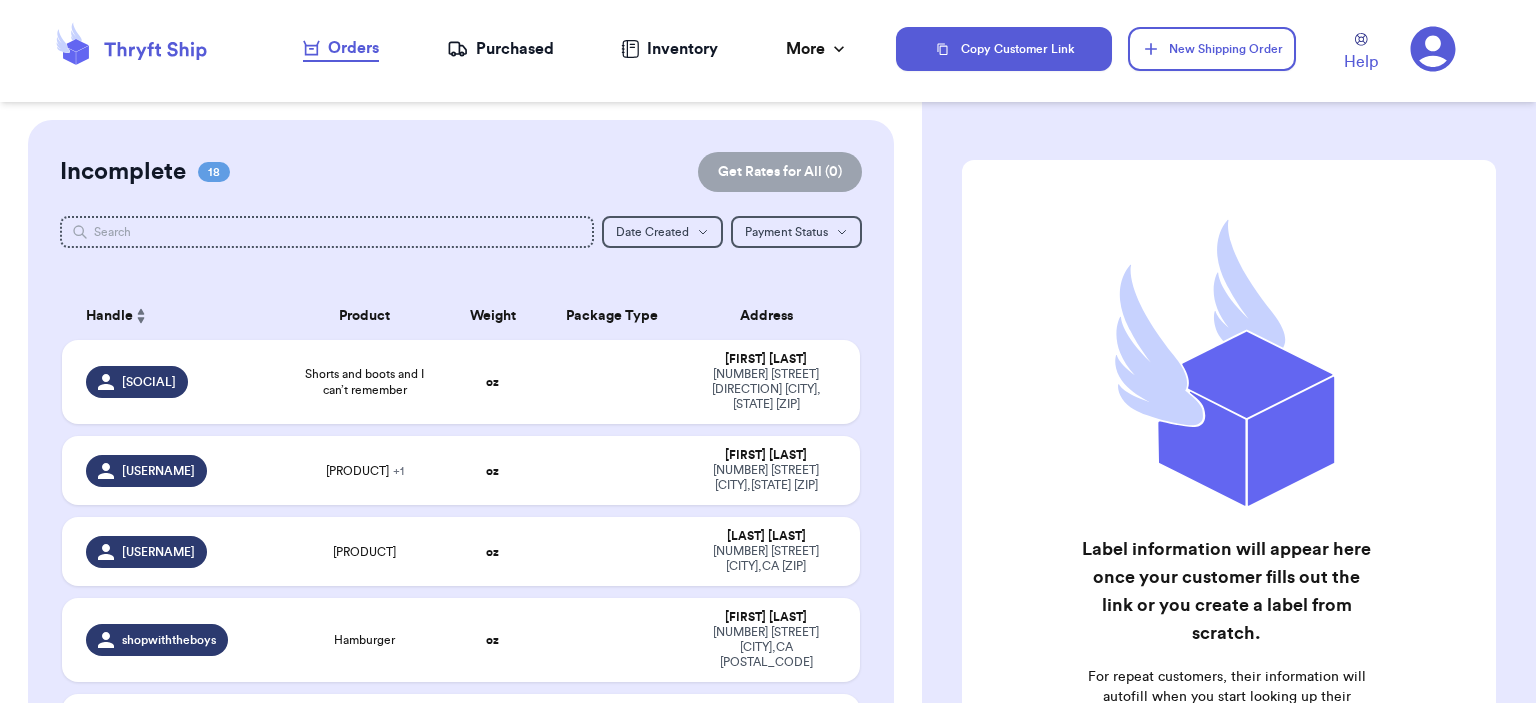 scroll, scrollTop: 0, scrollLeft: 0, axis: both 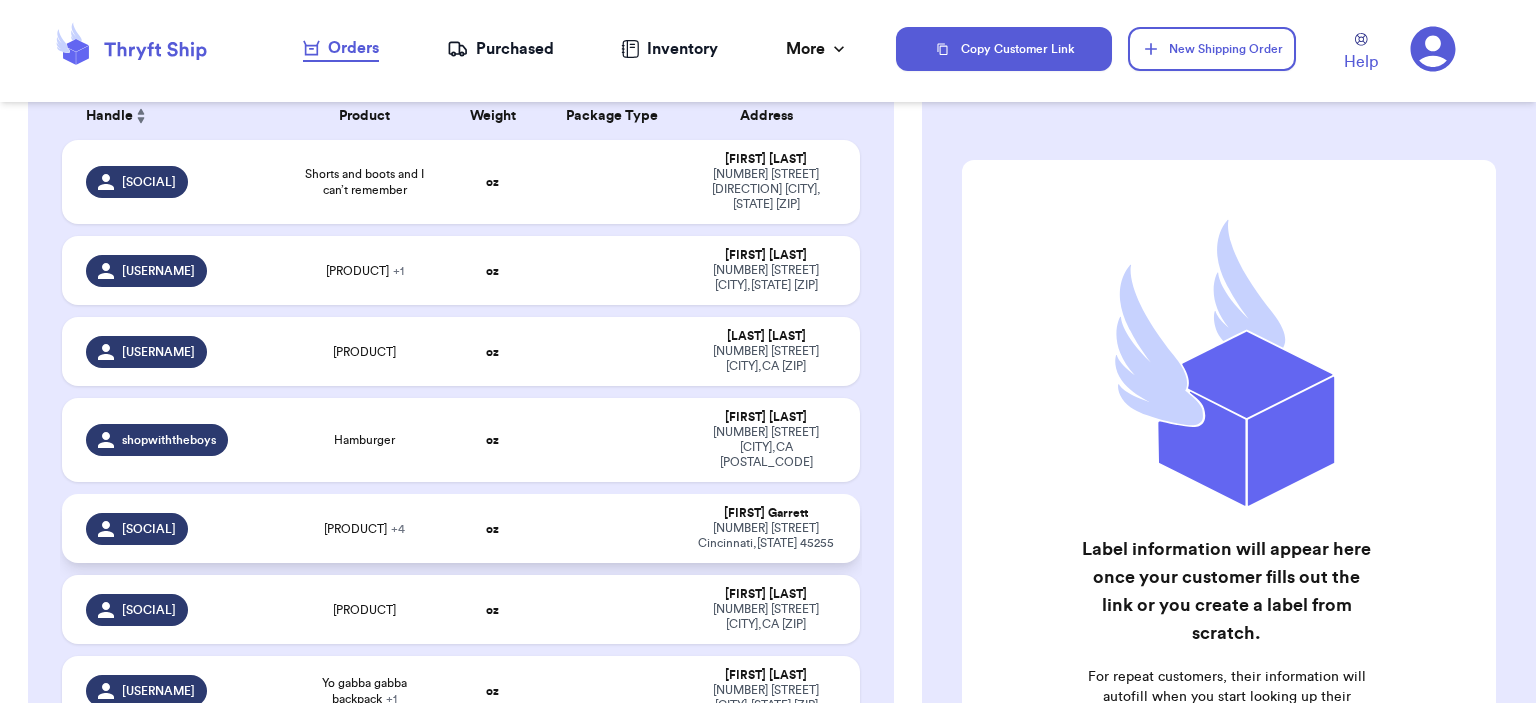click on "[PRODUCT] + [NUMBER]" at bounding box center [364, 529] 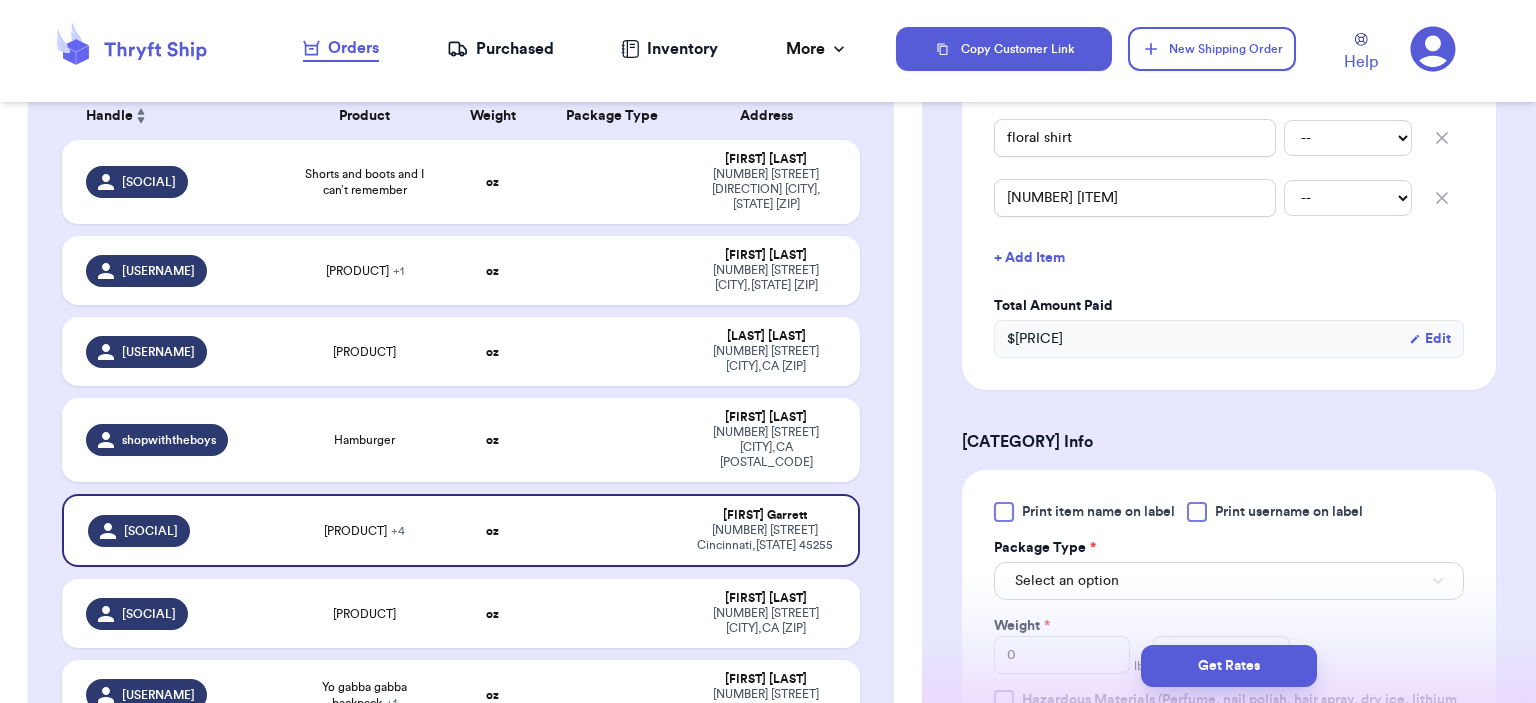 scroll, scrollTop: 800, scrollLeft: 0, axis: vertical 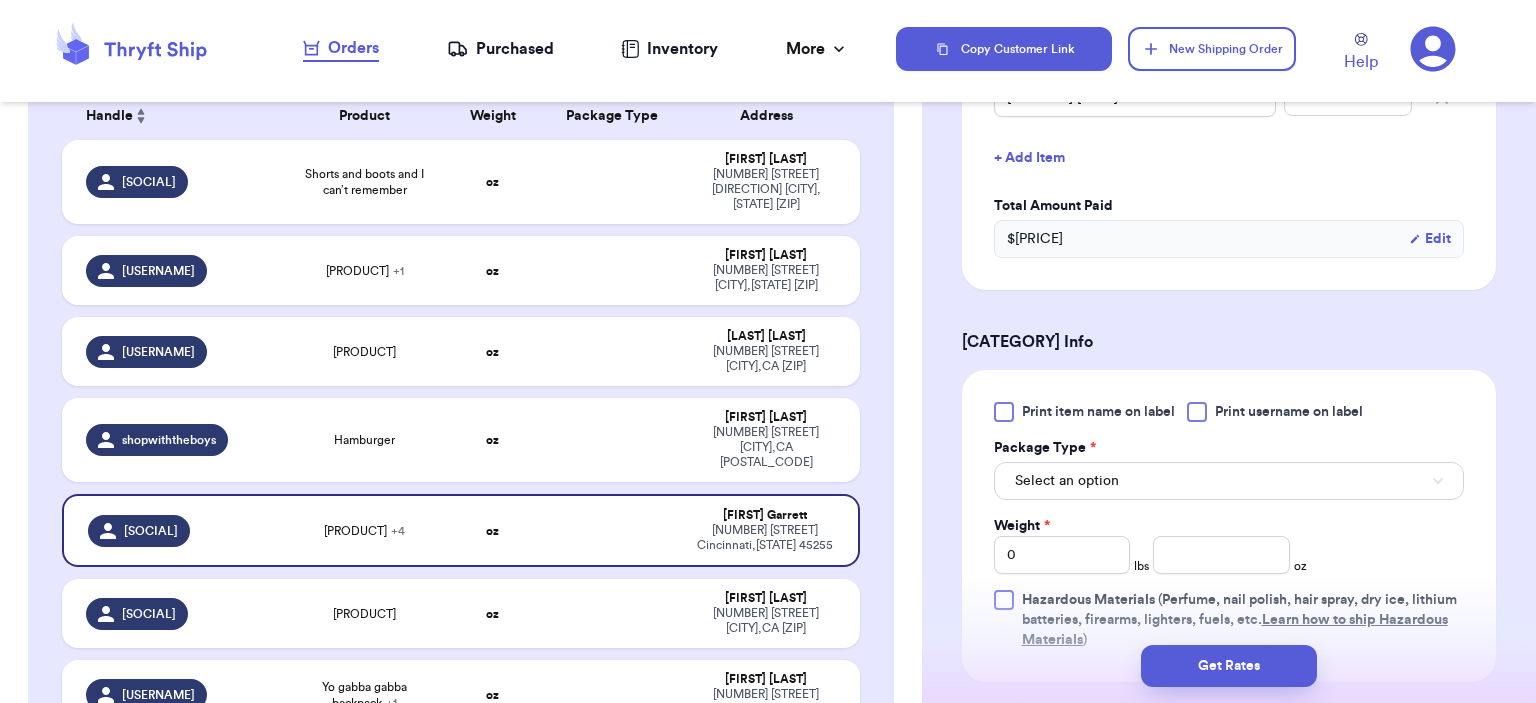 click on "Package Type *" at bounding box center (1229, 448) 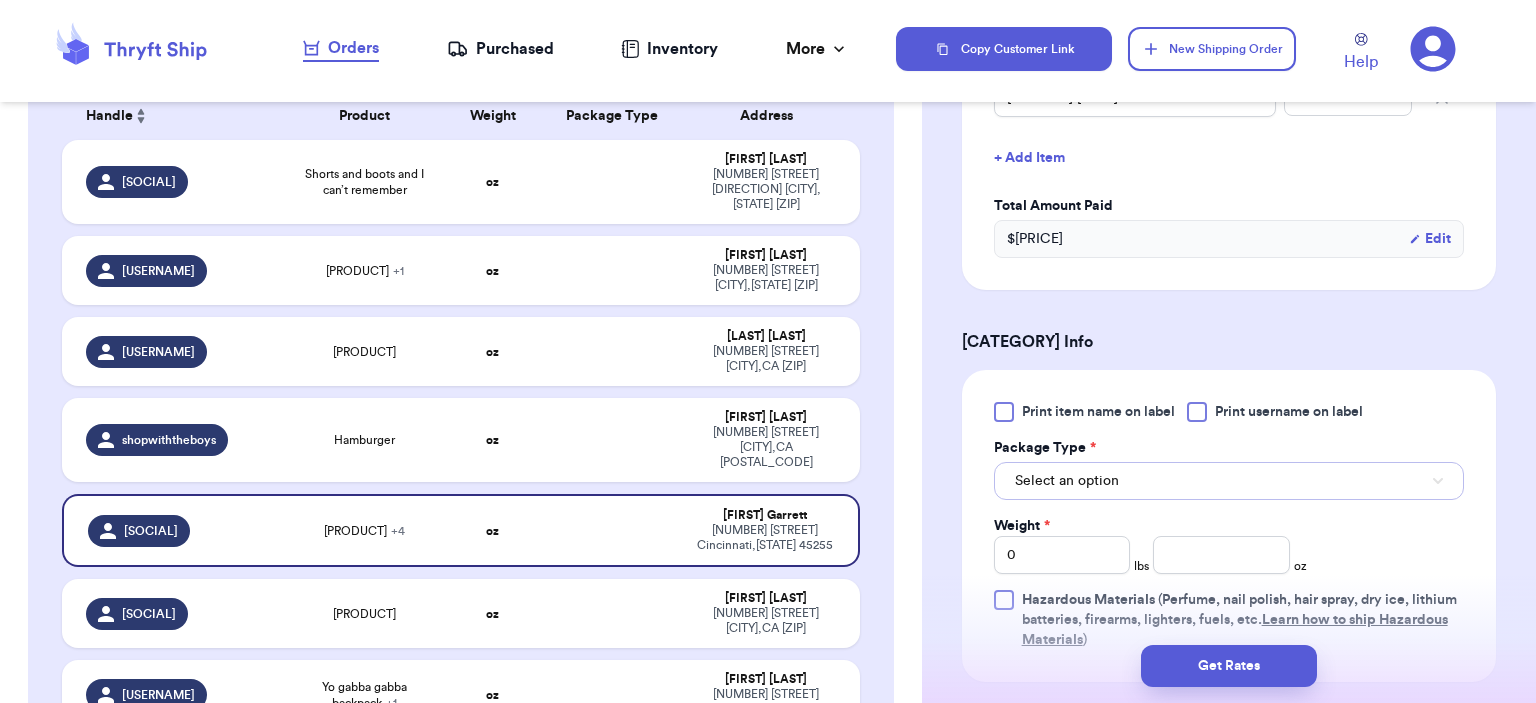 click on "Select an option" at bounding box center (1229, 481) 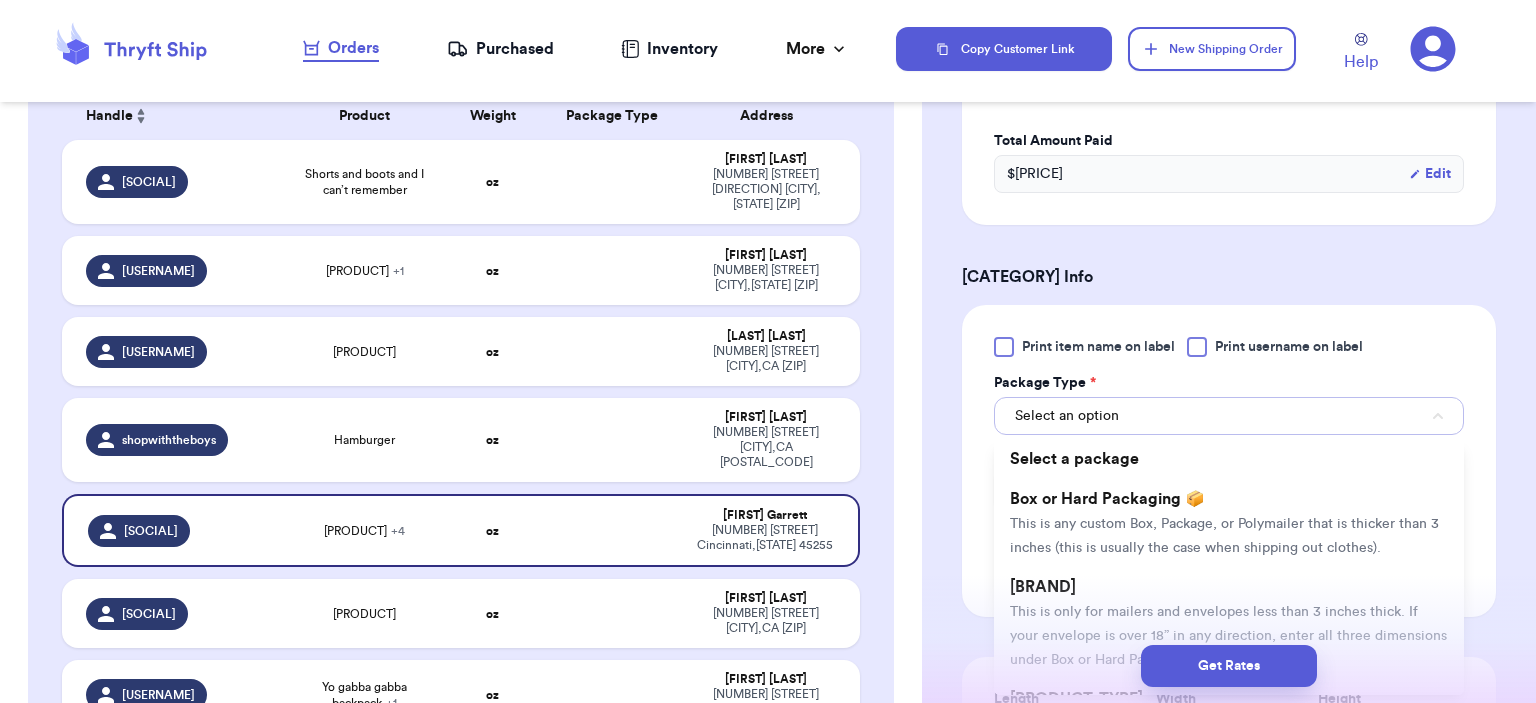 scroll, scrollTop: 1100, scrollLeft: 0, axis: vertical 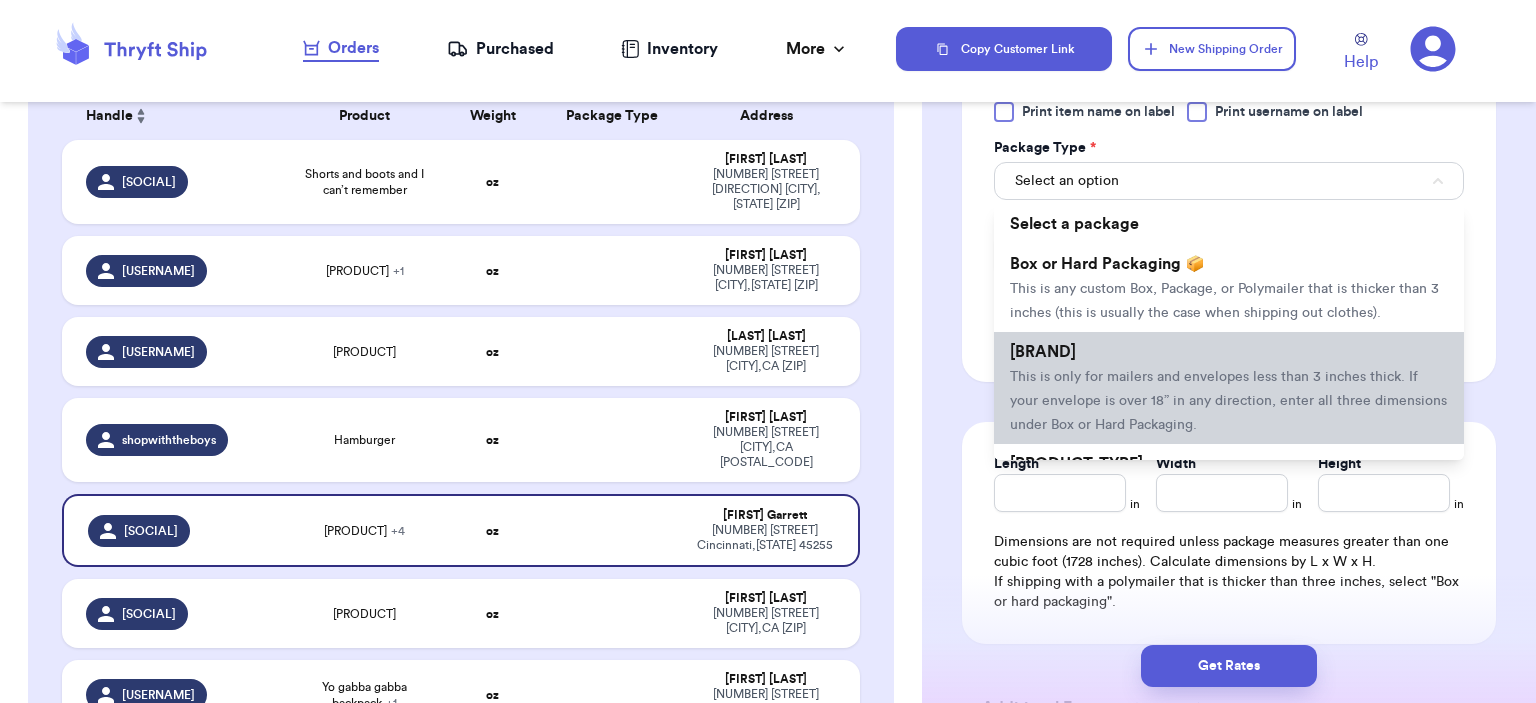 click on "[BRAND] [BRAND]" at bounding box center [1229, 388] 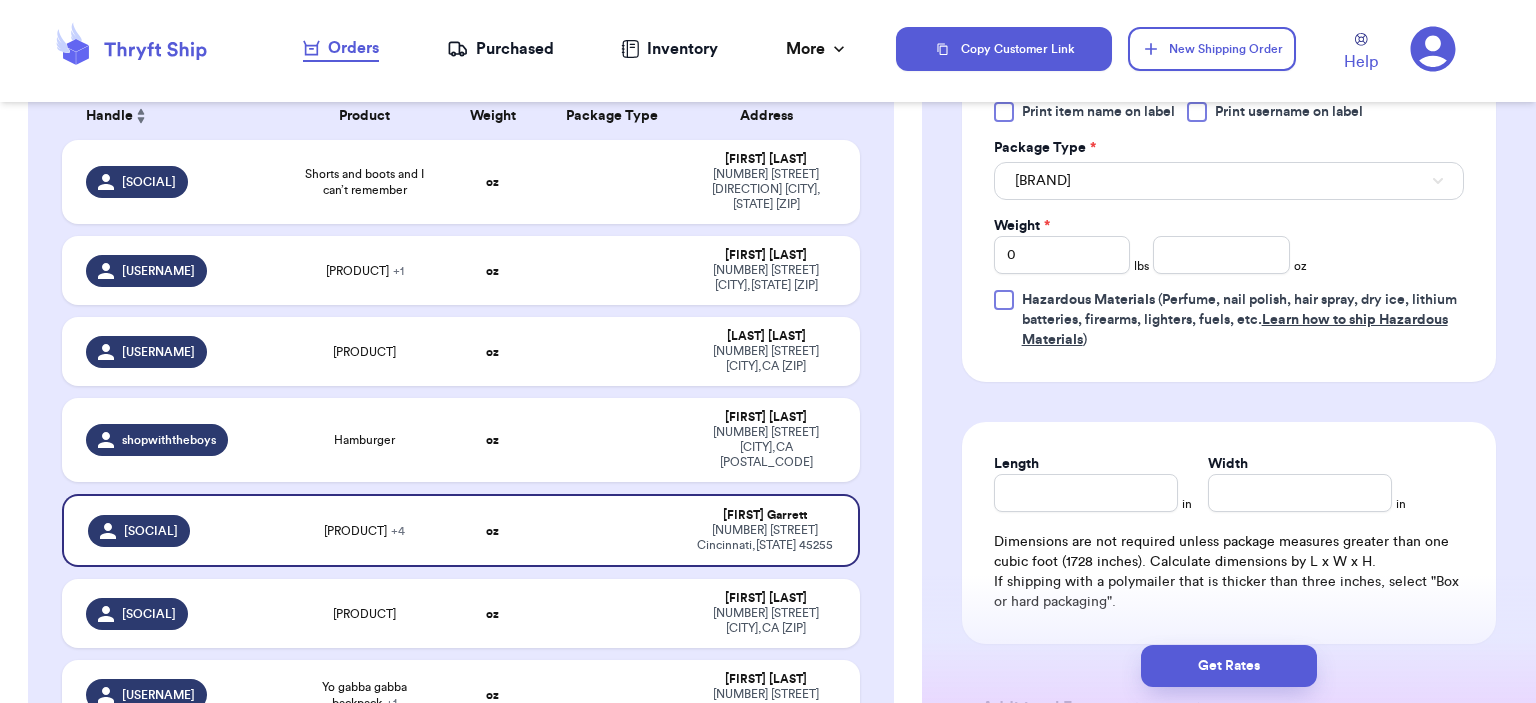 type 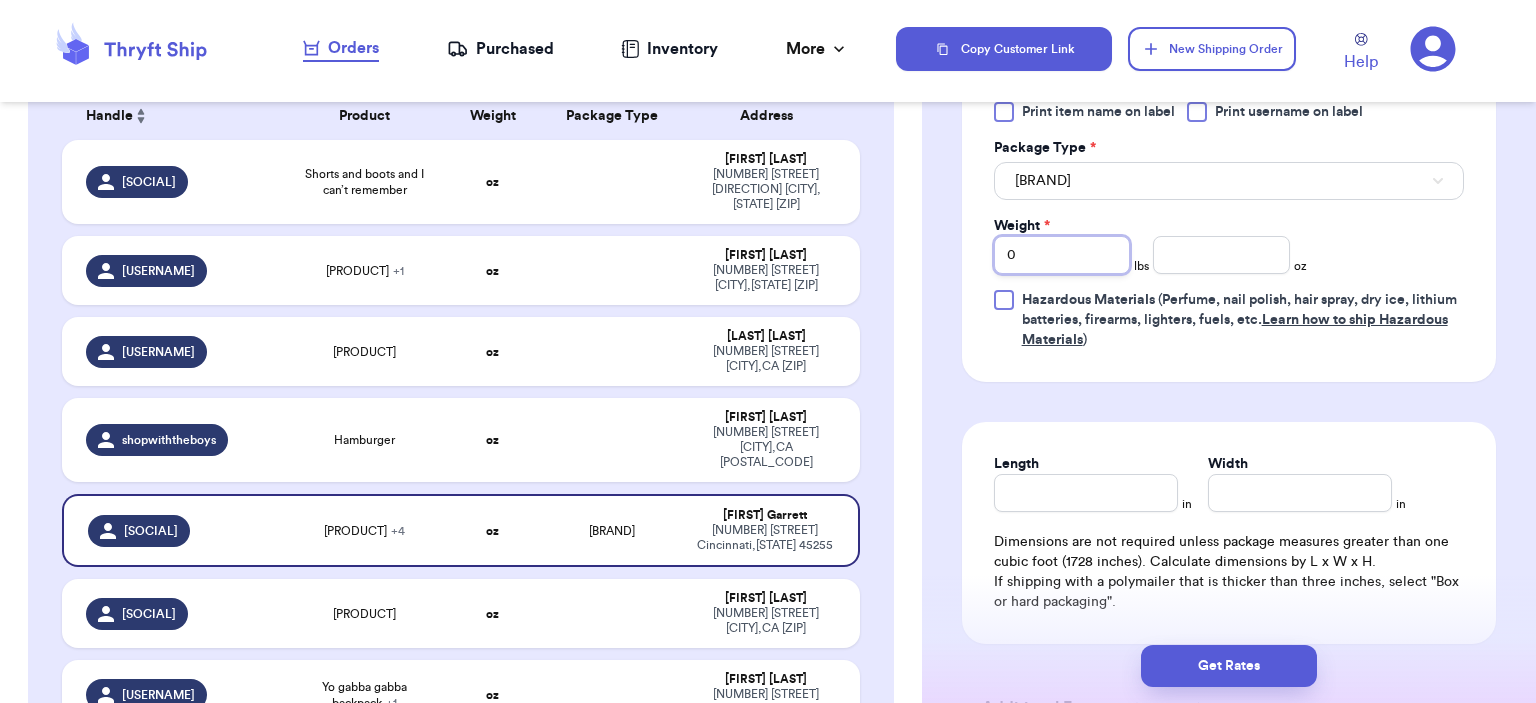 drag, startPoint x: 1036, startPoint y: 257, endPoint x: 986, endPoint y: 246, distance: 51.1957 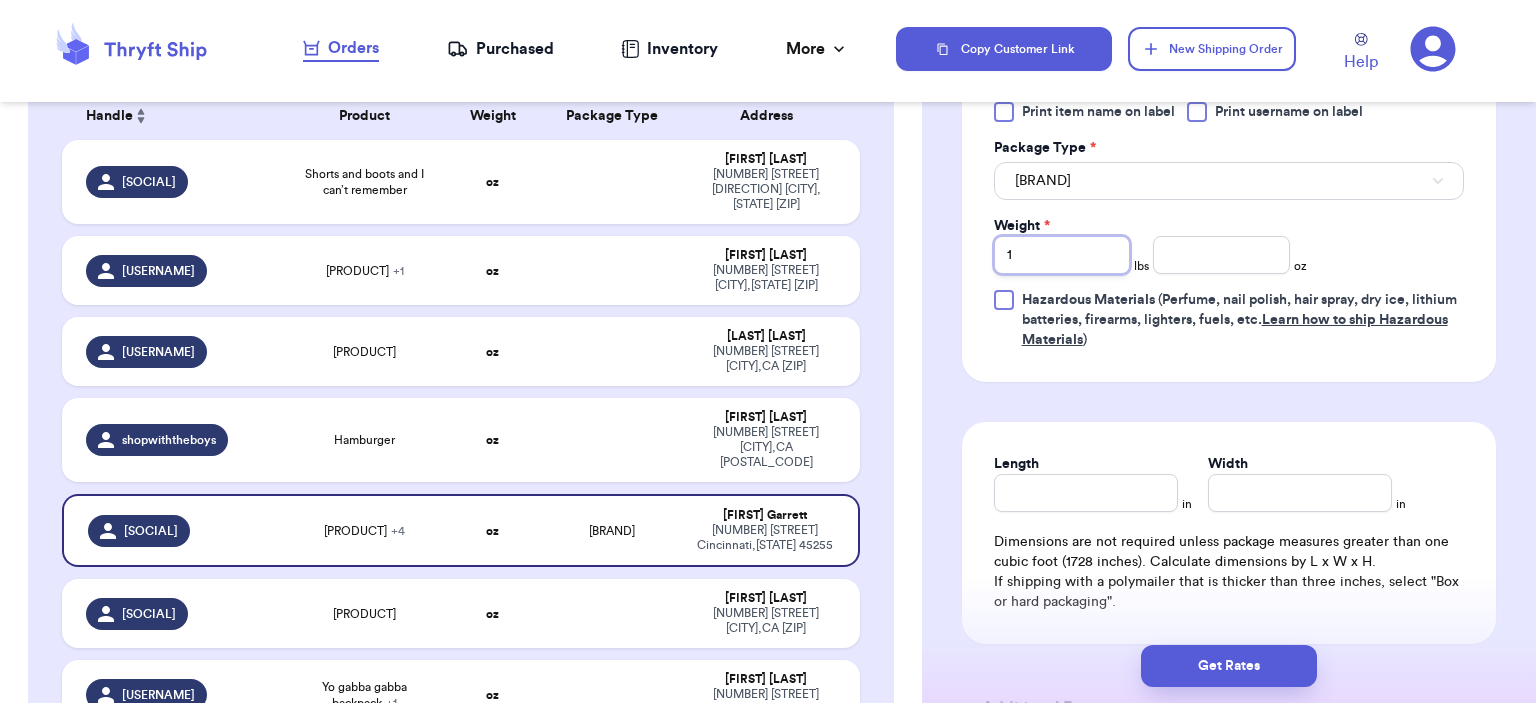 type 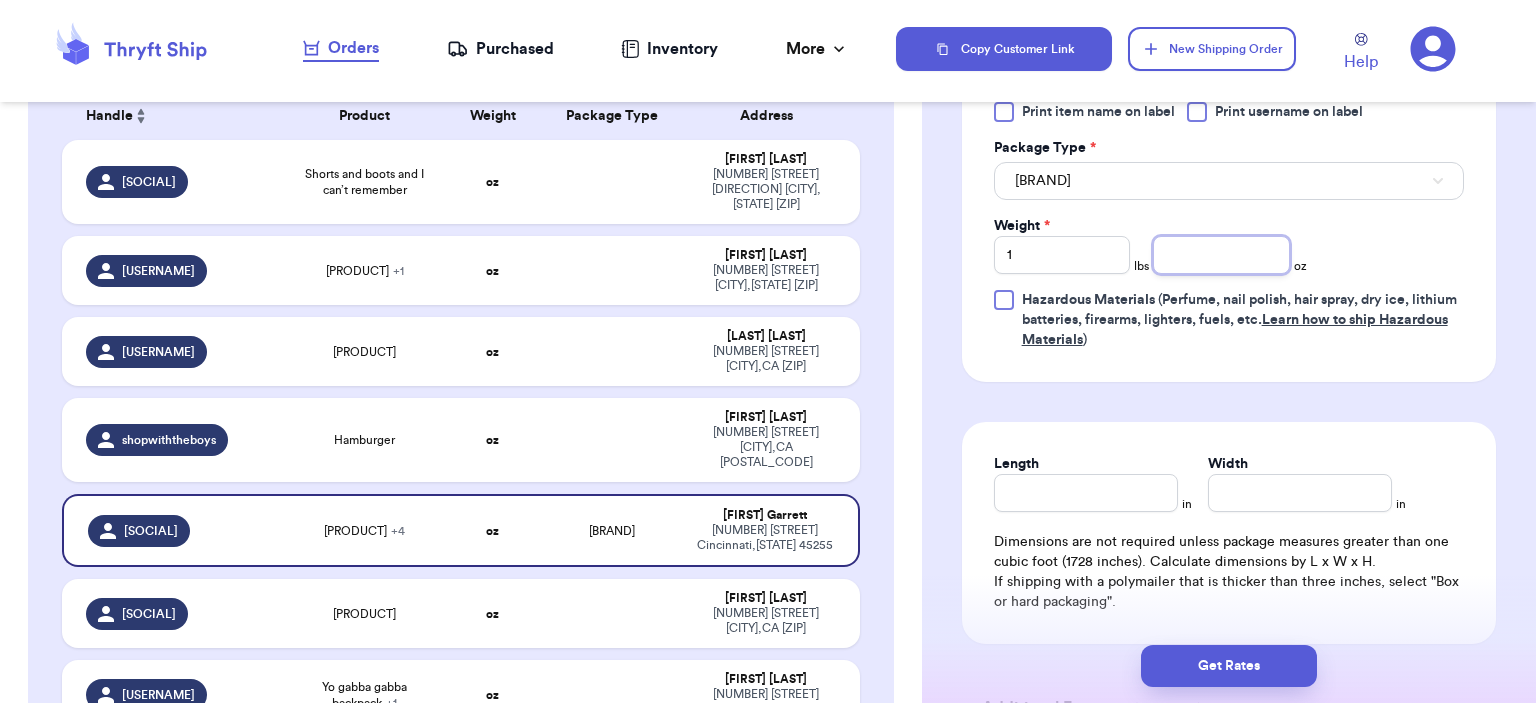click at bounding box center (1221, 255) 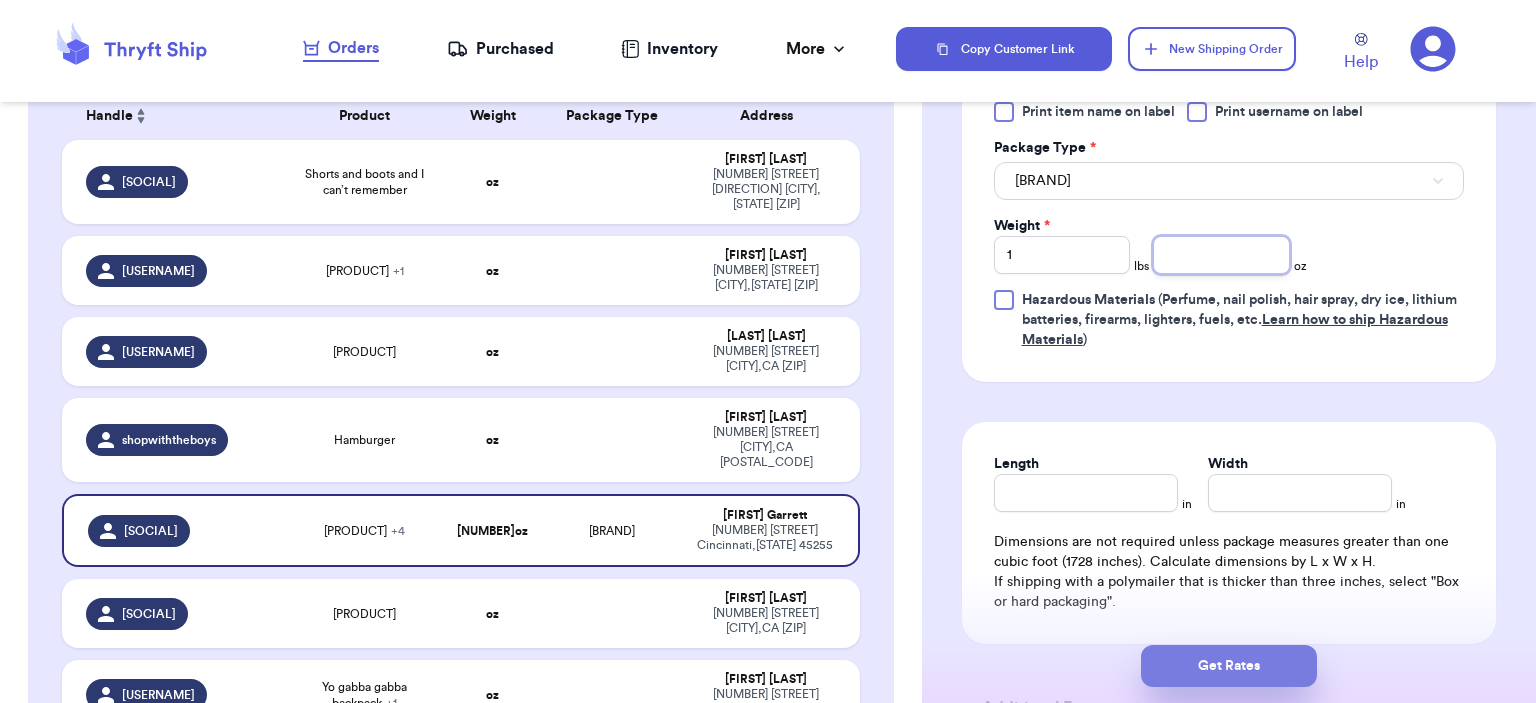 type on "[NUMBER]" 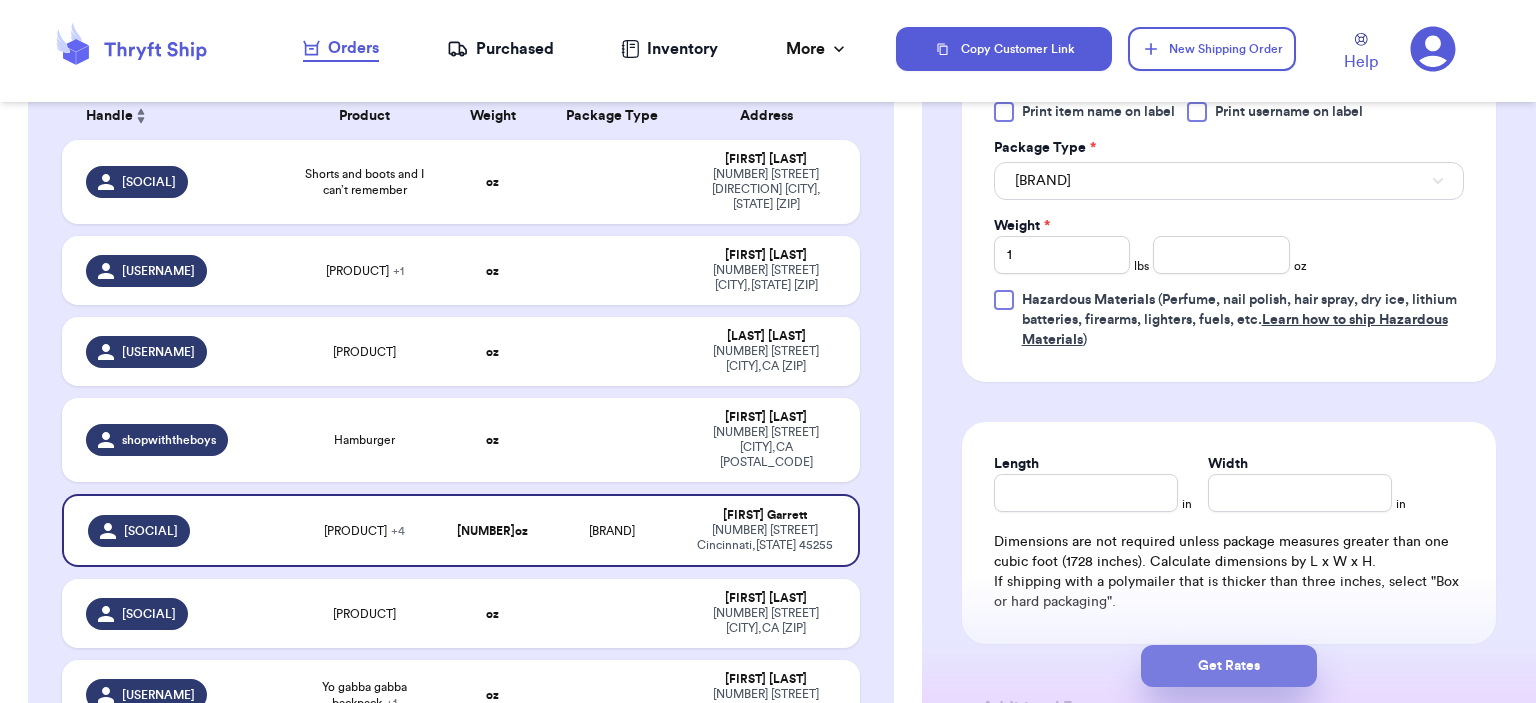 click on "Get Rates" at bounding box center [1229, 666] 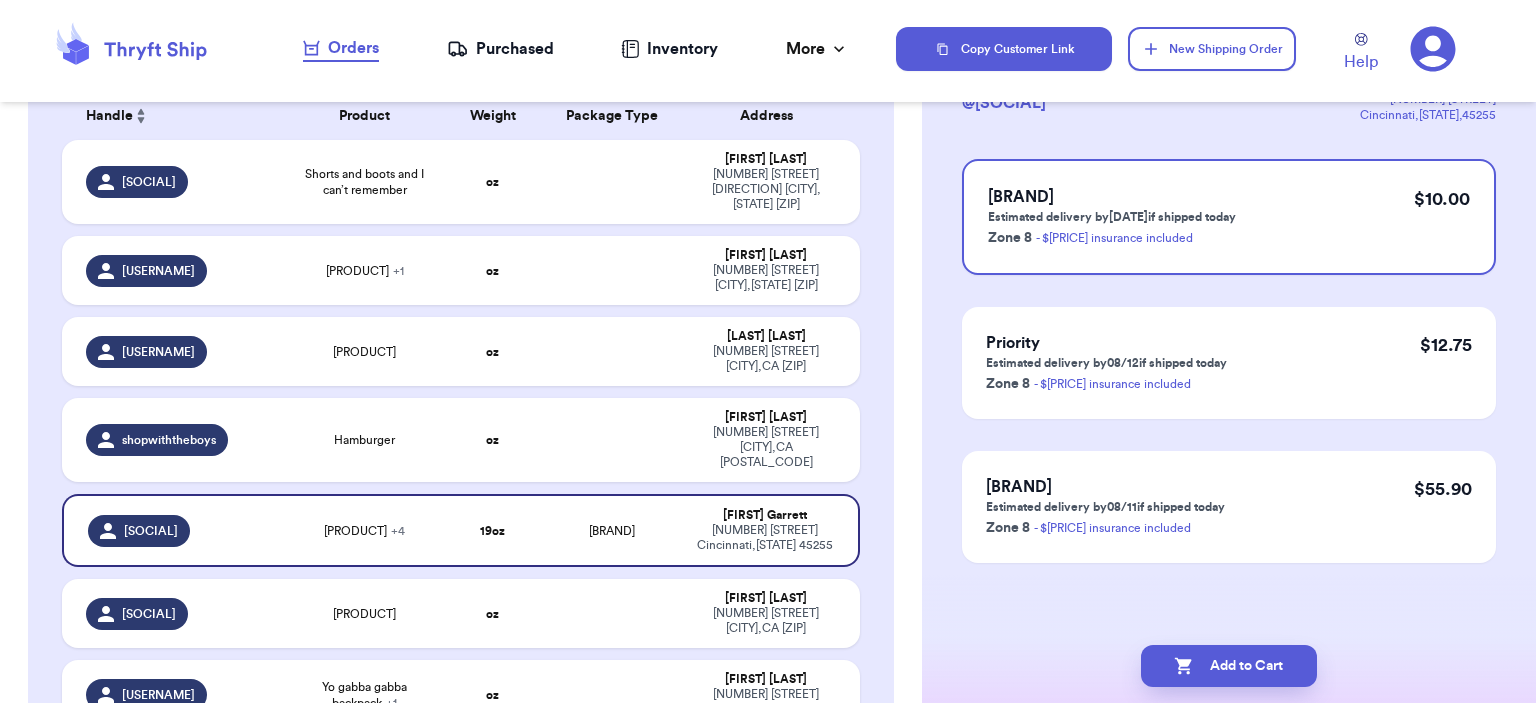 scroll, scrollTop: 0, scrollLeft: 0, axis: both 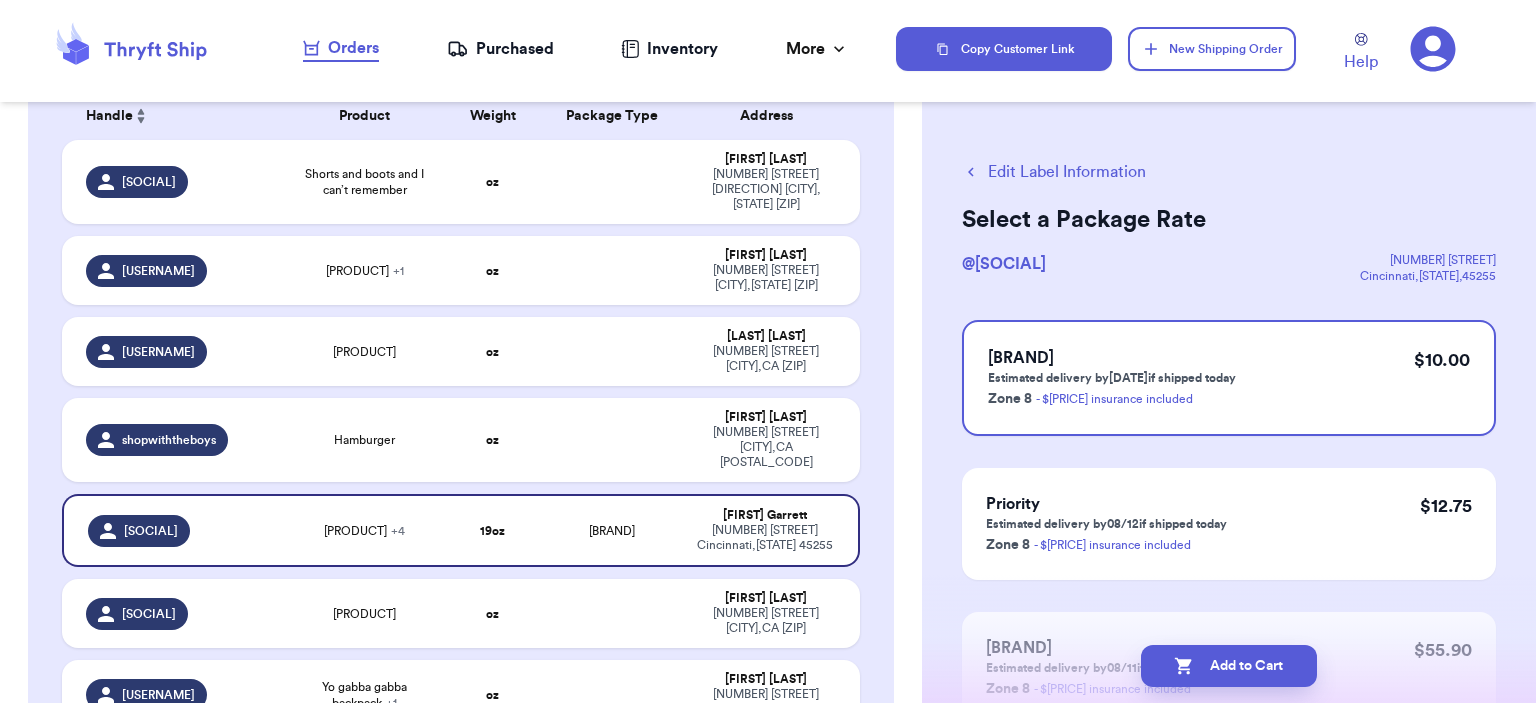 click on "Add to Cart" at bounding box center (1229, 666) 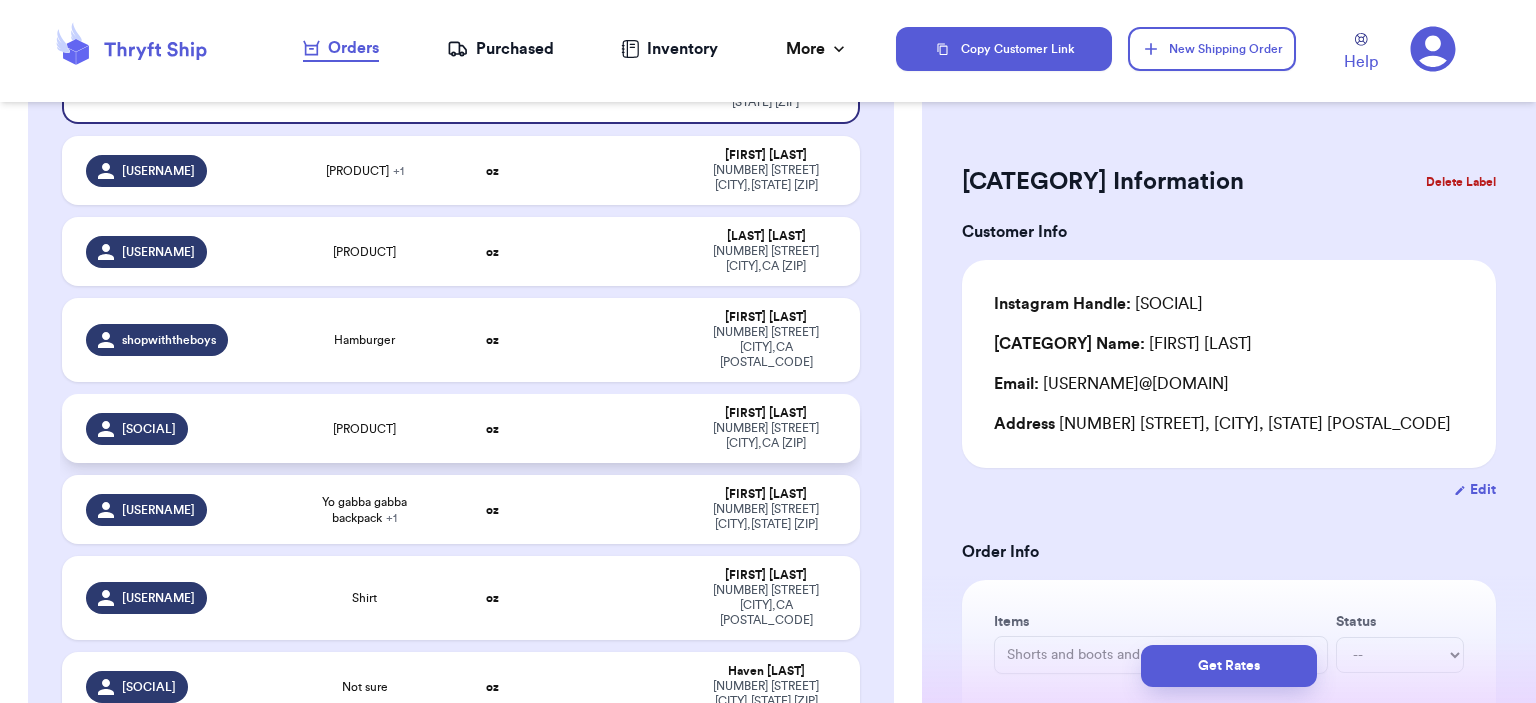 scroll, scrollTop: 300, scrollLeft: 0, axis: vertical 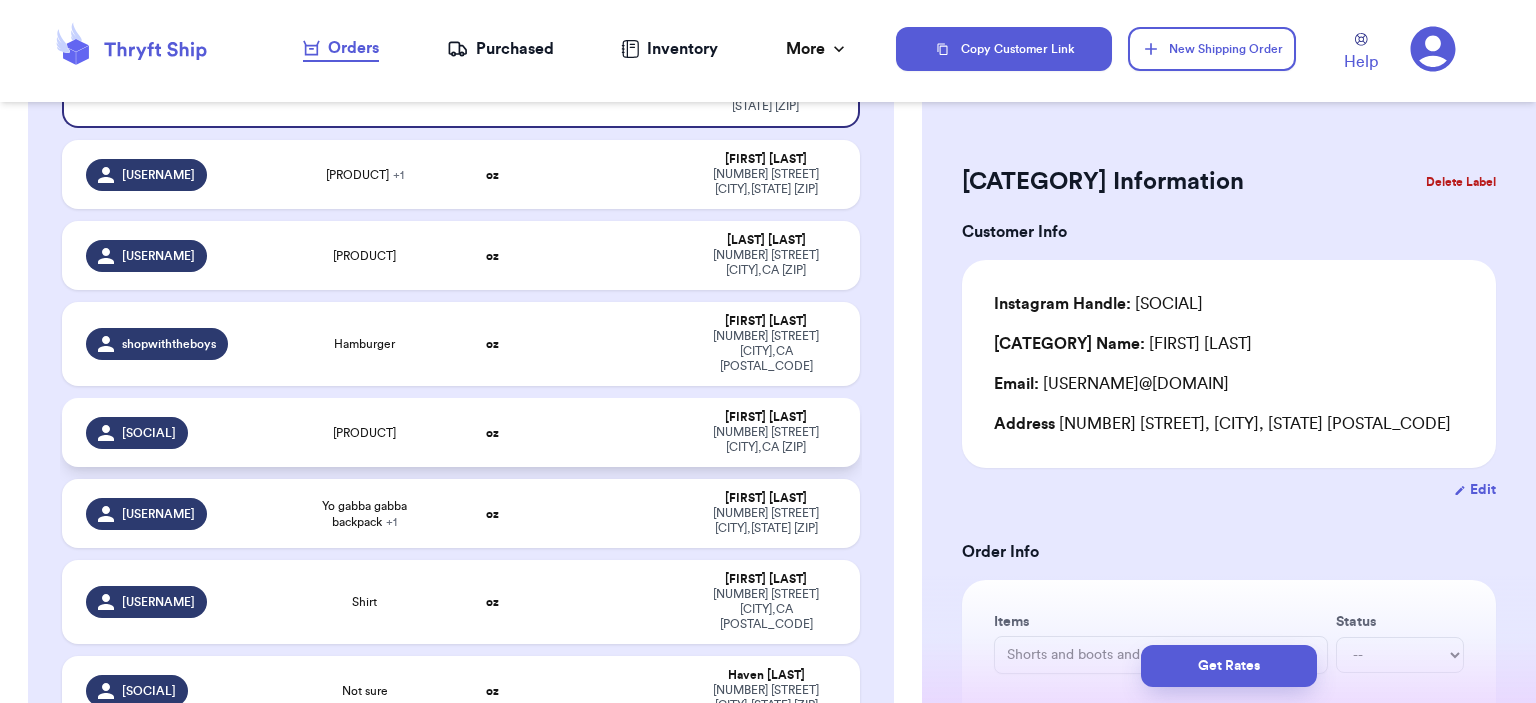 type 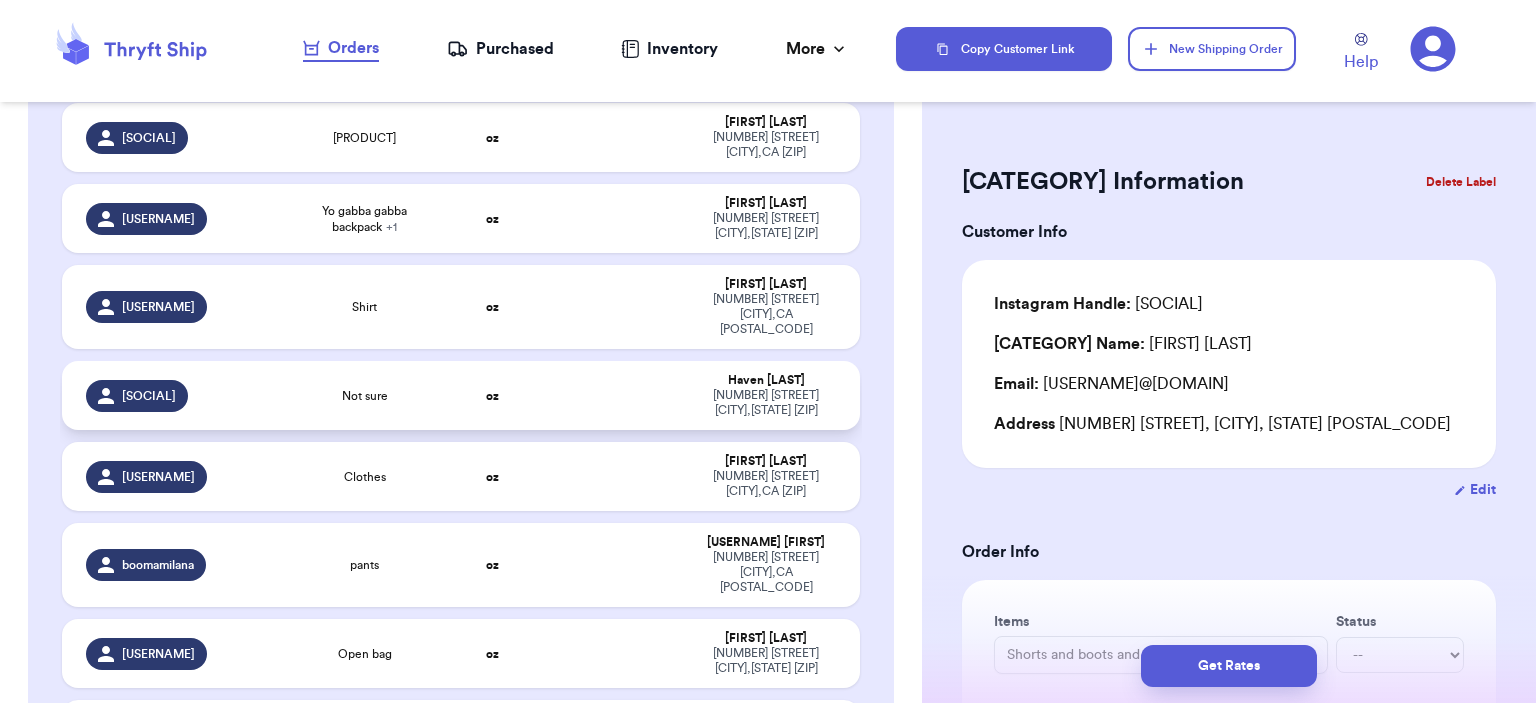 scroll, scrollTop: 600, scrollLeft: 0, axis: vertical 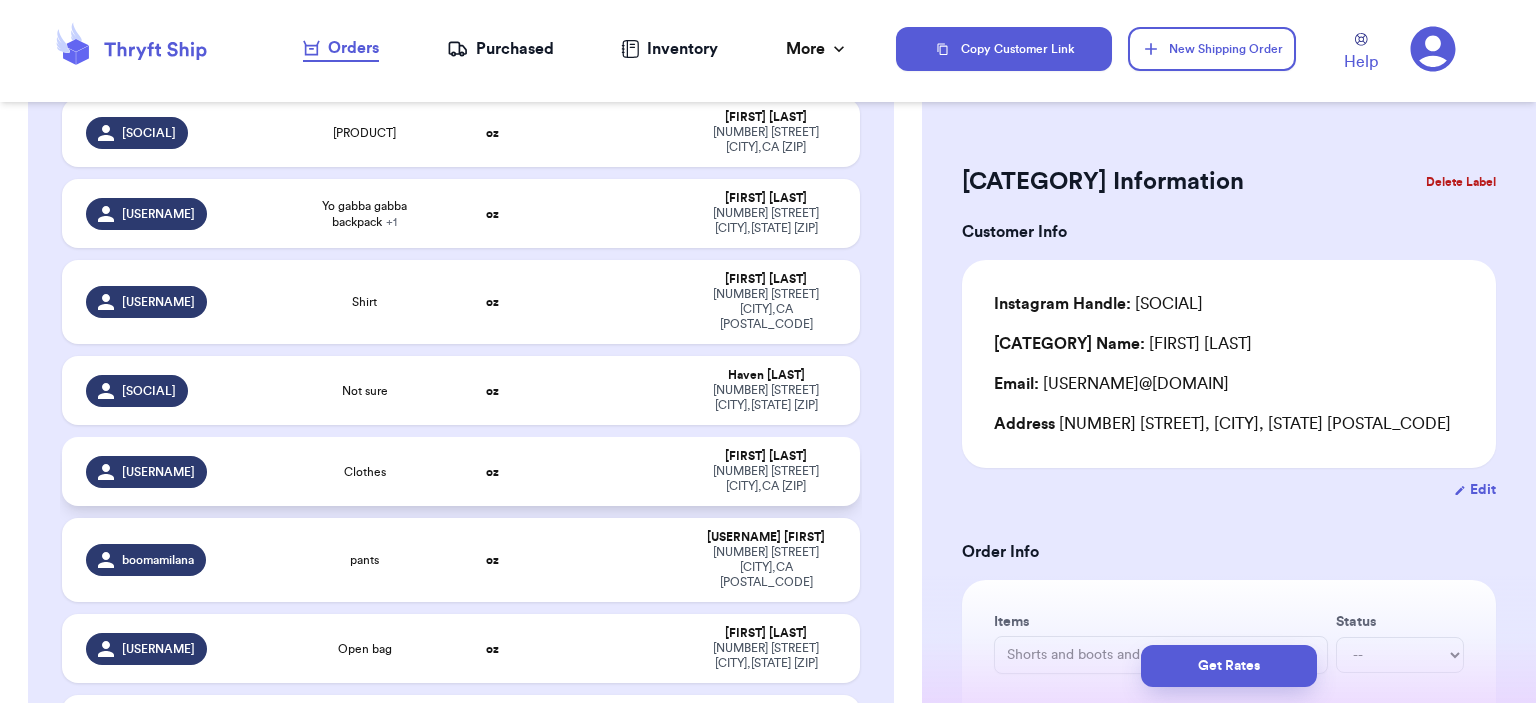 click on "oz" at bounding box center (493, 471) 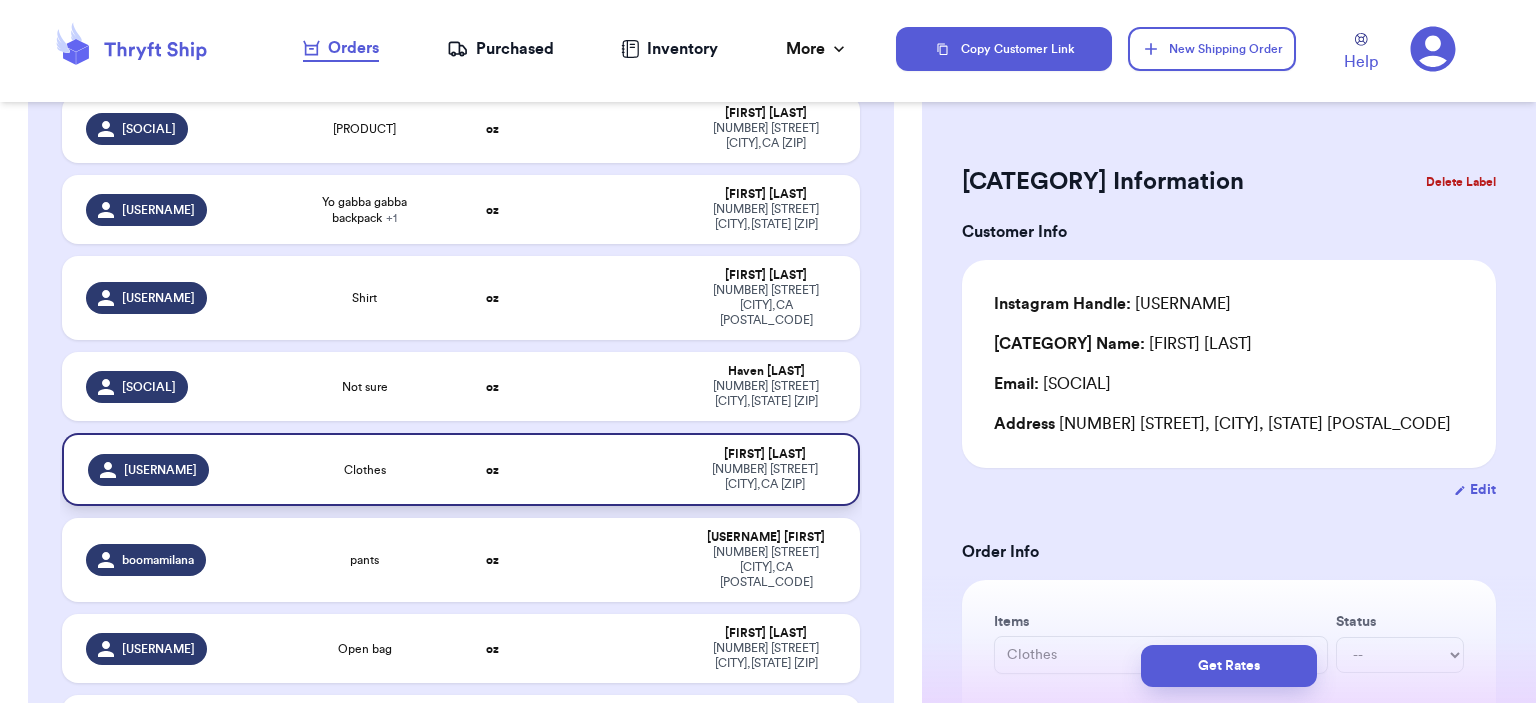 scroll, scrollTop: 596, scrollLeft: 0, axis: vertical 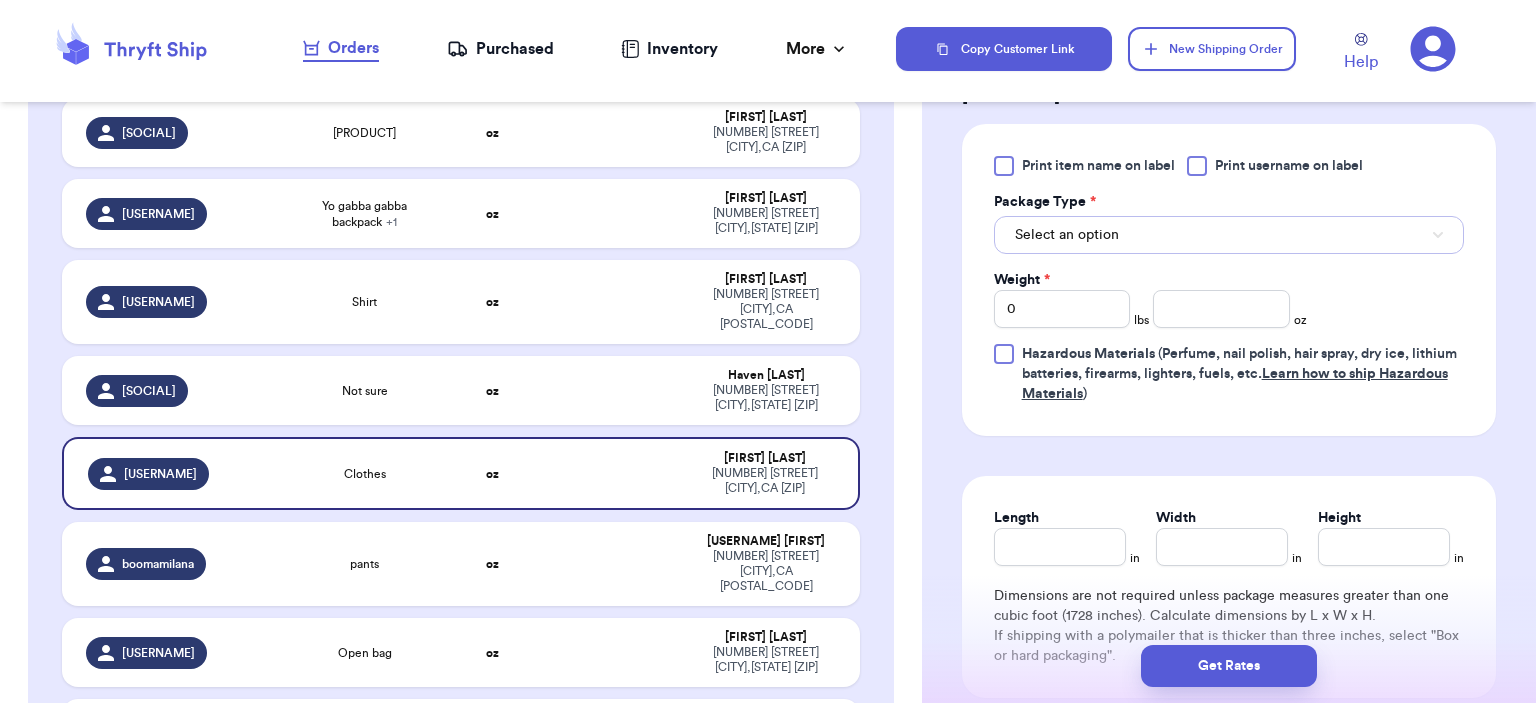 click on "Select an option" at bounding box center [1229, 235] 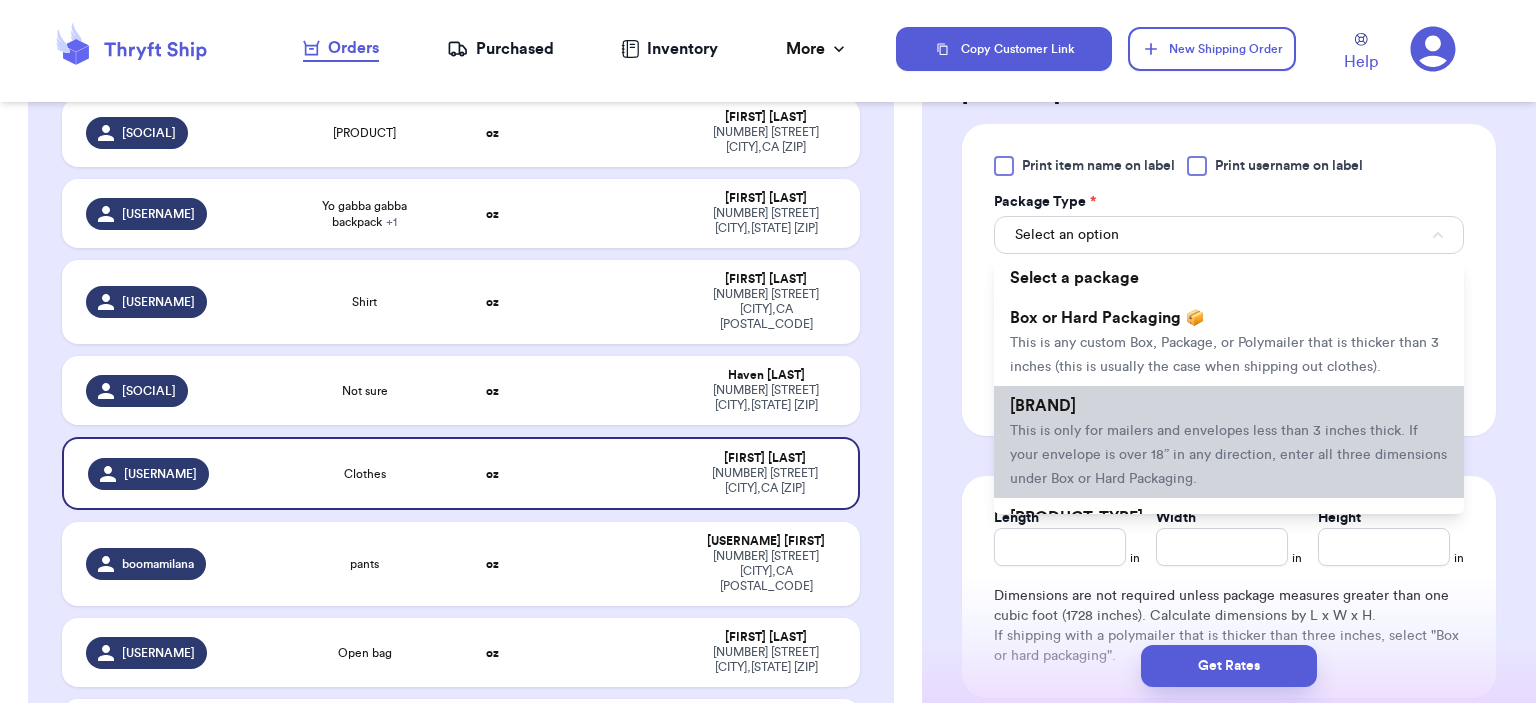 click on "[BRAND] [BRAND]" at bounding box center [1229, 442] 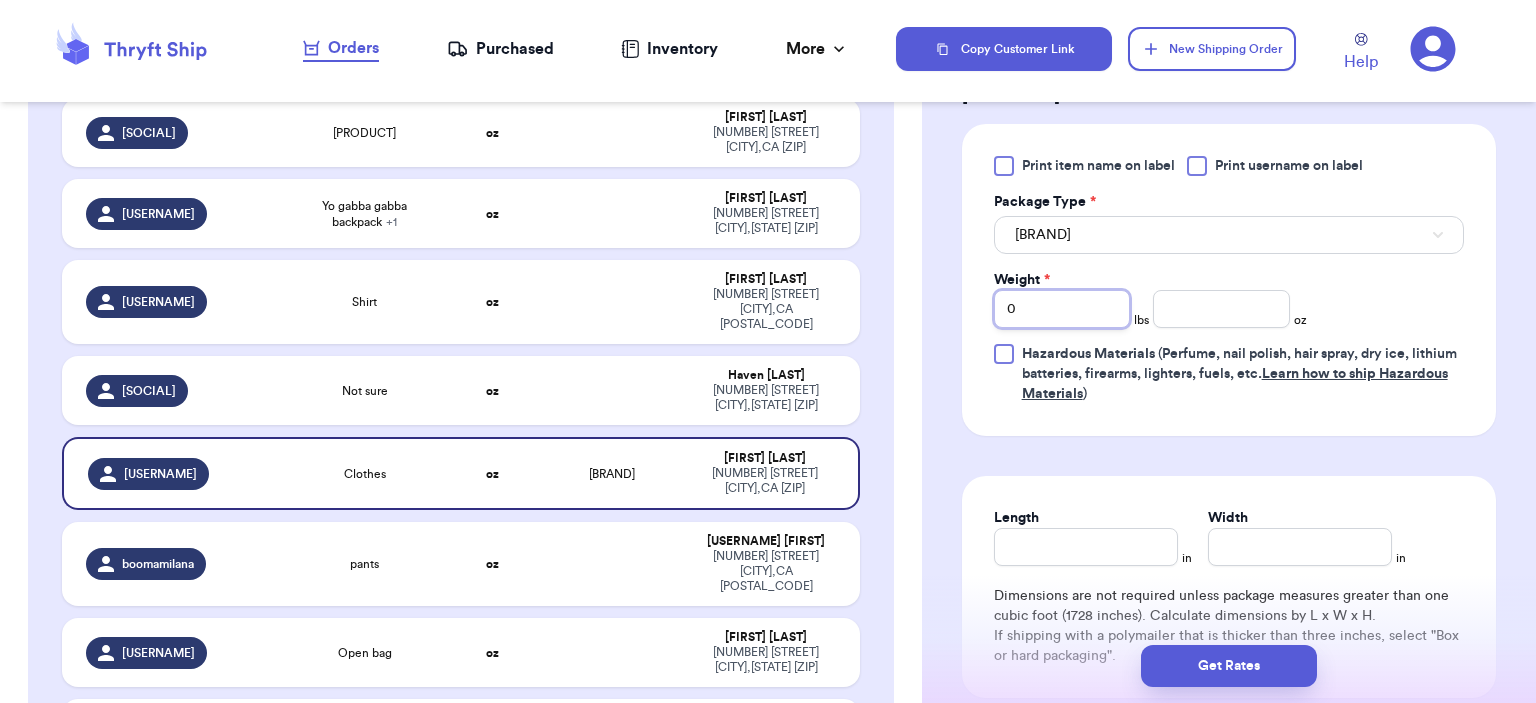 drag, startPoint x: 1062, startPoint y: 293, endPoint x: 949, endPoint y: 311, distance: 114.424644 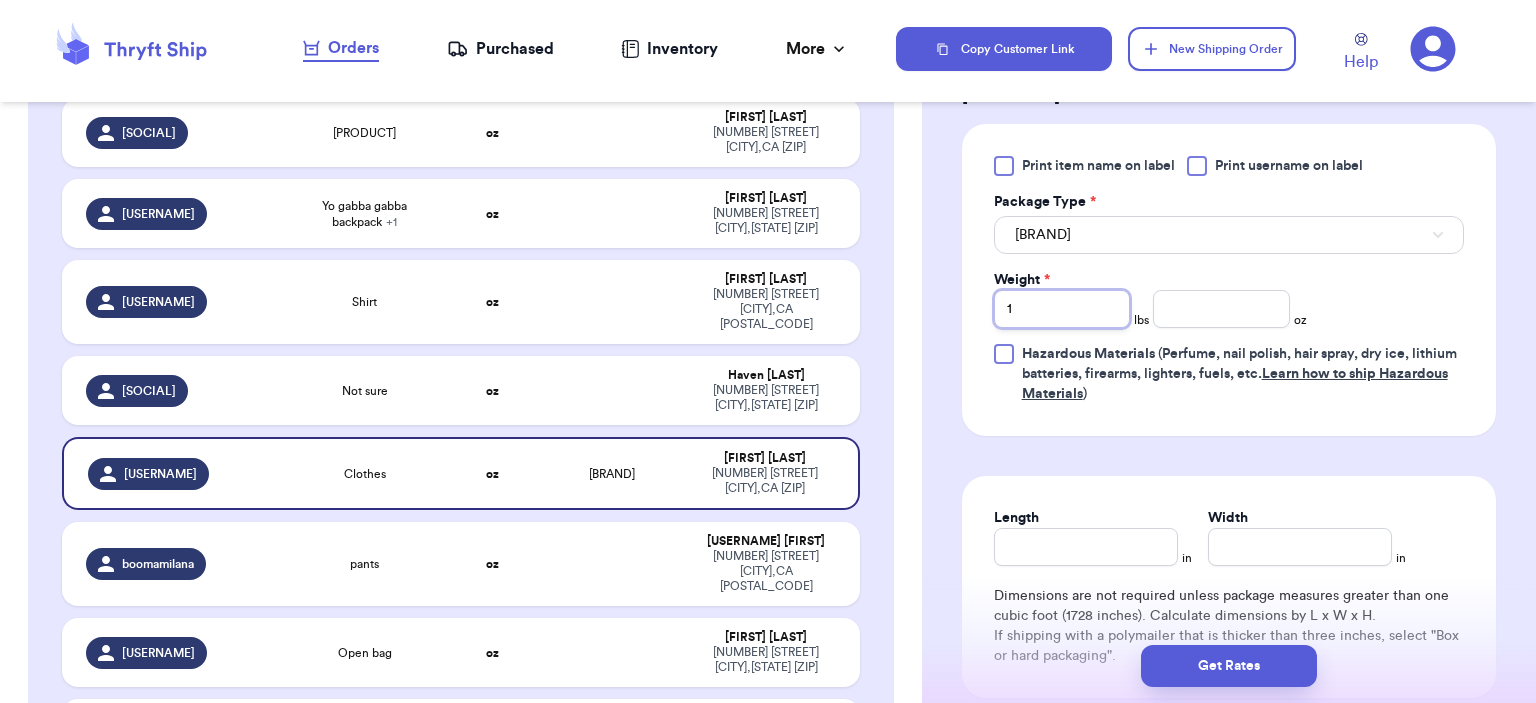 type 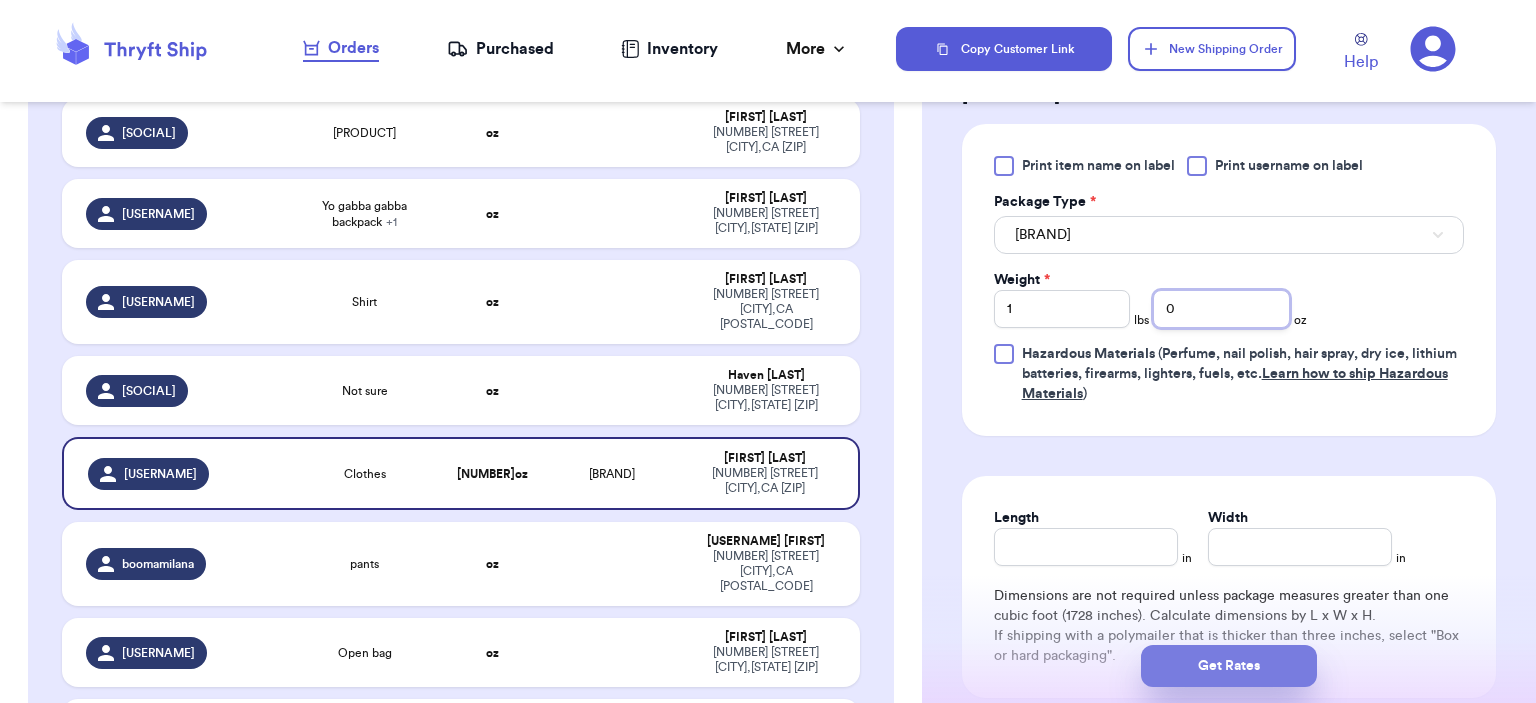 type on "0" 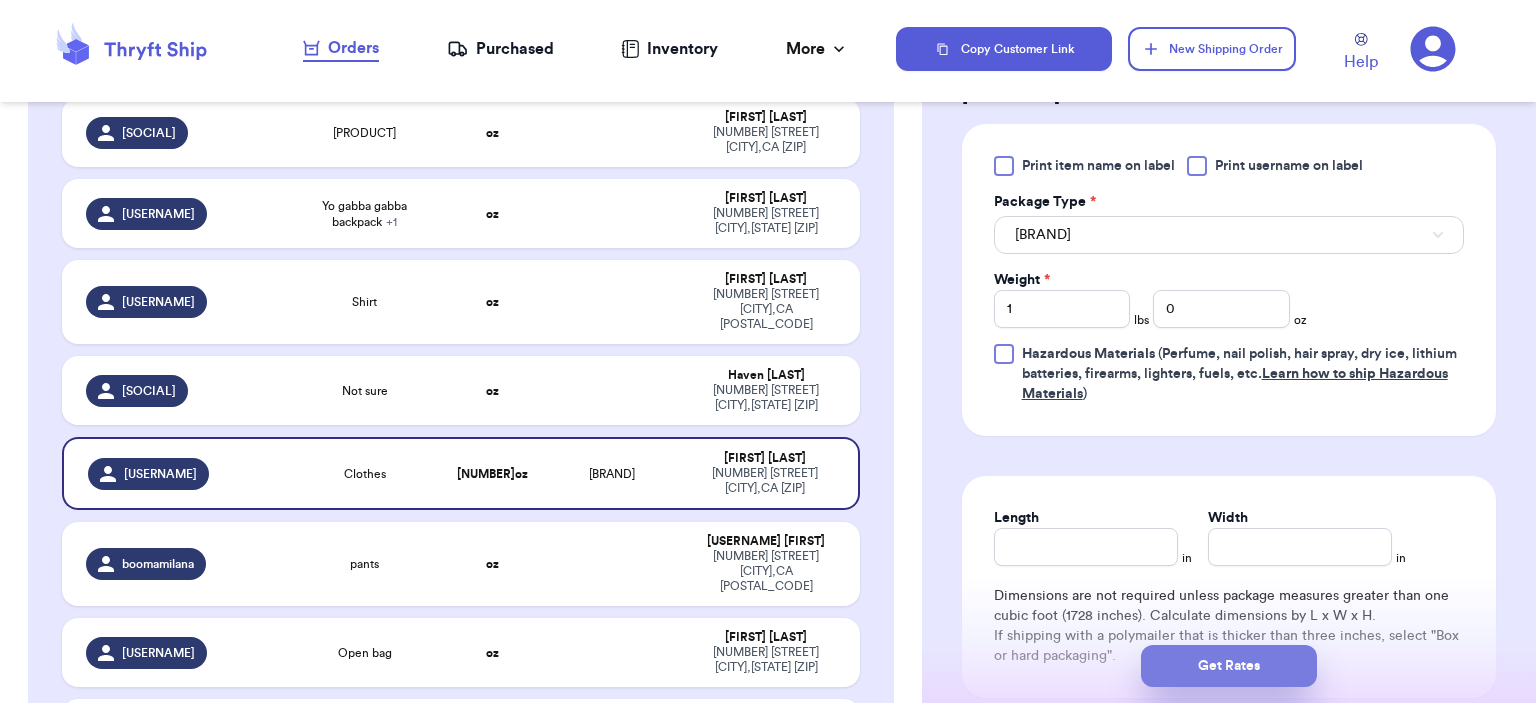 click on "Get Rates" at bounding box center (1229, 666) 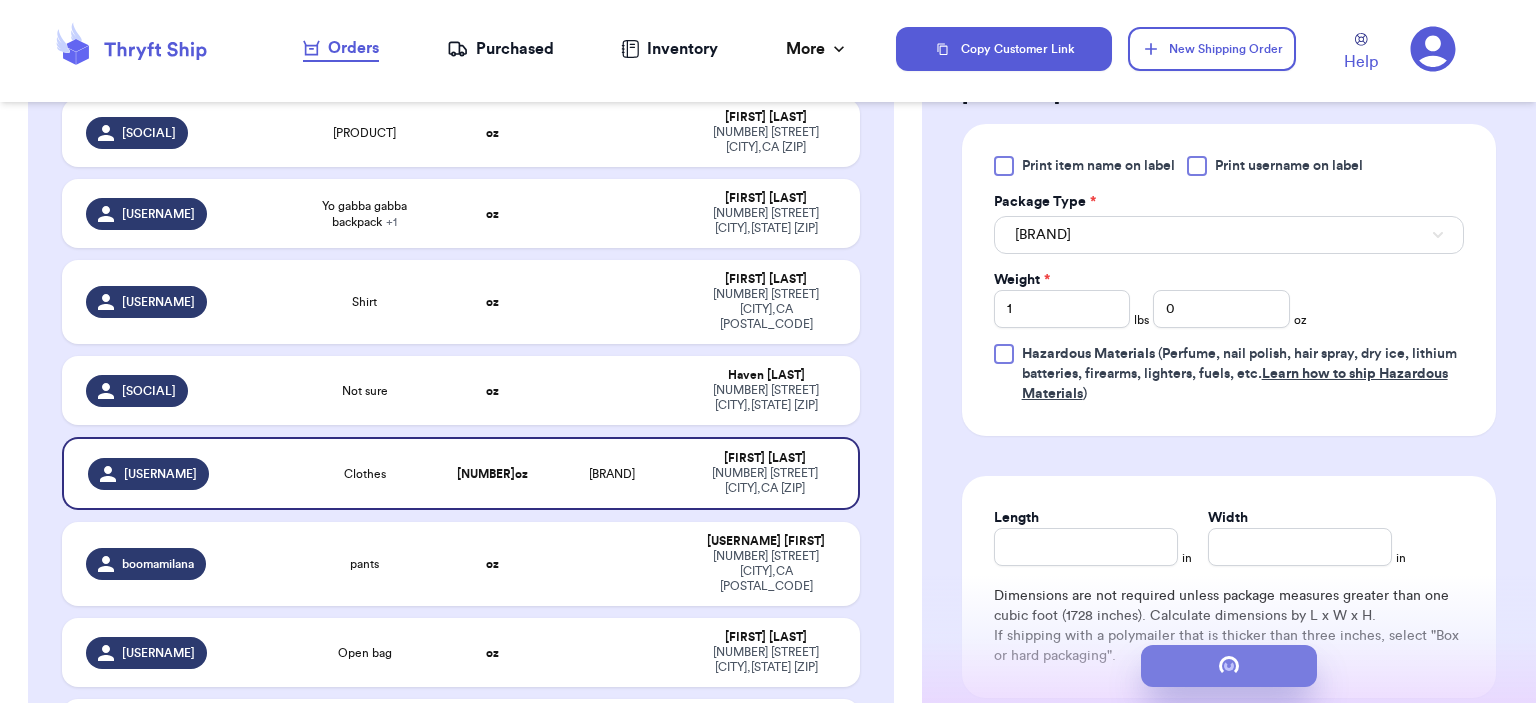 scroll, scrollTop: 0, scrollLeft: 0, axis: both 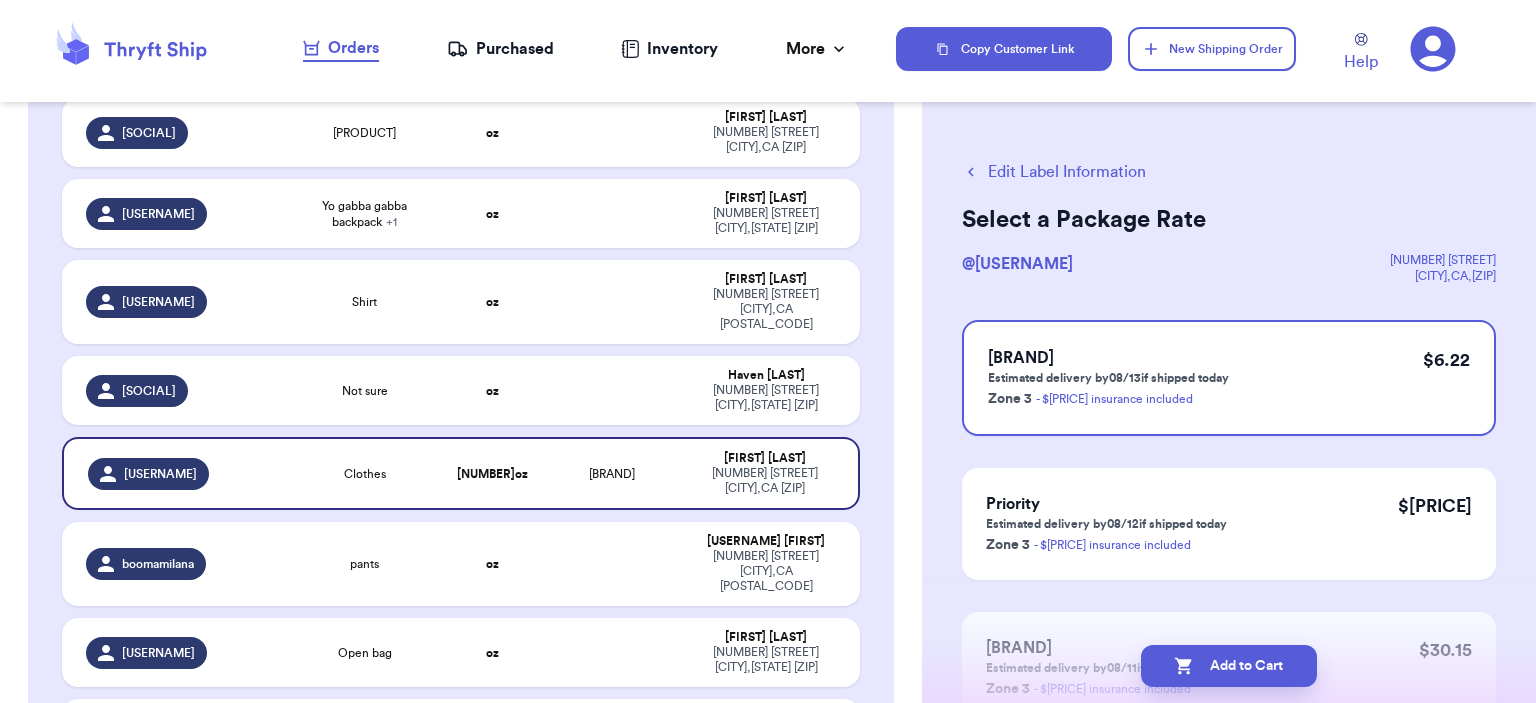click on "Add to Cart" at bounding box center (1229, 666) 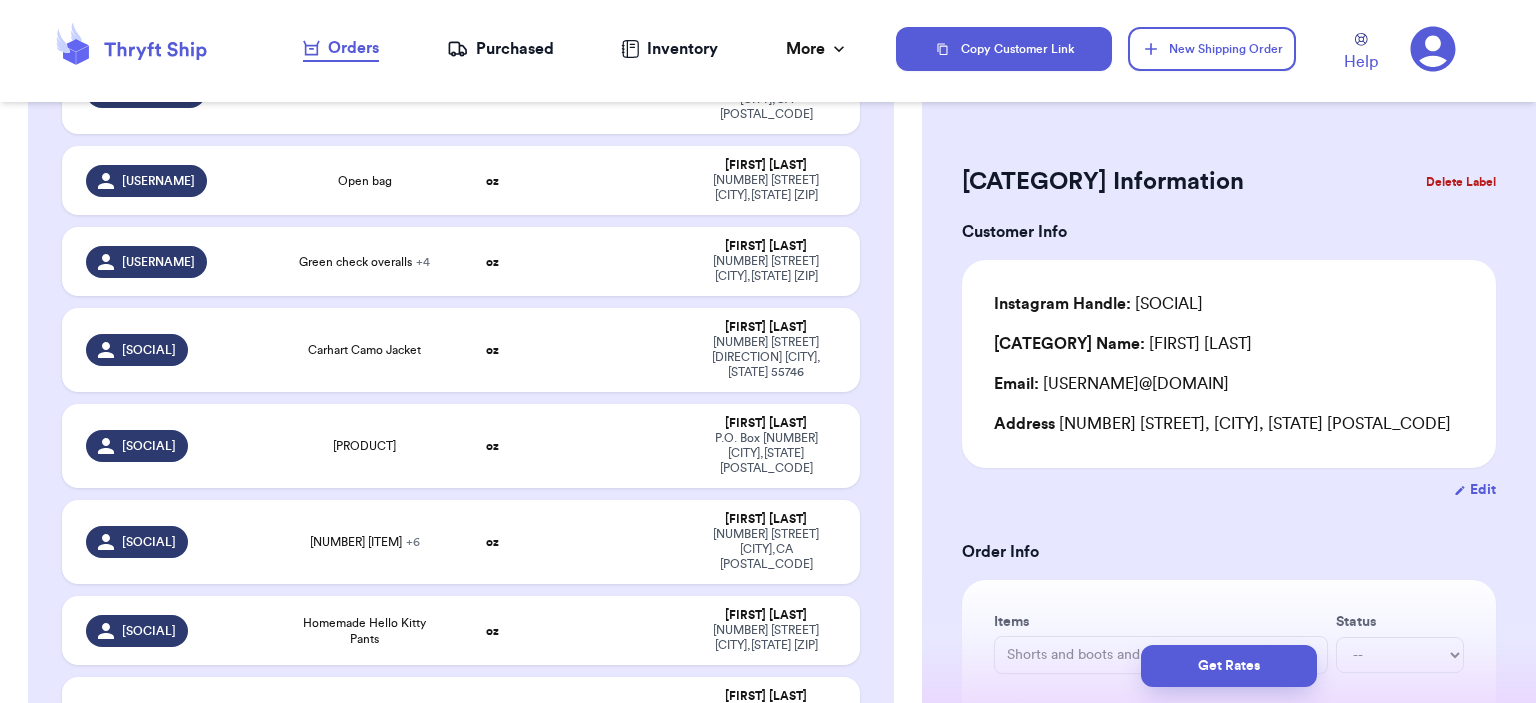 scroll, scrollTop: 1000, scrollLeft: 0, axis: vertical 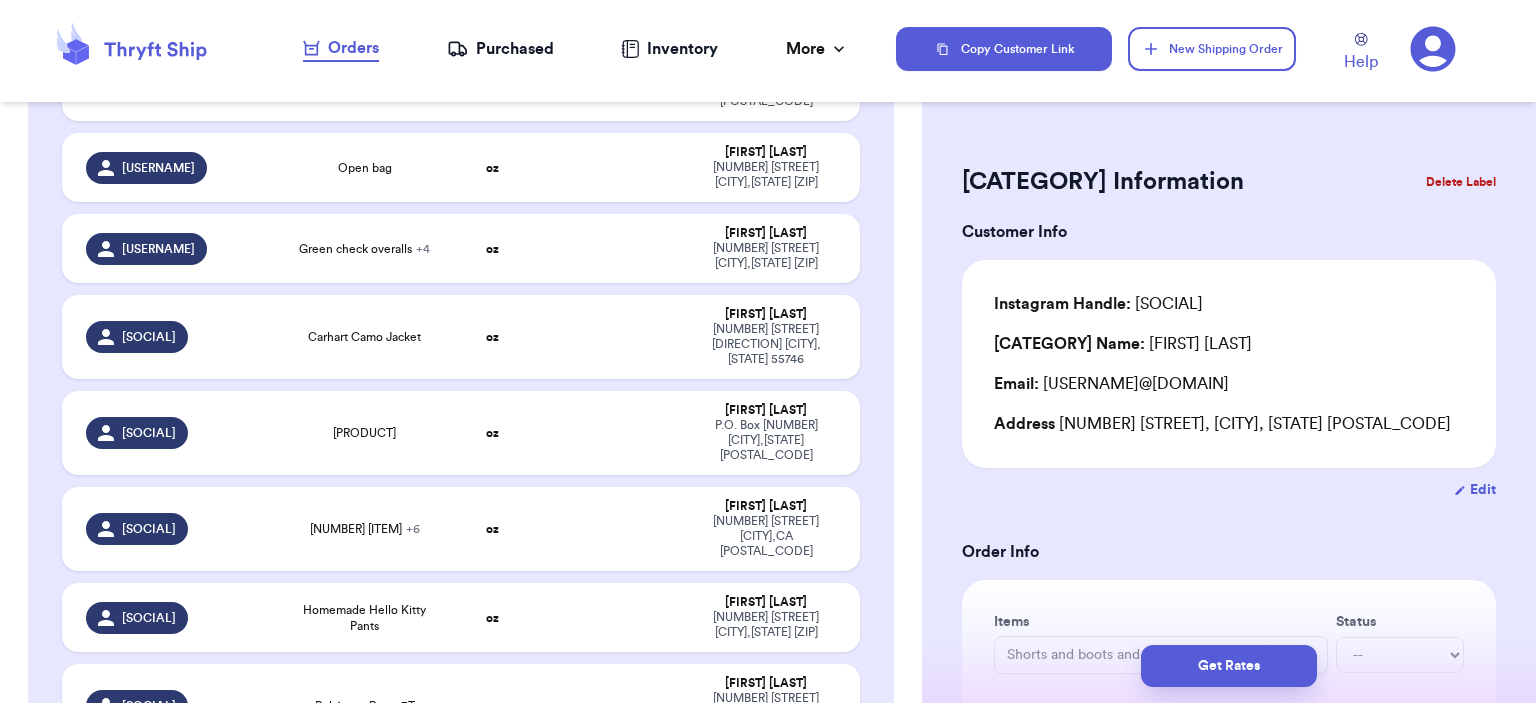 type 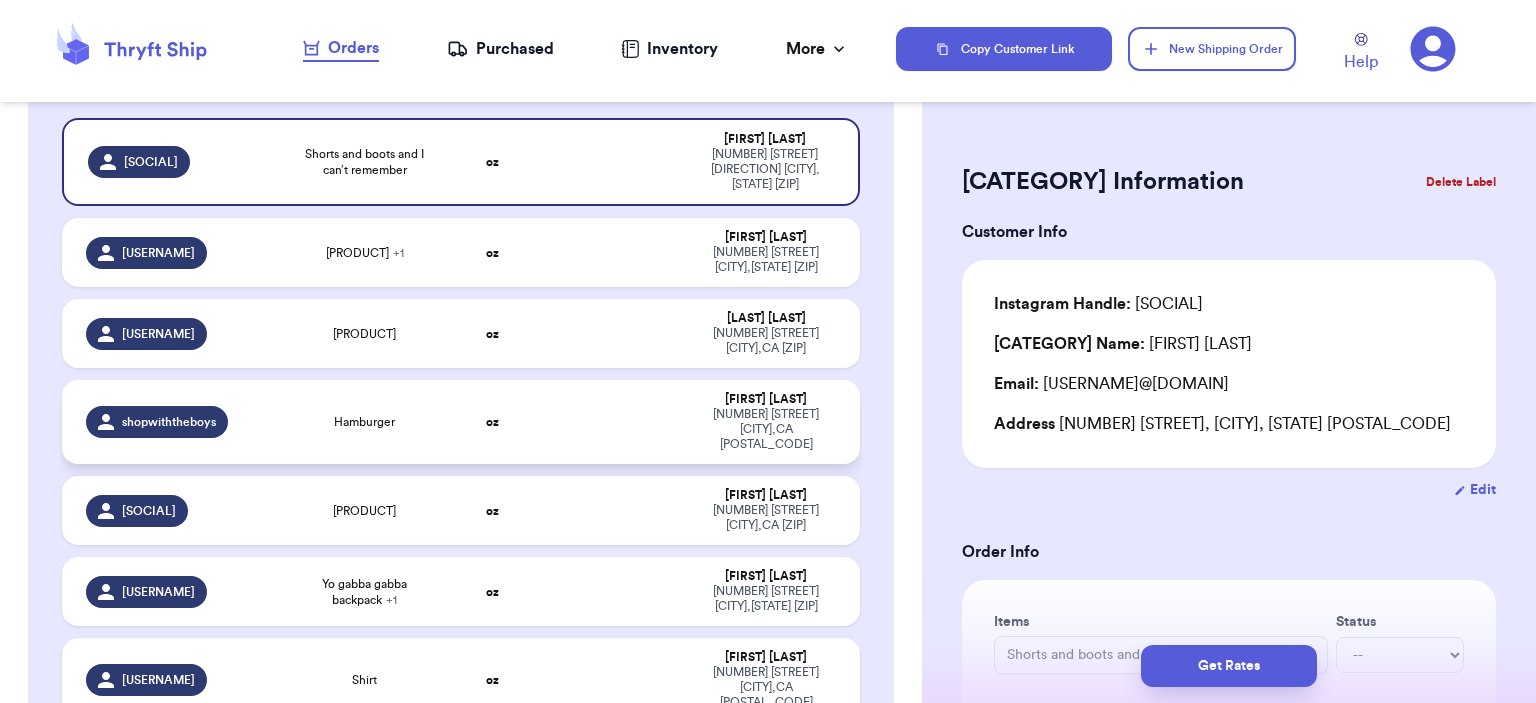 scroll, scrollTop: 200, scrollLeft: 0, axis: vertical 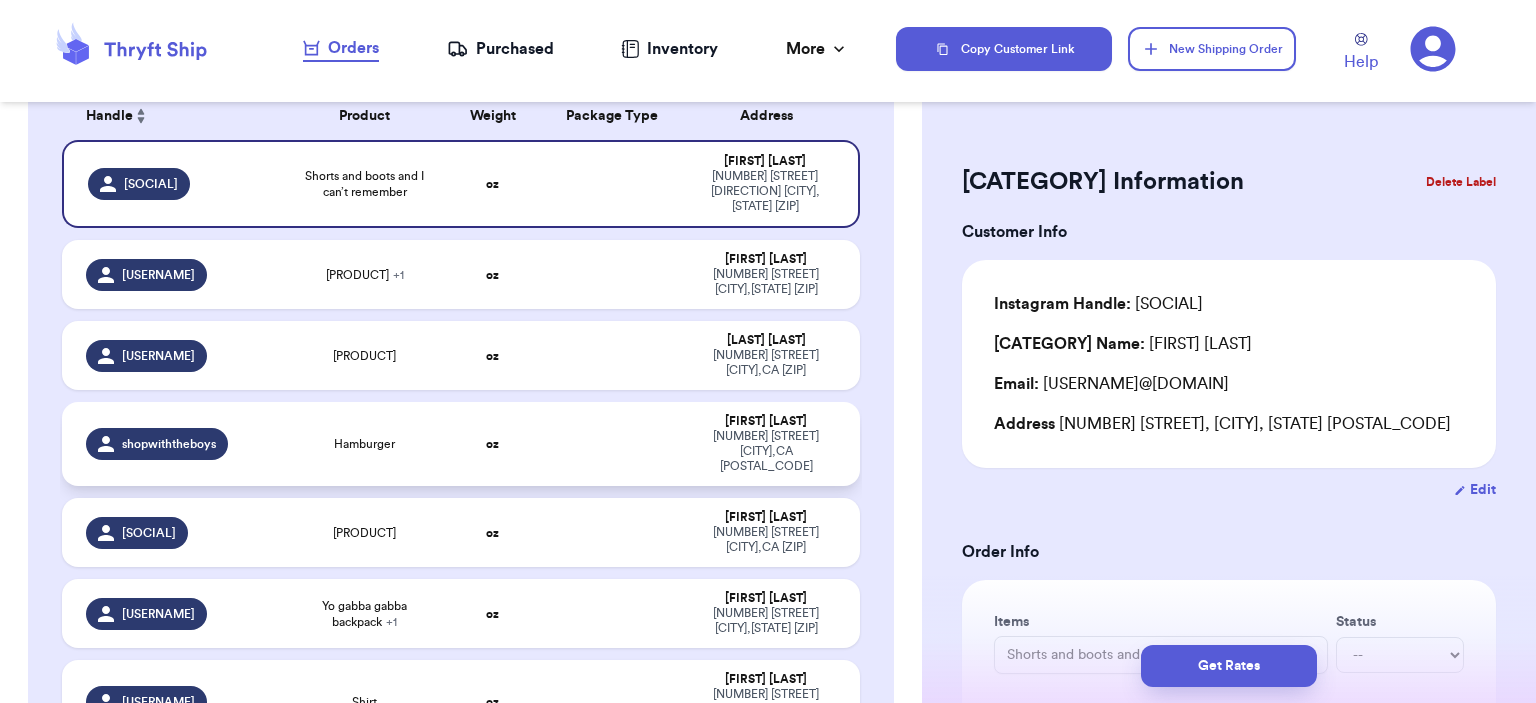 click on "Hamburger" at bounding box center (365, 444) 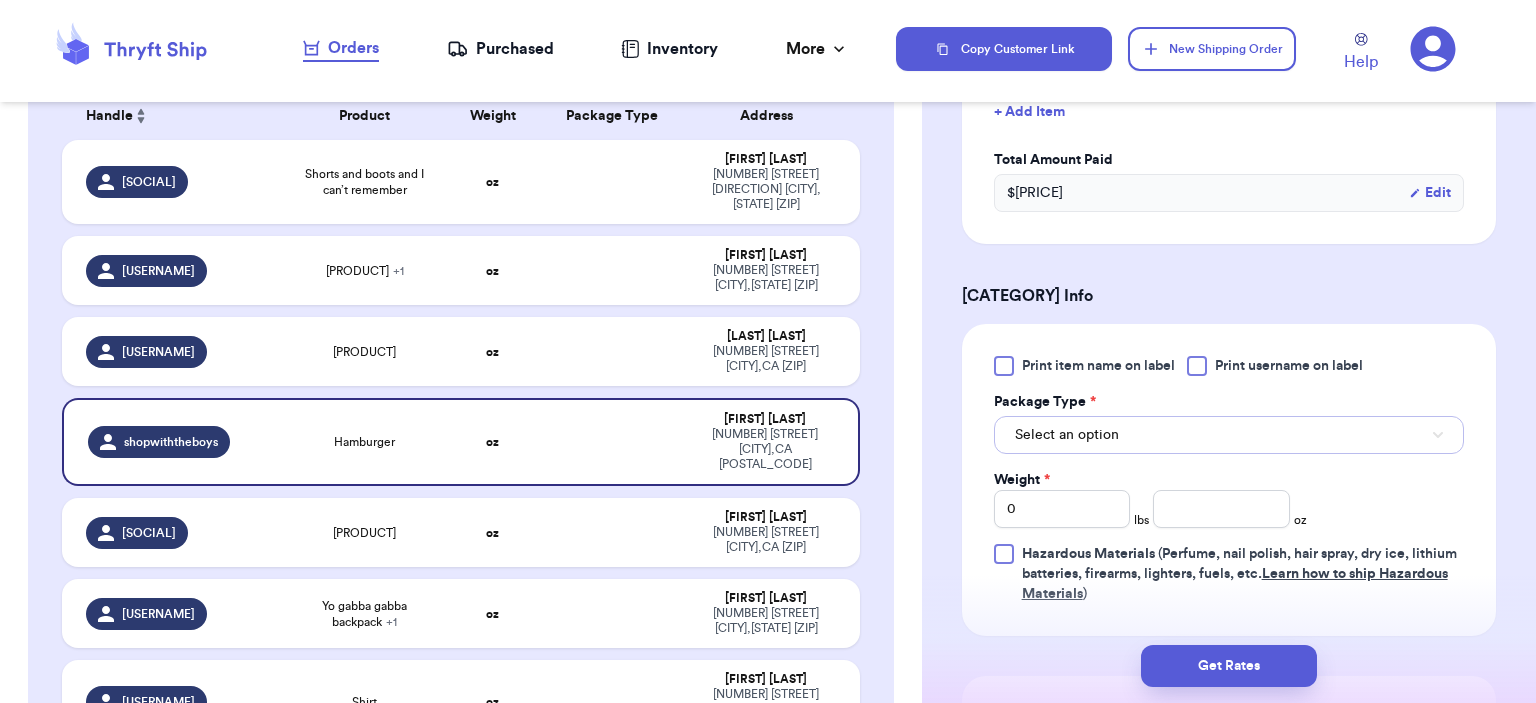 click on "Select an option" at bounding box center [1229, 435] 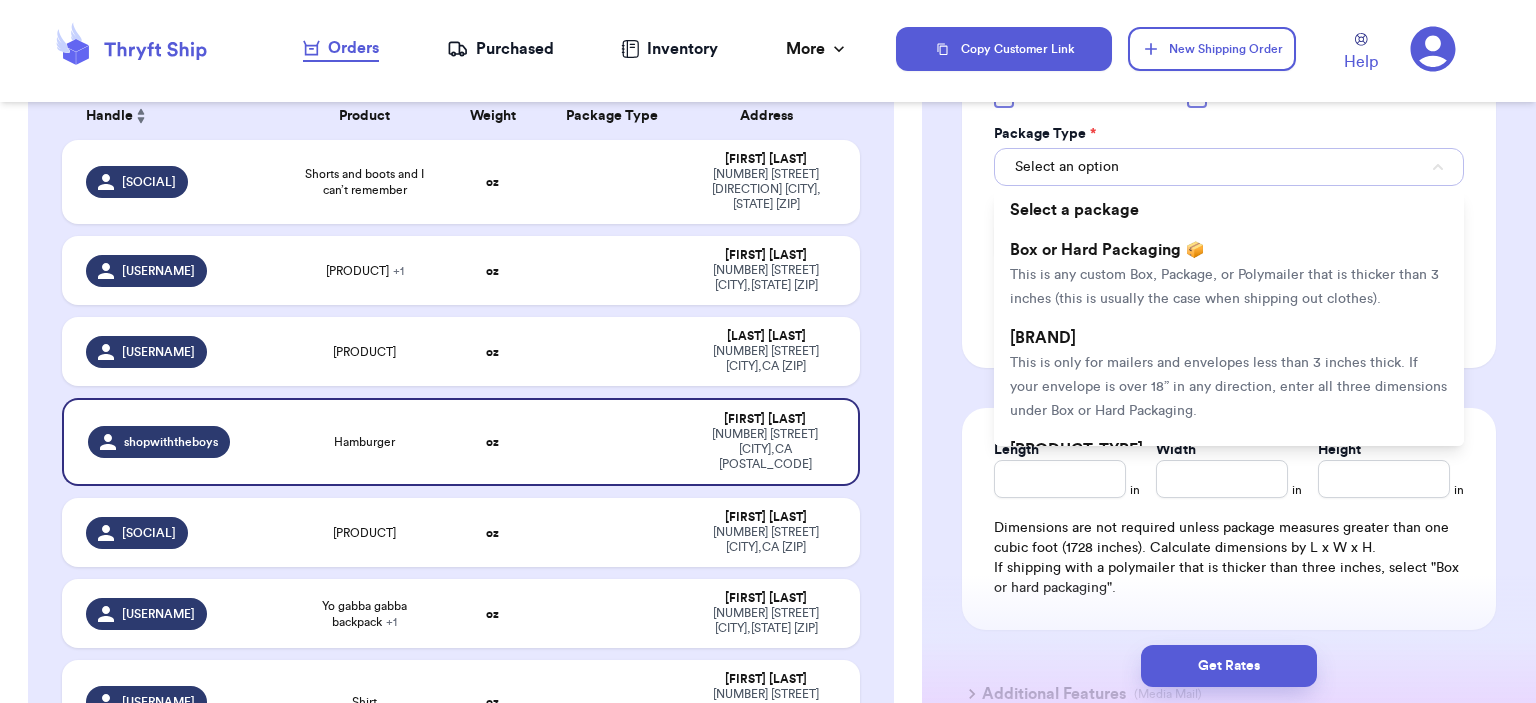 scroll, scrollTop: 900, scrollLeft: 0, axis: vertical 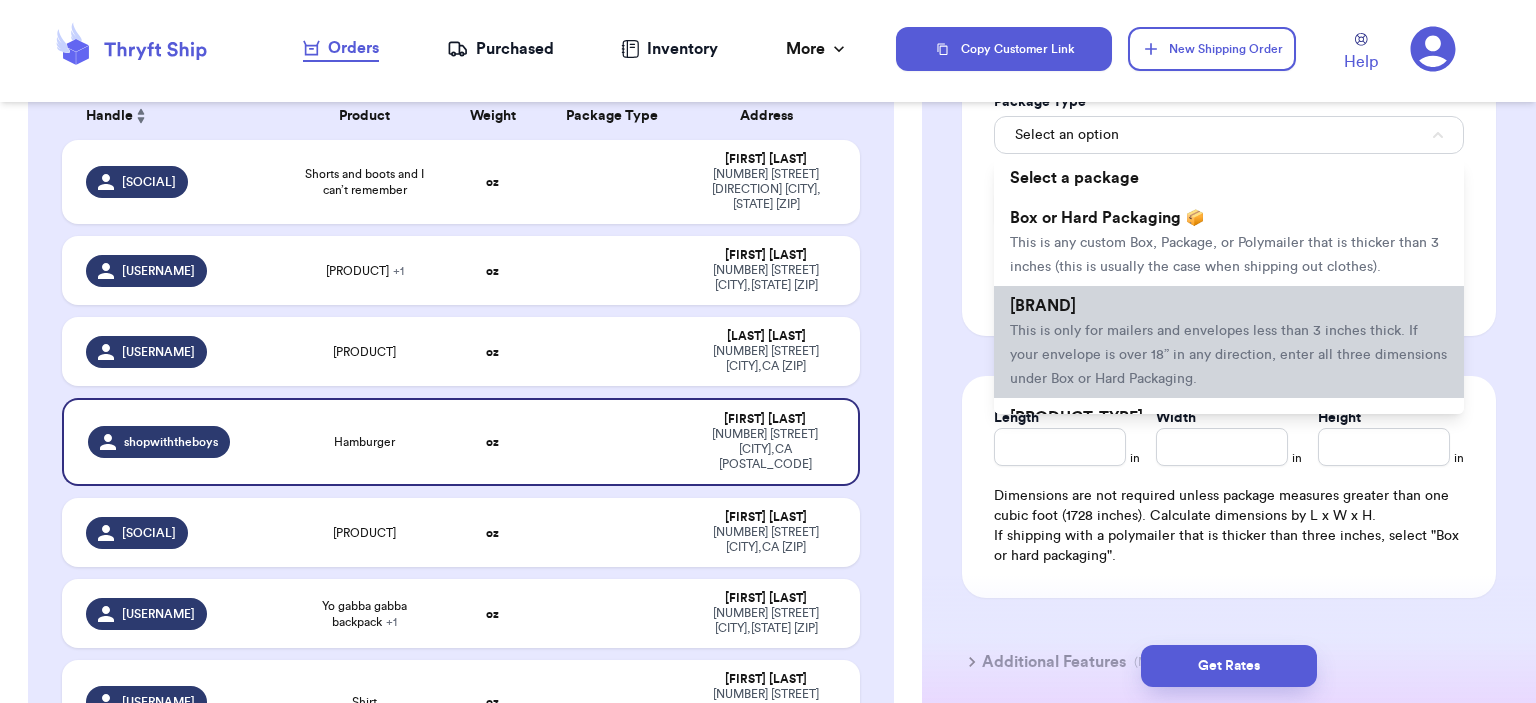 click on "[BRAND] [BRAND]" at bounding box center [1229, 342] 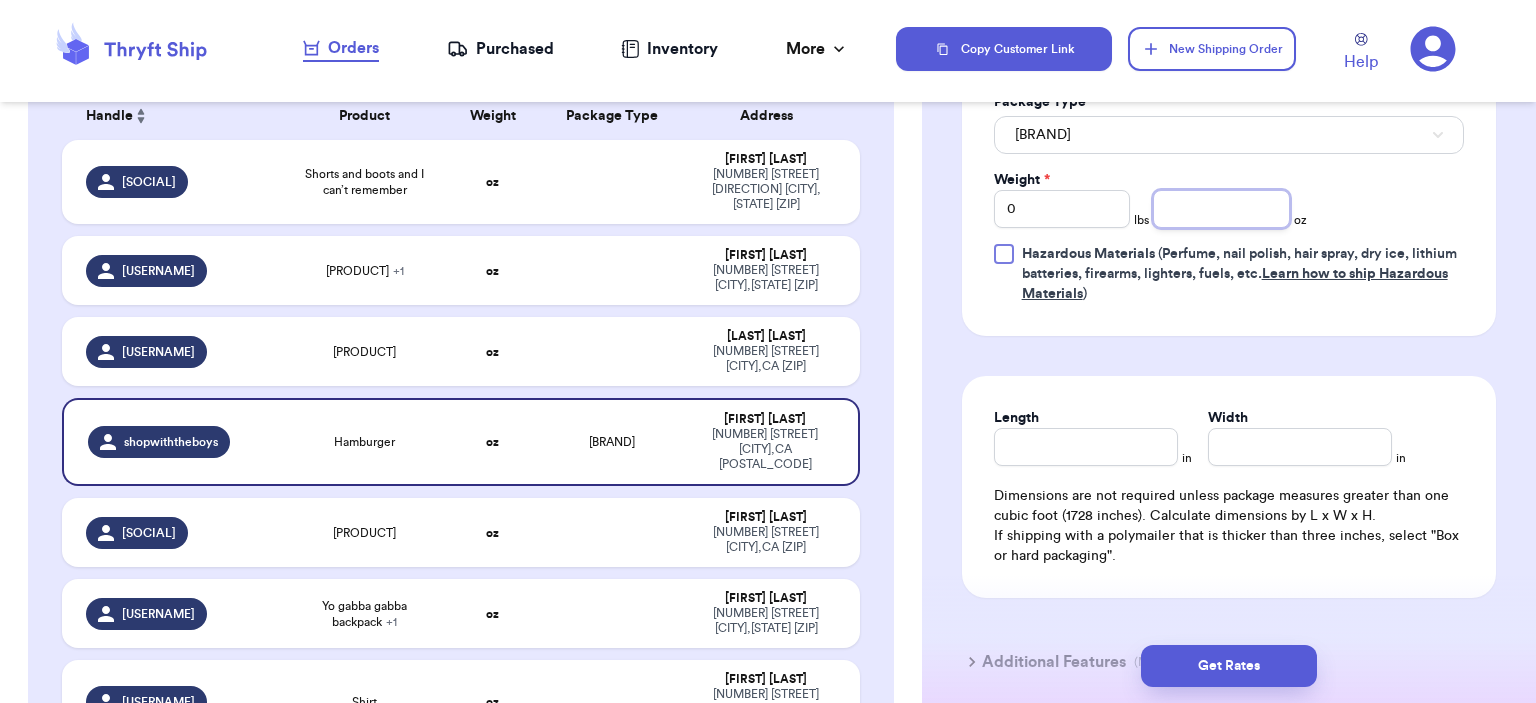 click at bounding box center [1221, 209] 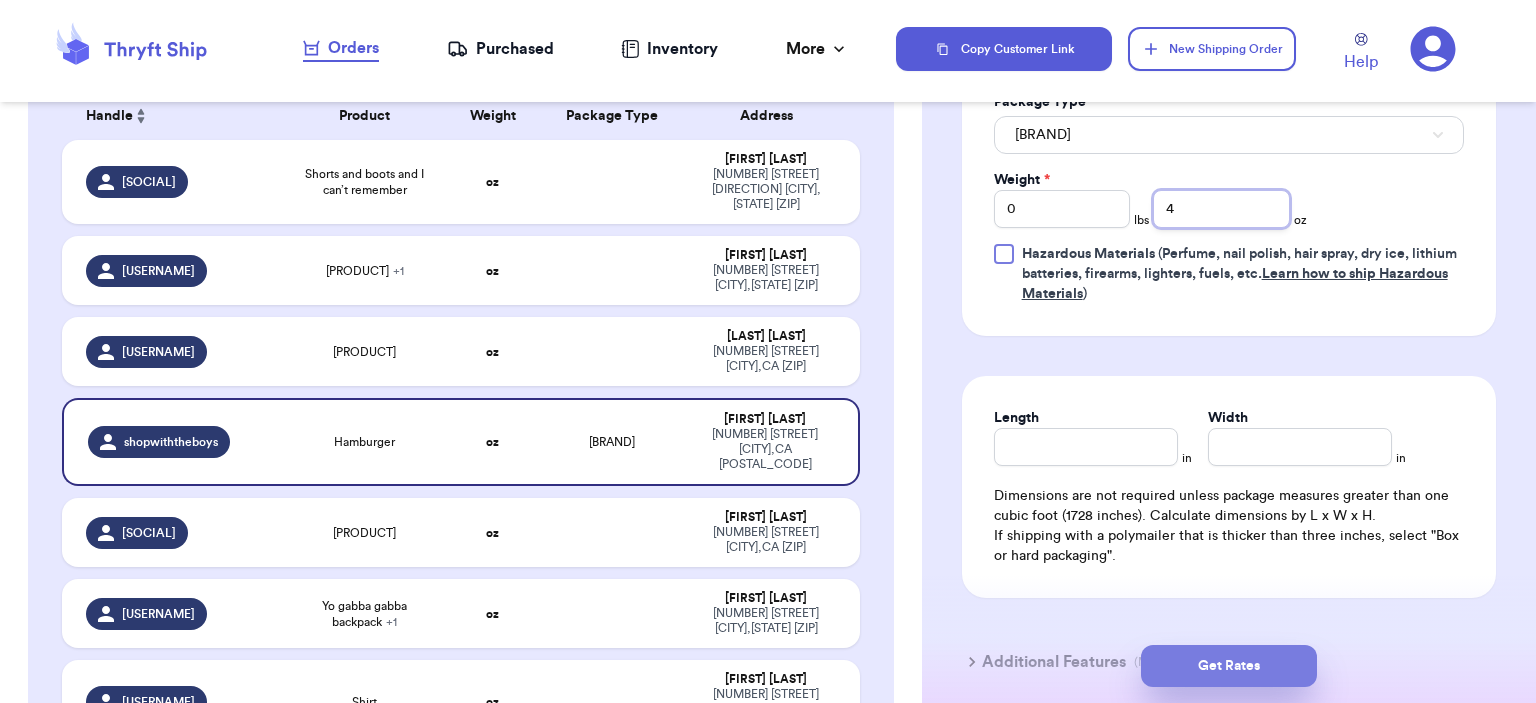 type on "4" 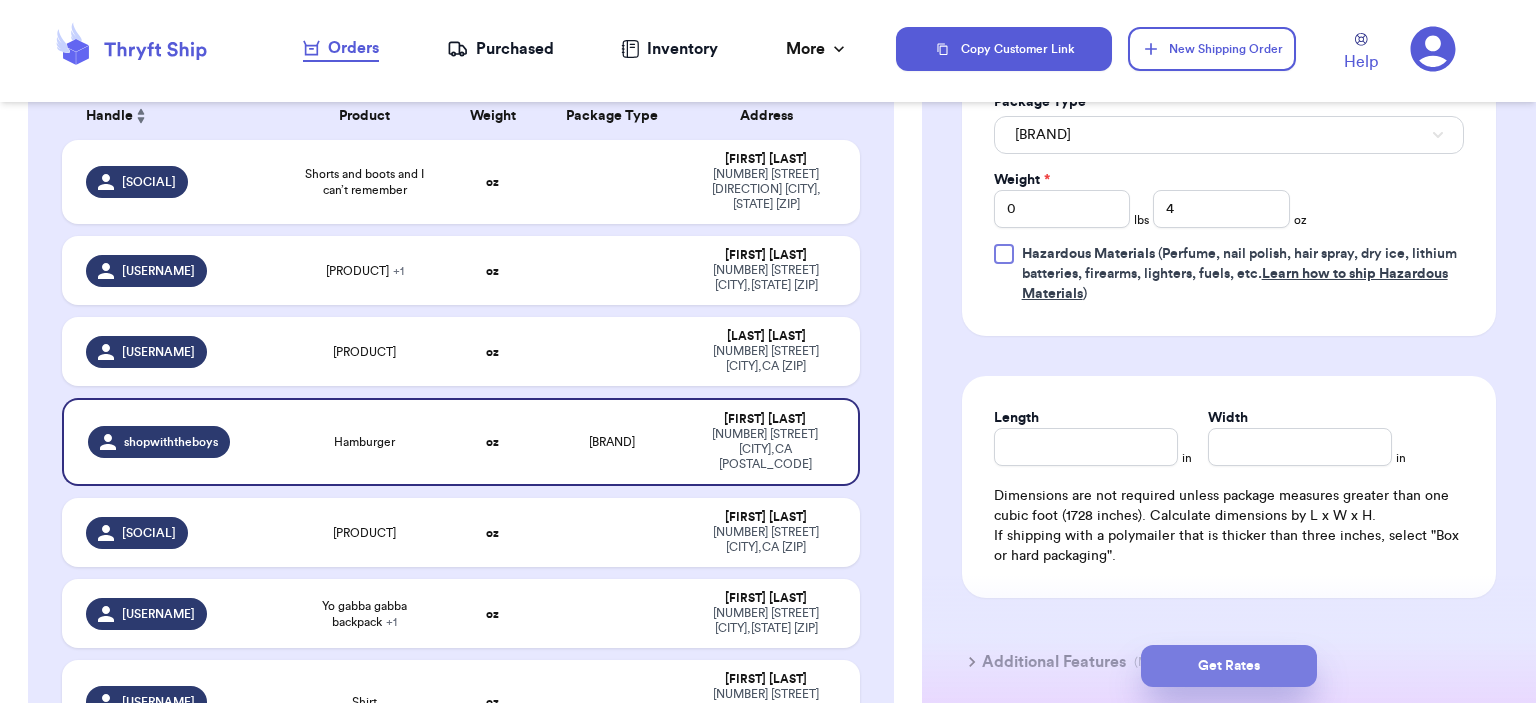 click on "Get Rates" at bounding box center (1229, 666) 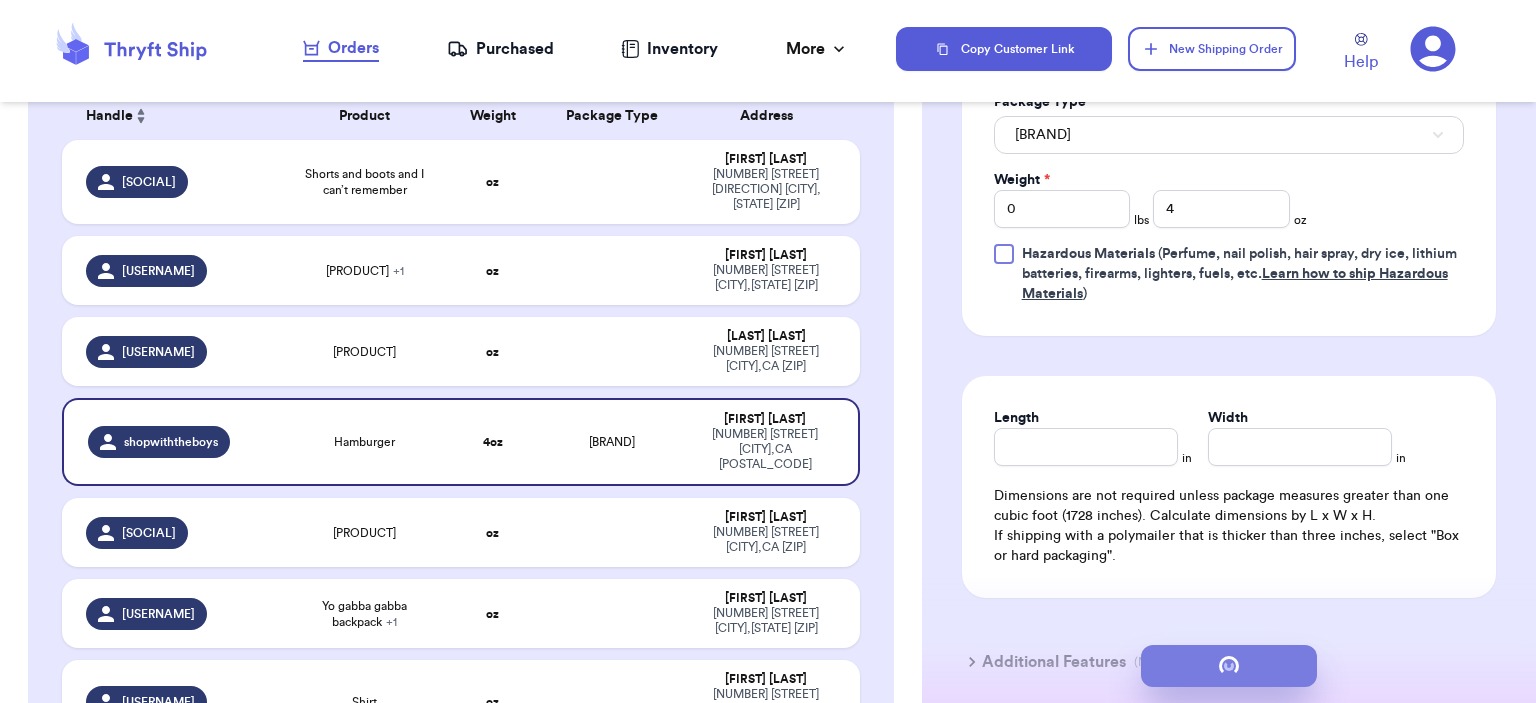 scroll, scrollTop: 0, scrollLeft: 0, axis: both 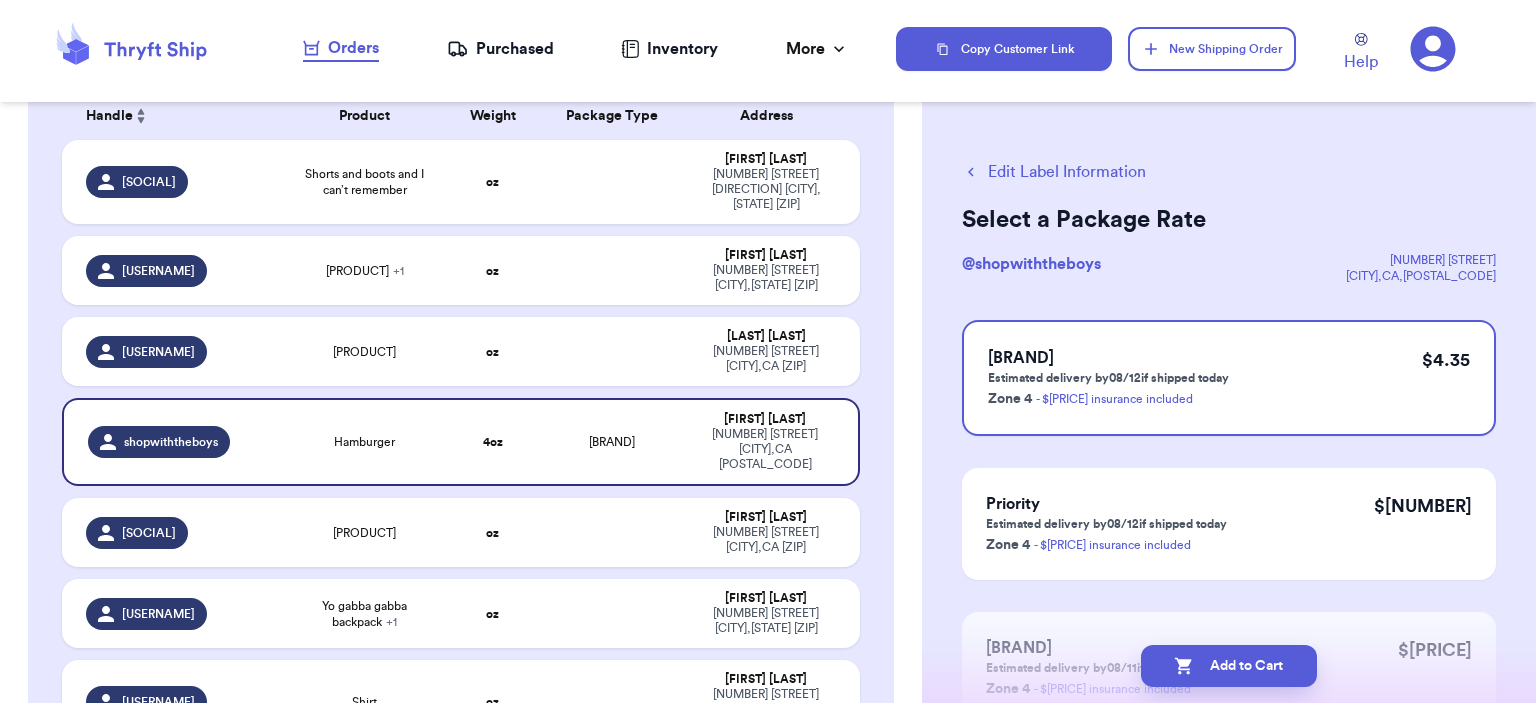 click on "Add to Cart" at bounding box center [1229, 666] 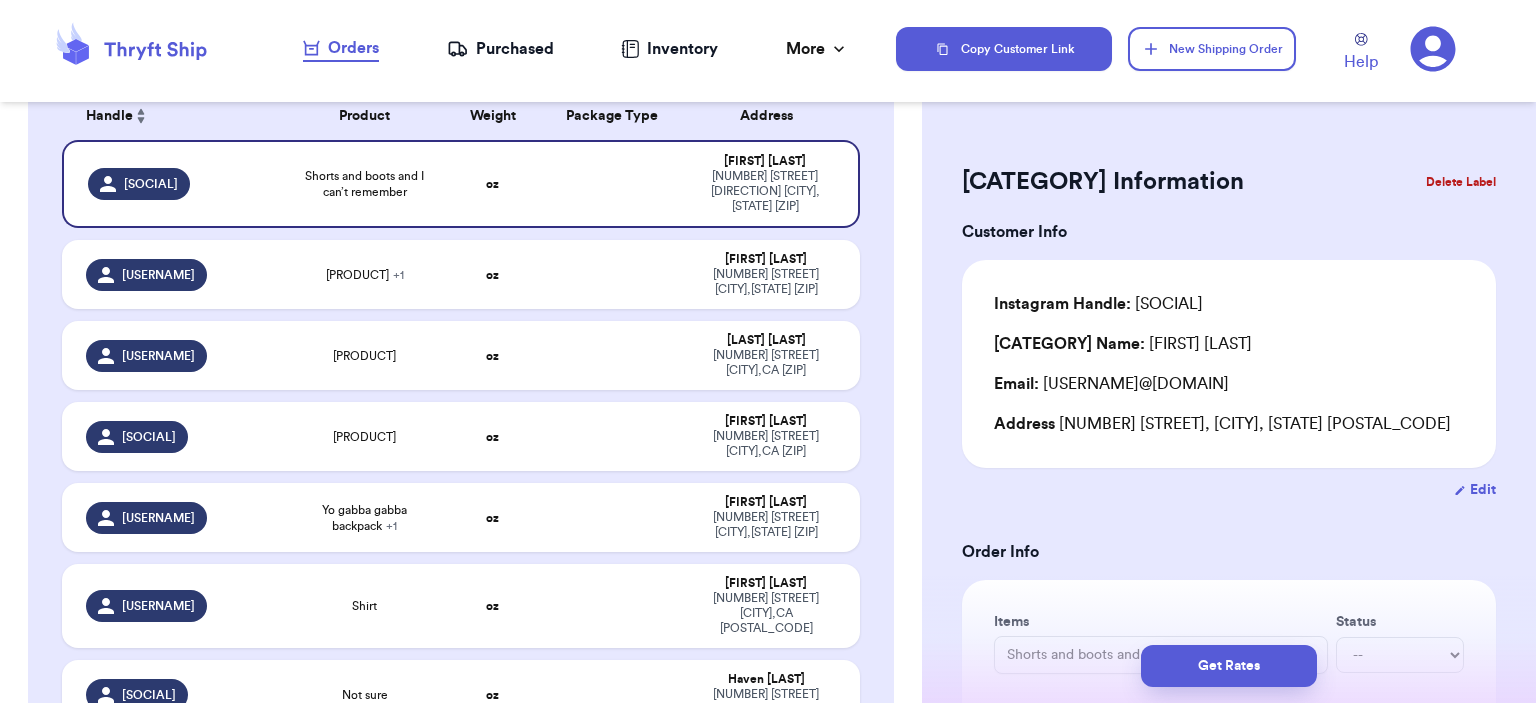 type 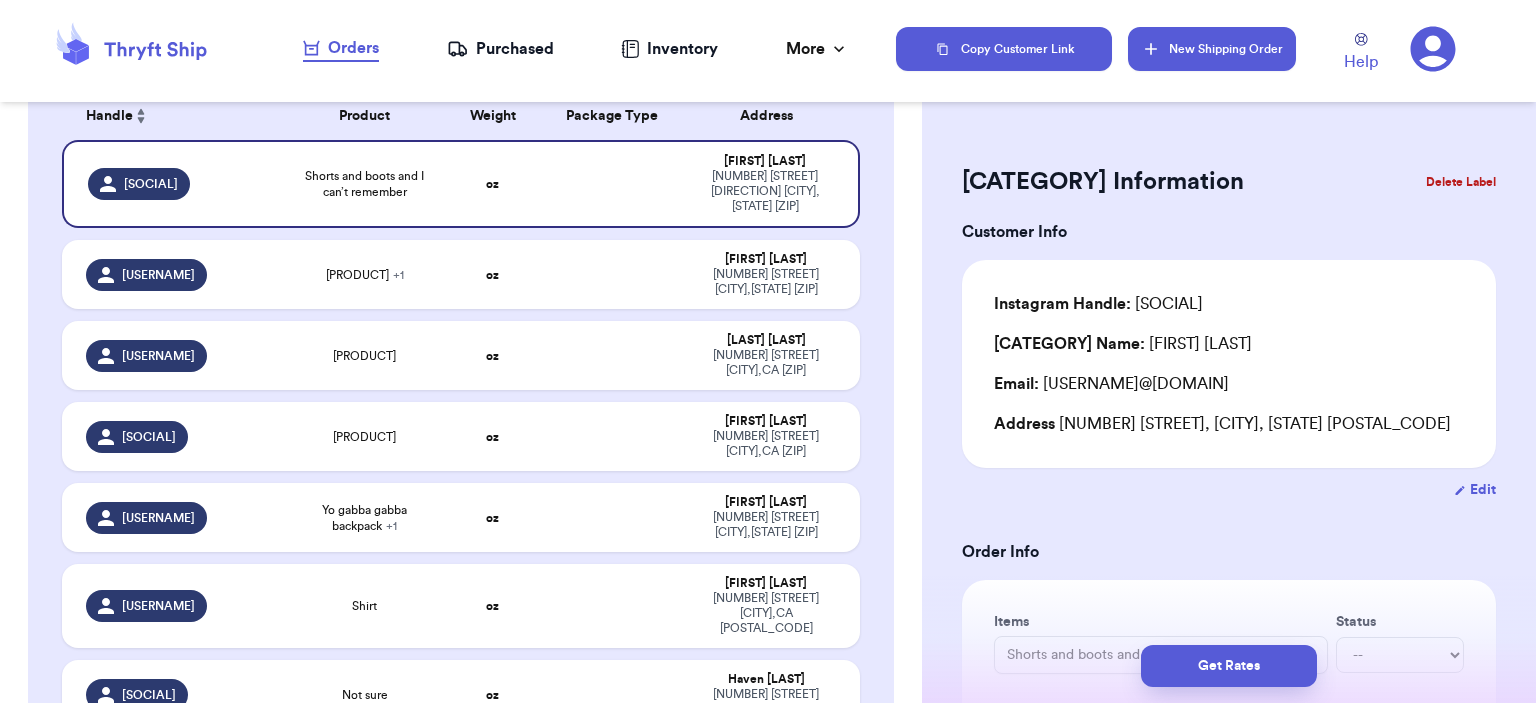 click on "New Shipping Order" at bounding box center [1212, 49] 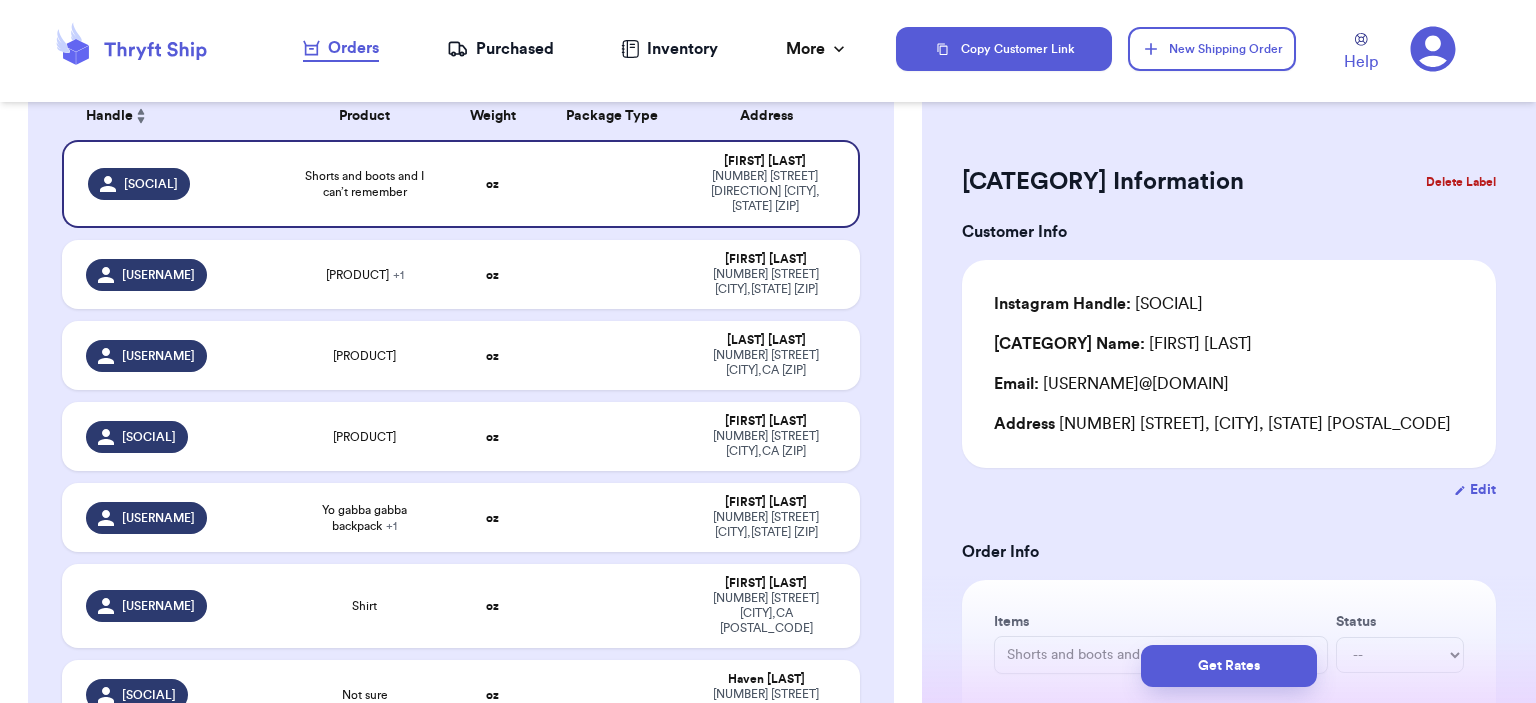 type 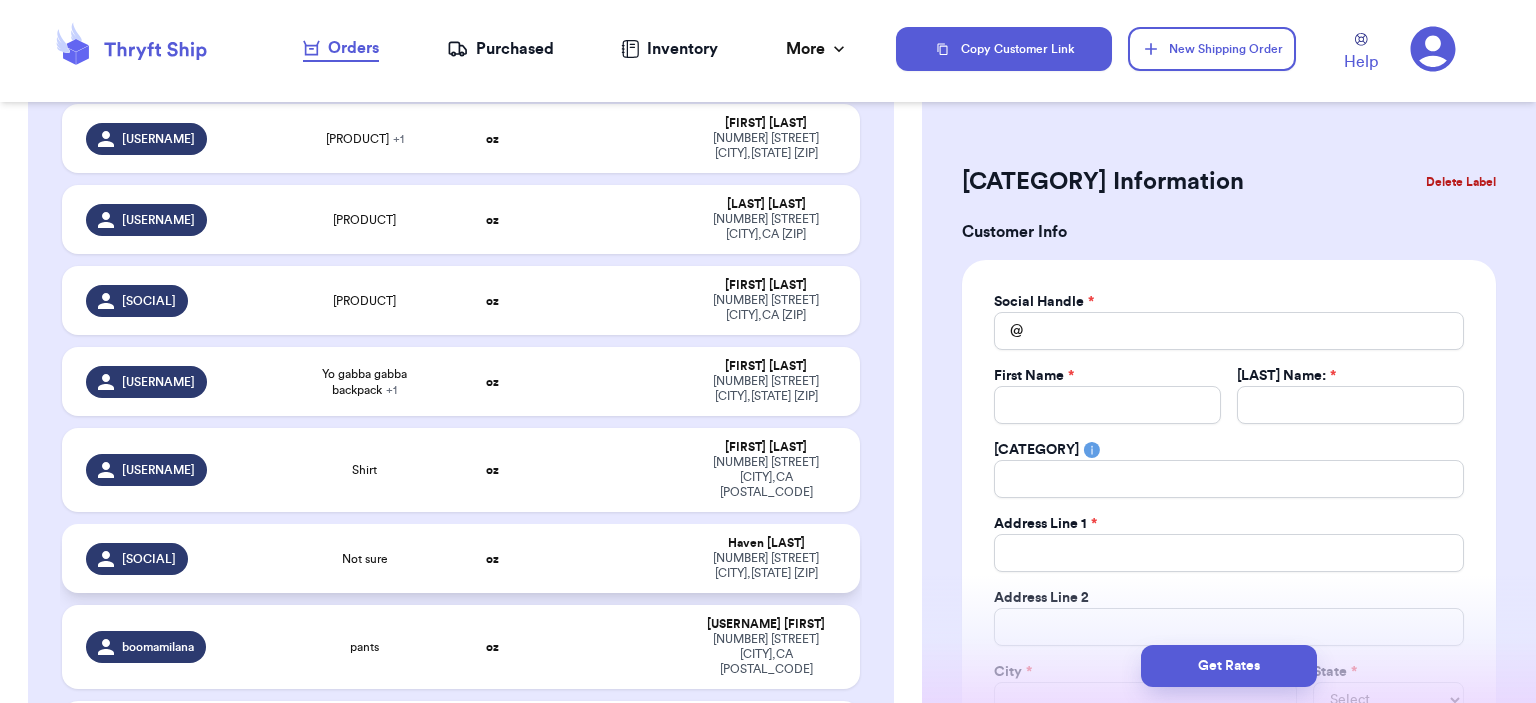 scroll, scrollTop: 400, scrollLeft: 0, axis: vertical 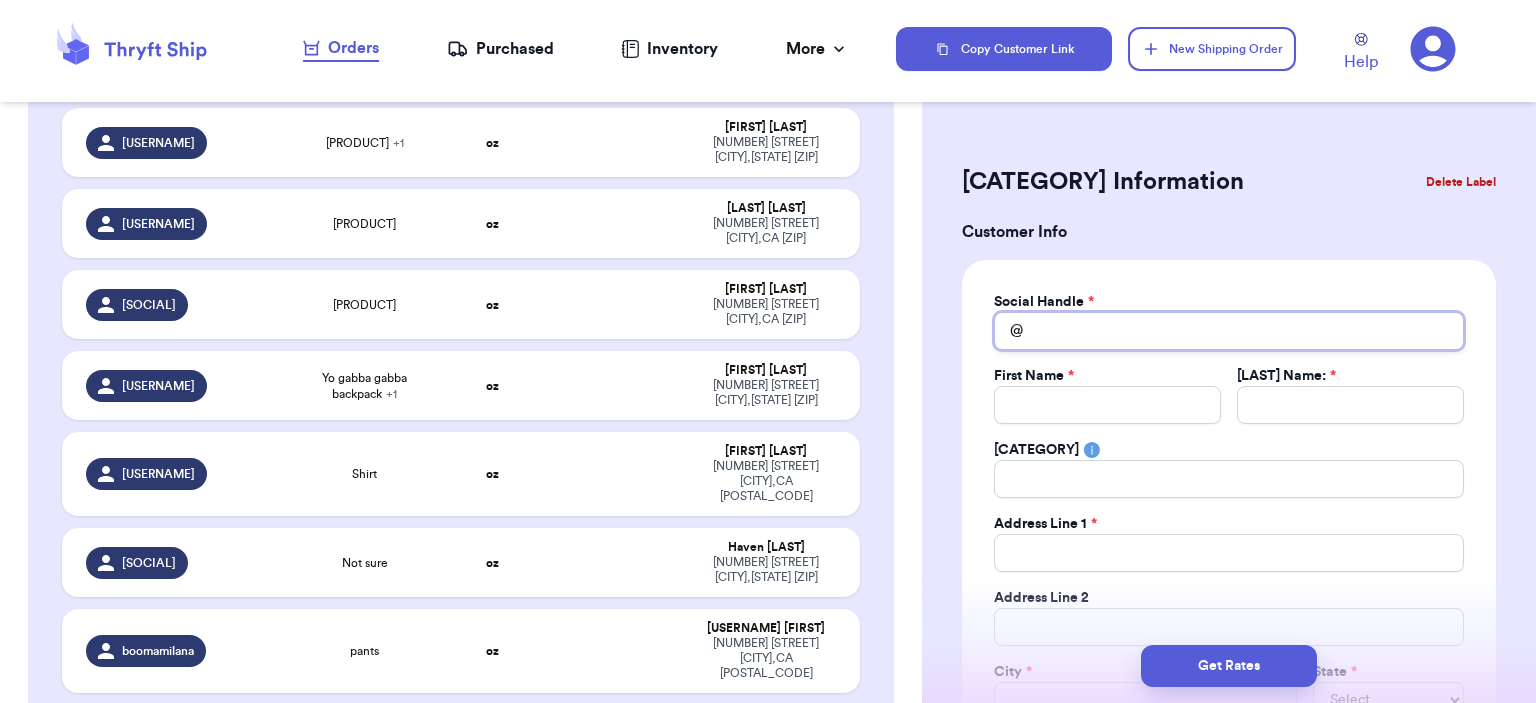 click on "Total Amount Paid" at bounding box center [1229, 331] 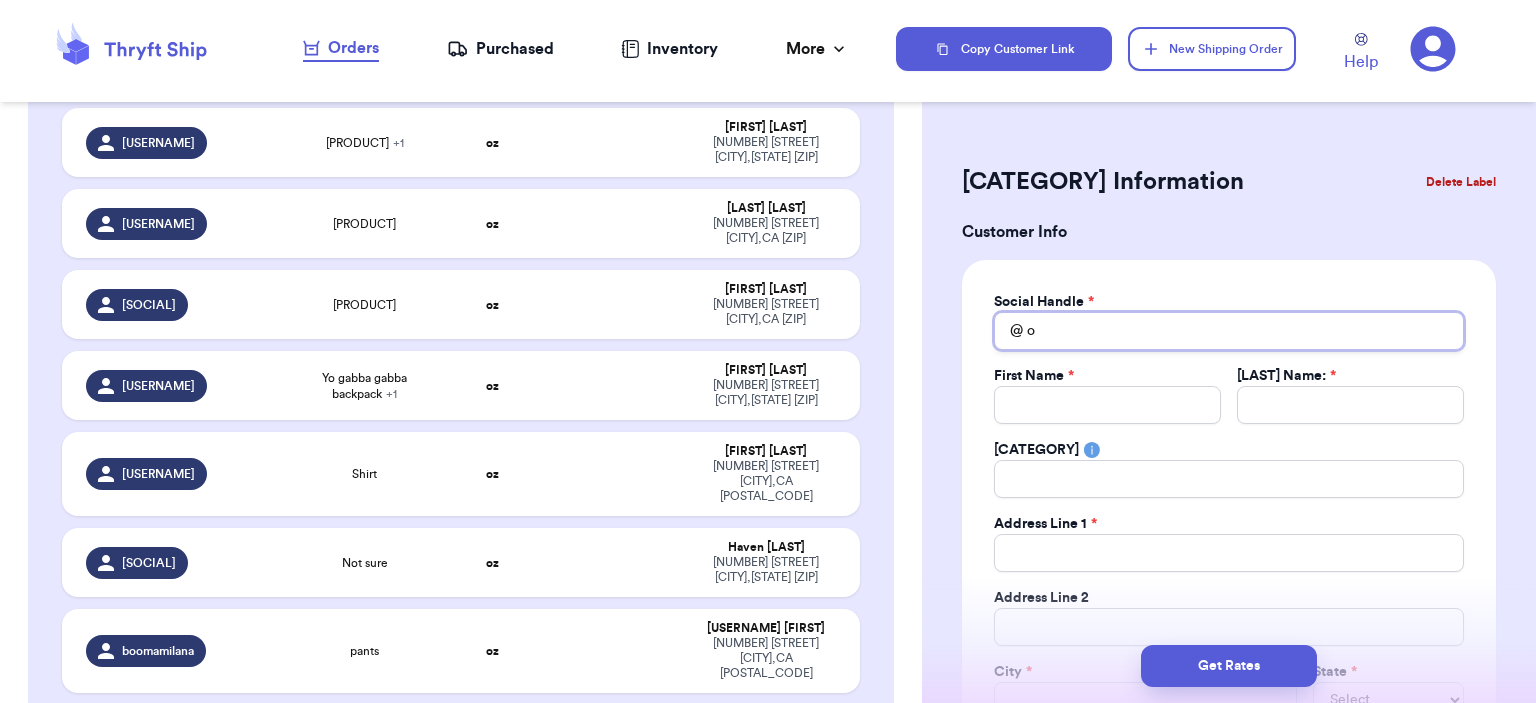 type 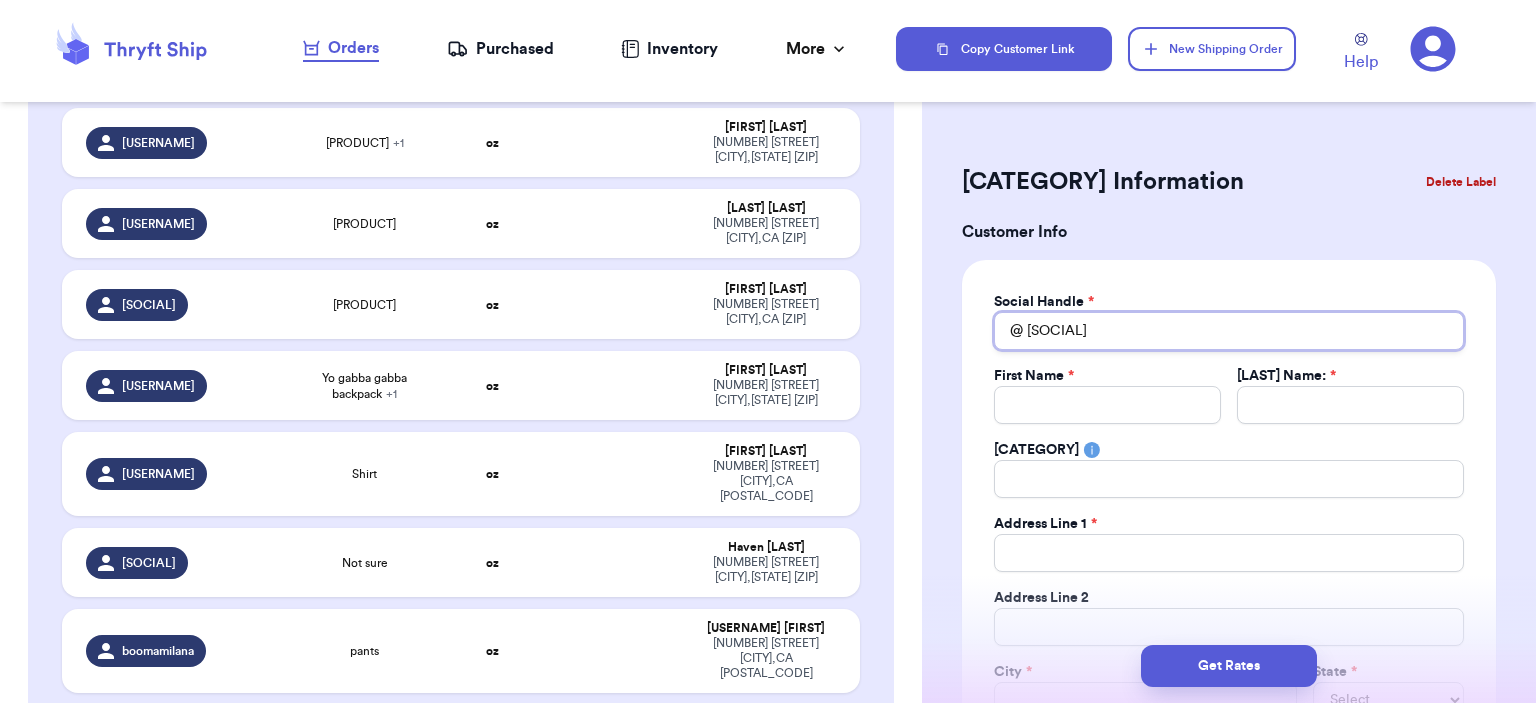 type 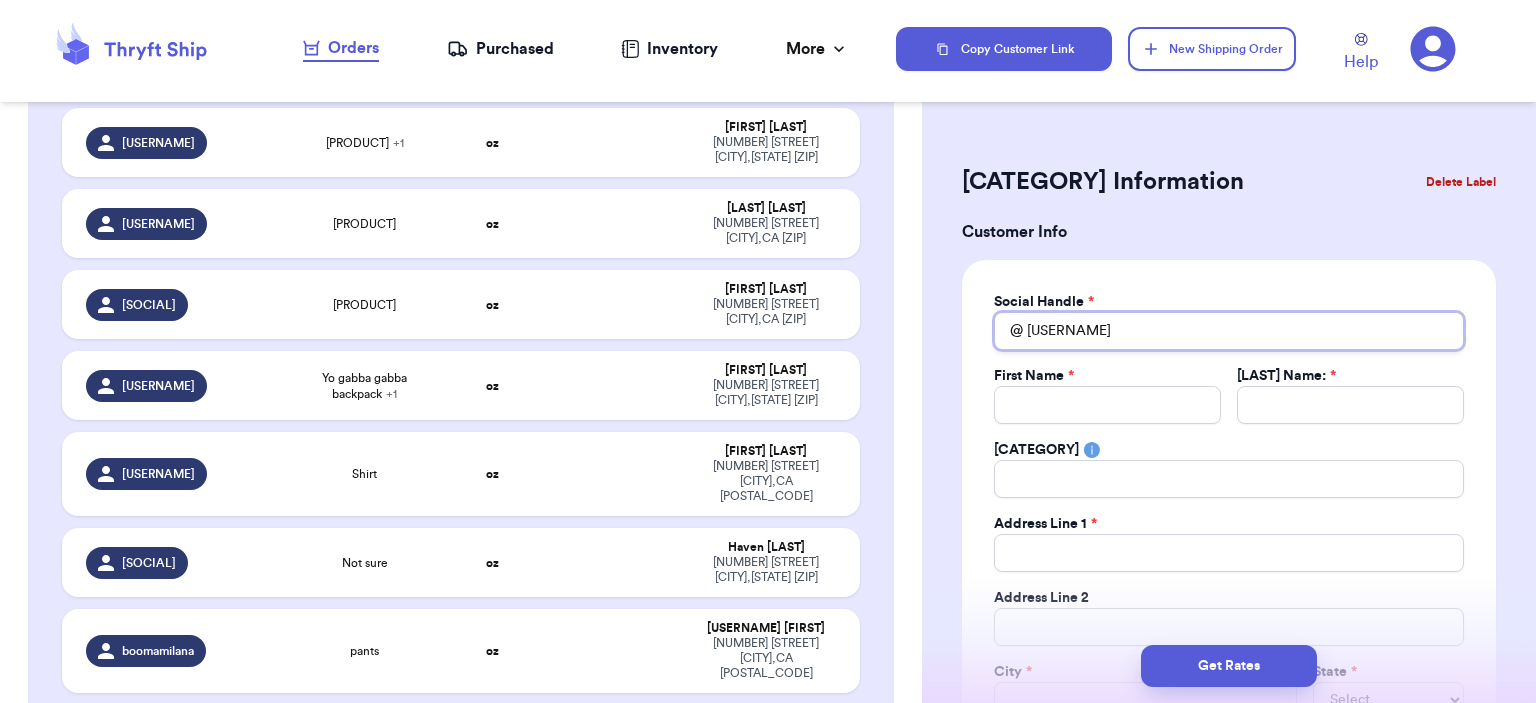 type on "[SOCIAL]" 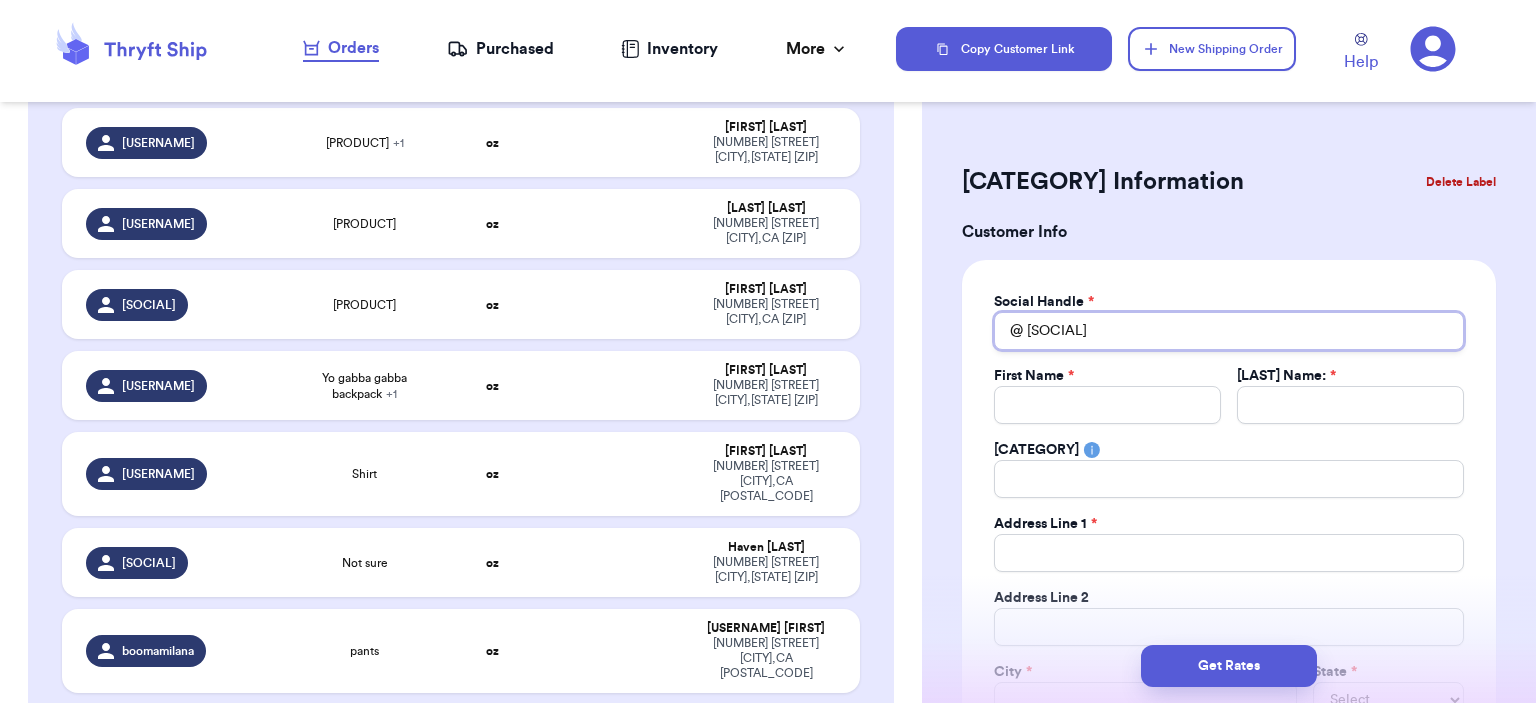 type 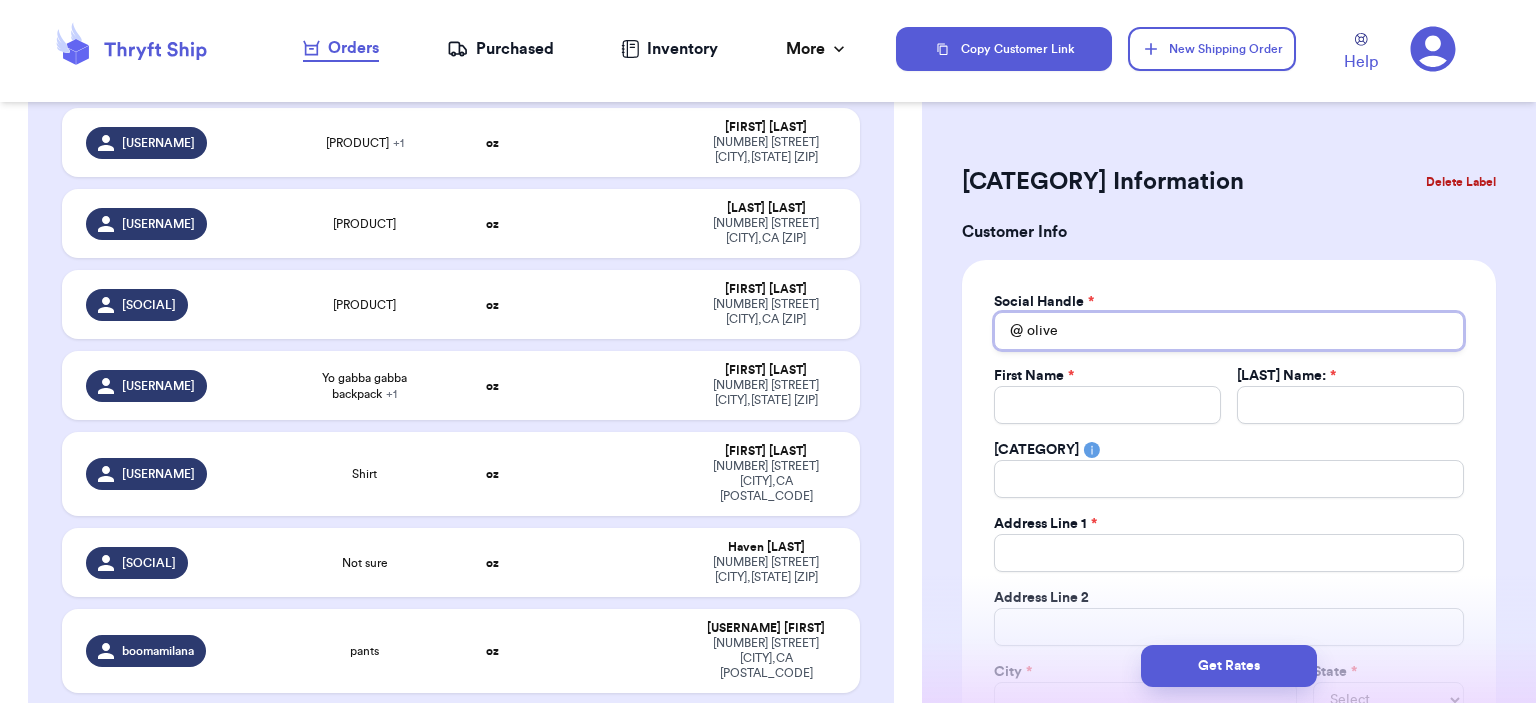 type 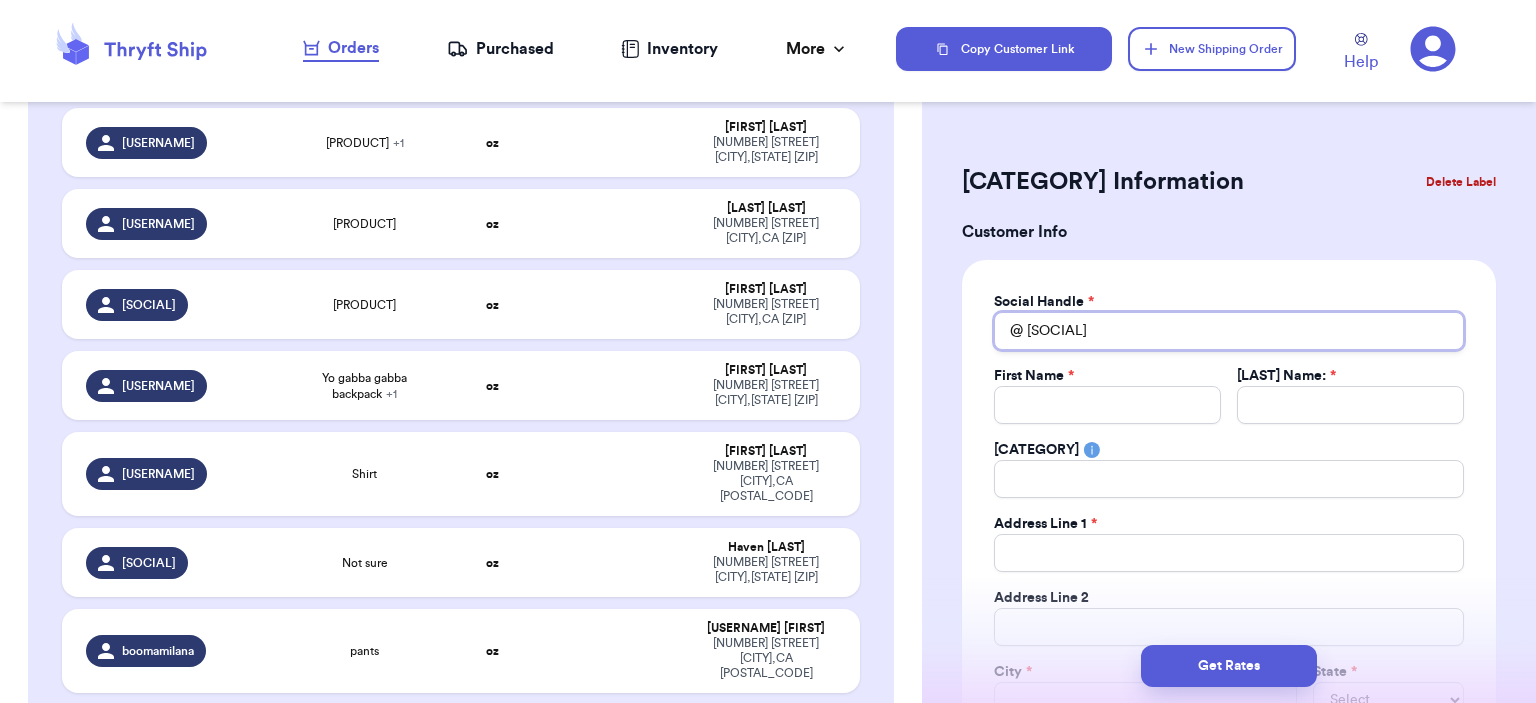 type 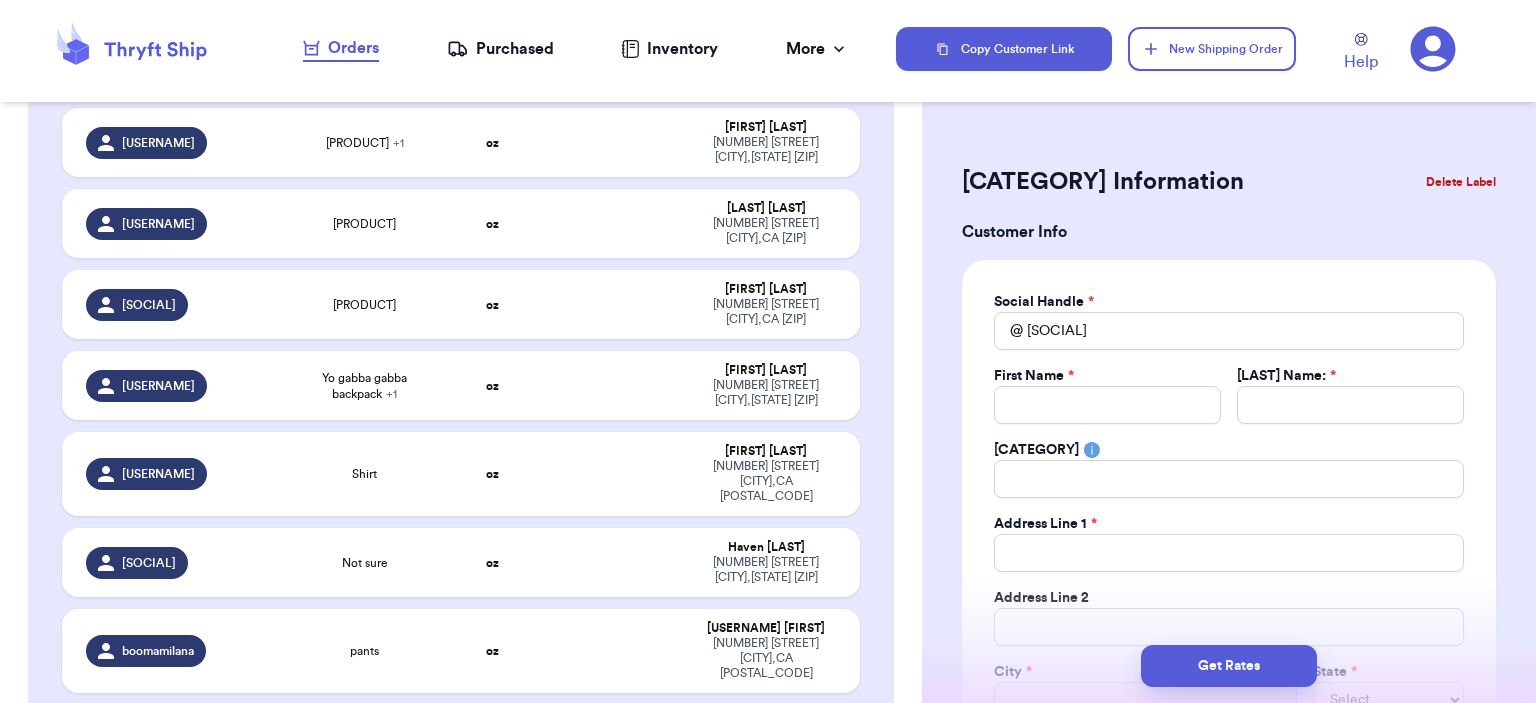 click on "Delete Label" at bounding box center (1461, 182) 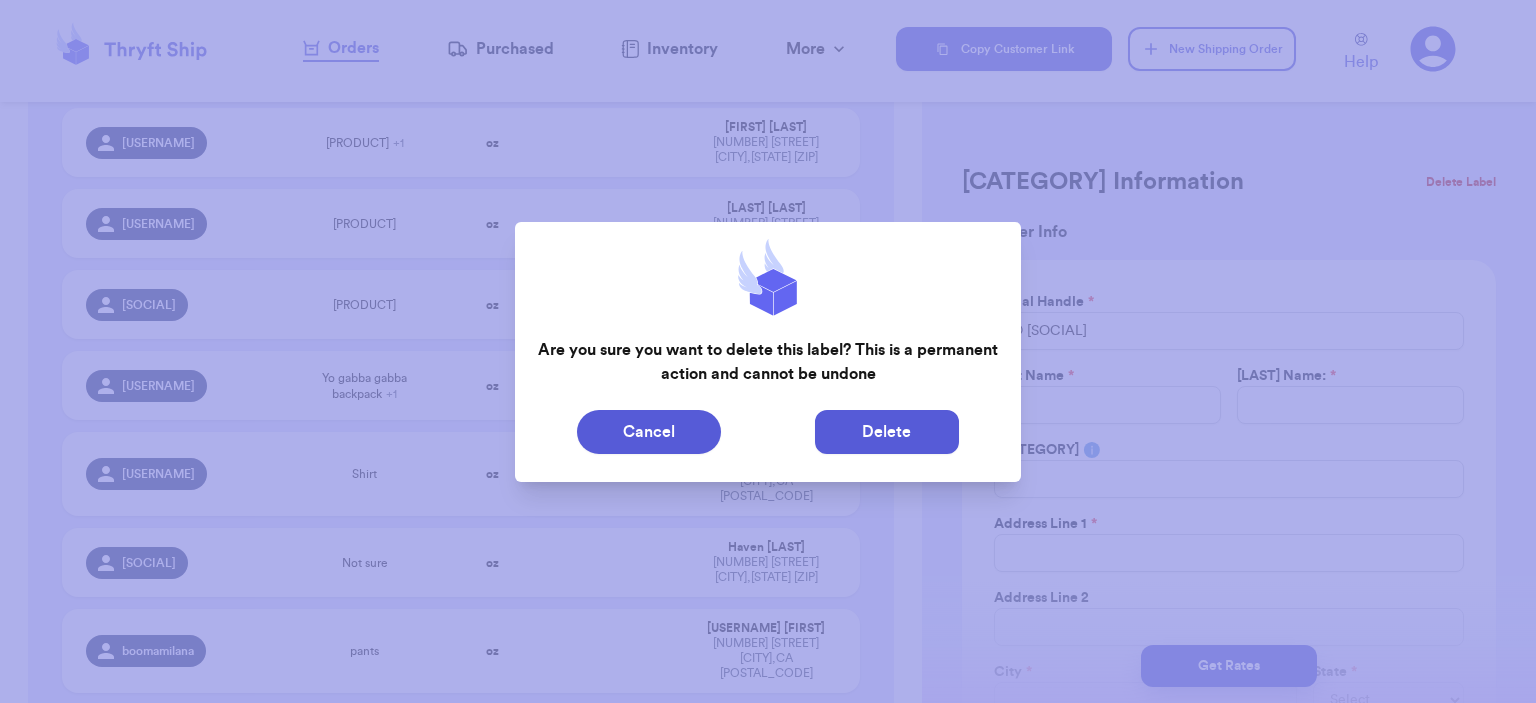 click on "Delete" at bounding box center (887, 432) 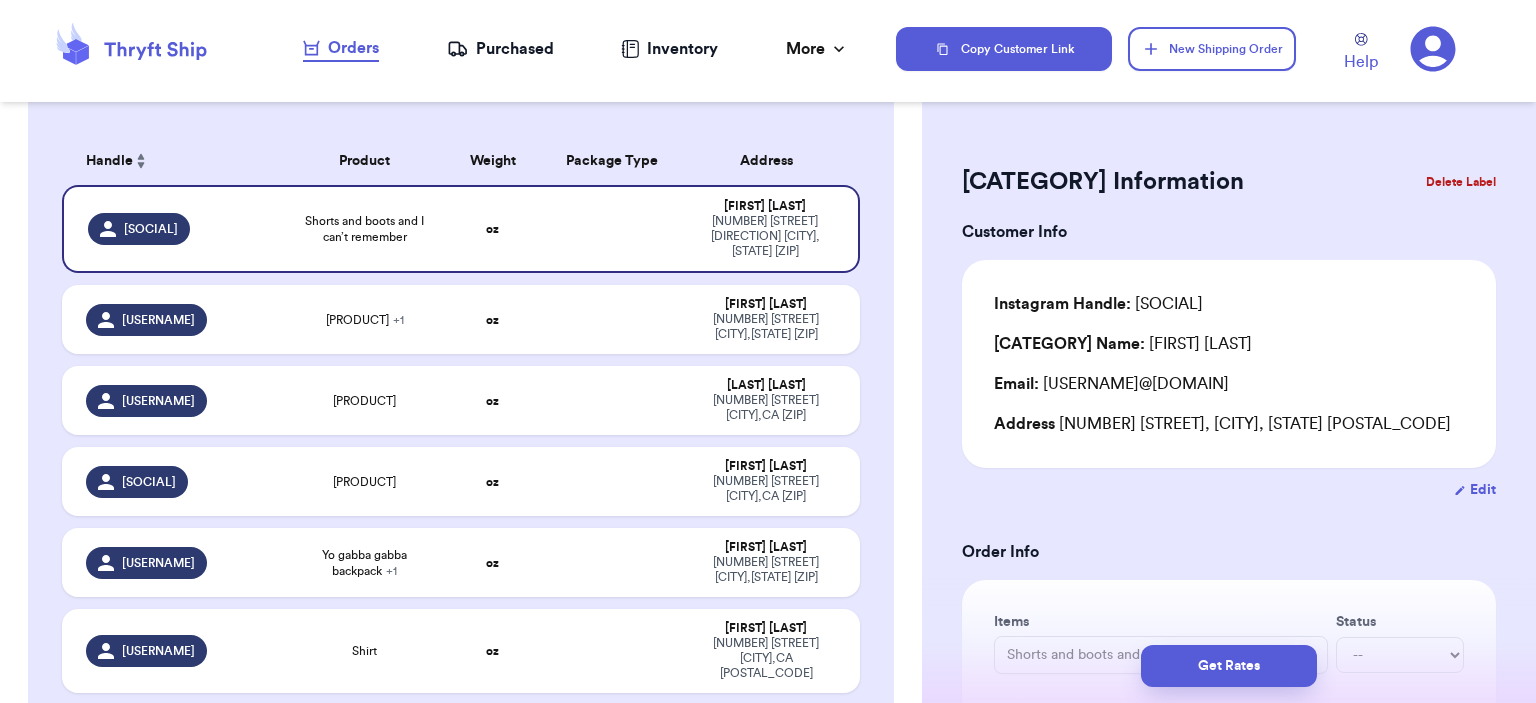 scroll, scrollTop: 128, scrollLeft: 0, axis: vertical 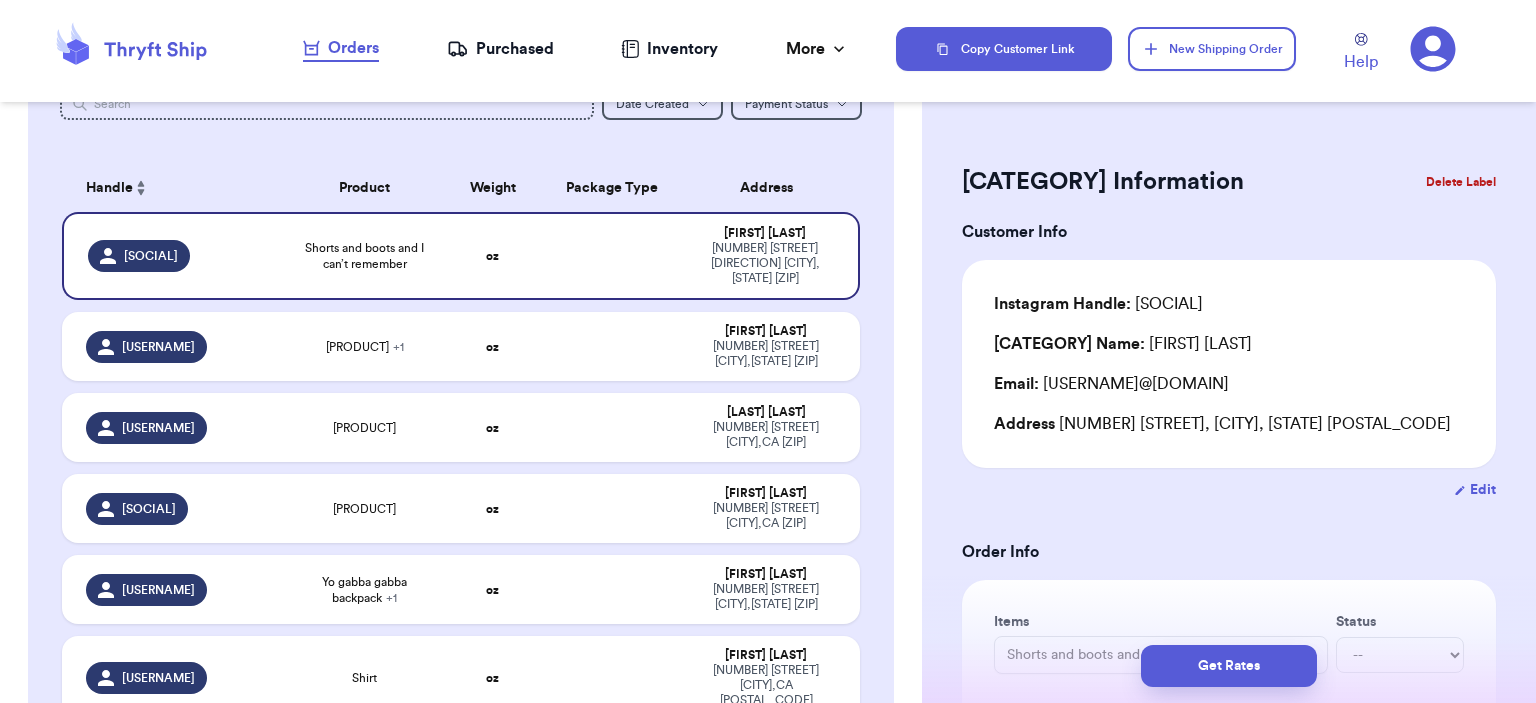type 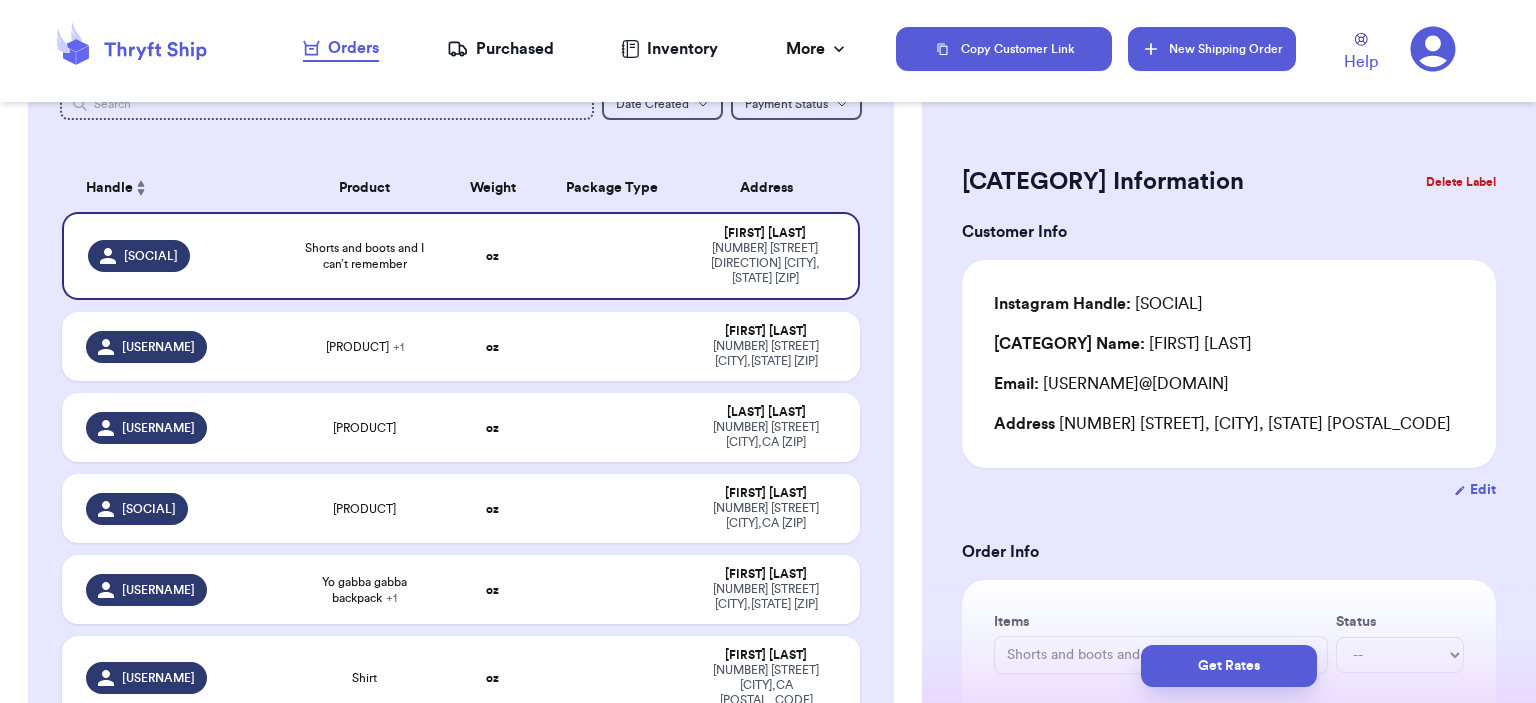 click on "New Shipping Order" at bounding box center (1212, 49) 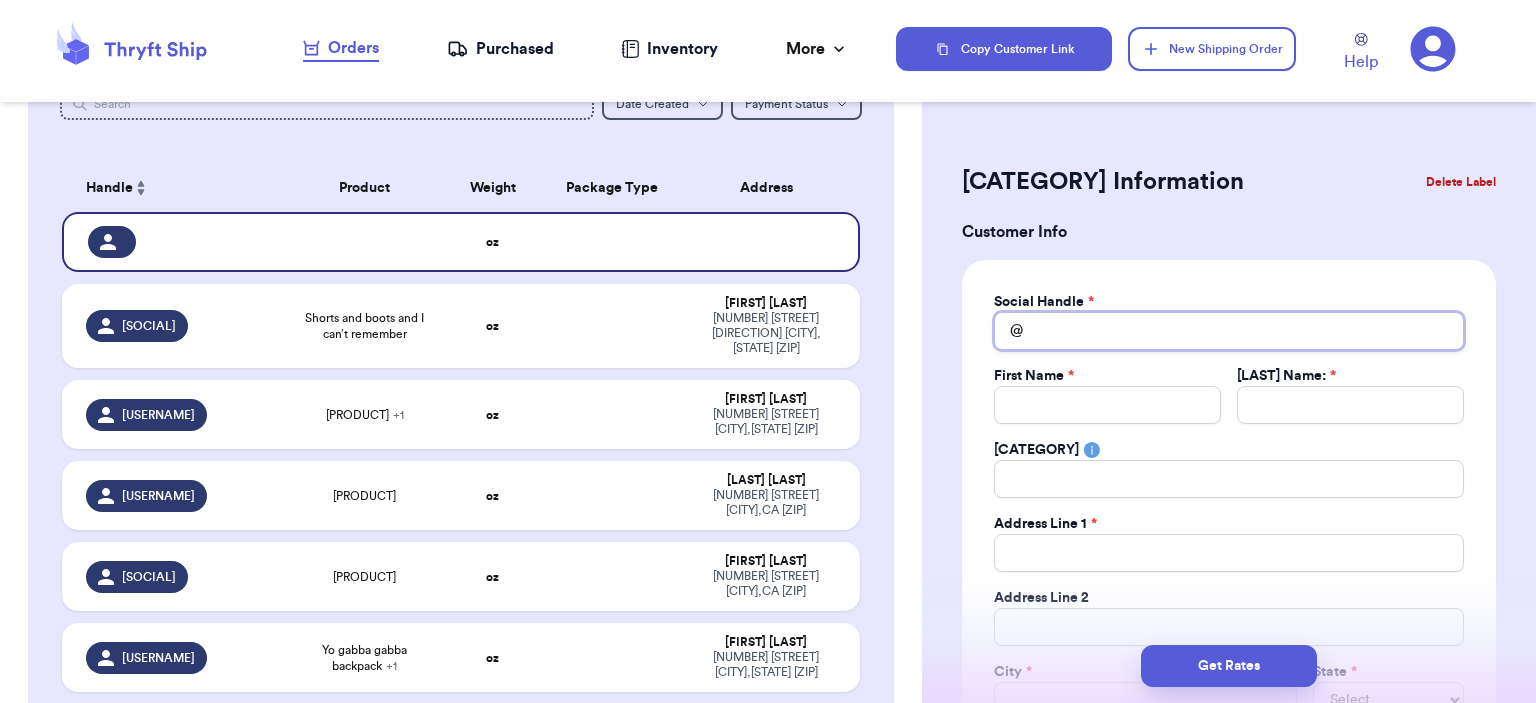 click on "Total Amount Paid" at bounding box center (1229, 331) 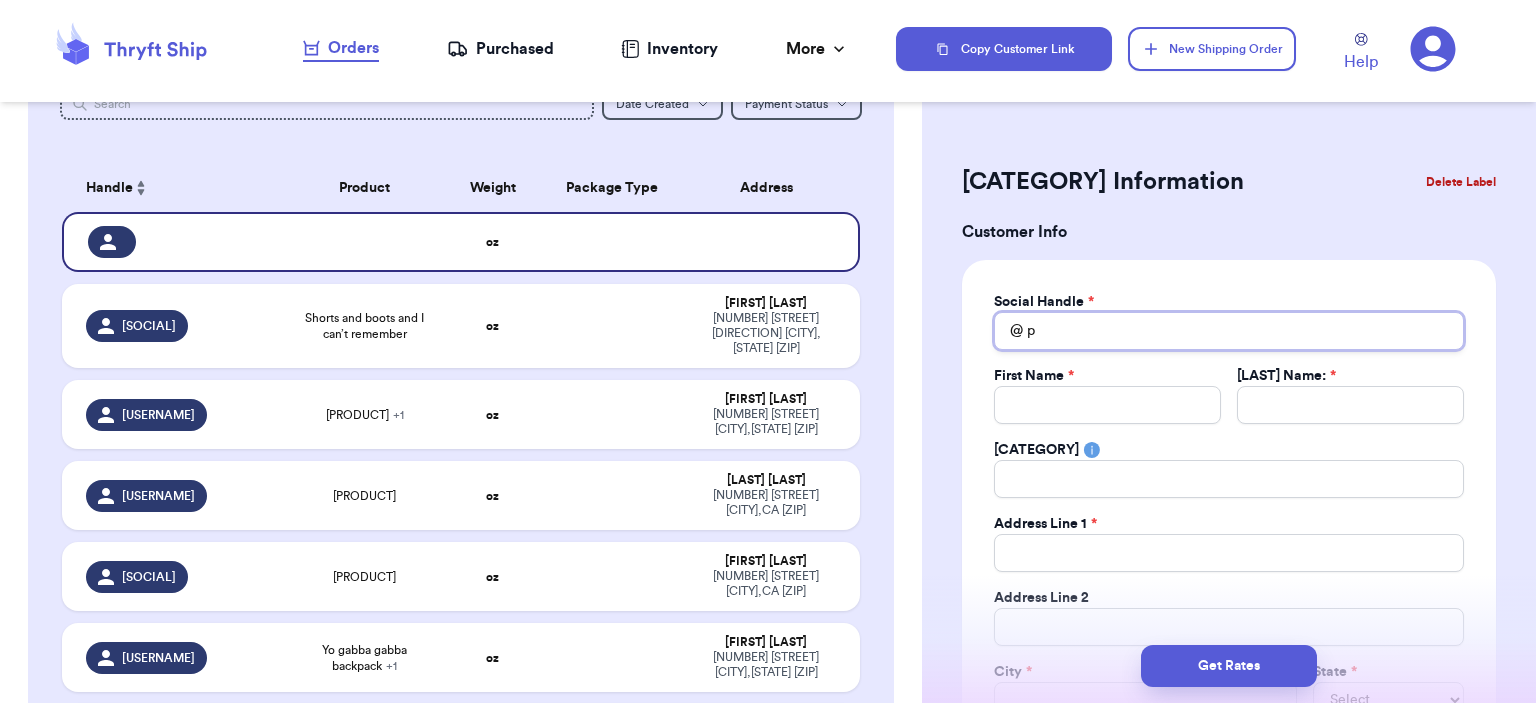 type 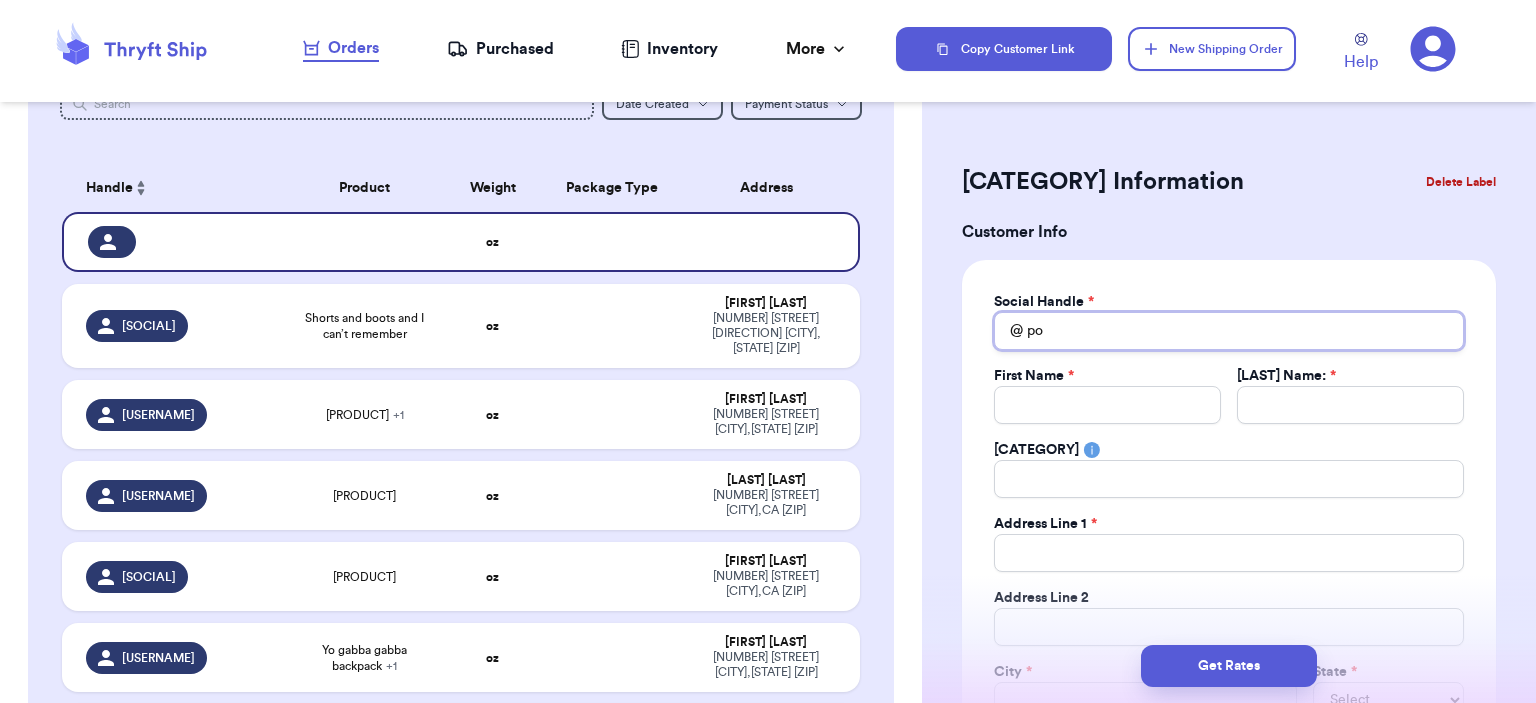 type 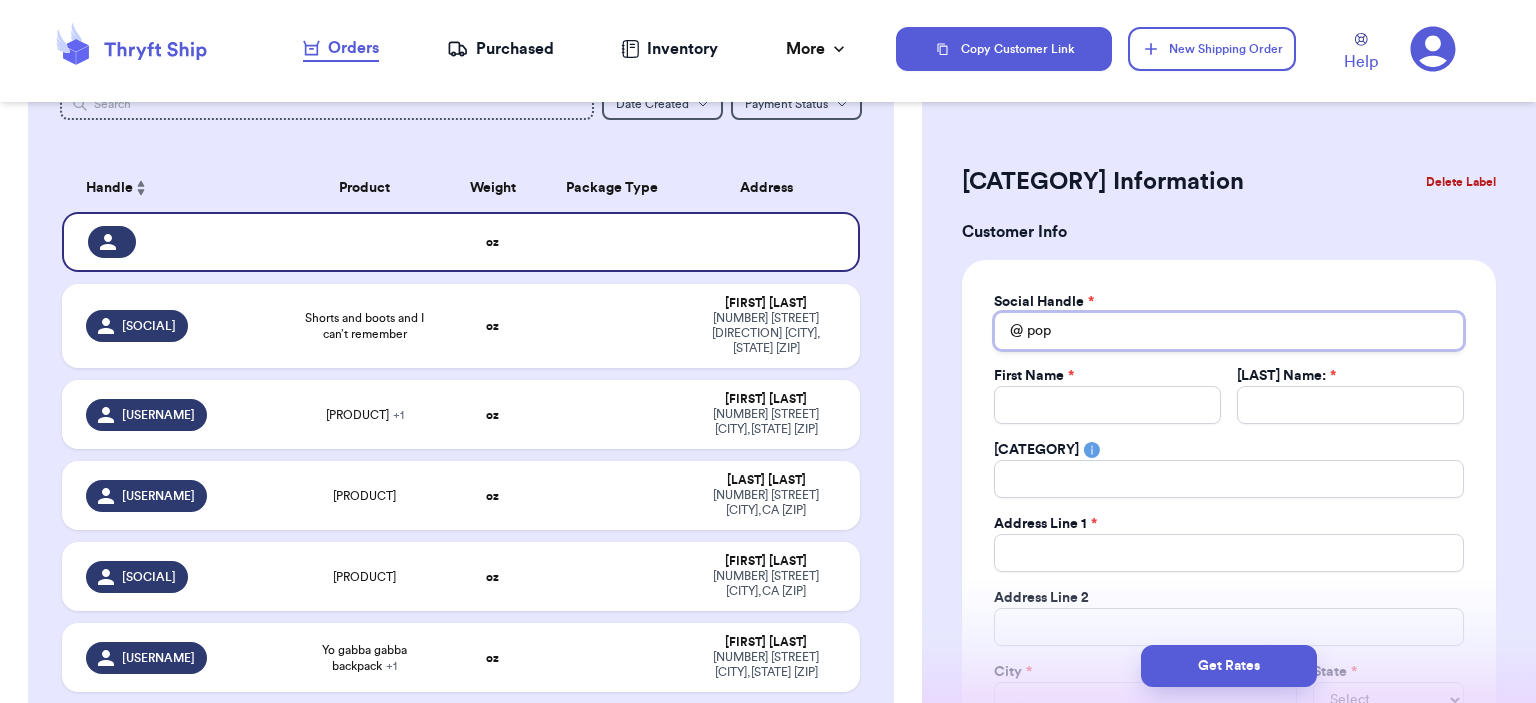 type 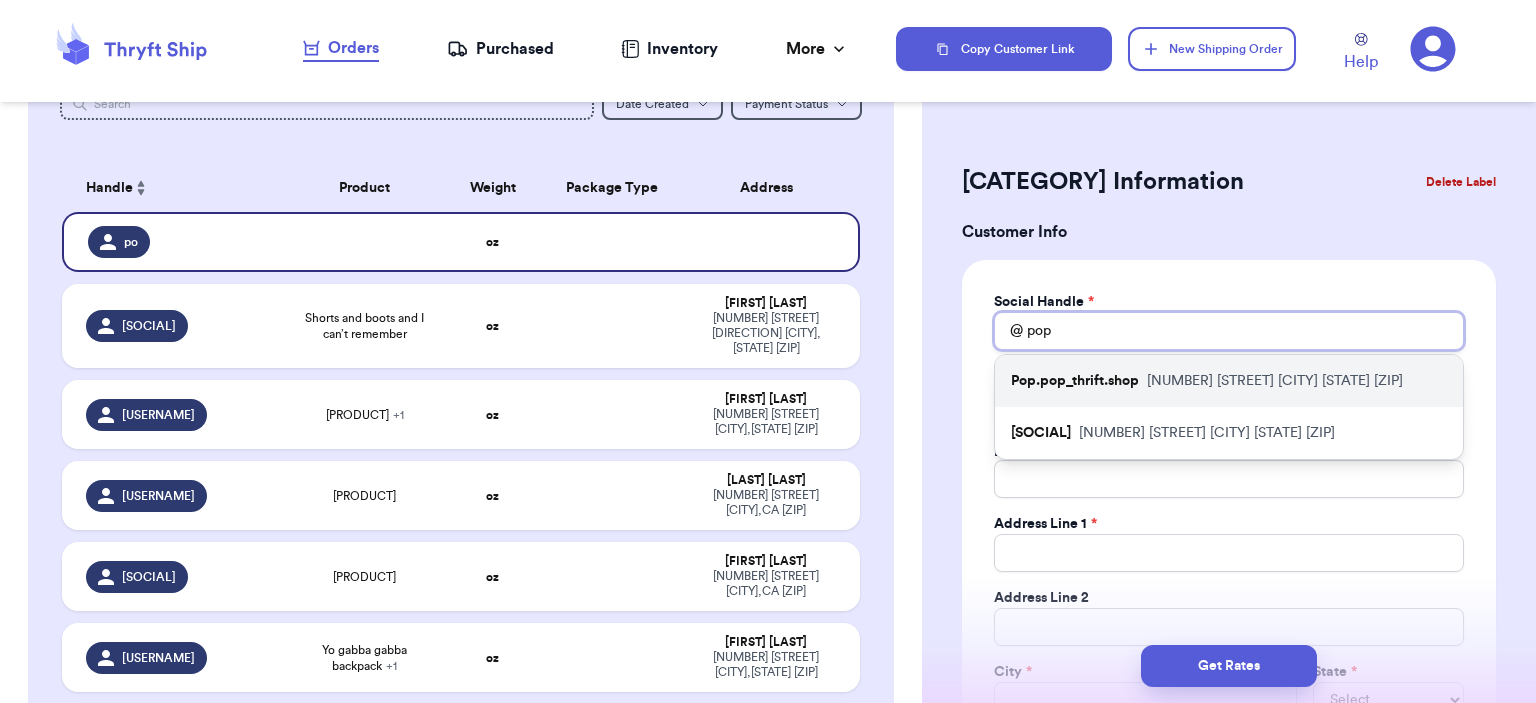type on "pop" 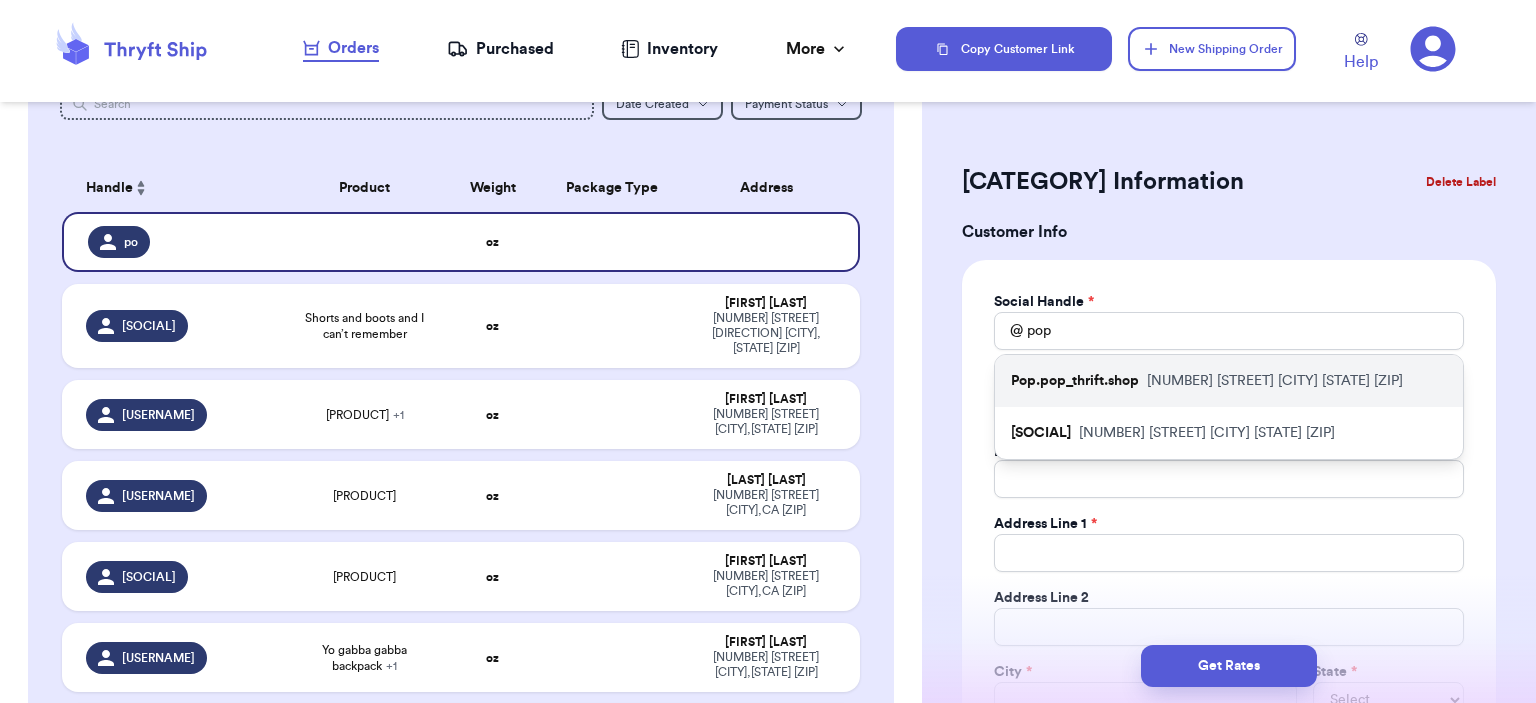 click on "[NUMBER] [STREET] [CITY] [STATE] [POSTAL_CODE]" at bounding box center [1275, 381] 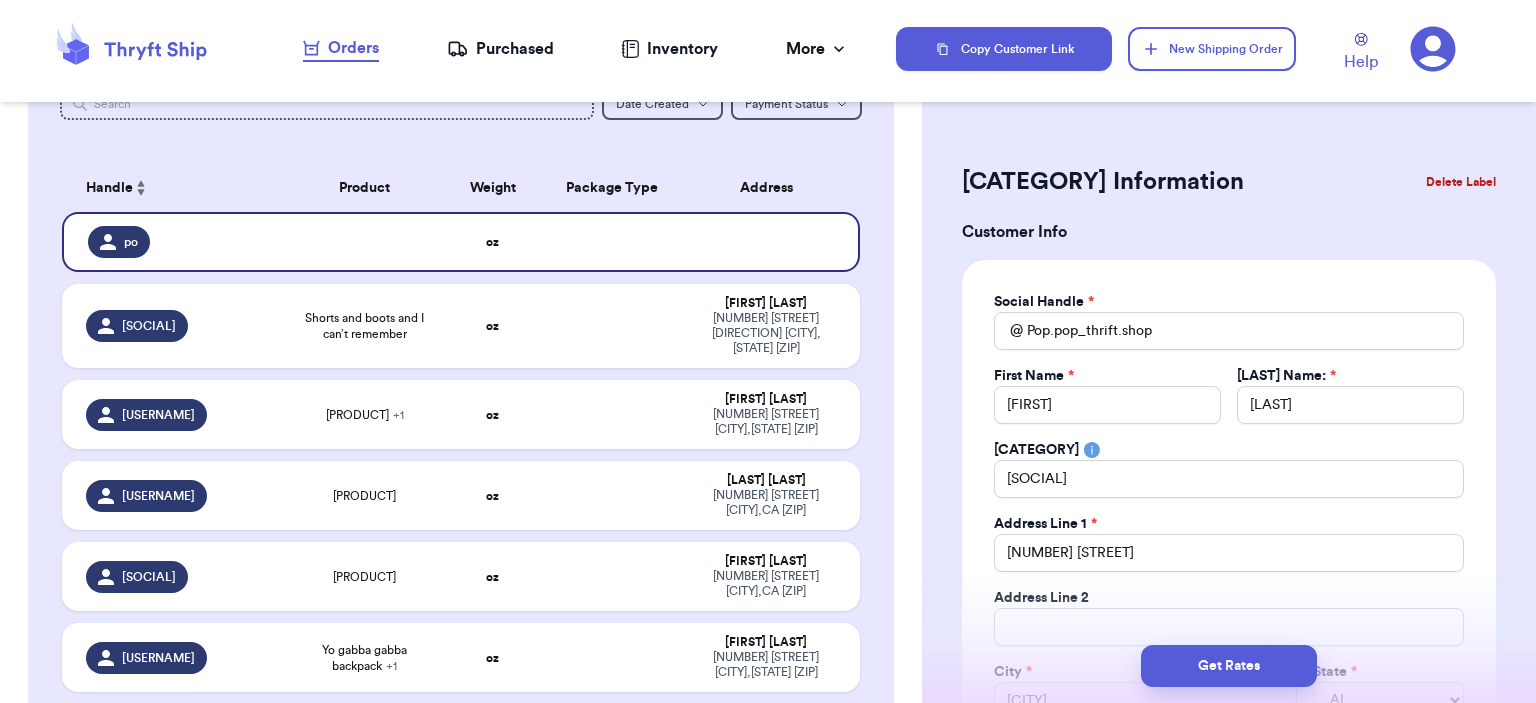 type 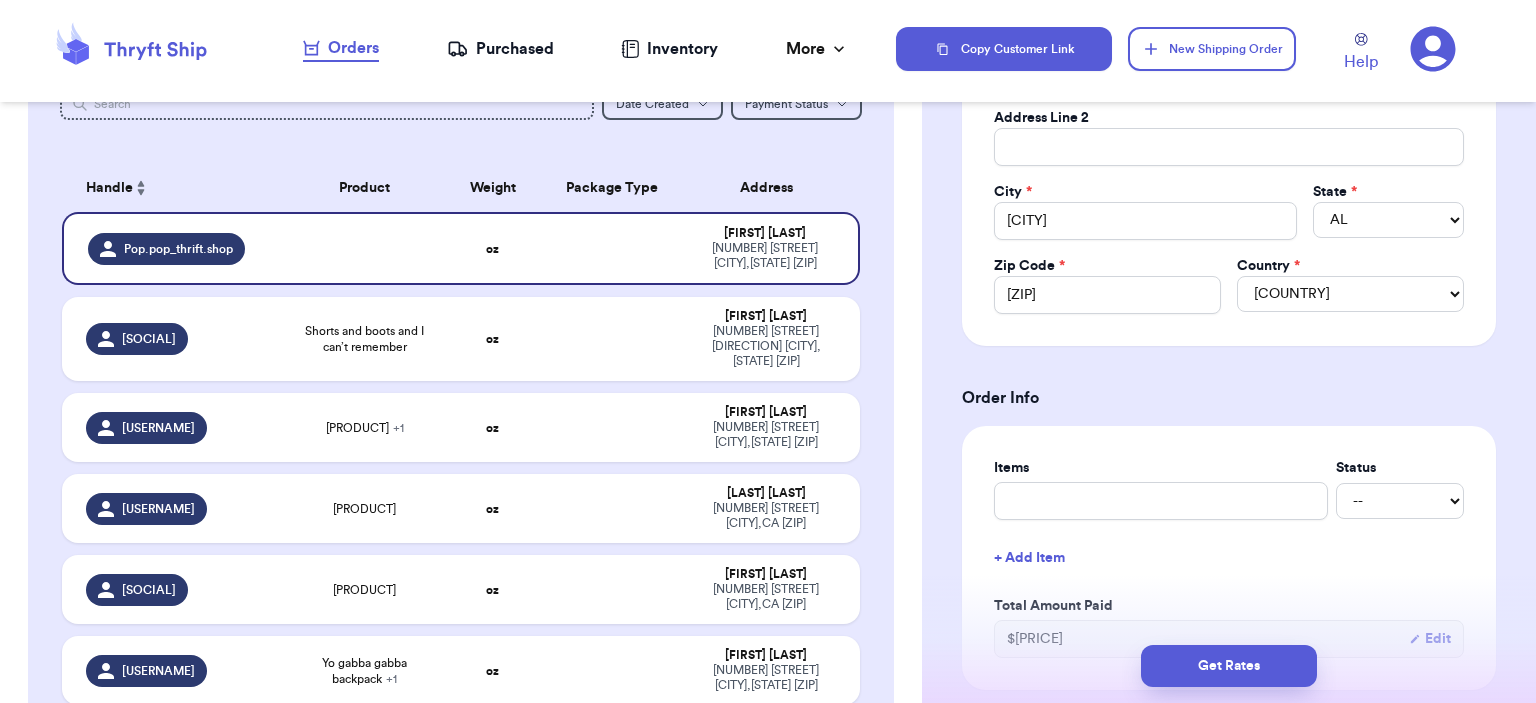 scroll, scrollTop: 500, scrollLeft: 0, axis: vertical 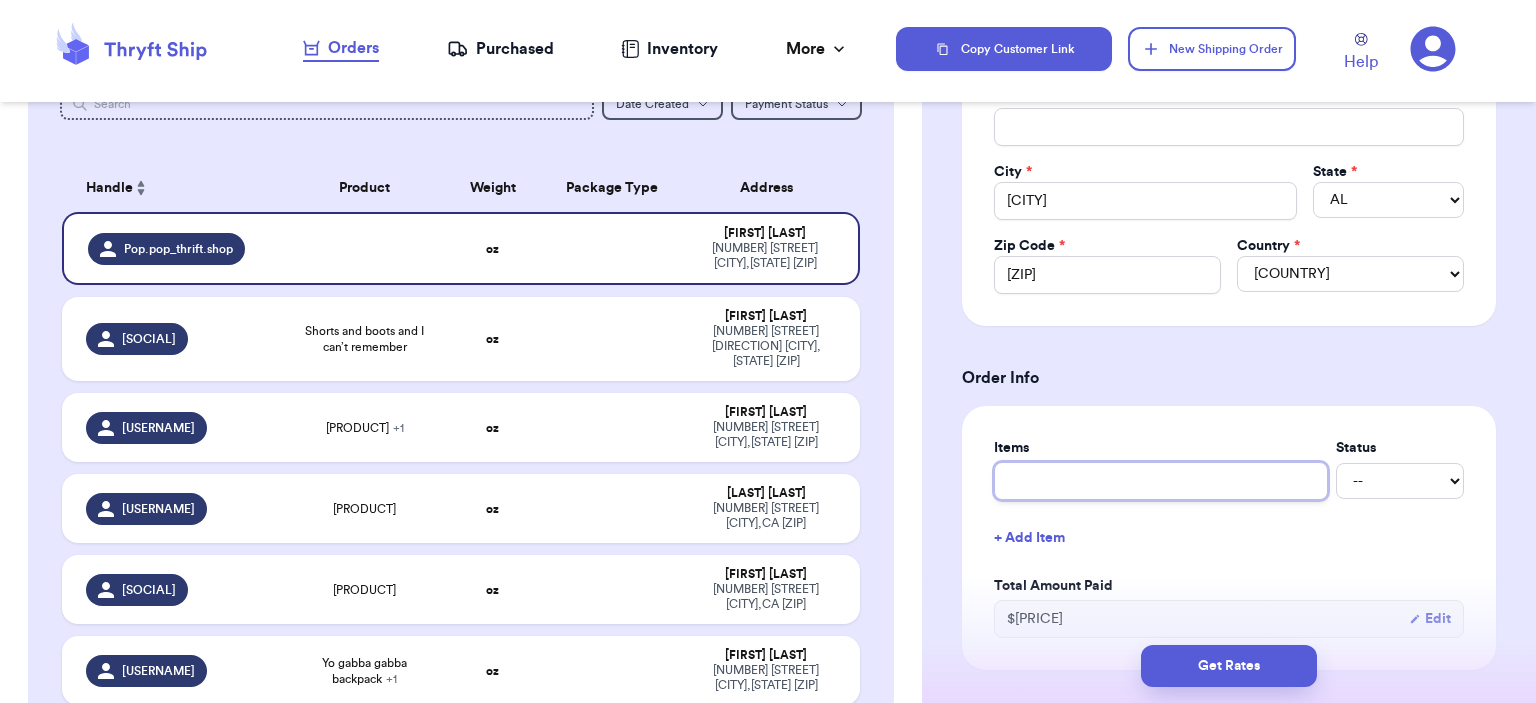 click at bounding box center (1161, 481) 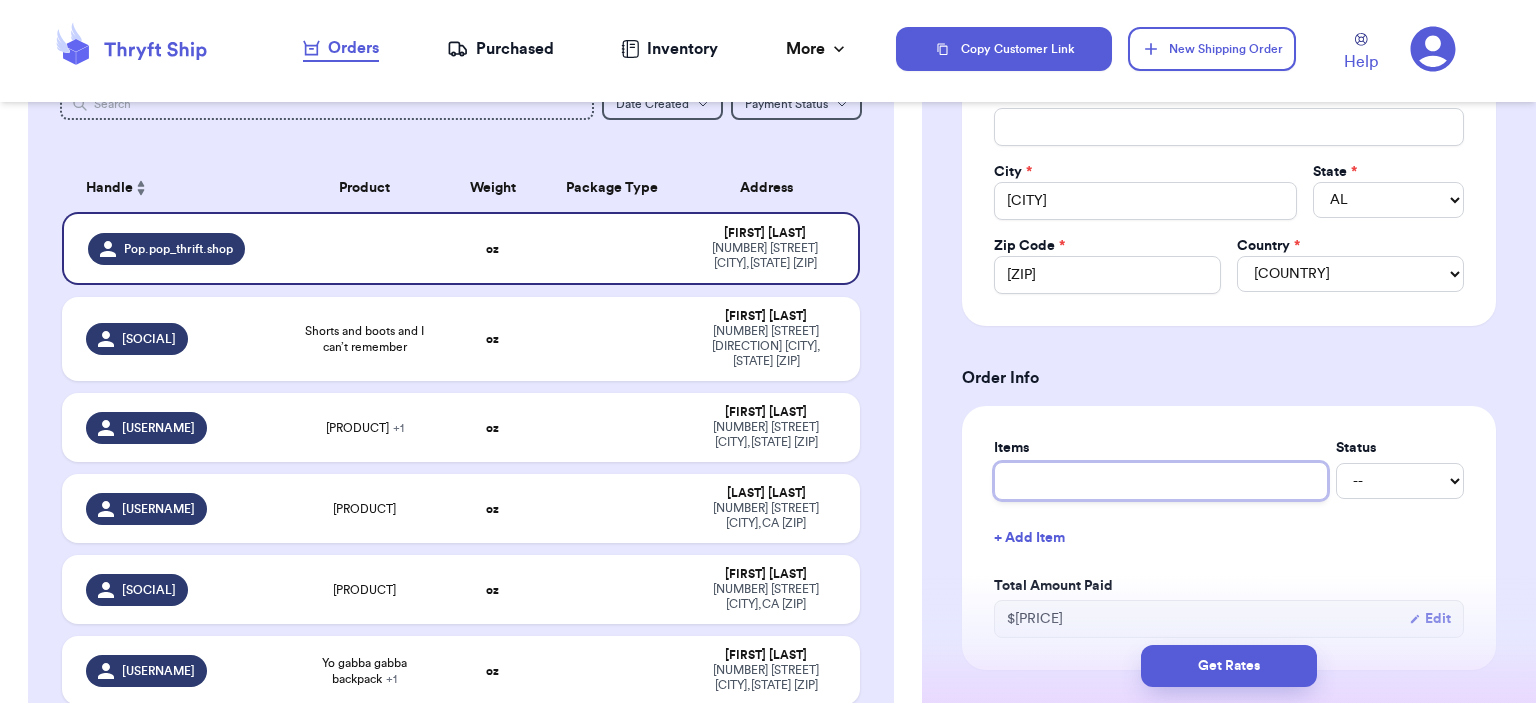 type on "bag" 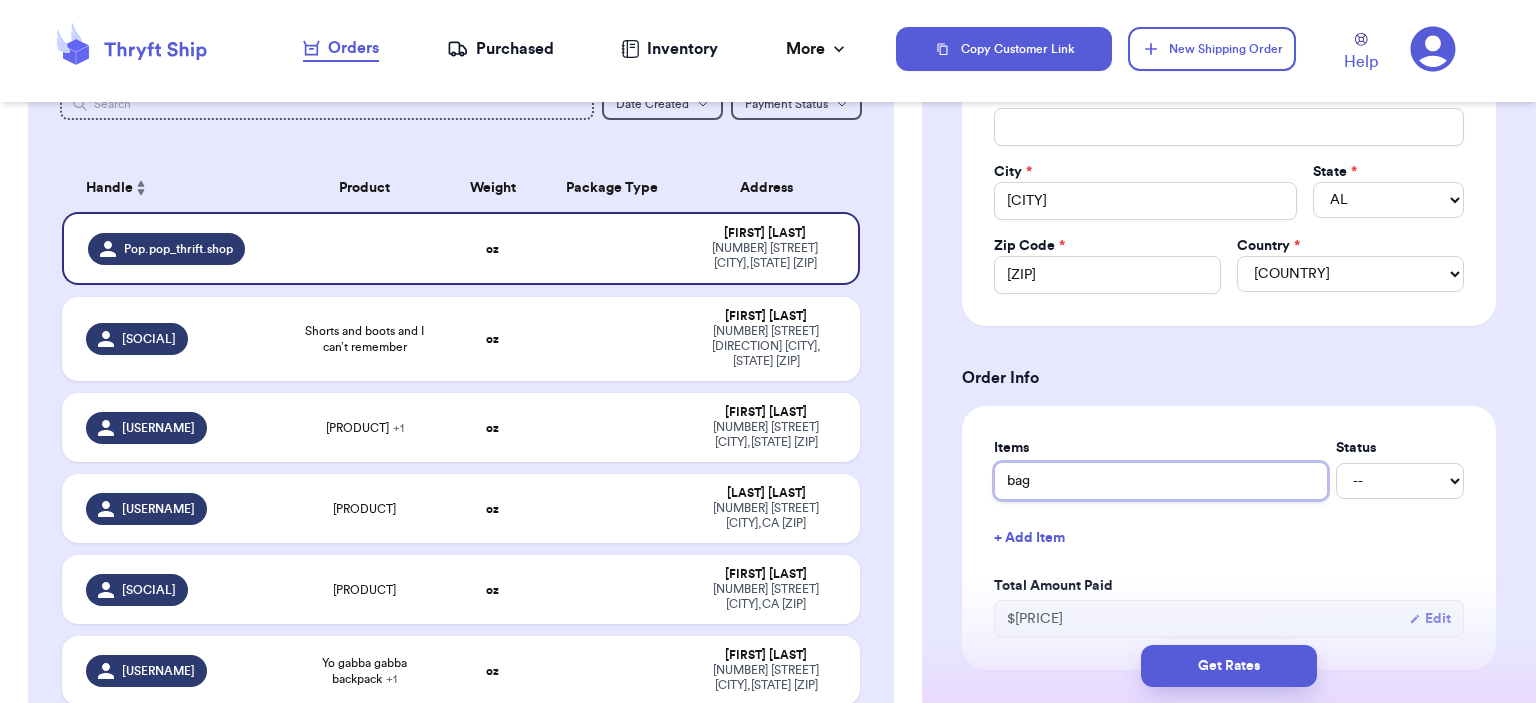 scroll, scrollTop: 900, scrollLeft: 0, axis: vertical 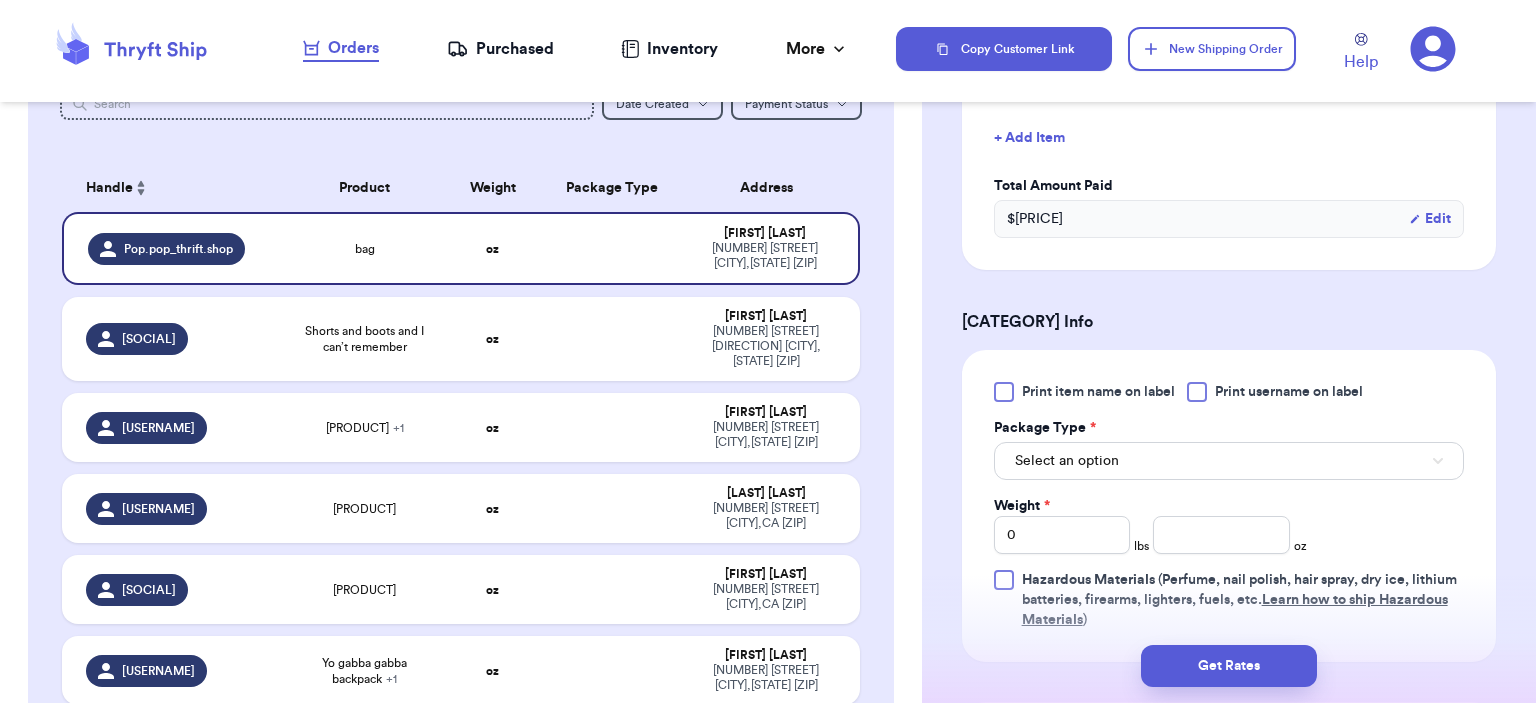 click on "Select an option" at bounding box center (1229, 459) 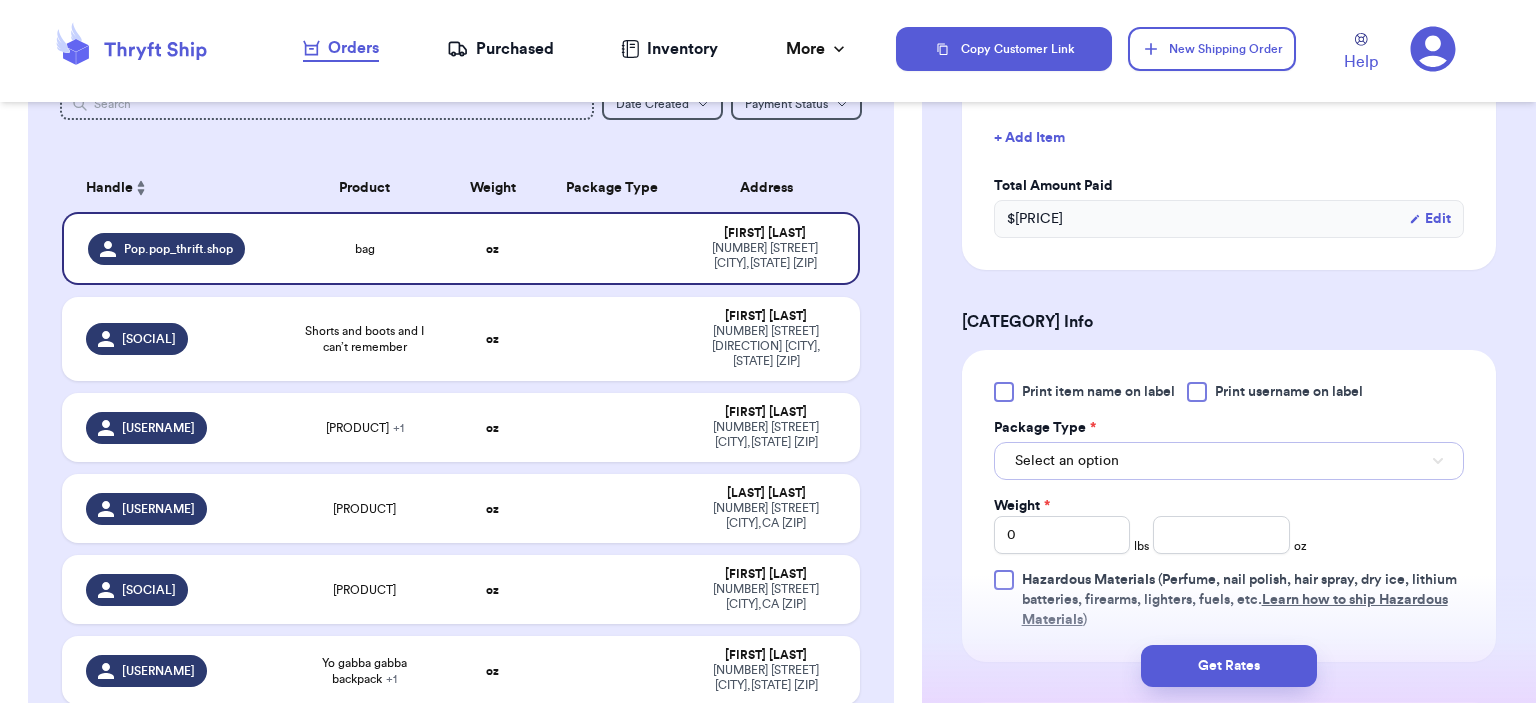 click on "Select an option" at bounding box center (1229, 461) 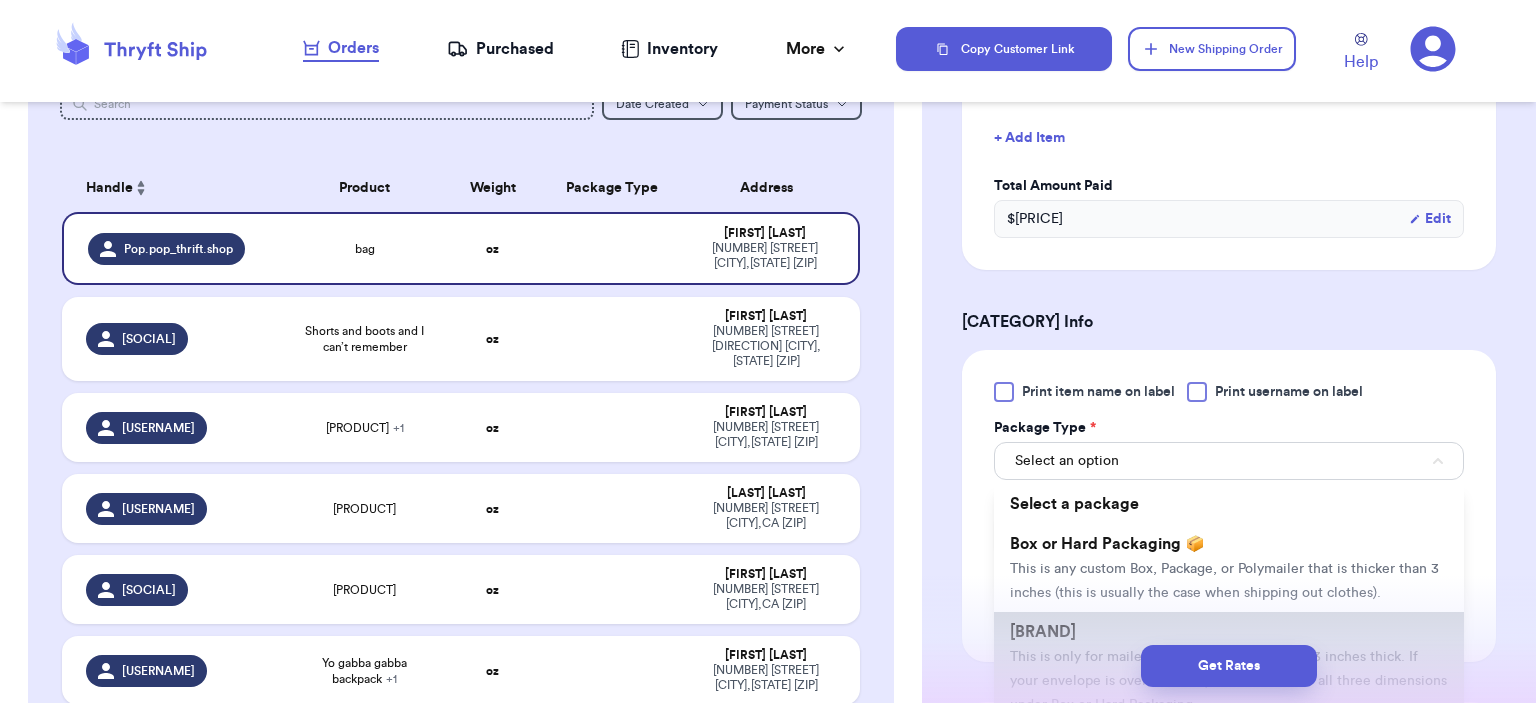 click on "[BRAND] [BRAND]" at bounding box center [1229, 668] 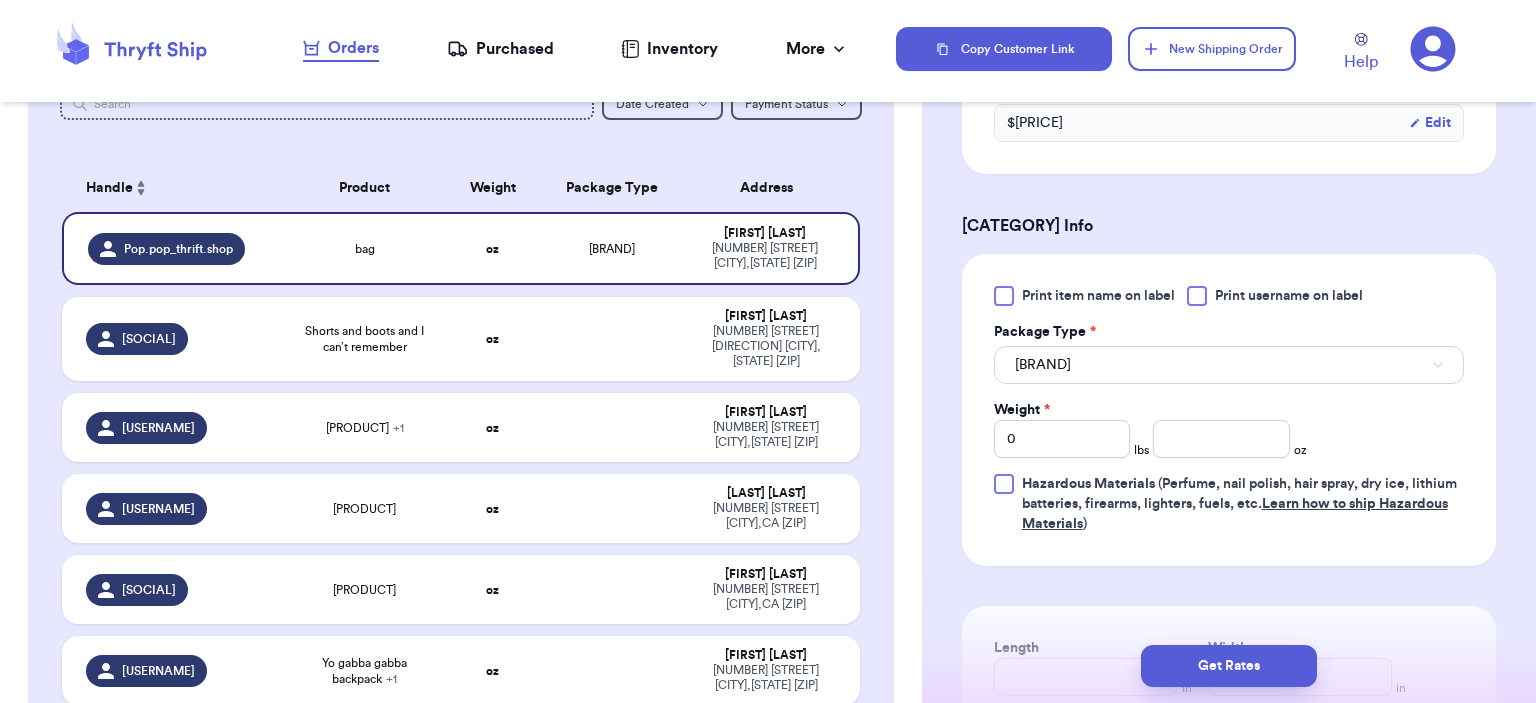 scroll, scrollTop: 1000, scrollLeft: 0, axis: vertical 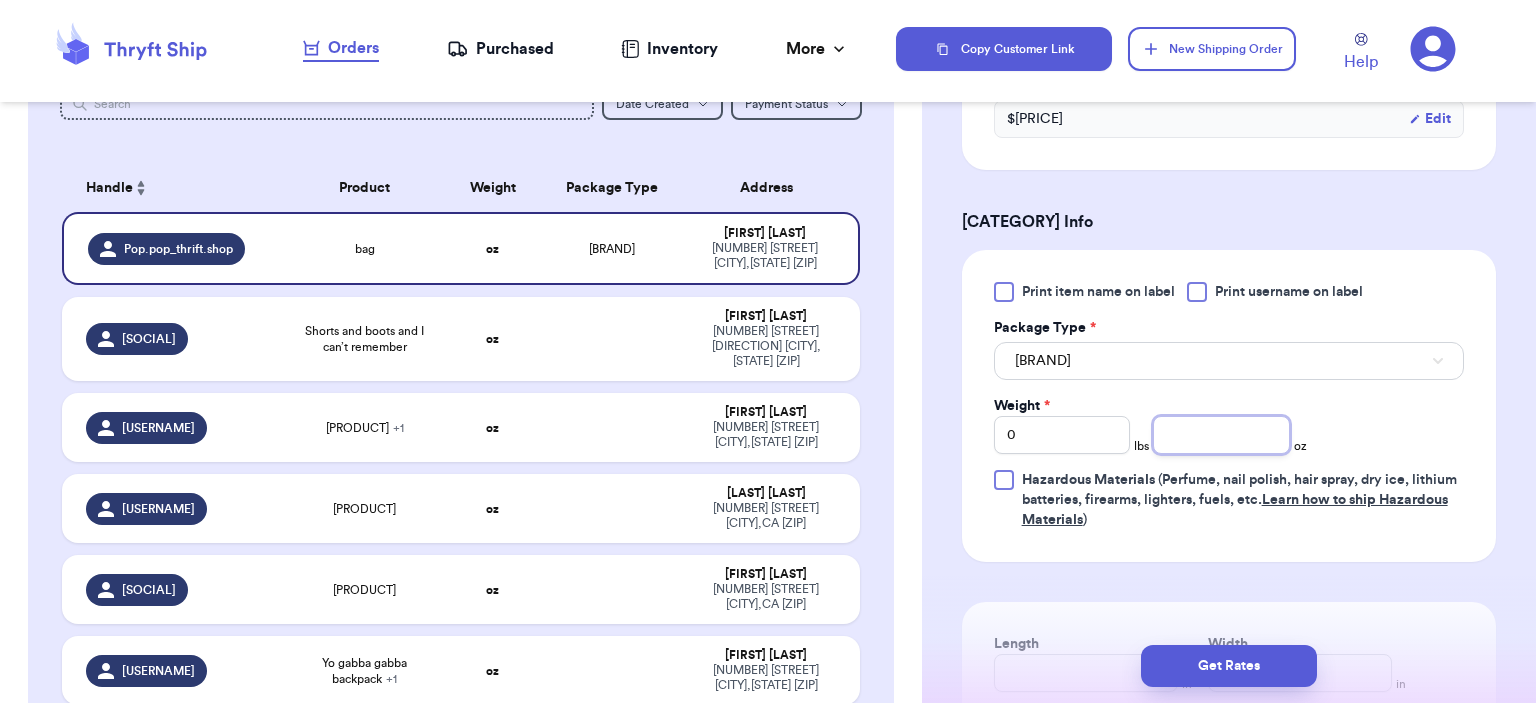 click at bounding box center (1221, 435) 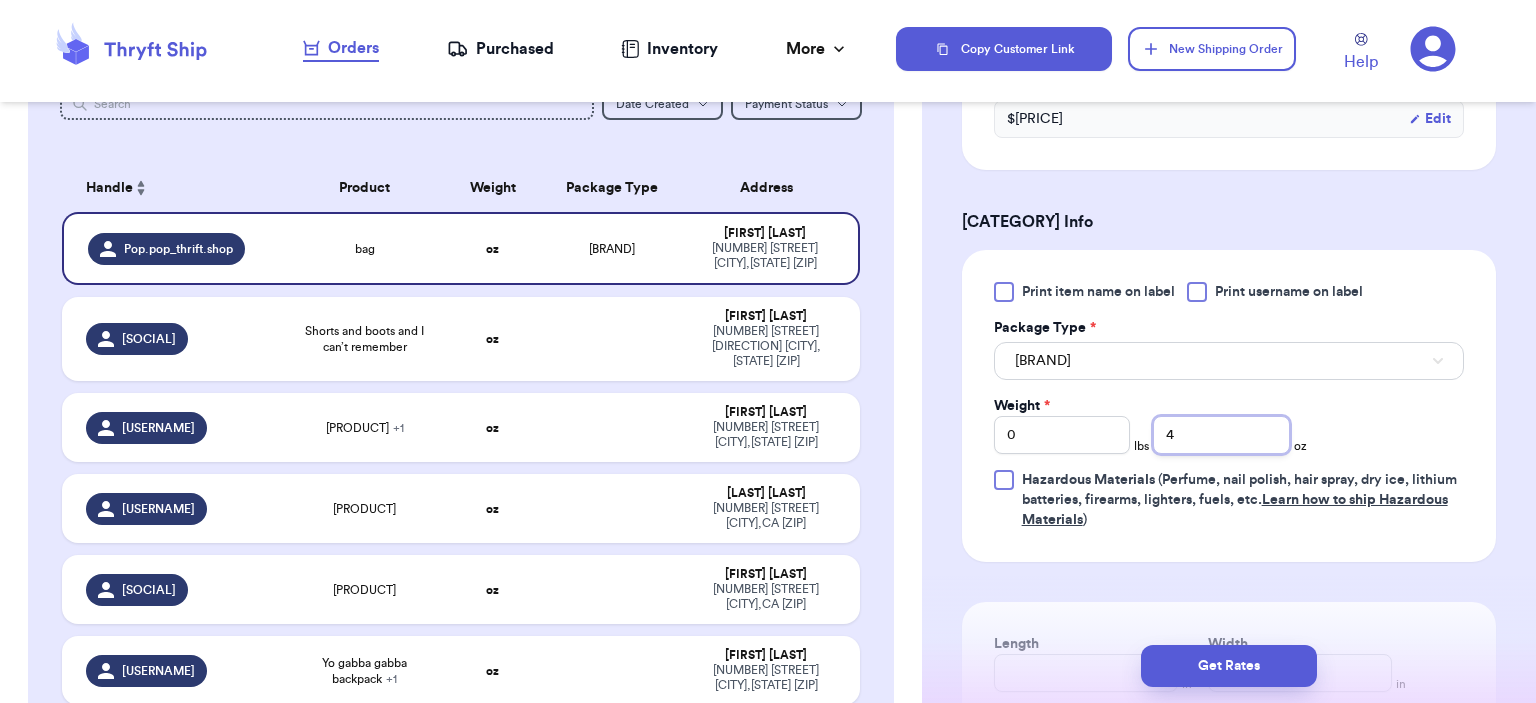 type on "4" 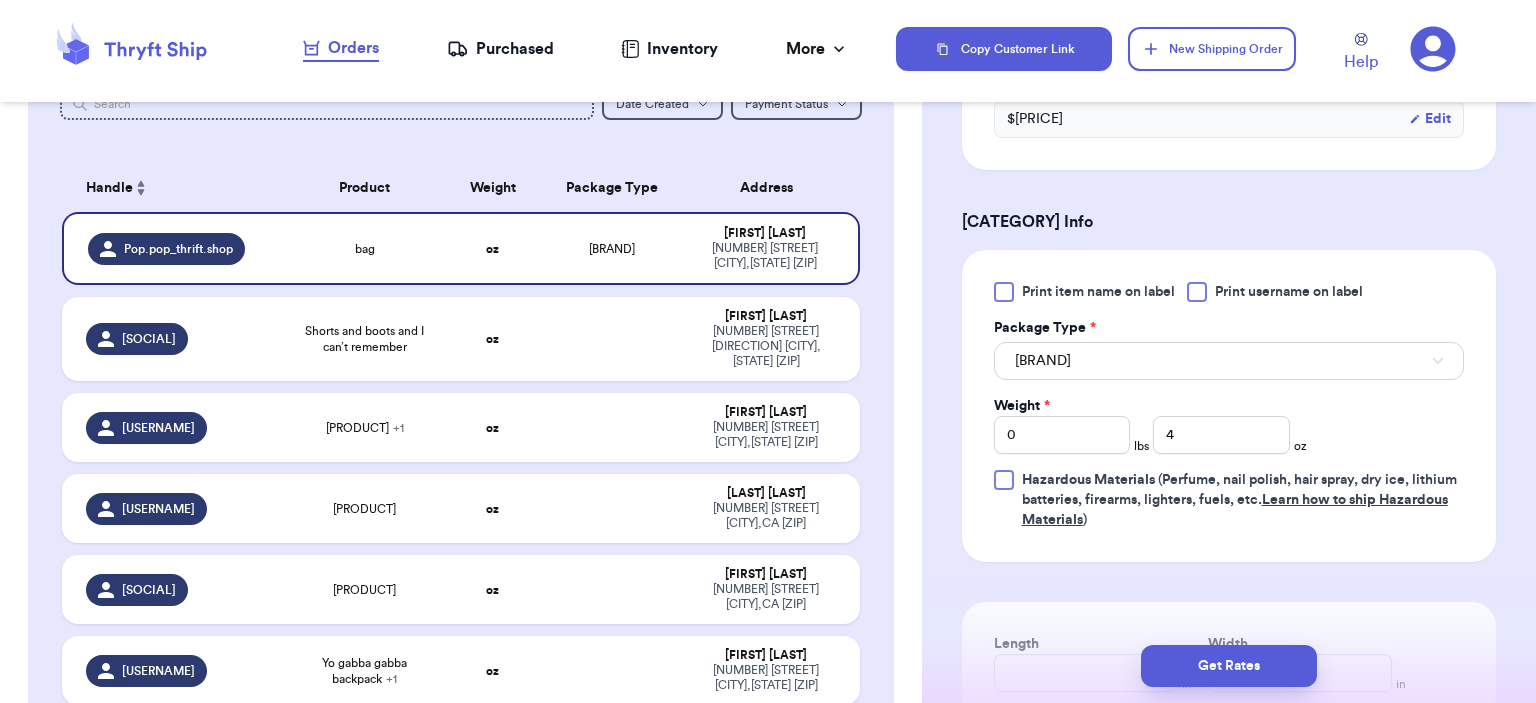 click on "Get Rates" at bounding box center (1229, 666) 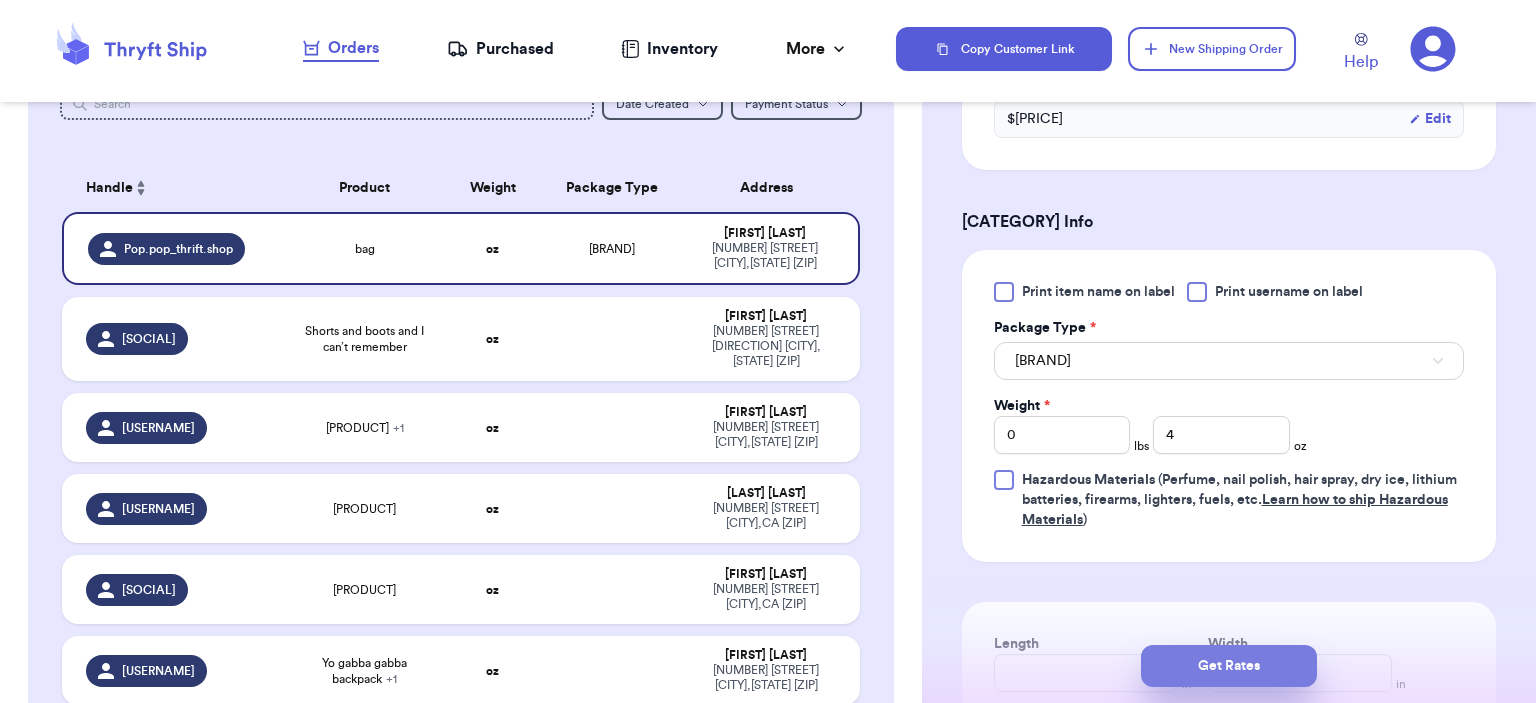click on "Get Rates" at bounding box center [1229, 666] 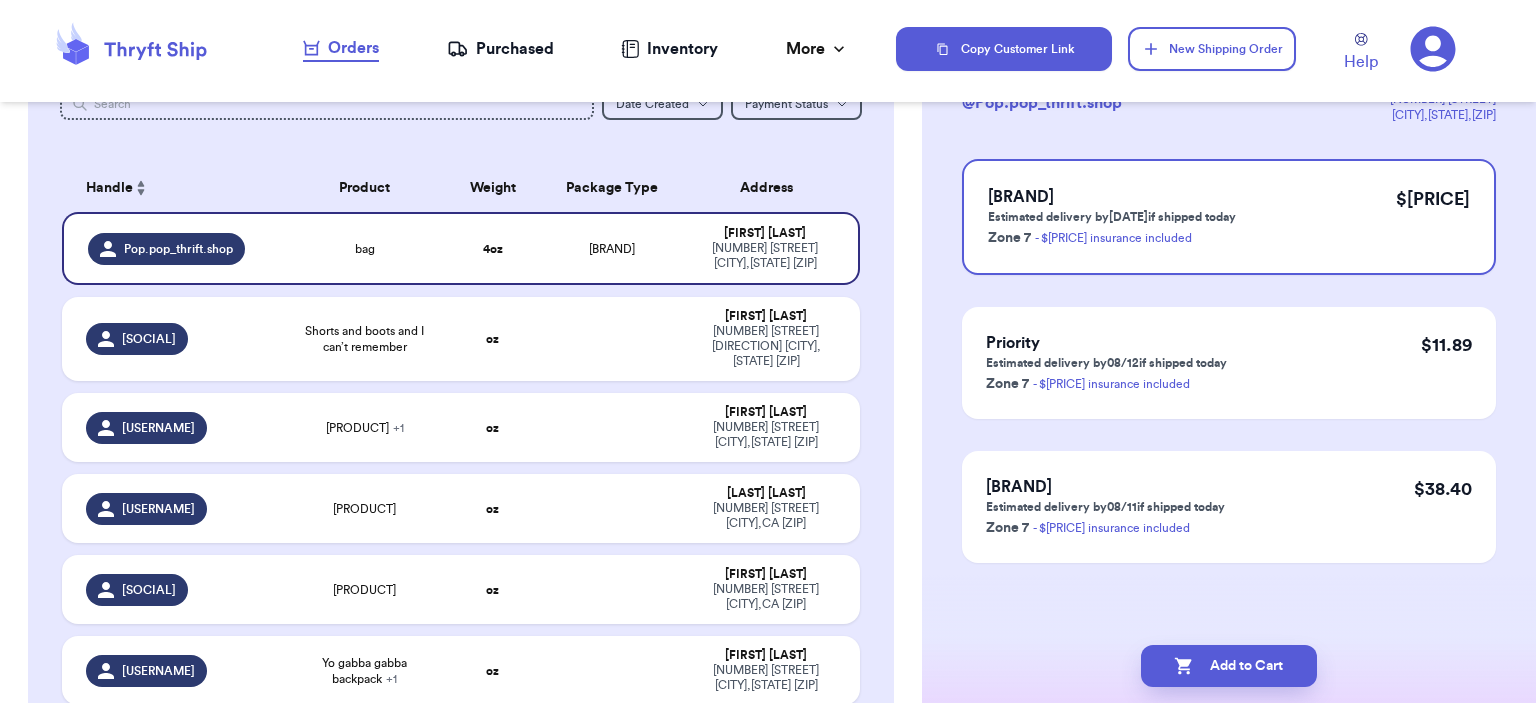scroll, scrollTop: 0, scrollLeft: 0, axis: both 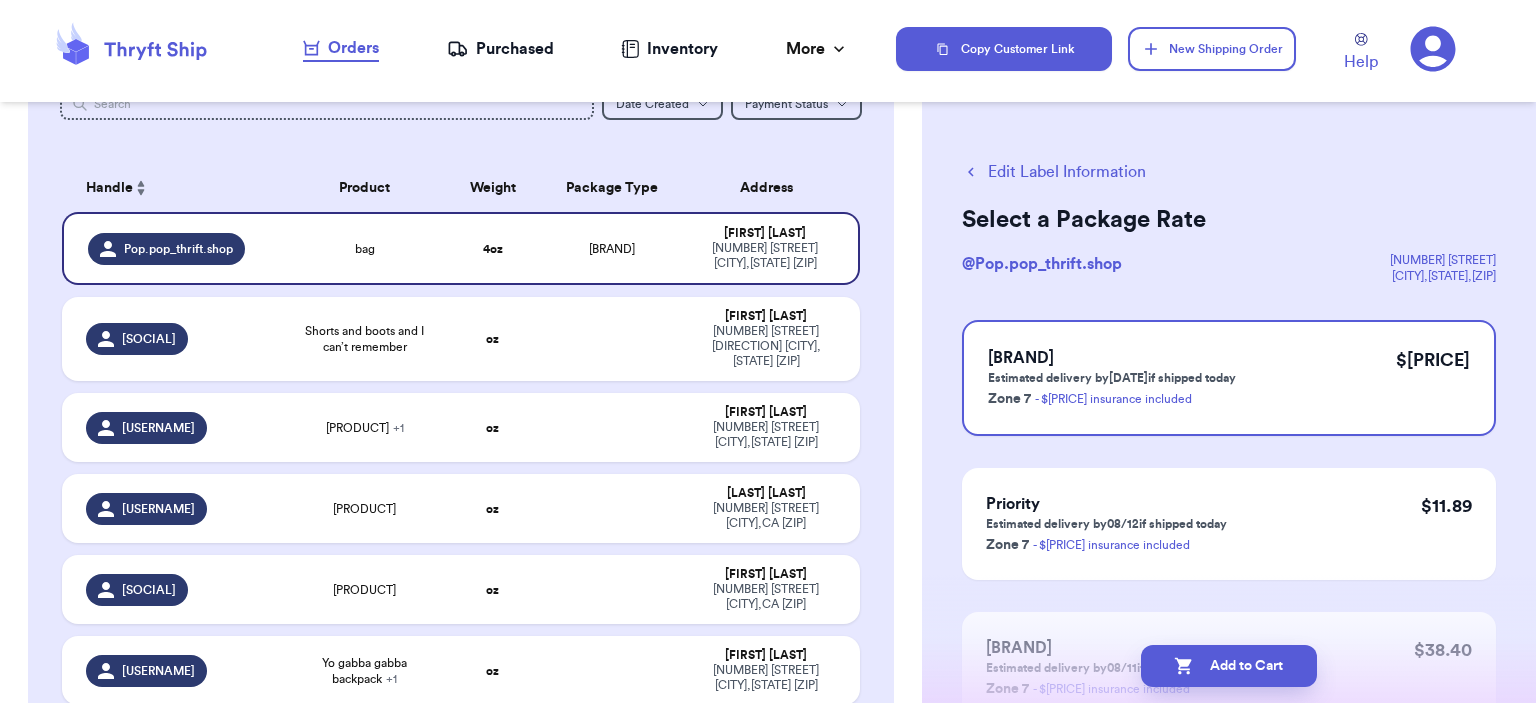 click on "Add to Cart" at bounding box center [1229, 666] 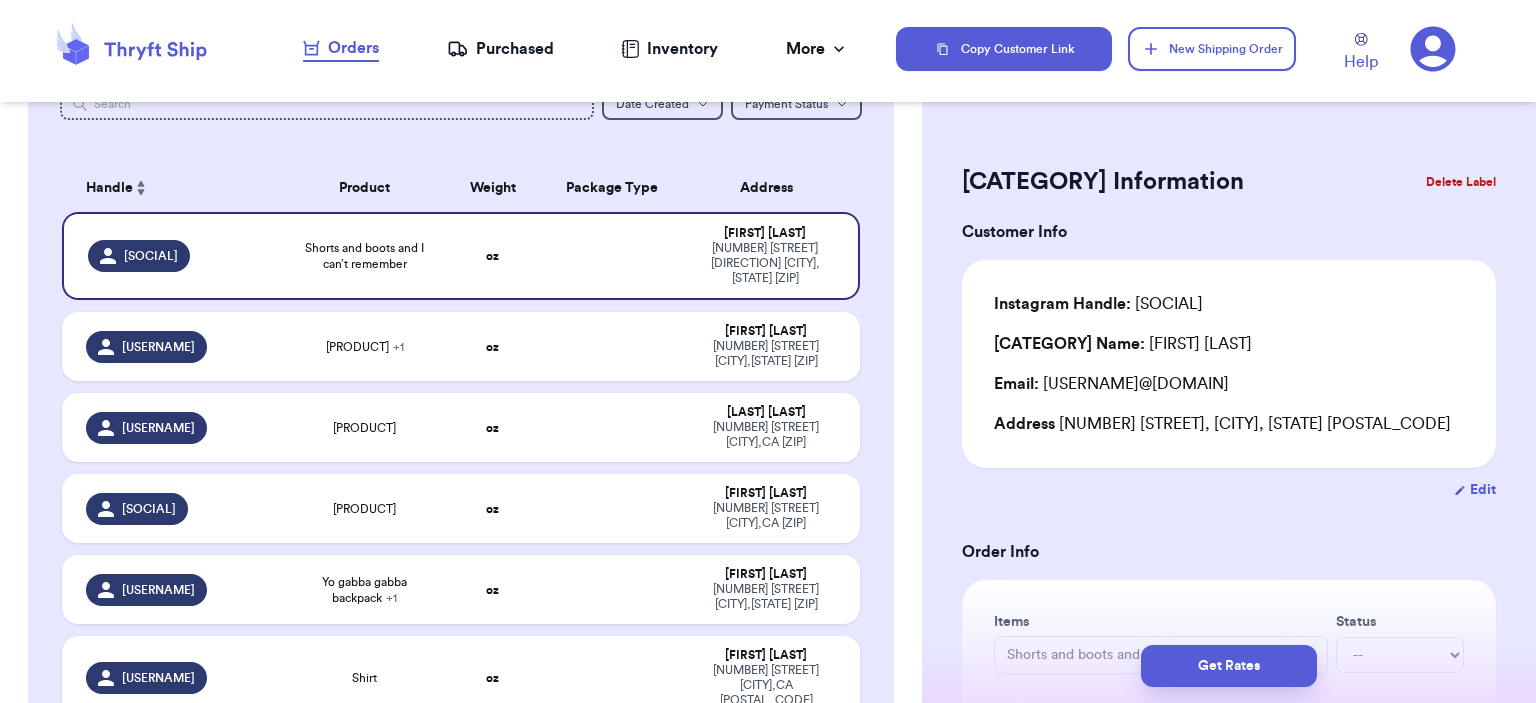 type 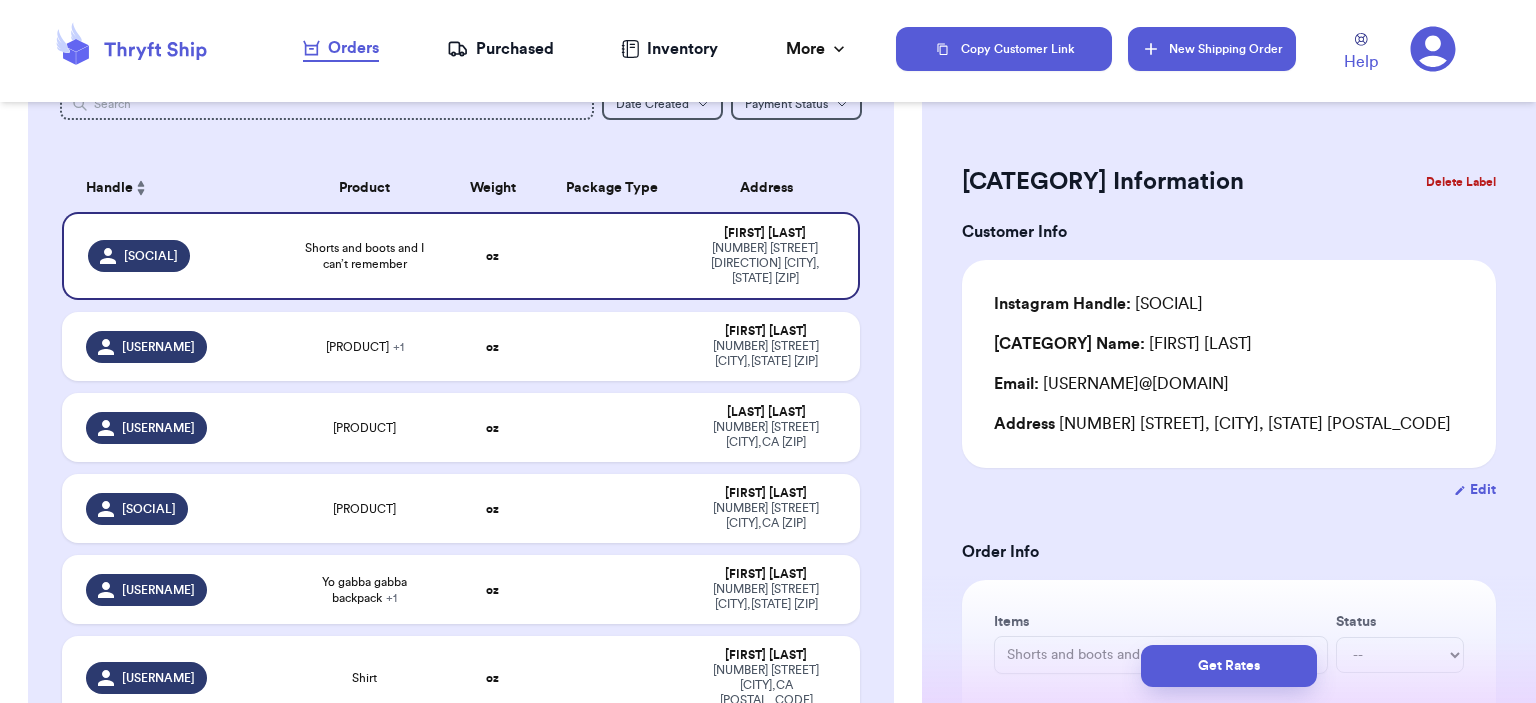 click on "New Shipping Order" at bounding box center [1212, 49] 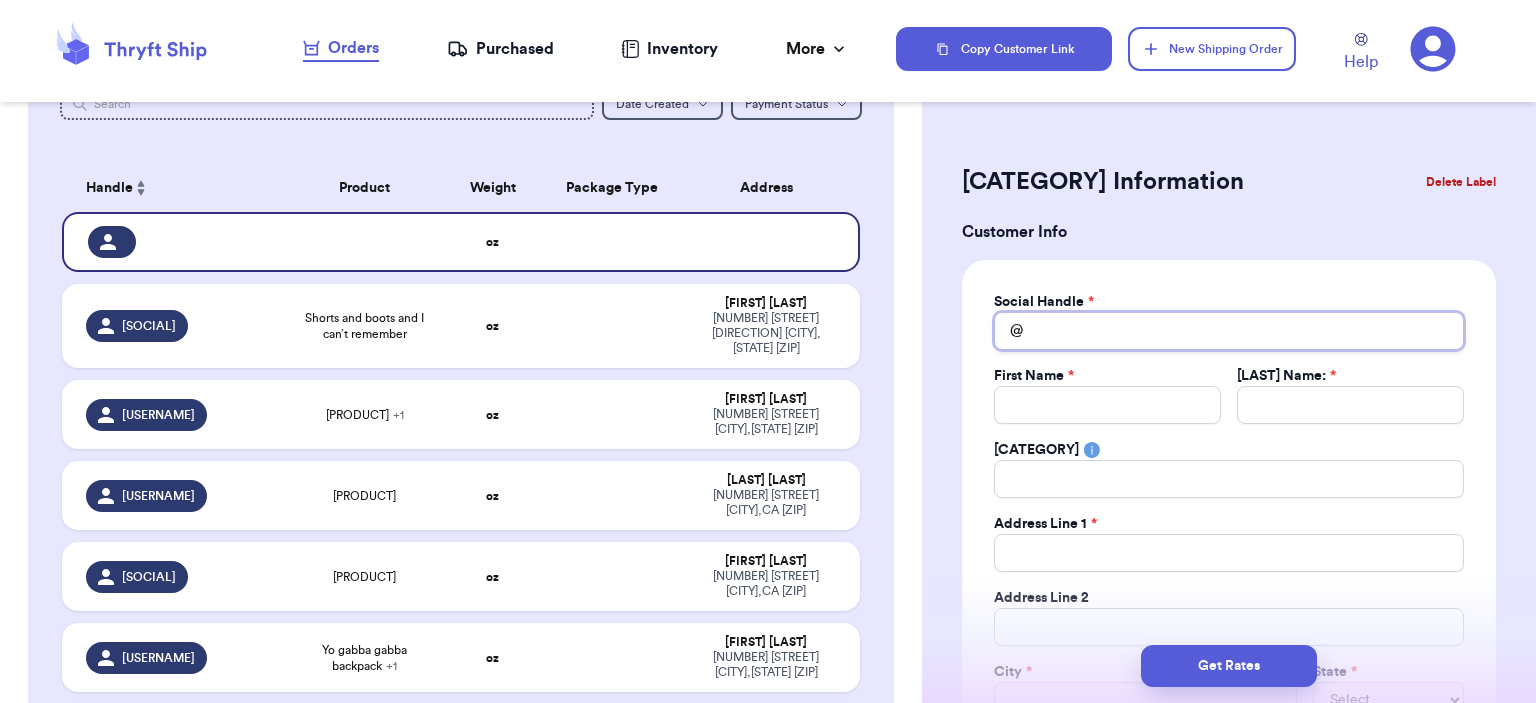 click on "Total Amount Paid" at bounding box center [1229, 331] 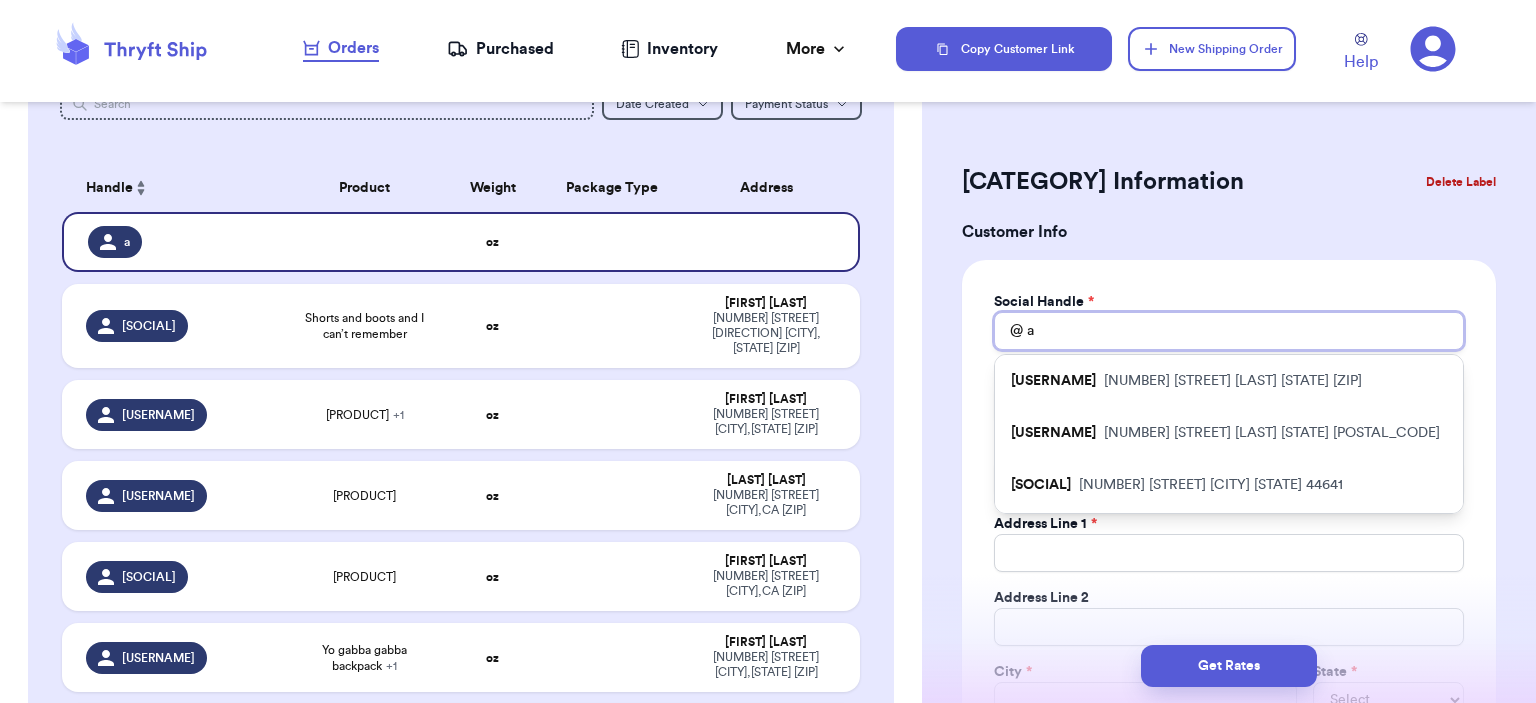 type 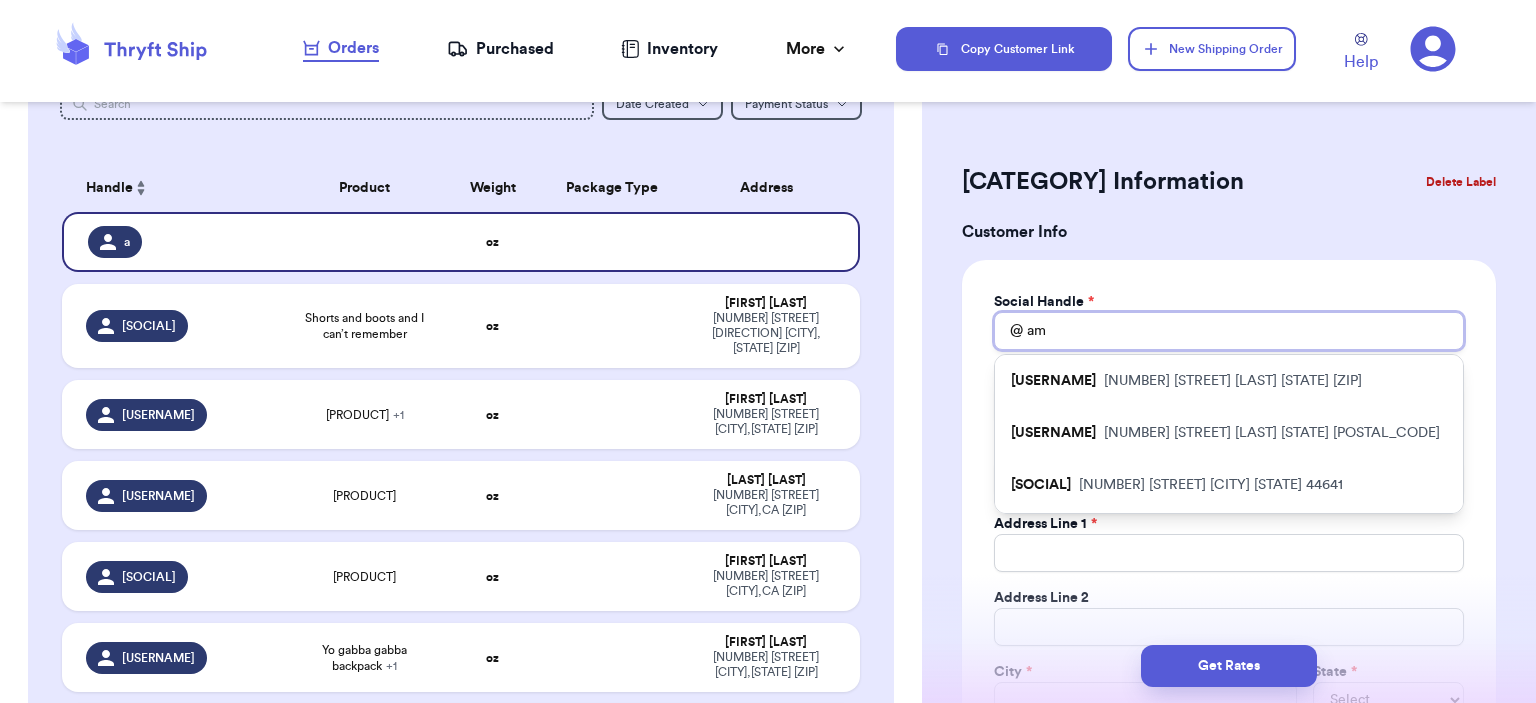 type 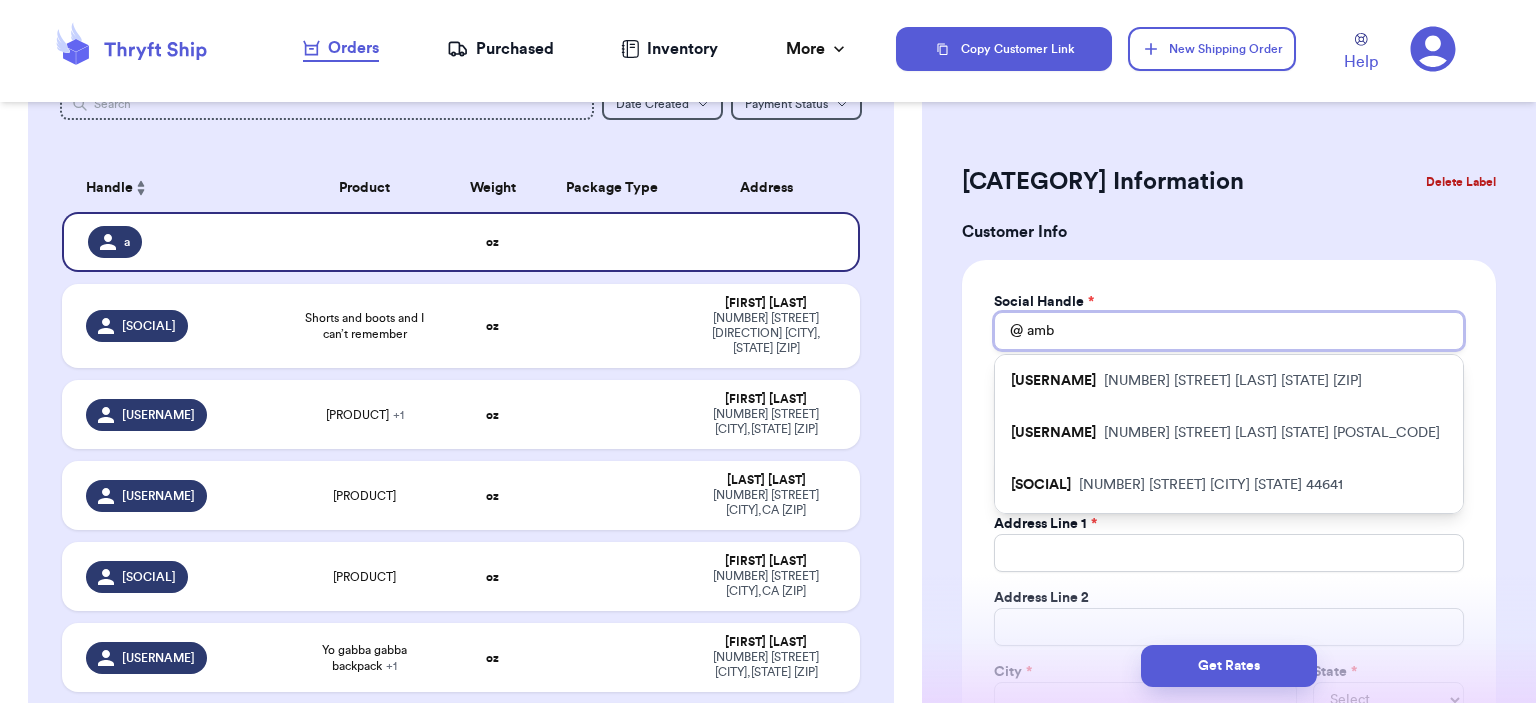 type 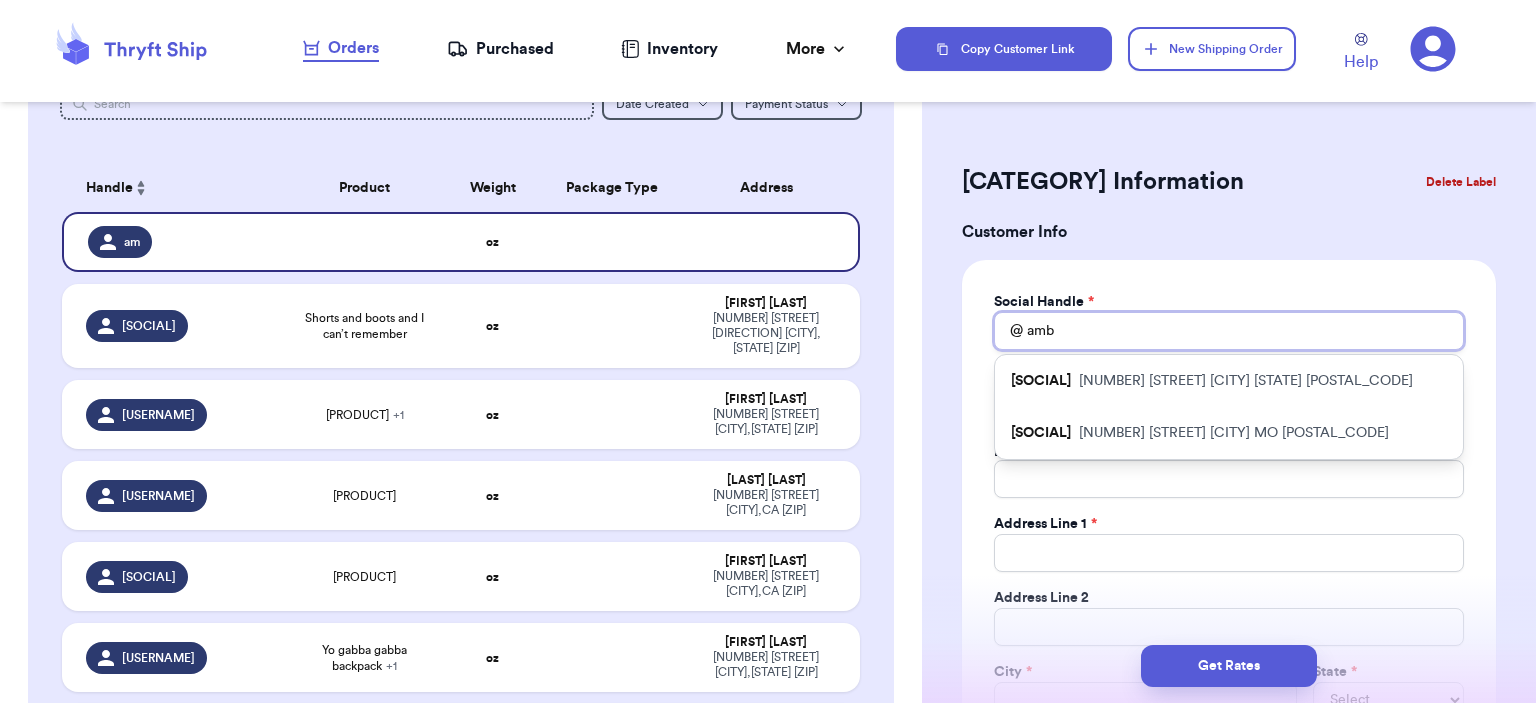 type on "amb" 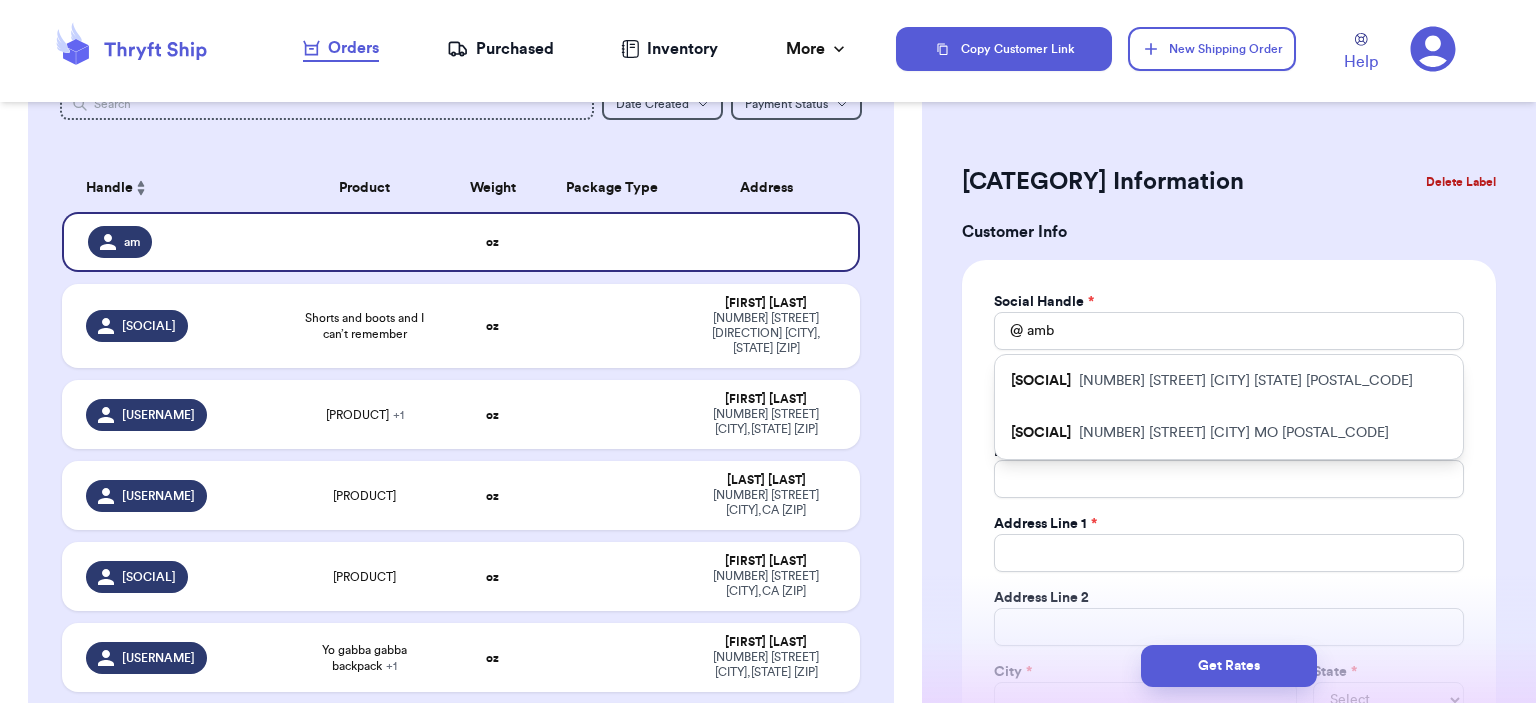 click on "[SOCIAL] [NUMBER] [STREET] N   [CITY]   [STATE] [POSTAL_CODE]" at bounding box center (1229, 381) 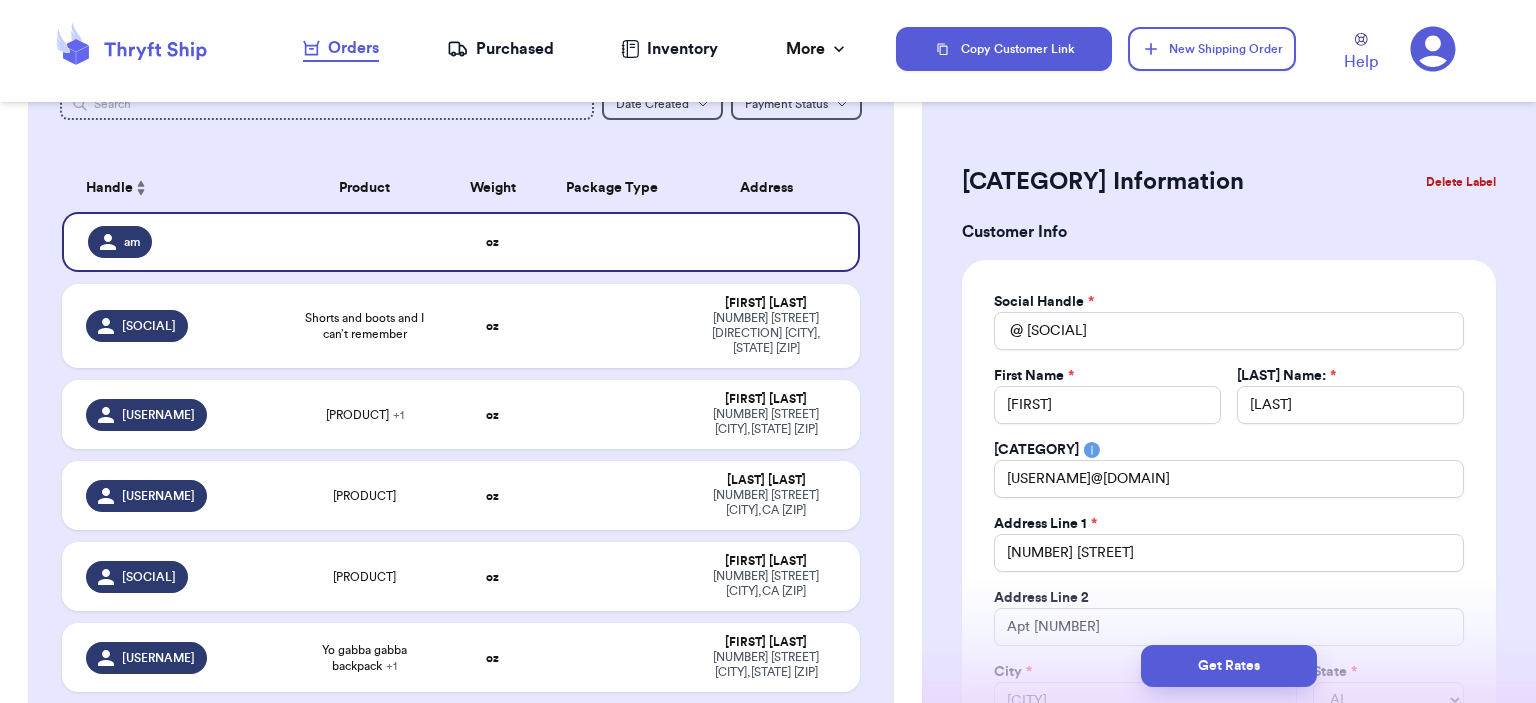 type 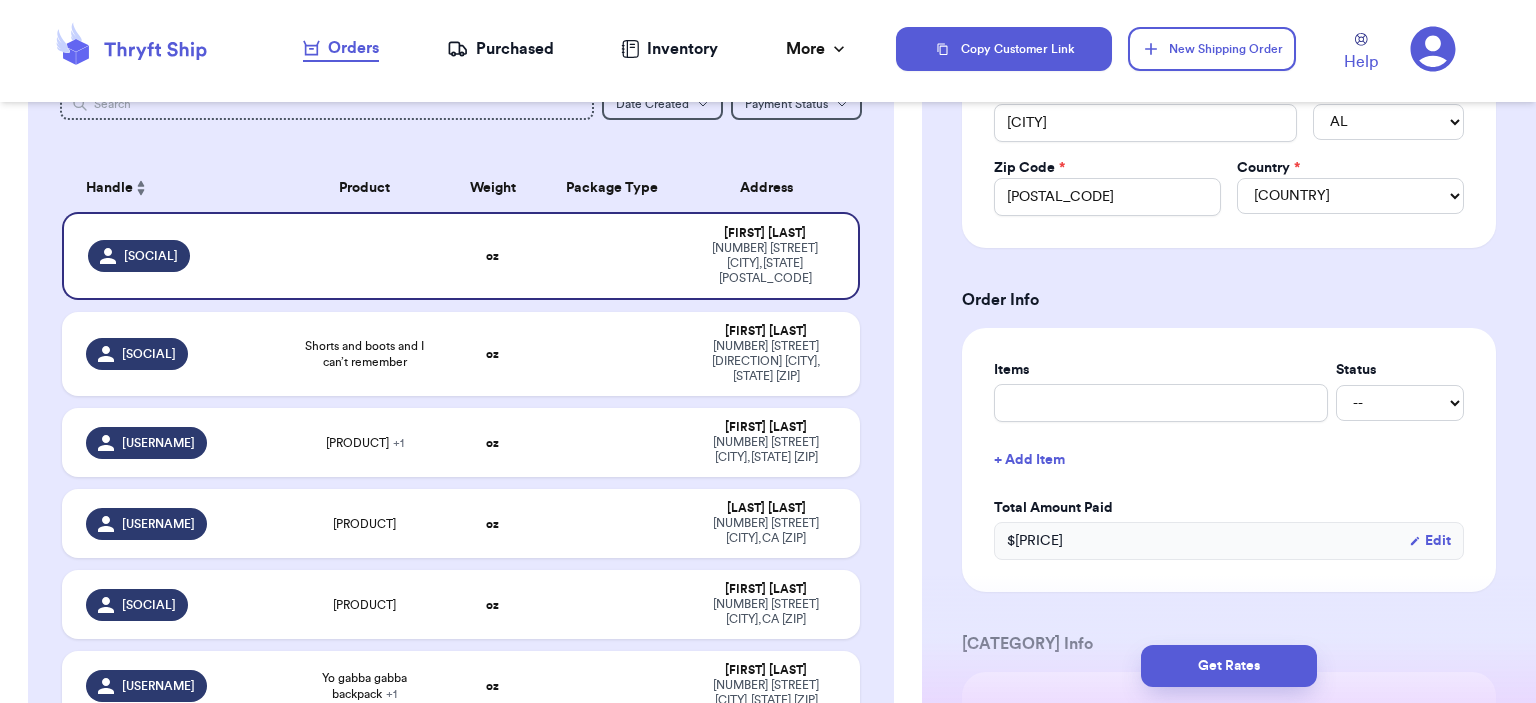 scroll, scrollTop: 600, scrollLeft: 0, axis: vertical 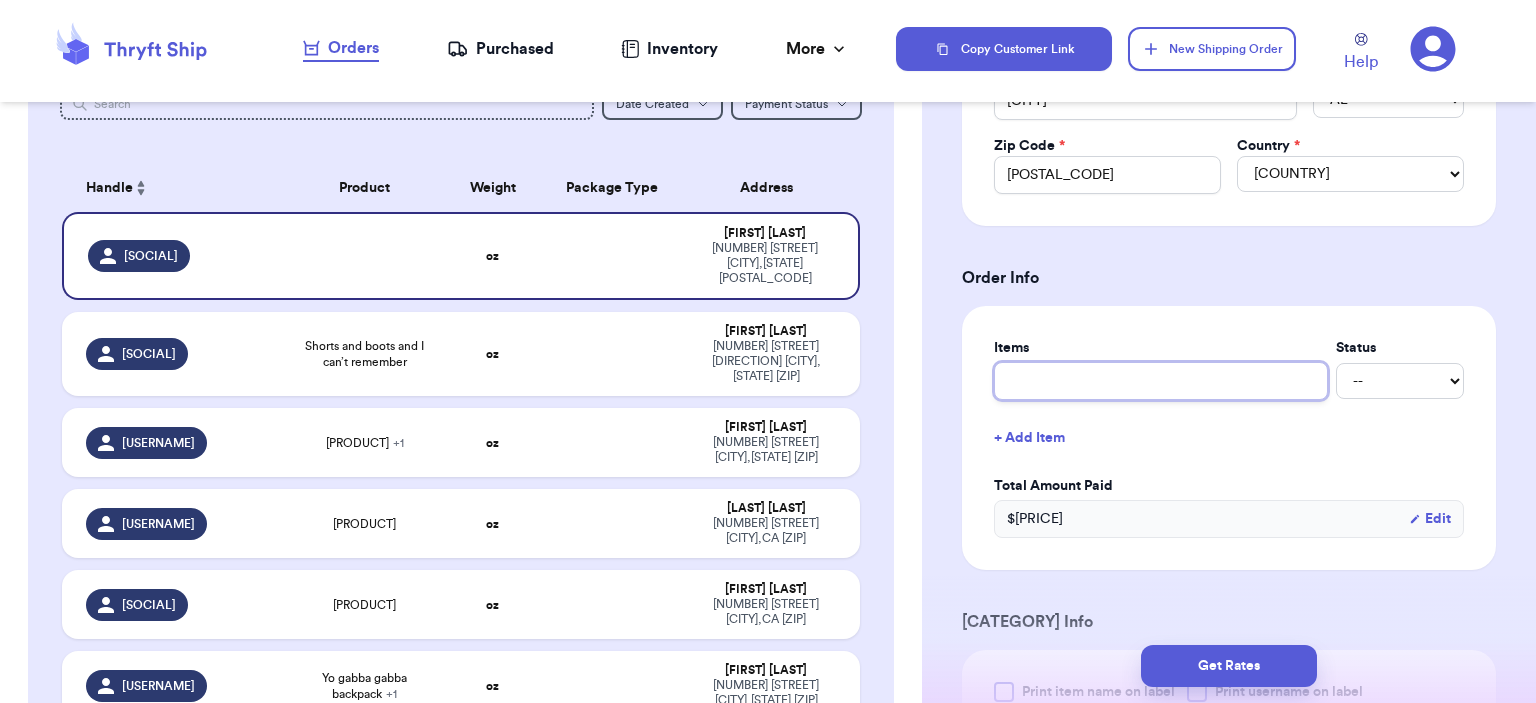 click at bounding box center (1161, 381) 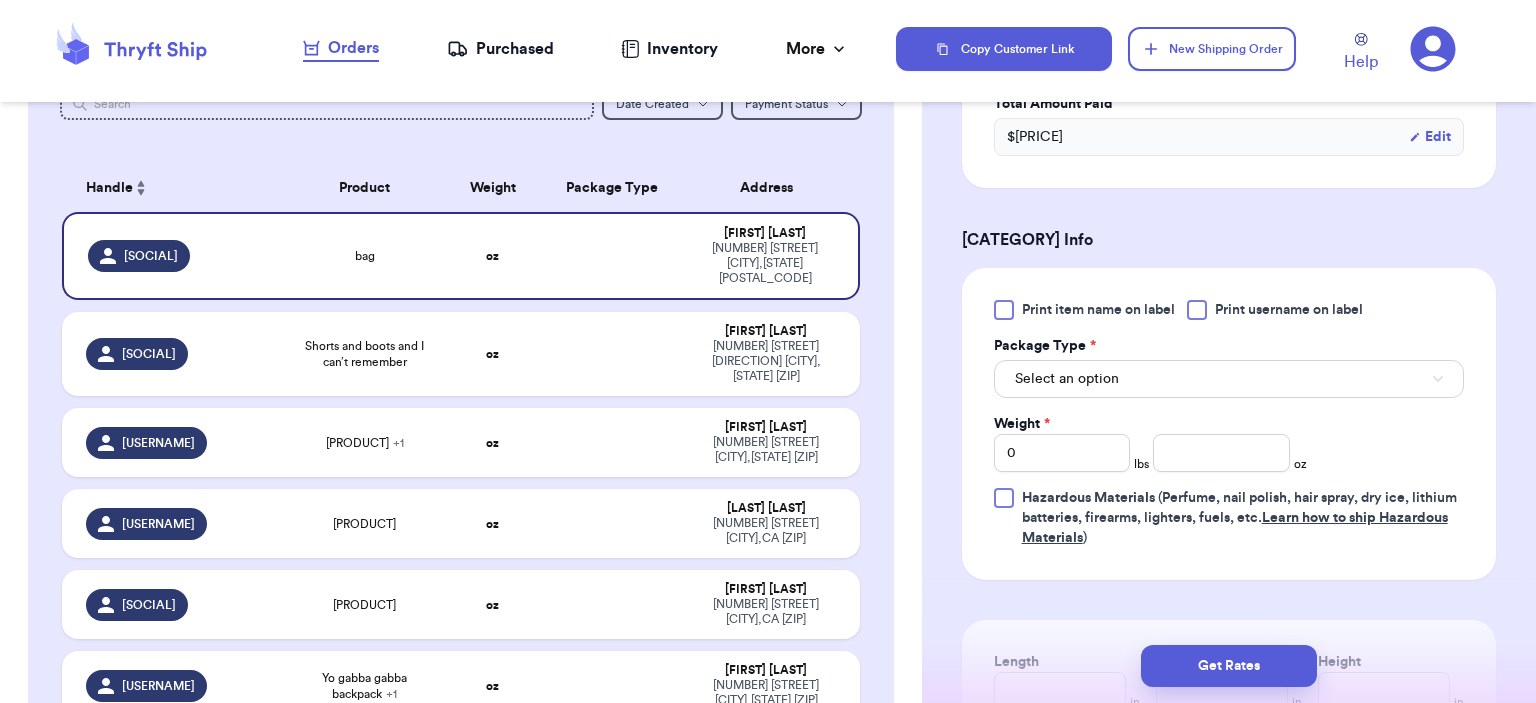 scroll, scrollTop: 1100, scrollLeft: 0, axis: vertical 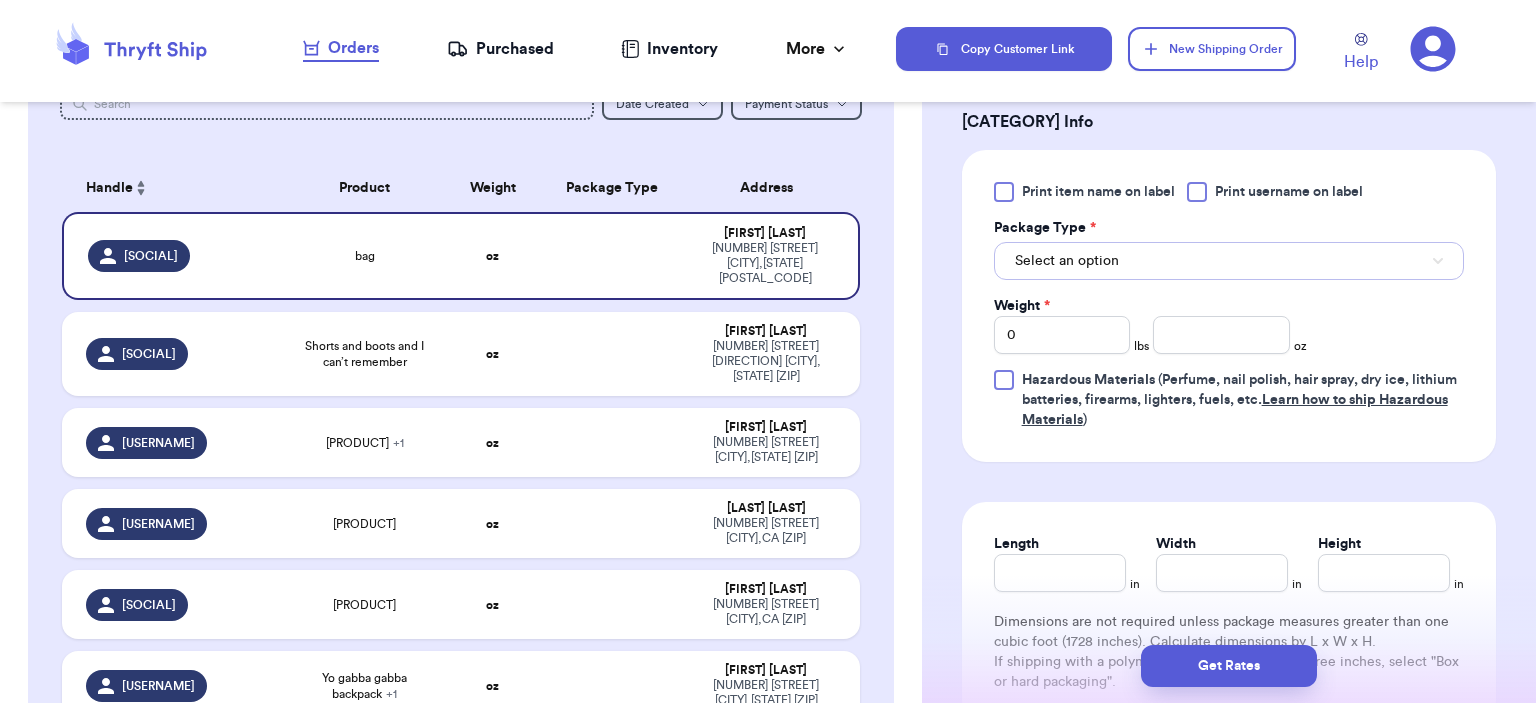 click on "Select an option" at bounding box center [1229, 261] 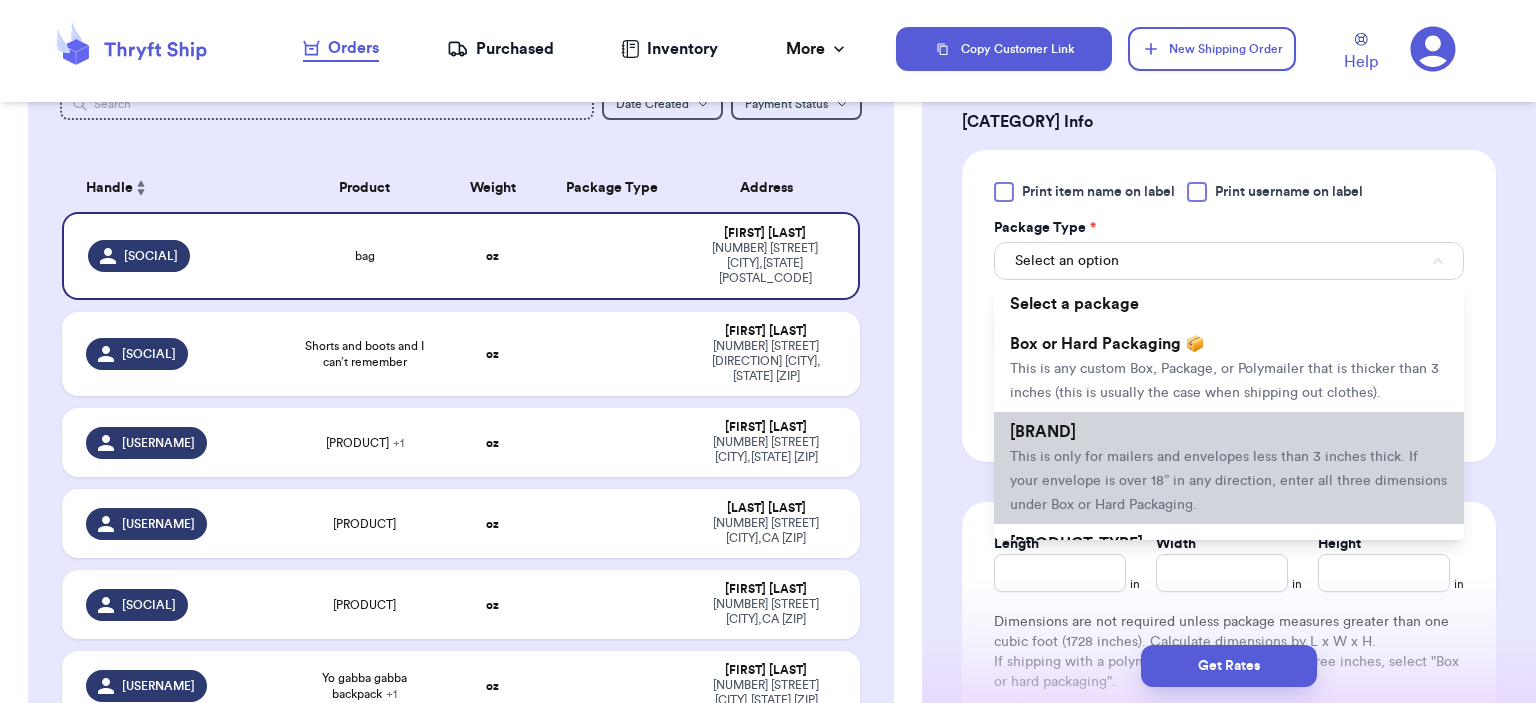 click on "[BRAND]" at bounding box center [1043, 432] 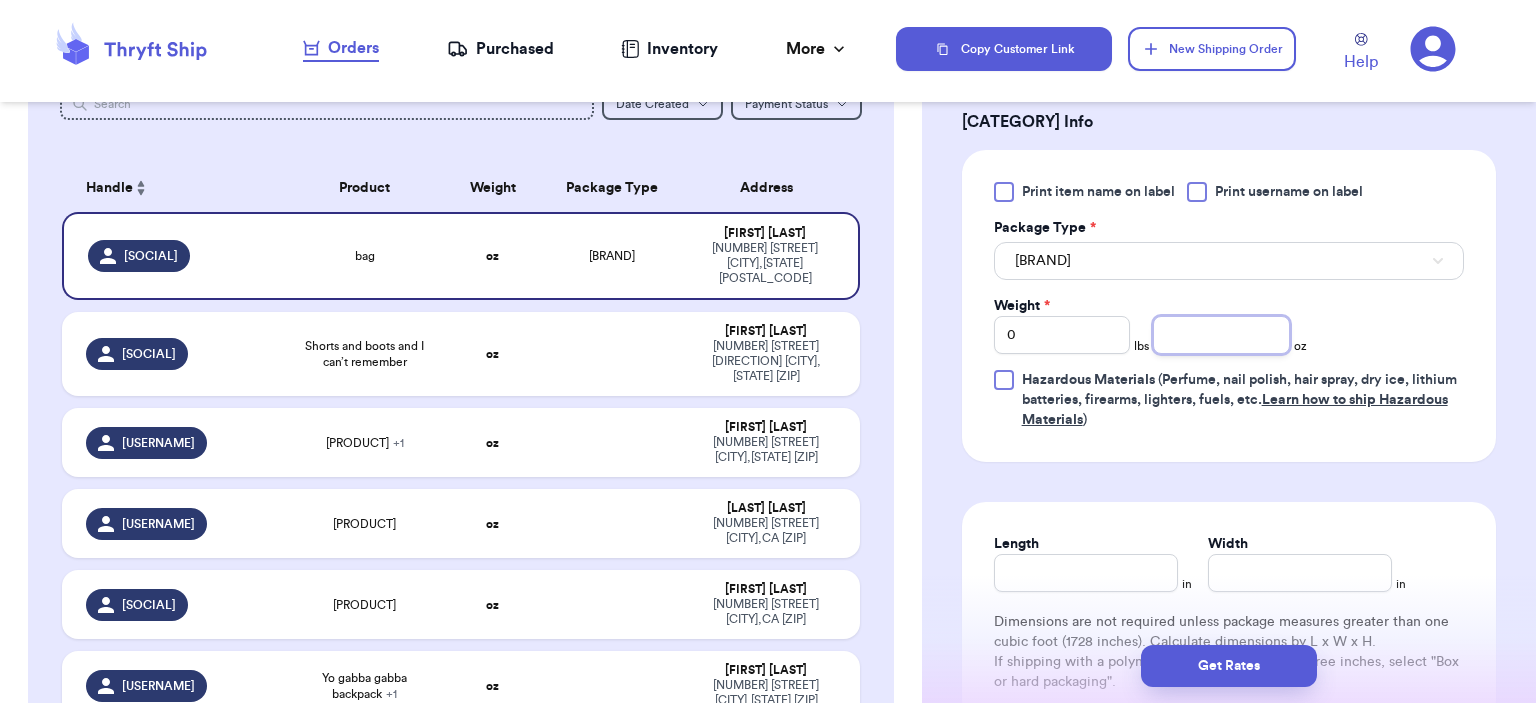 click at bounding box center (1221, 335) 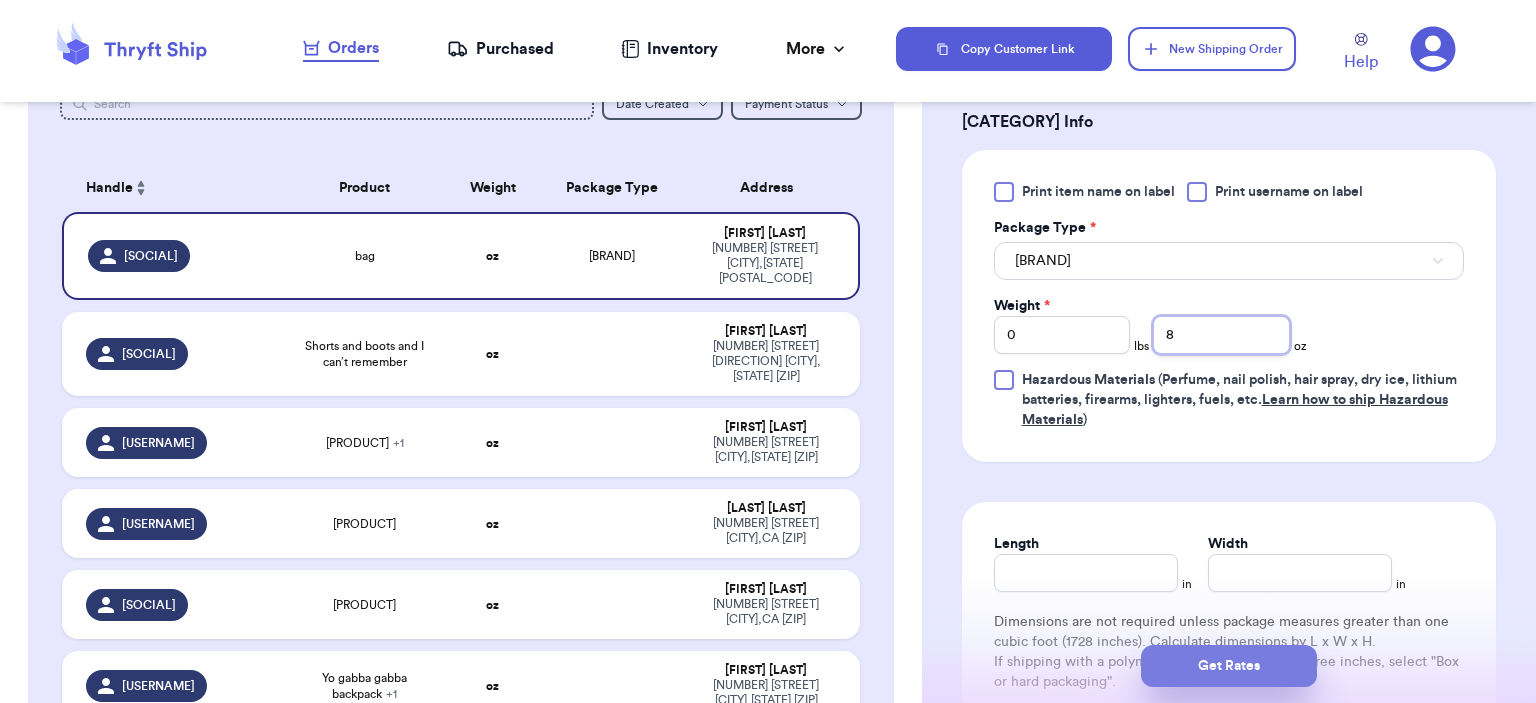 type on "8" 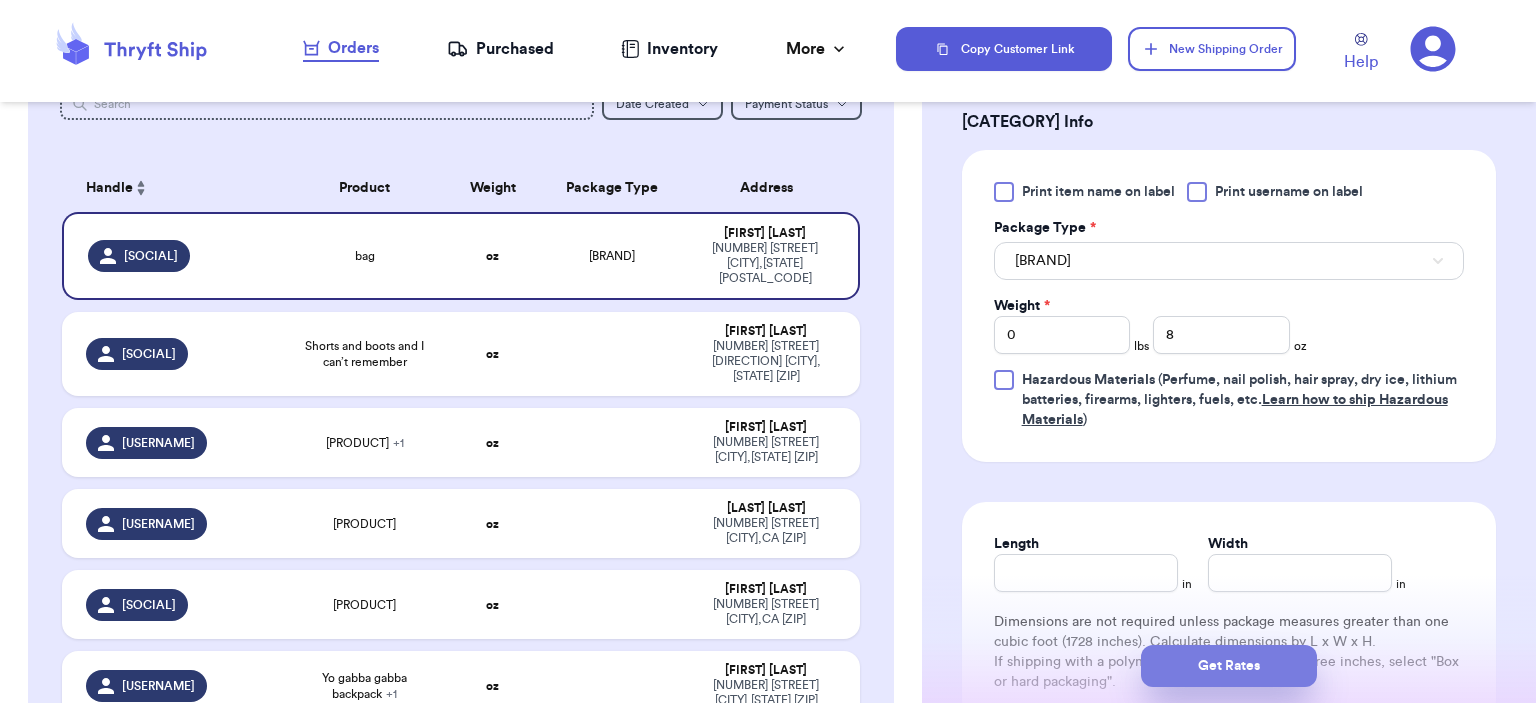 click on "Get Rates" at bounding box center (1229, 666) 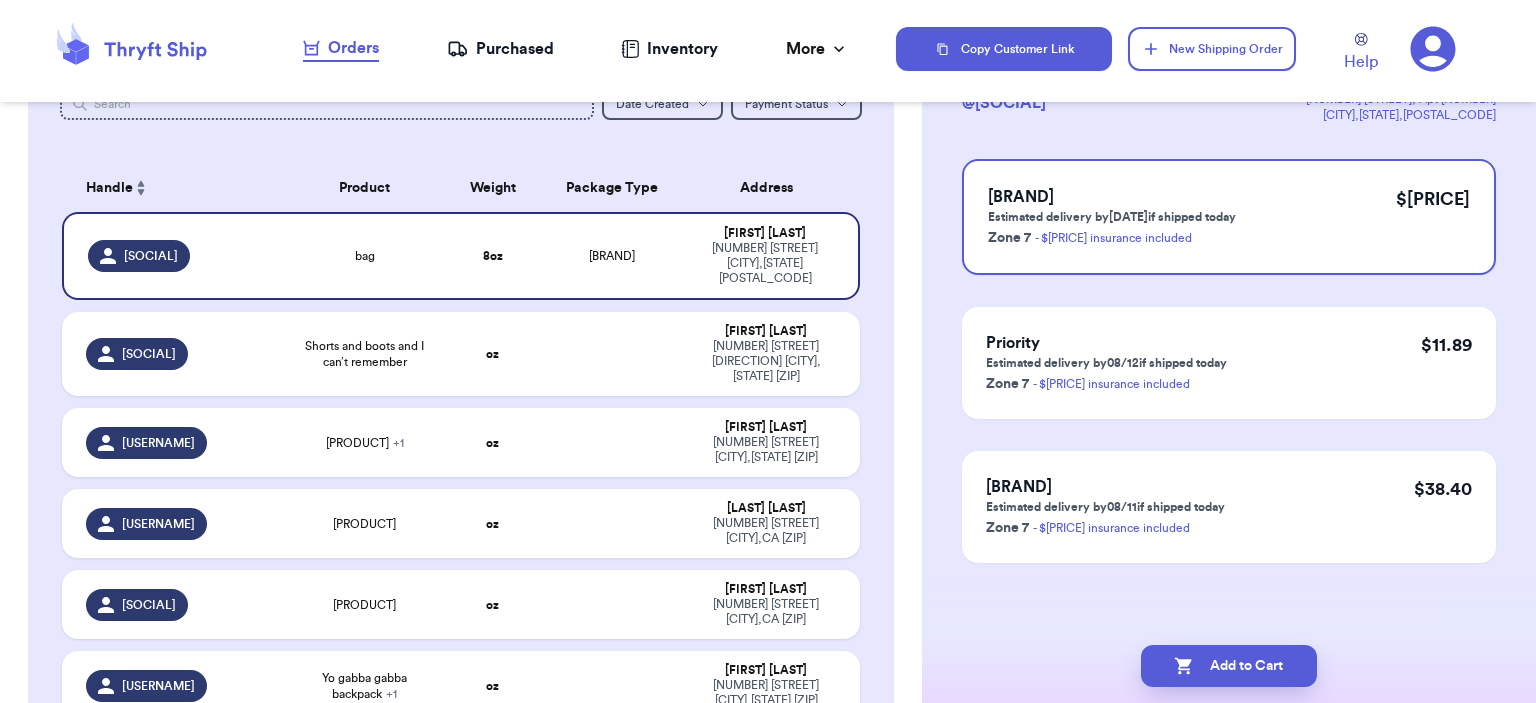scroll, scrollTop: 0, scrollLeft: 0, axis: both 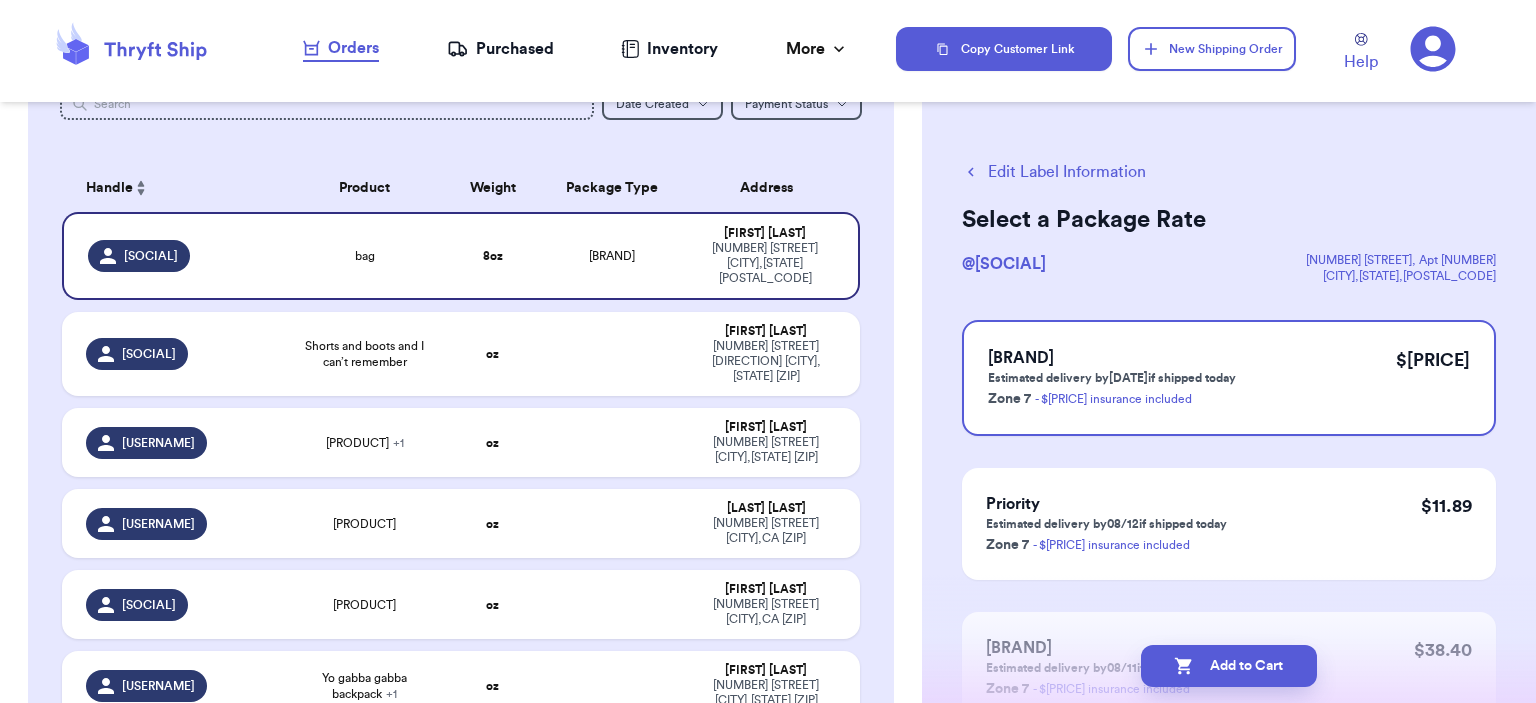 click on "Add to Cart" at bounding box center [1229, 666] 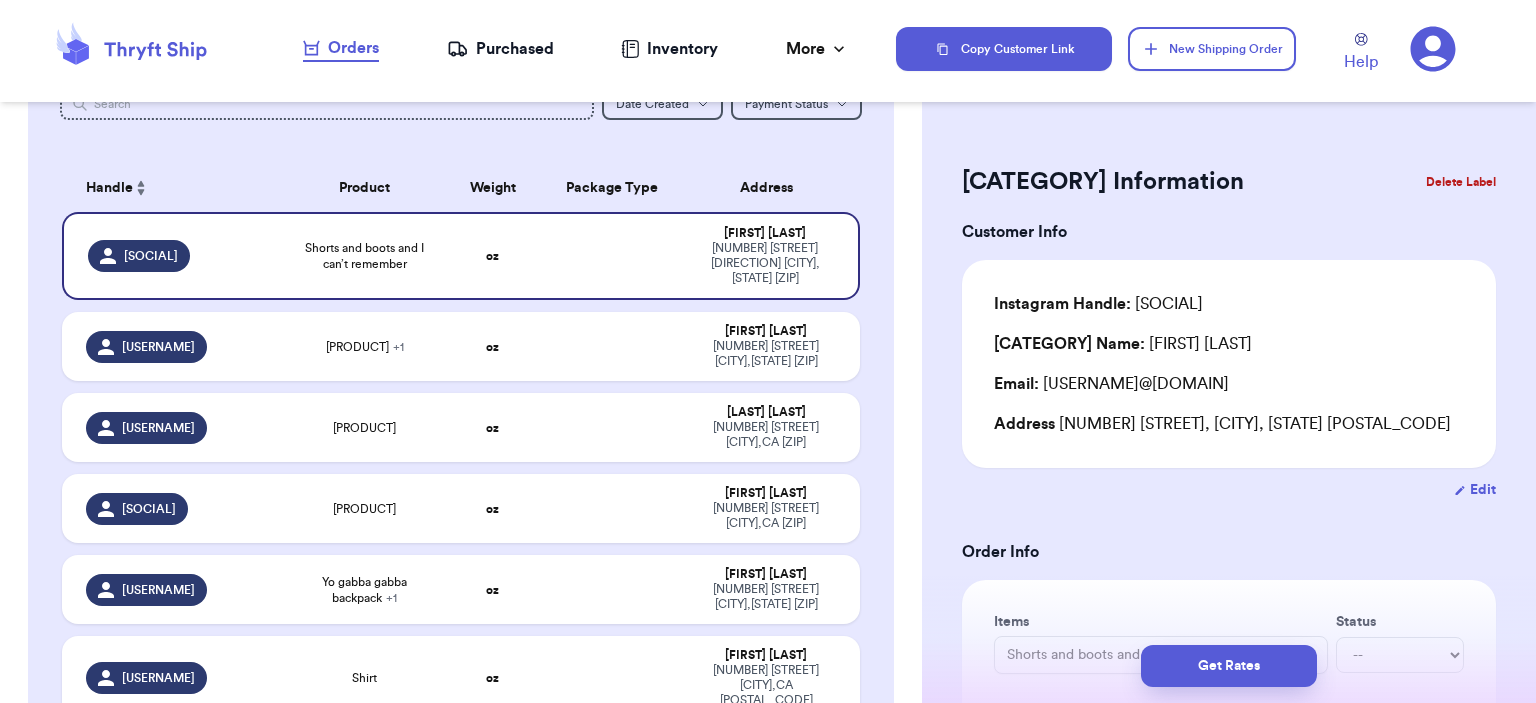 type 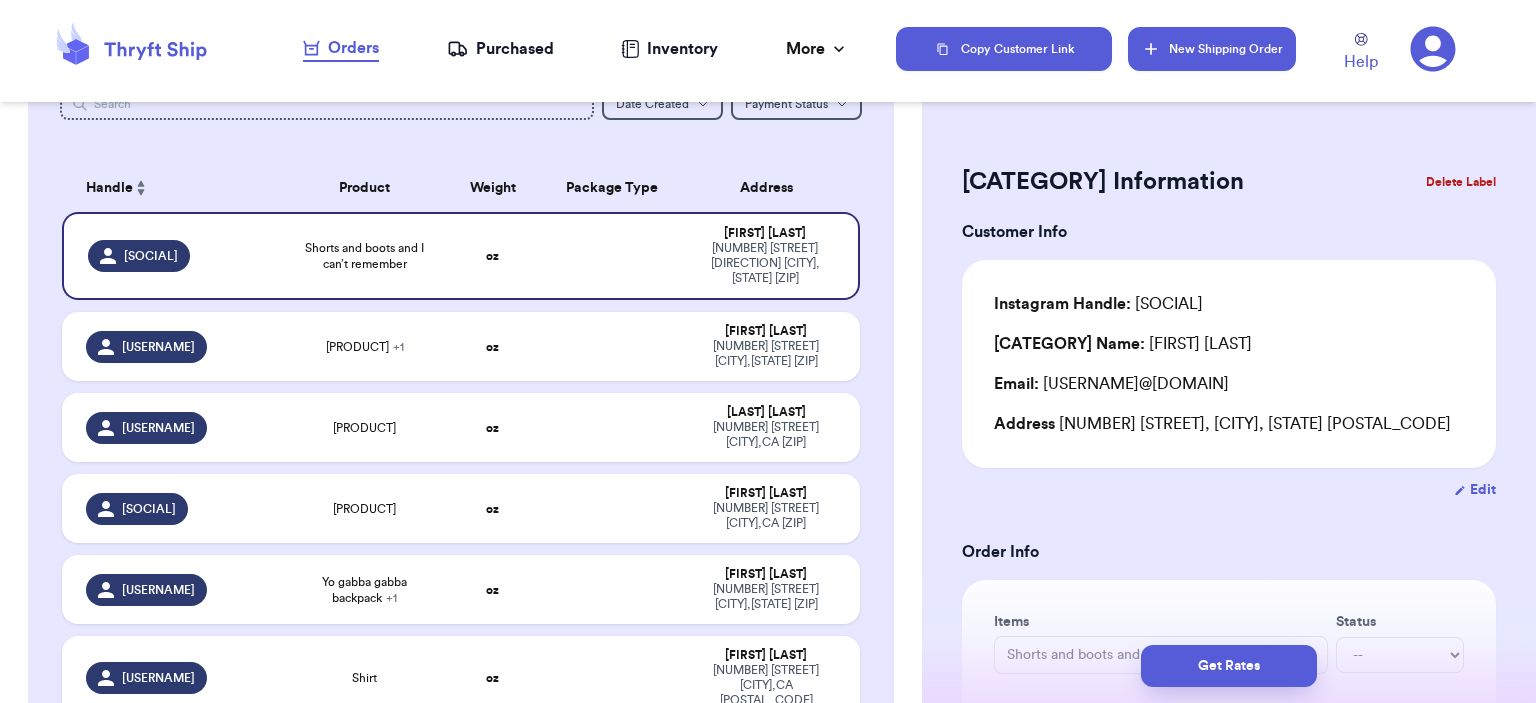 click on "New Shipping Order" at bounding box center (1212, 49) 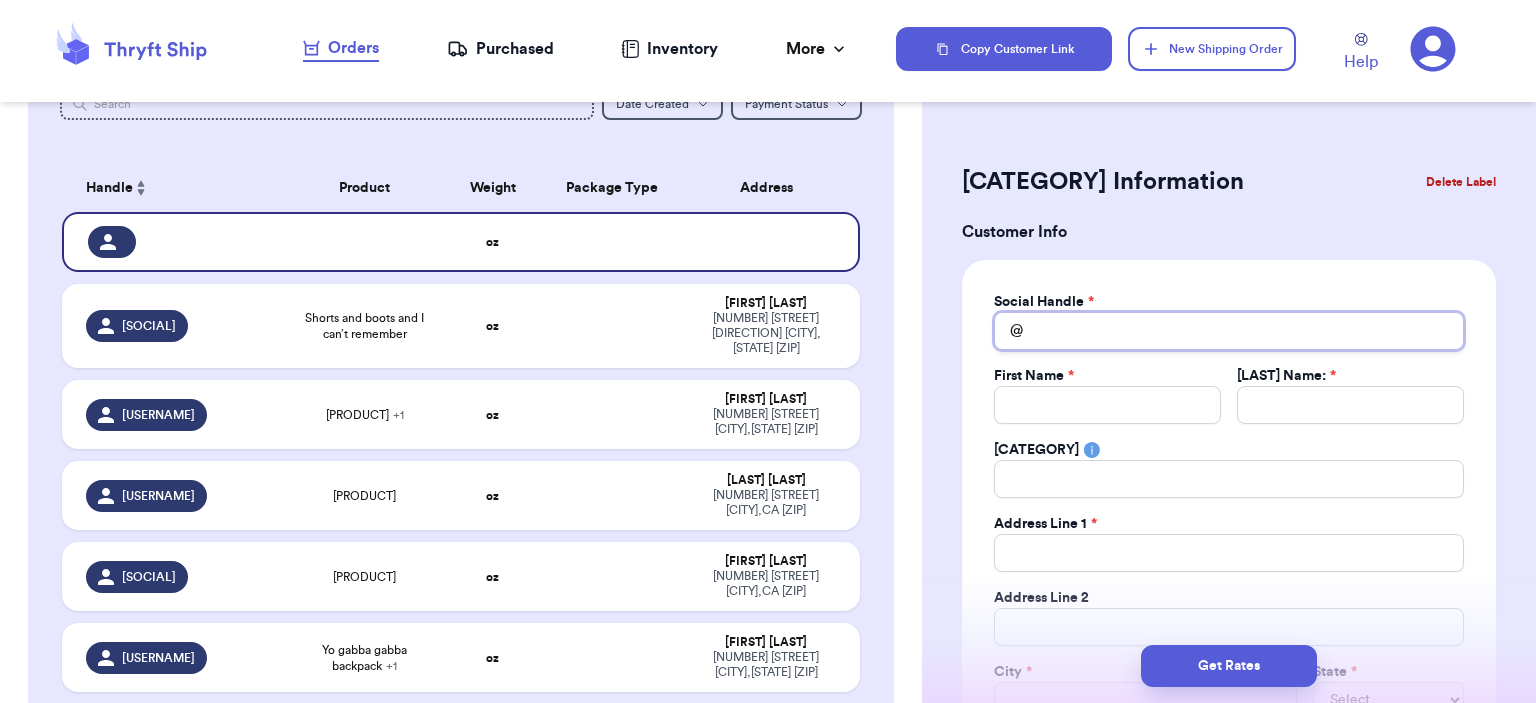 click on "Total Amount Paid" at bounding box center (1229, 331) 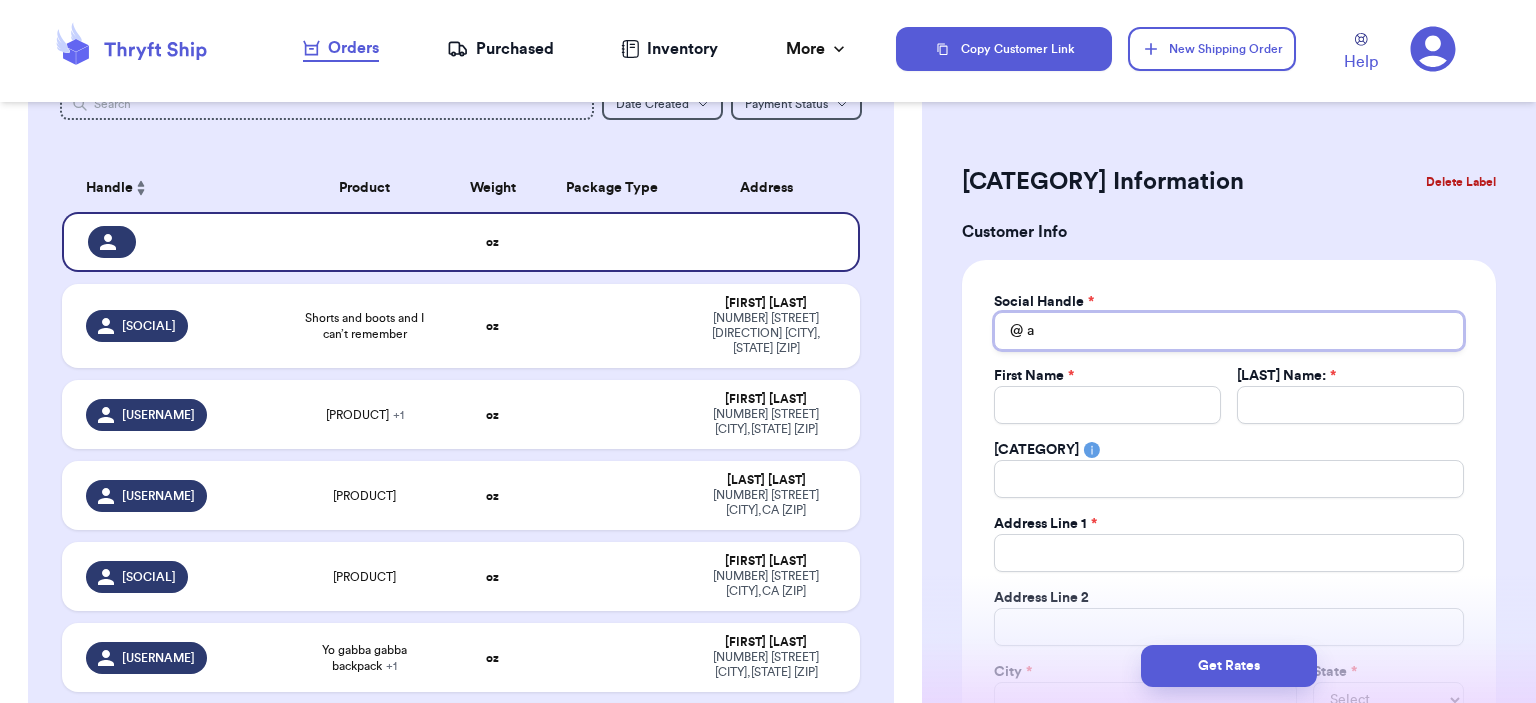type 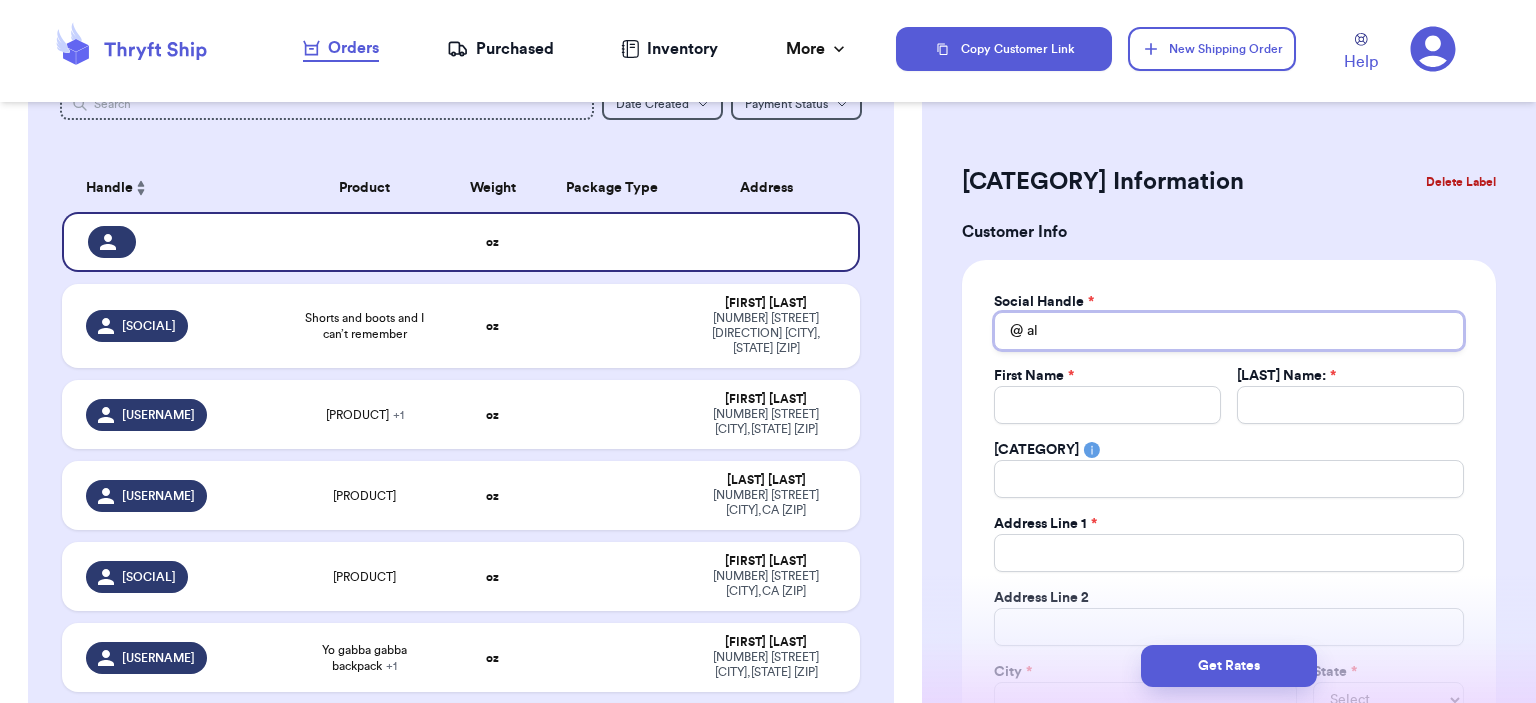 type 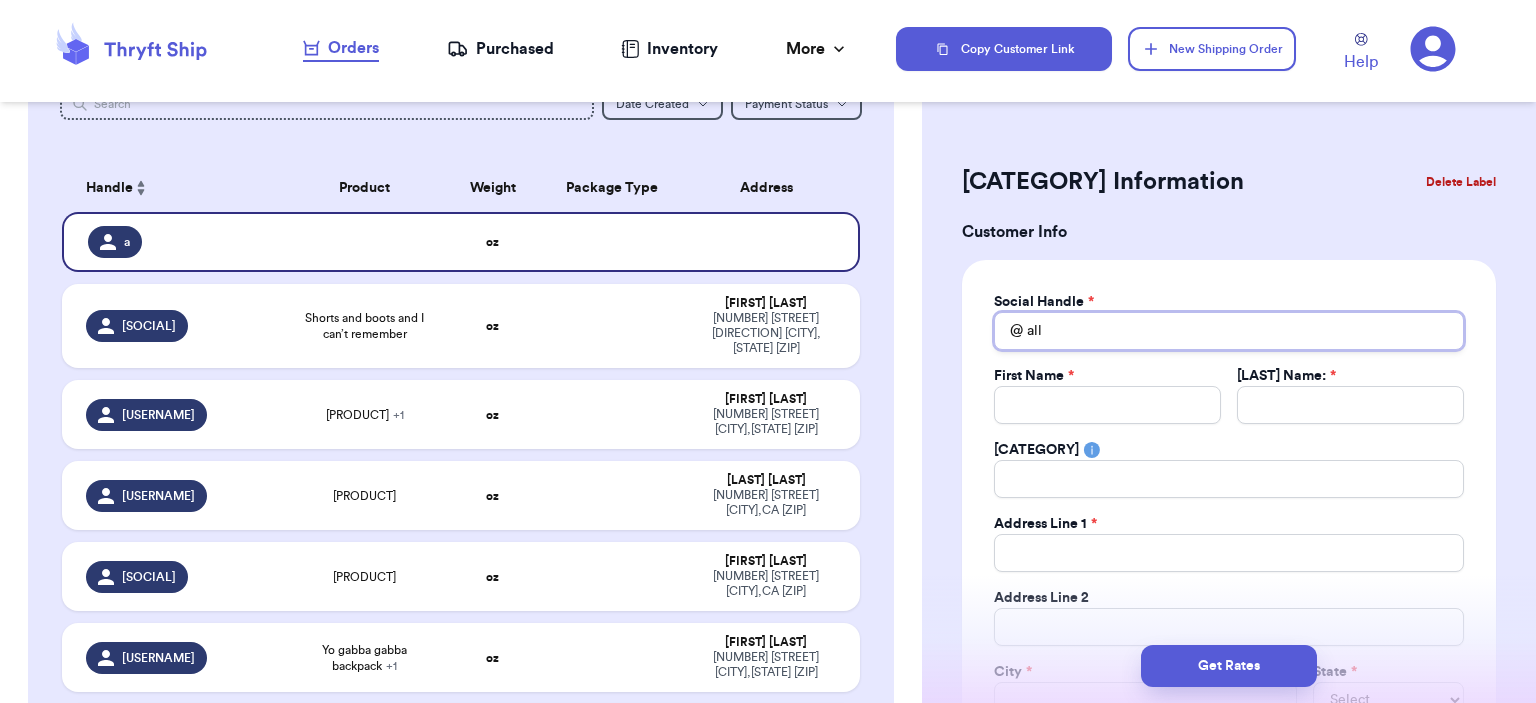type 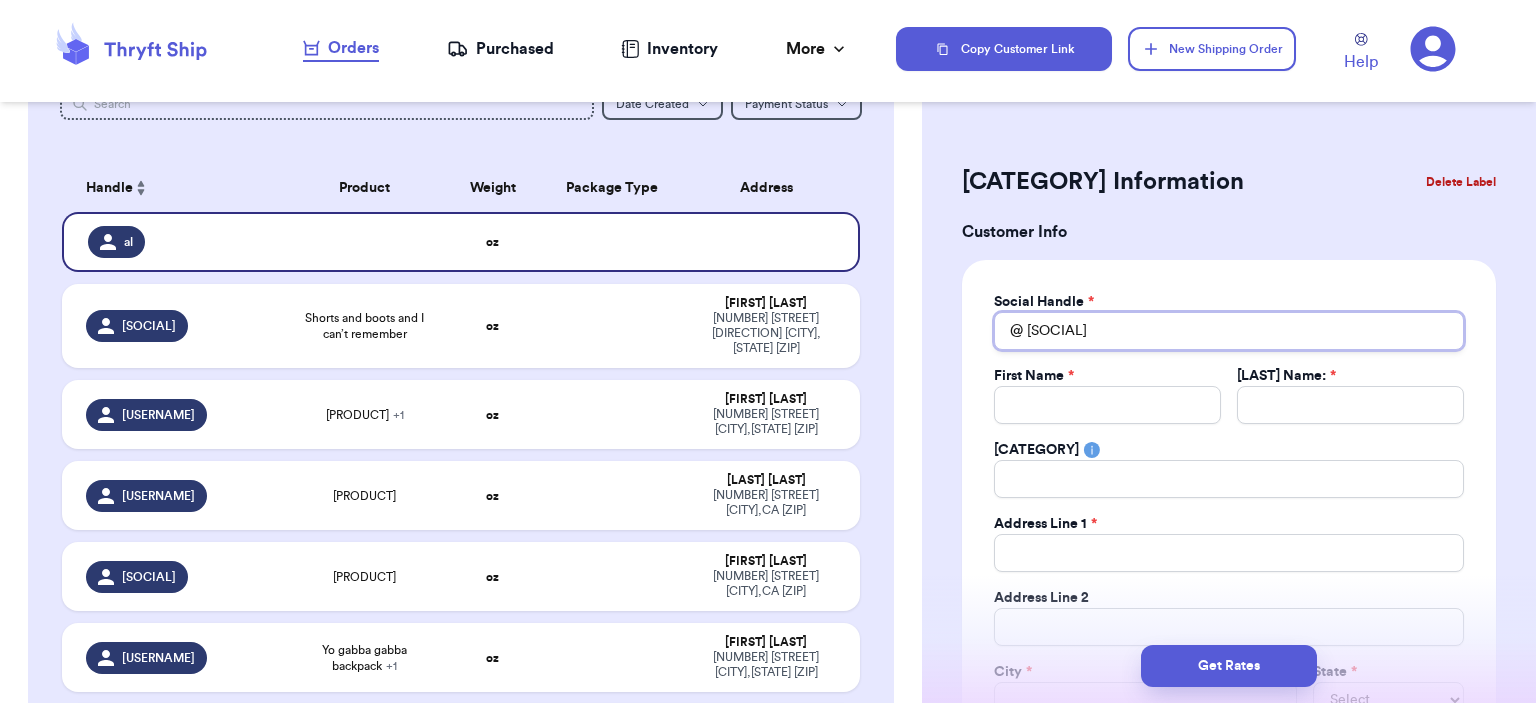 type 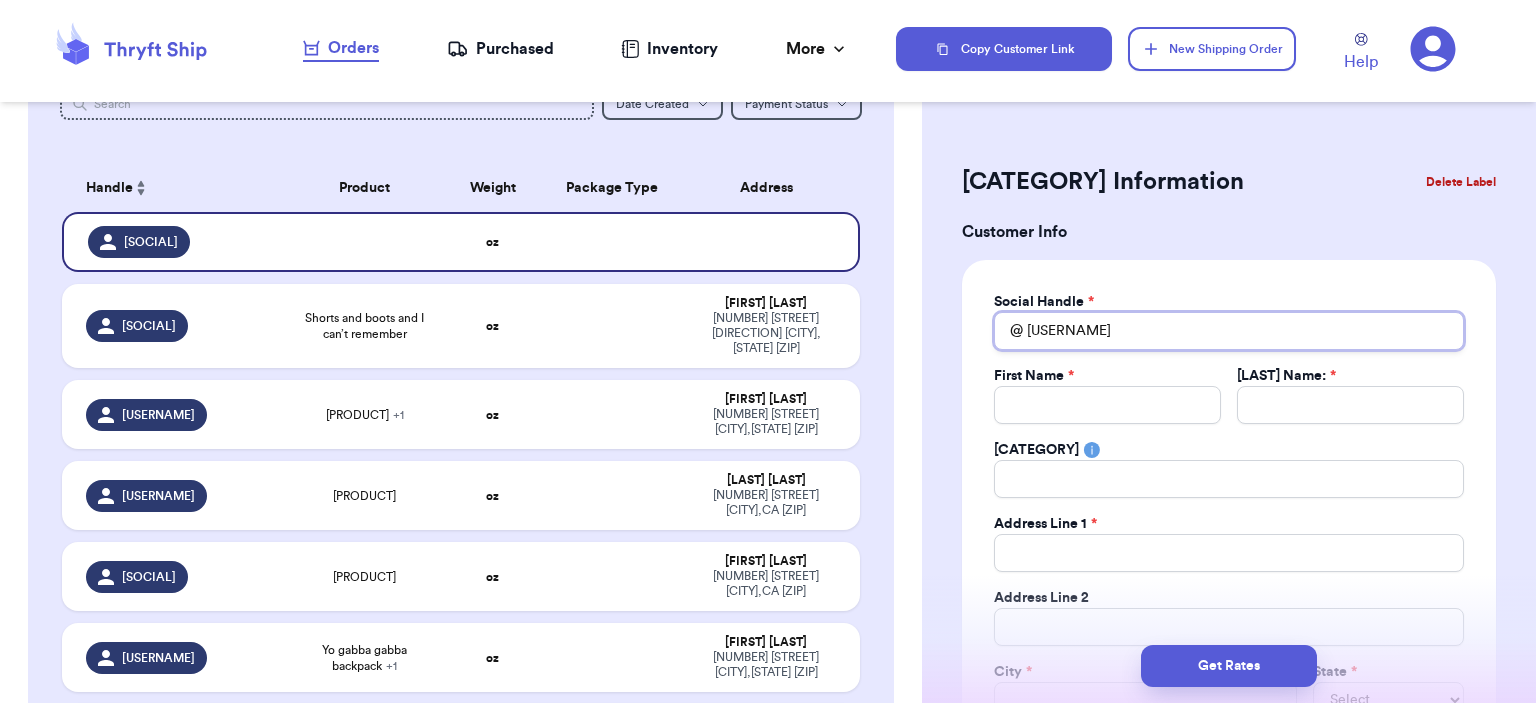 type 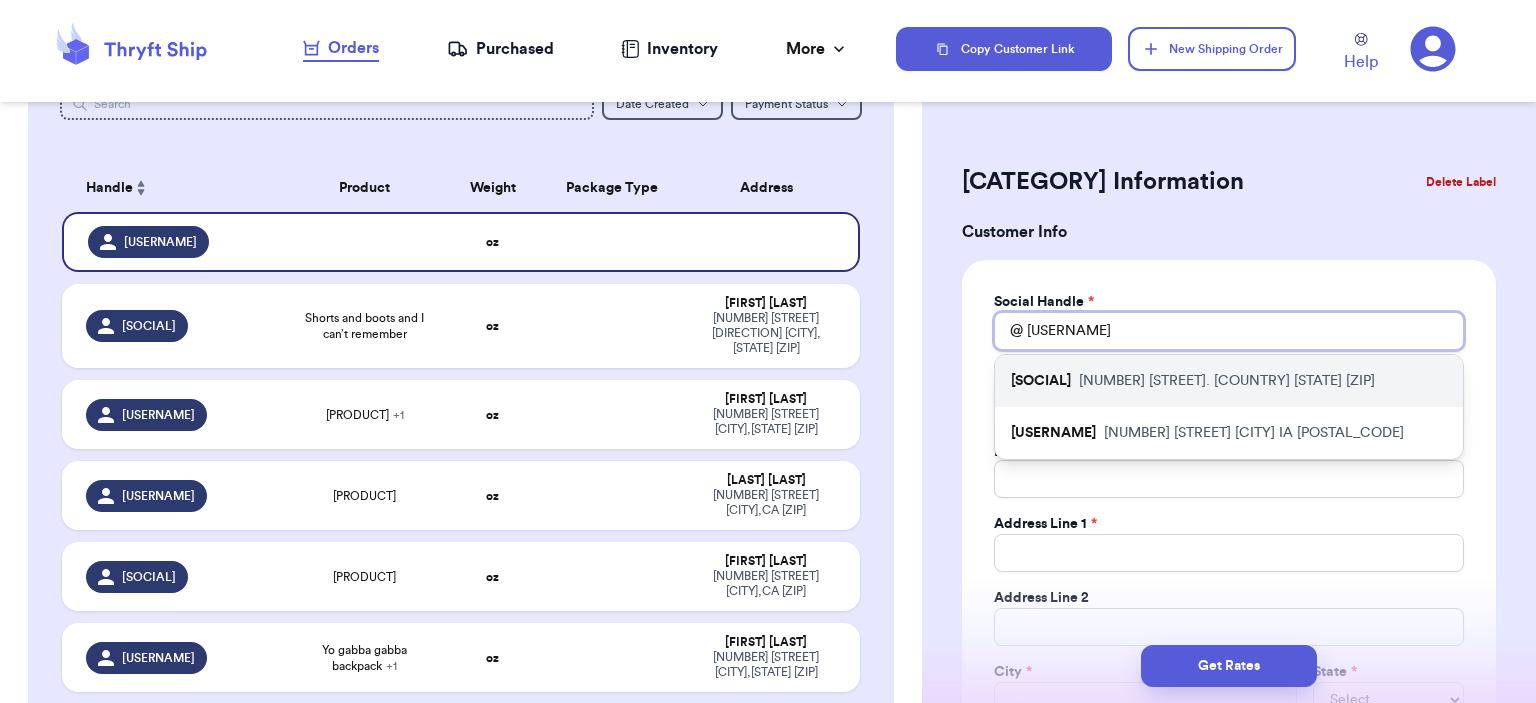 type on "[USERNAME]" 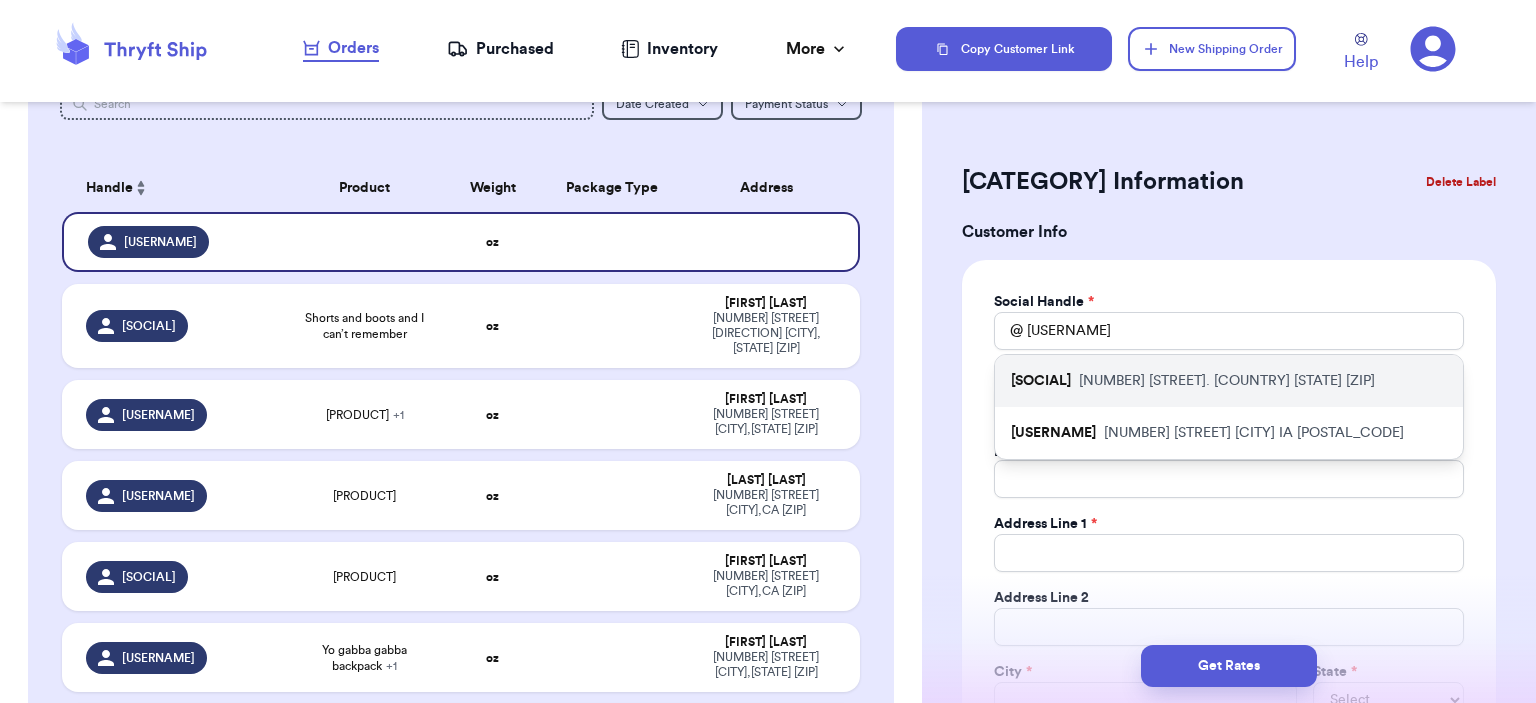 click on "[SOCIAL] [NUMBER] [STREET].   [CITY]   [STATE] [POSTAL_CODE]" at bounding box center [1229, 381] 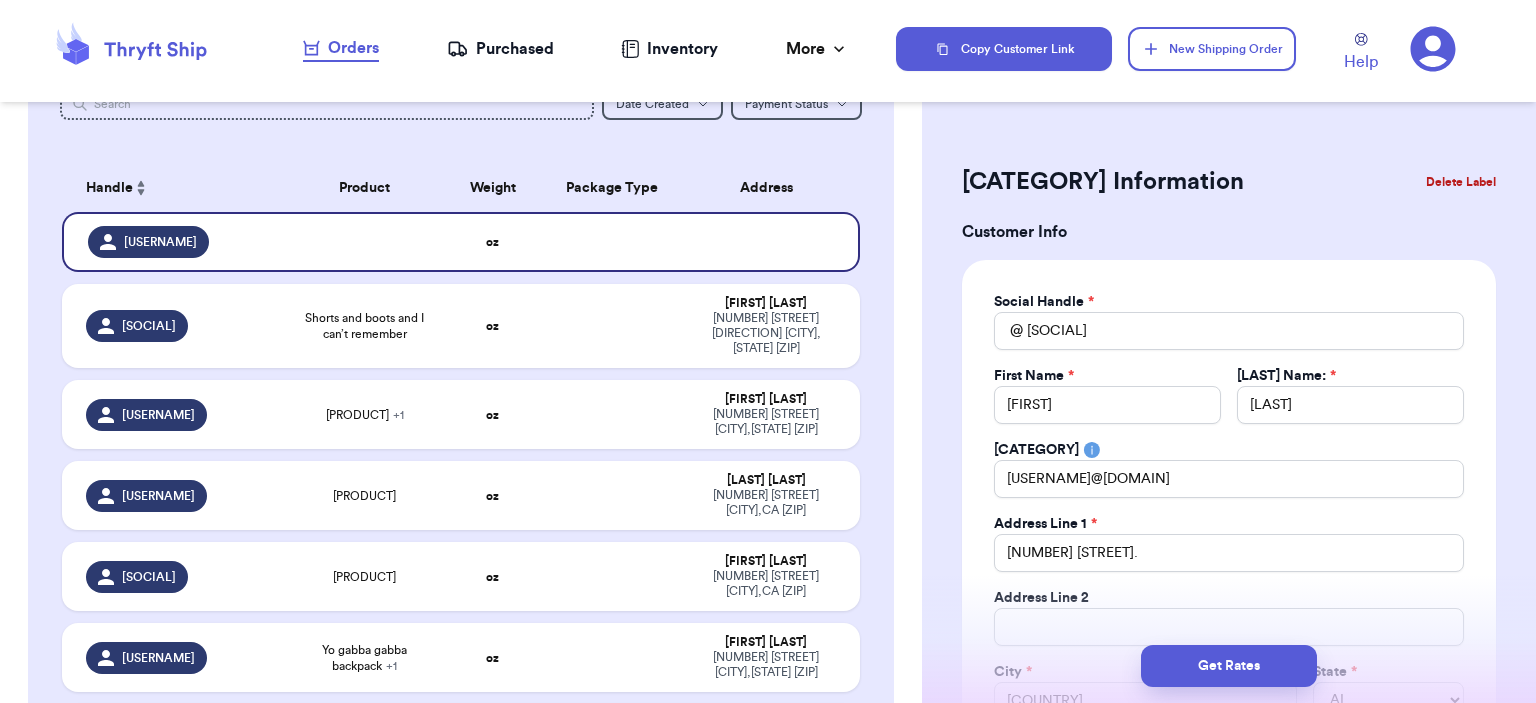 type 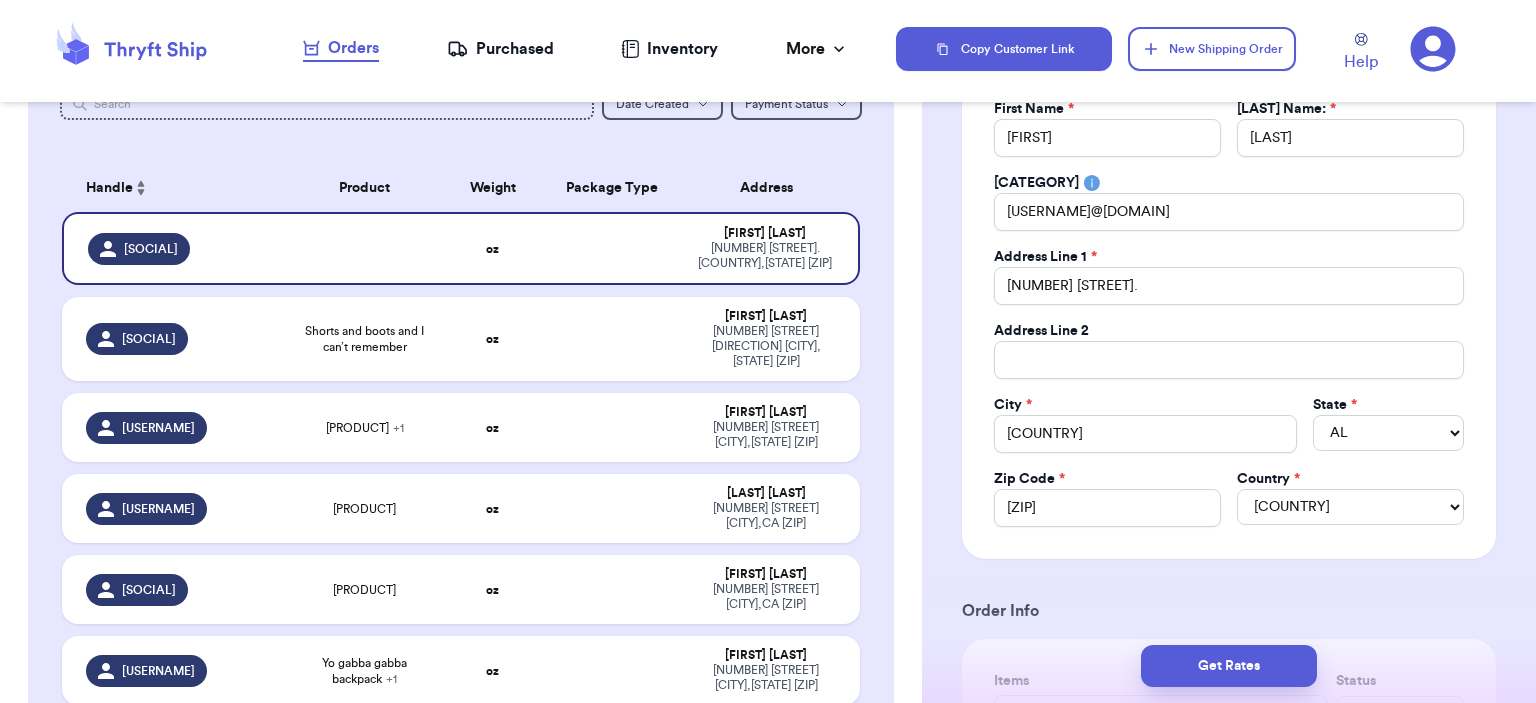 scroll, scrollTop: 600, scrollLeft: 0, axis: vertical 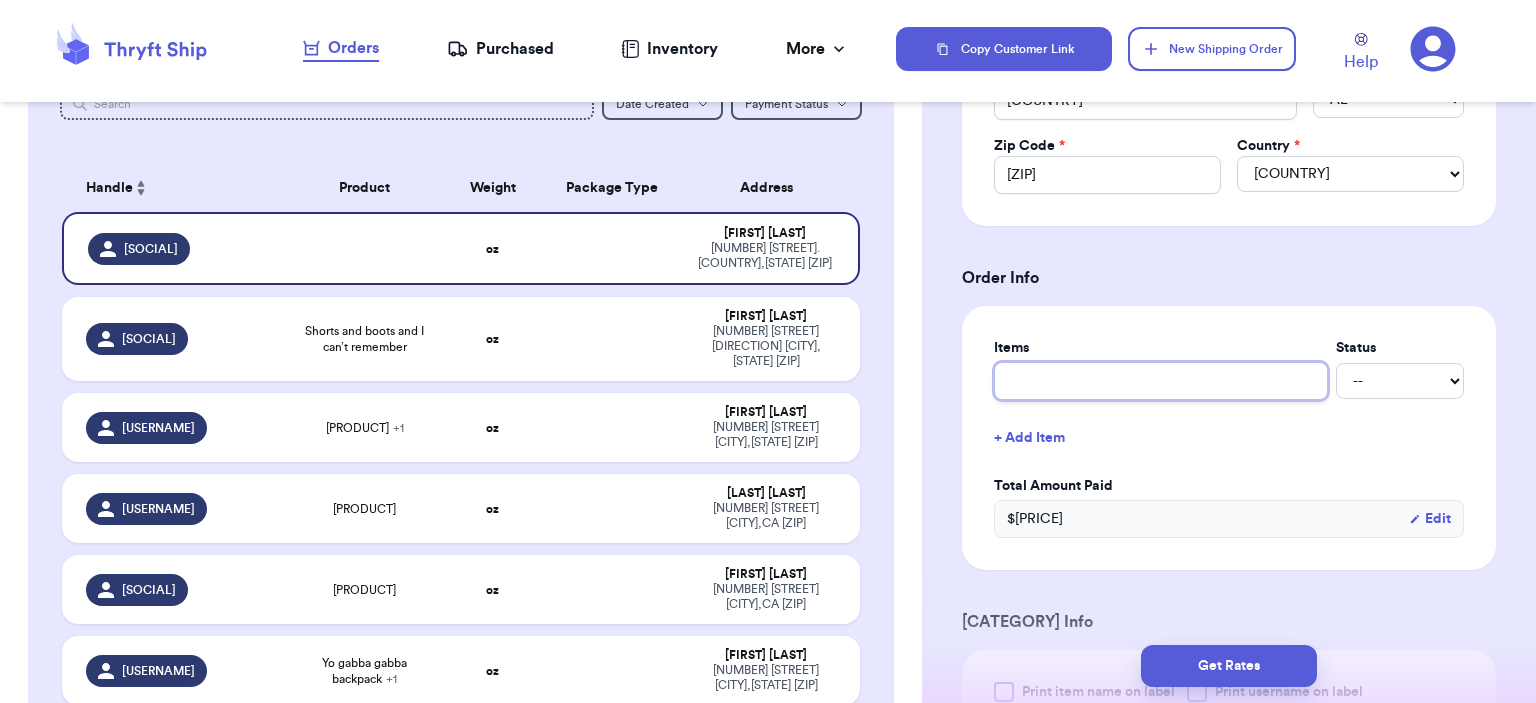 click at bounding box center (1161, 381) 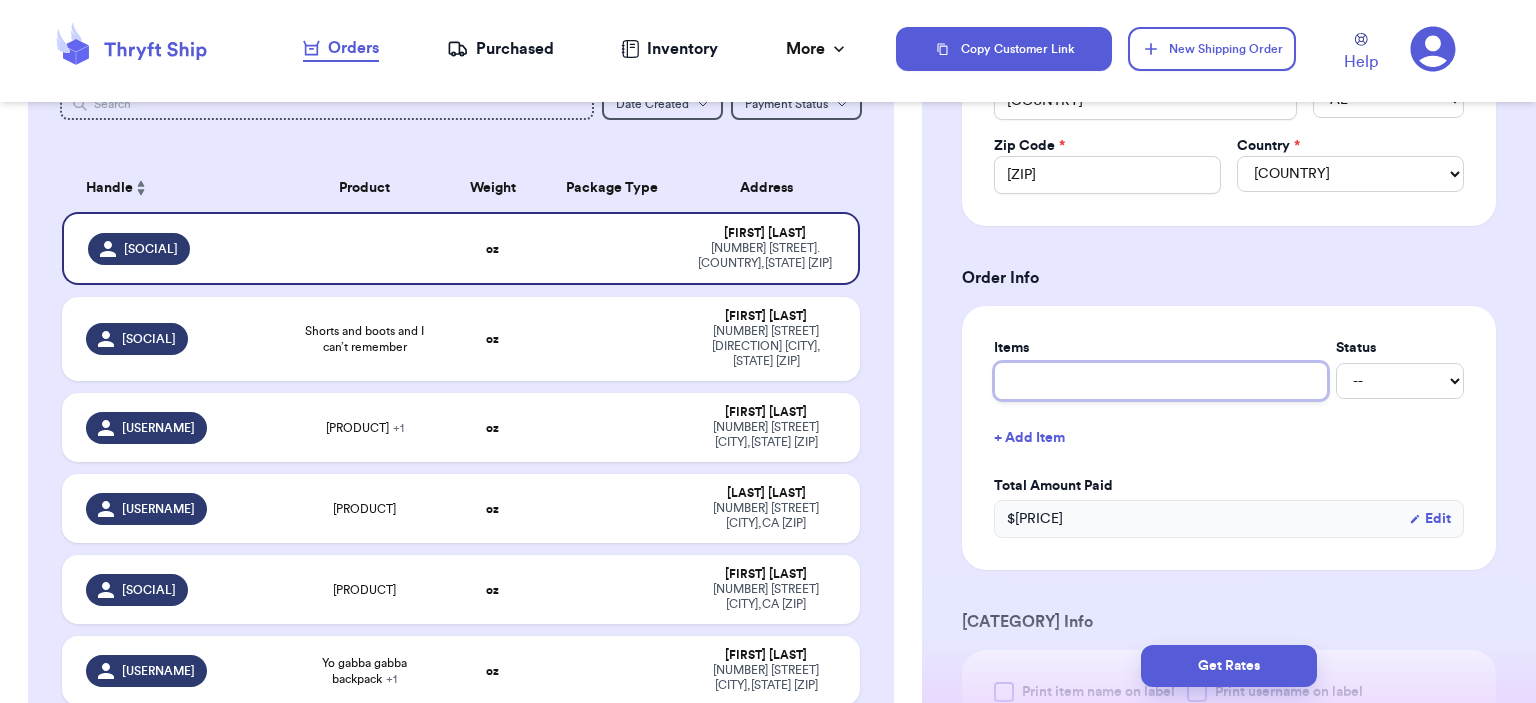 type on "bag" 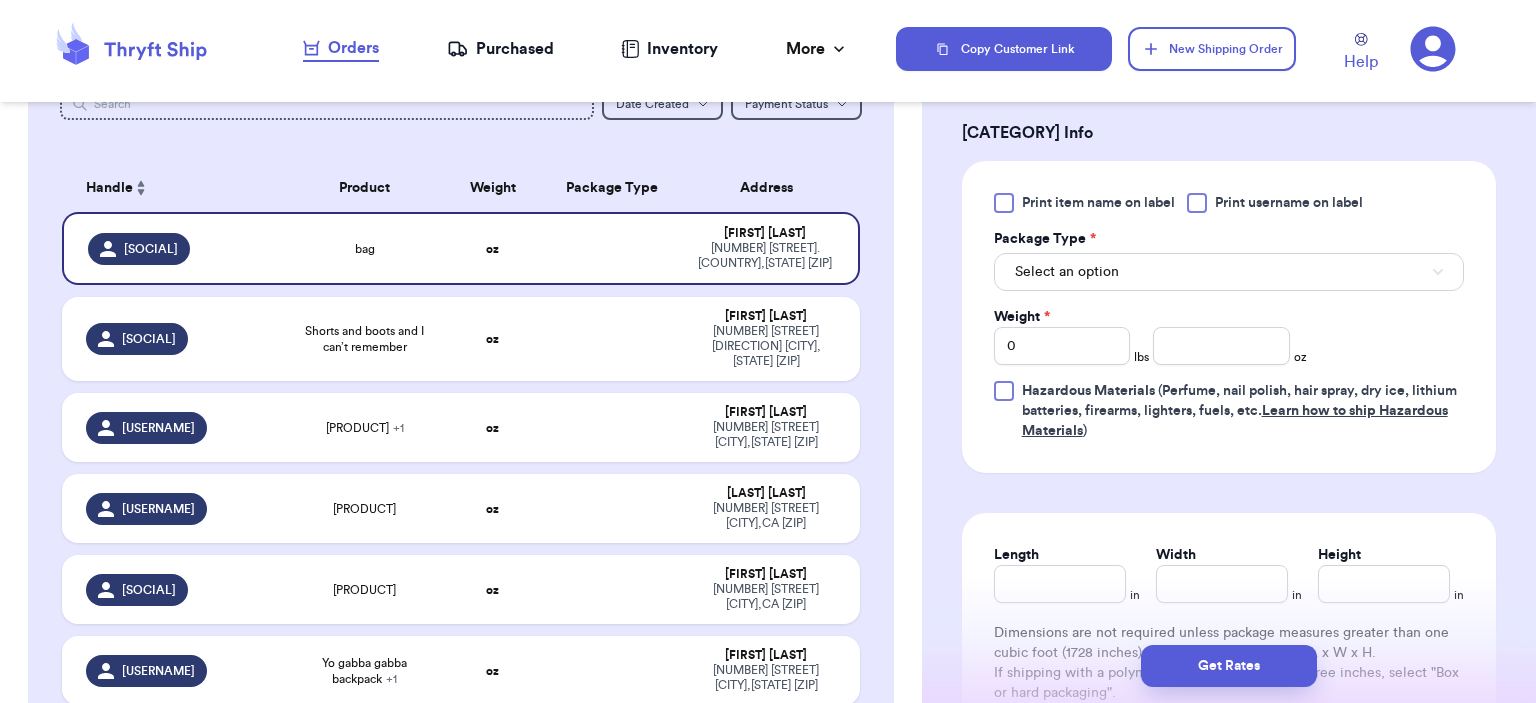 scroll, scrollTop: 1100, scrollLeft: 0, axis: vertical 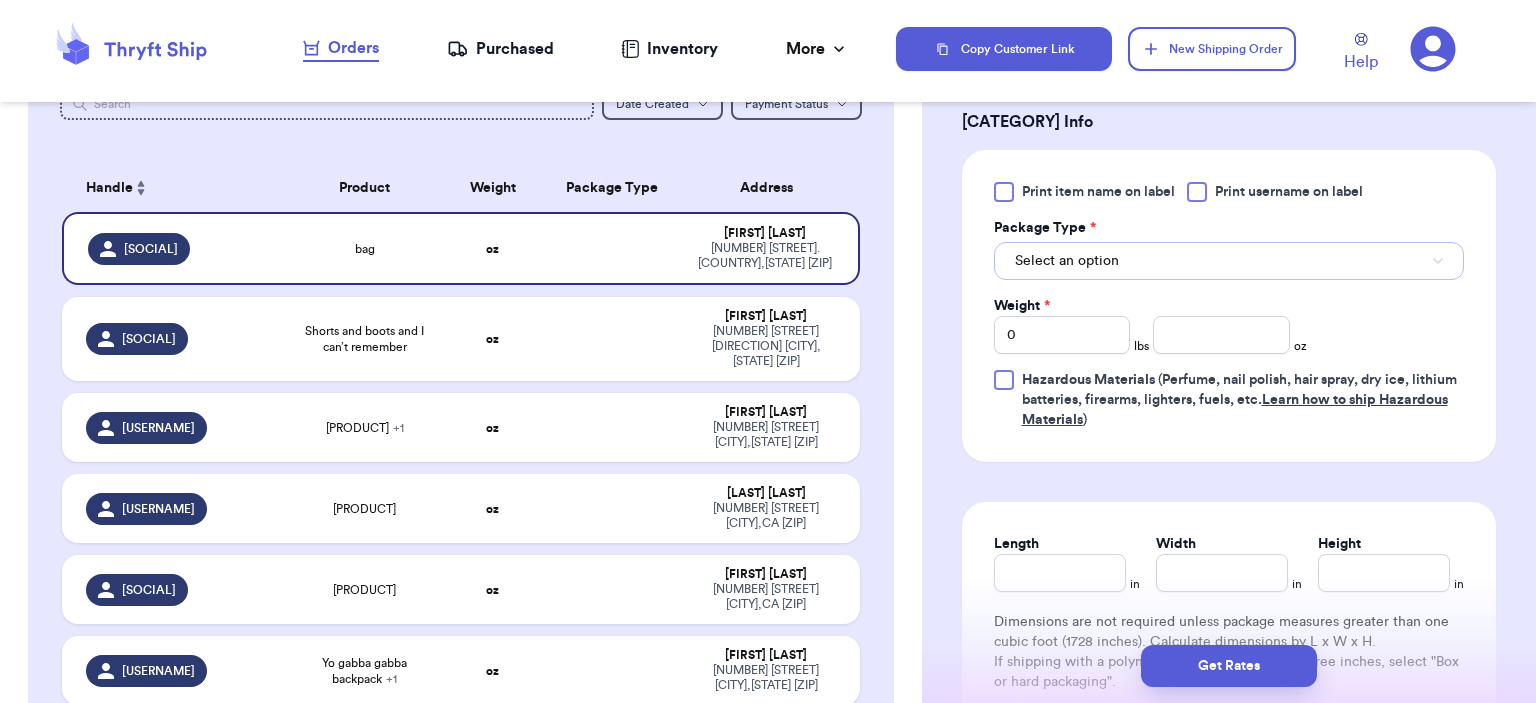 click on "Select an option" at bounding box center (1229, 261) 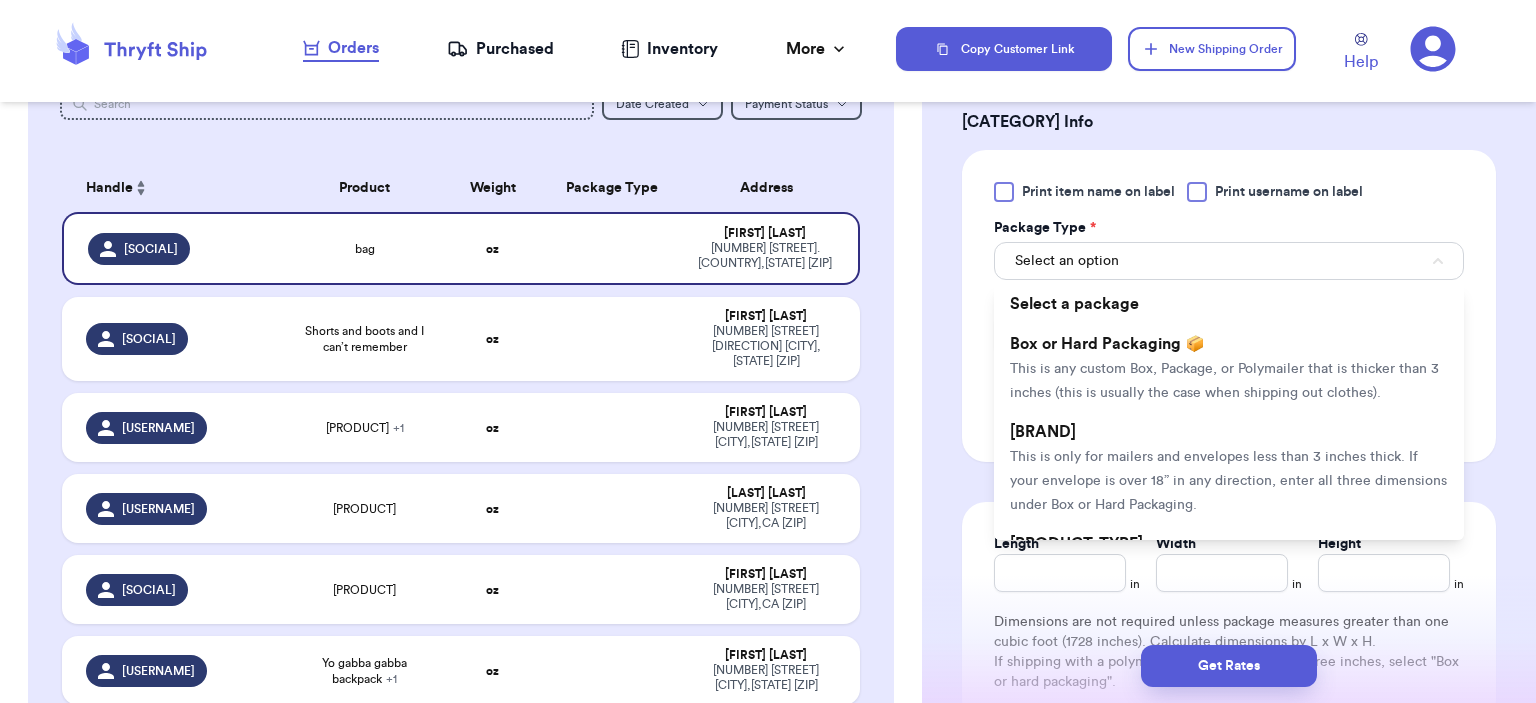 click on "[BRAND] [BRAND]" at bounding box center [1229, 468] 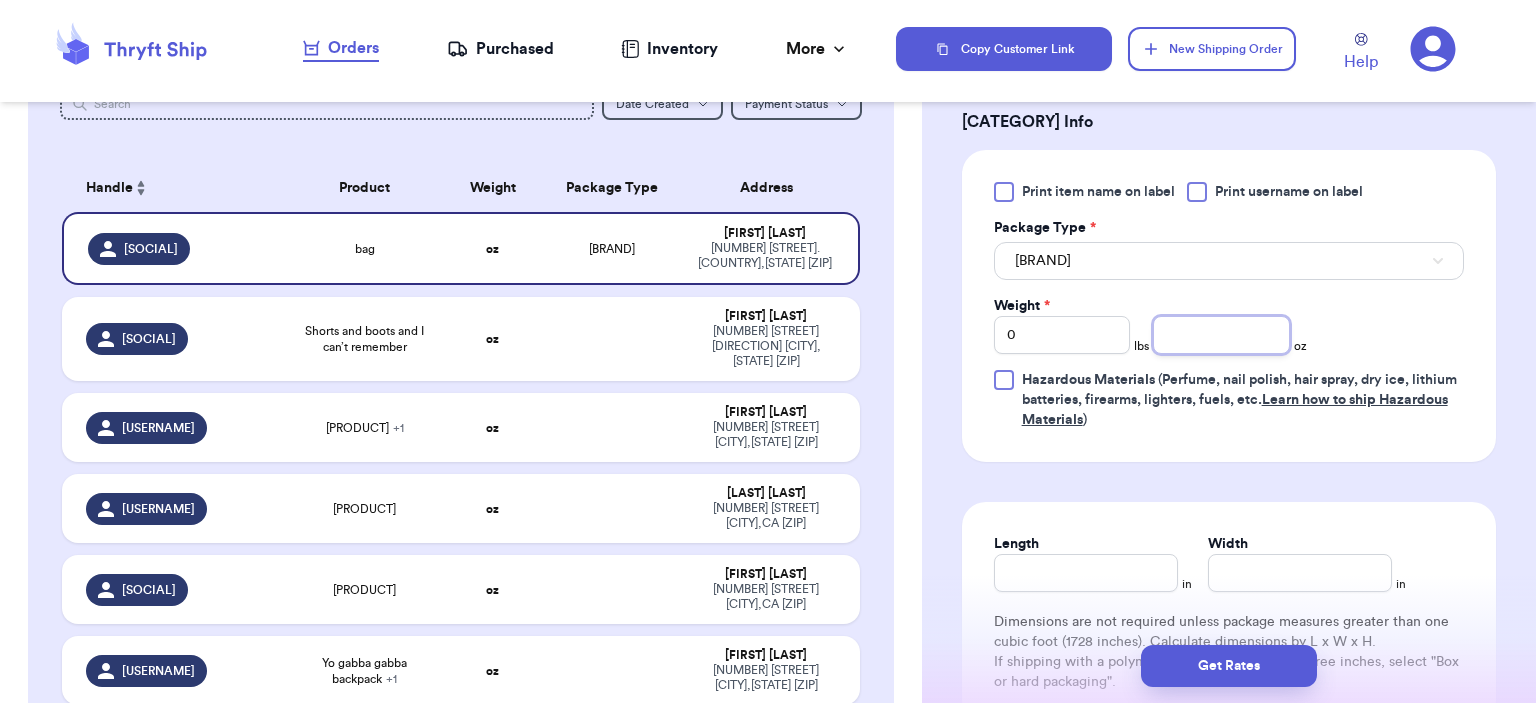 click at bounding box center [1221, 335] 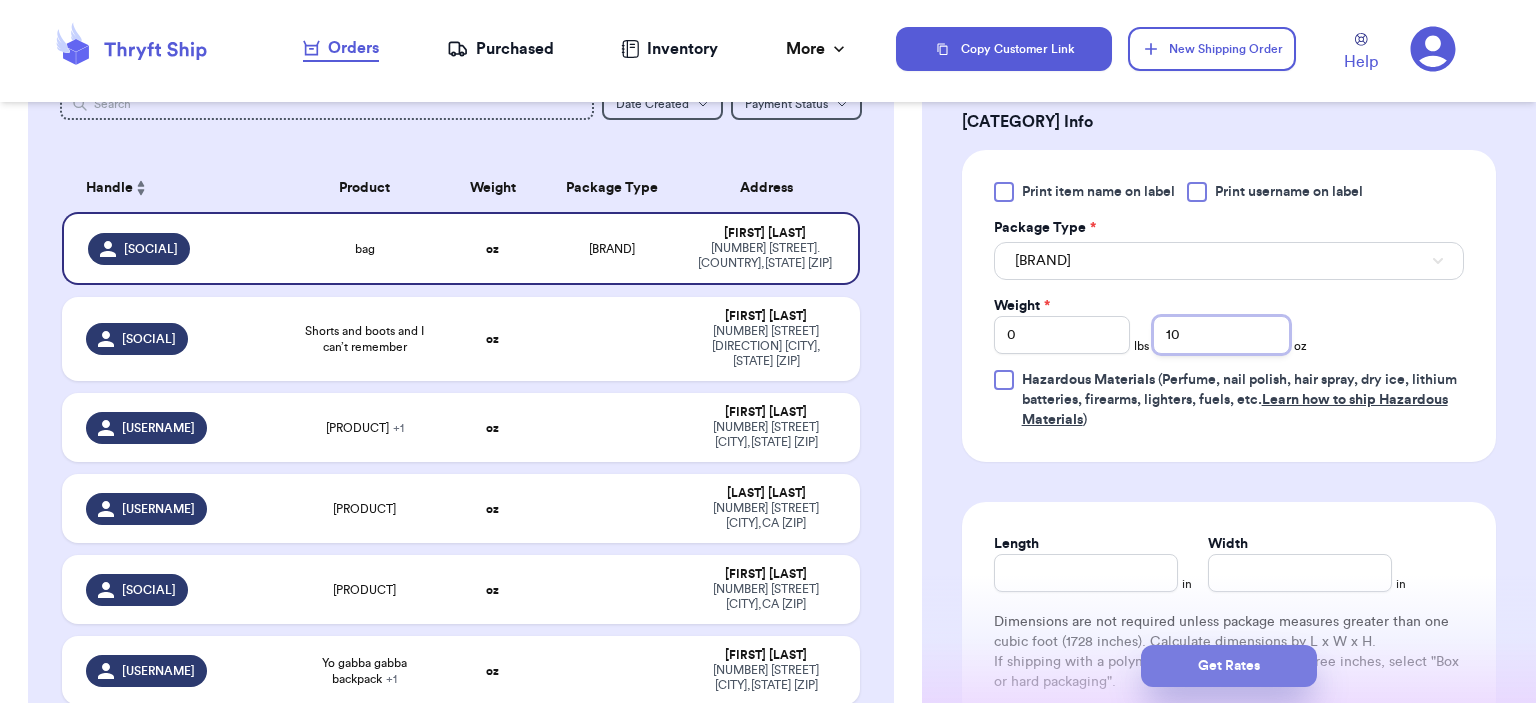 type on "10" 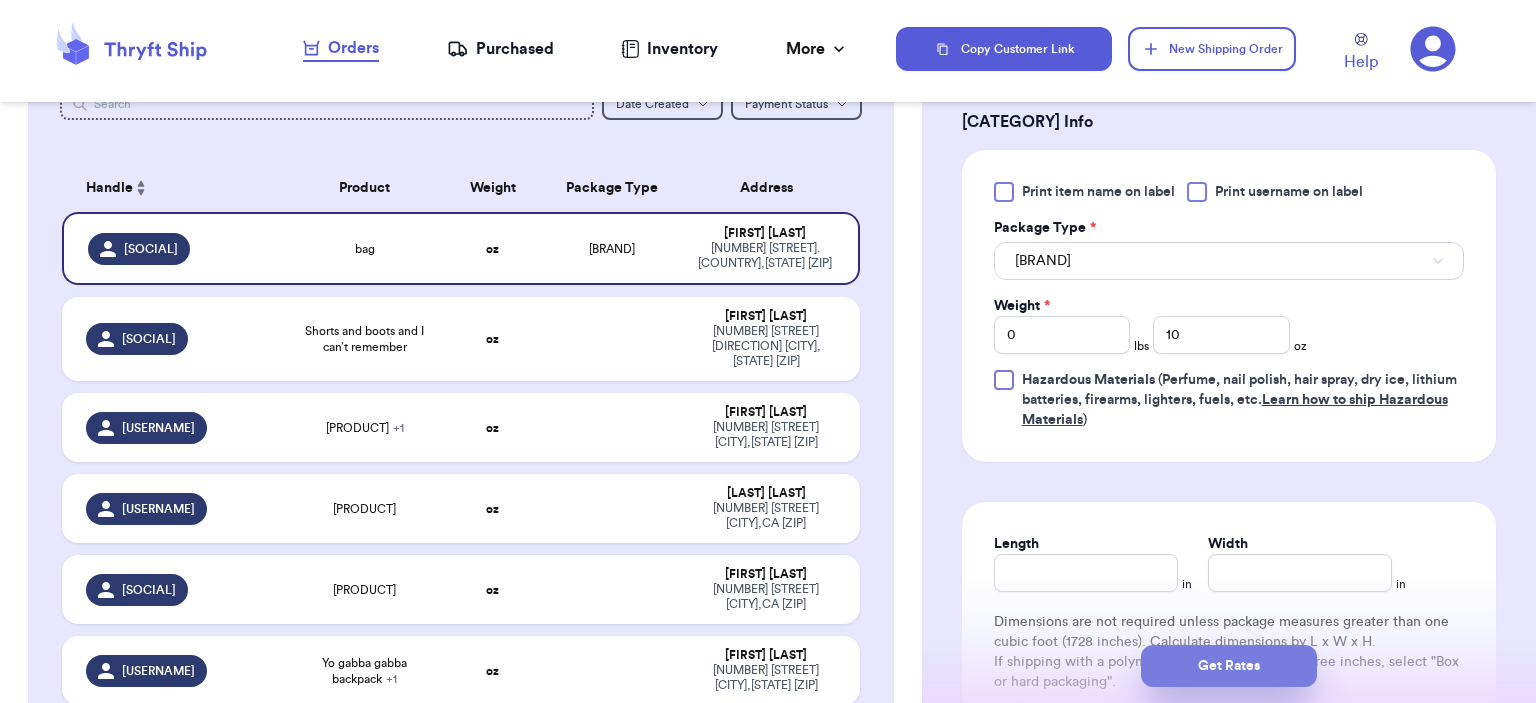 click on "Get Rates" at bounding box center (1229, 666) 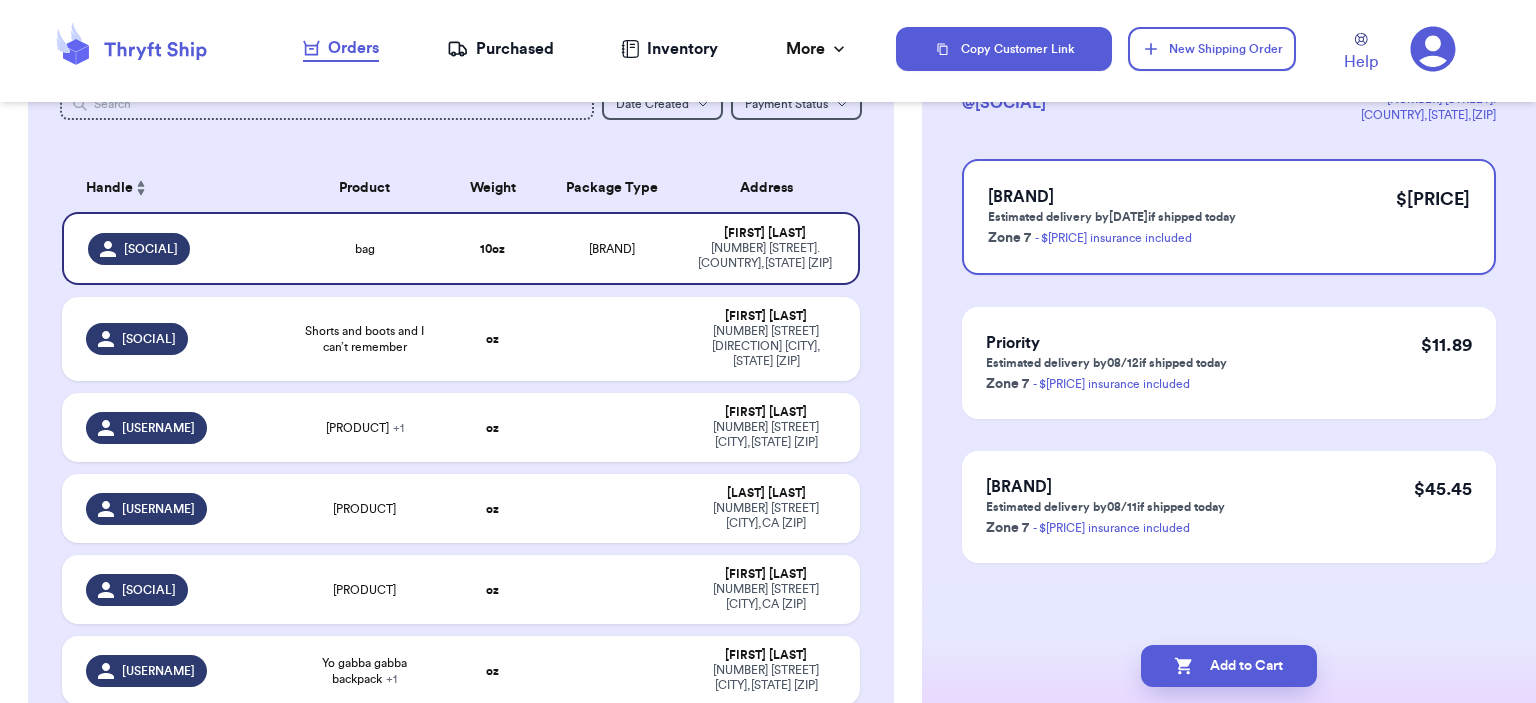 scroll, scrollTop: 0, scrollLeft: 0, axis: both 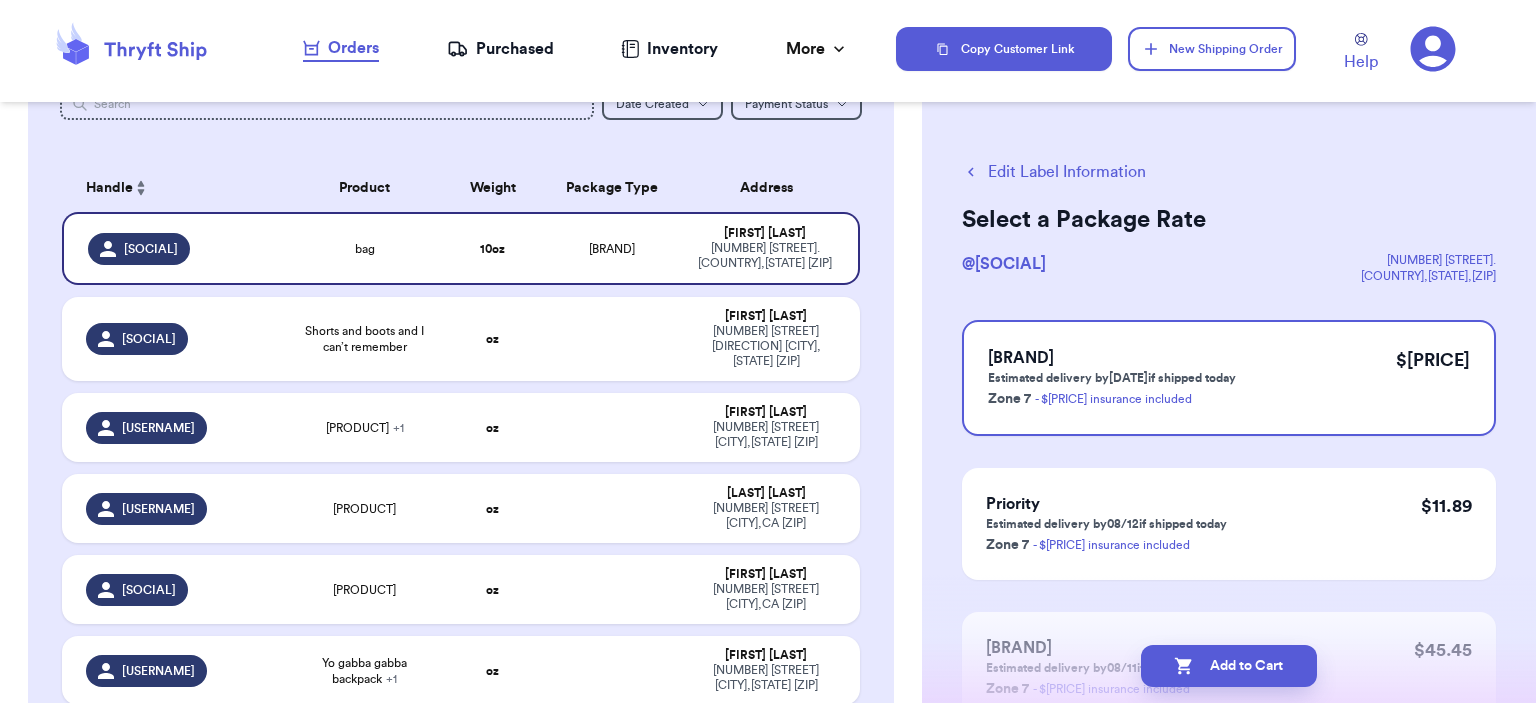 click on "Add to Cart" at bounding box center [1229, 666] 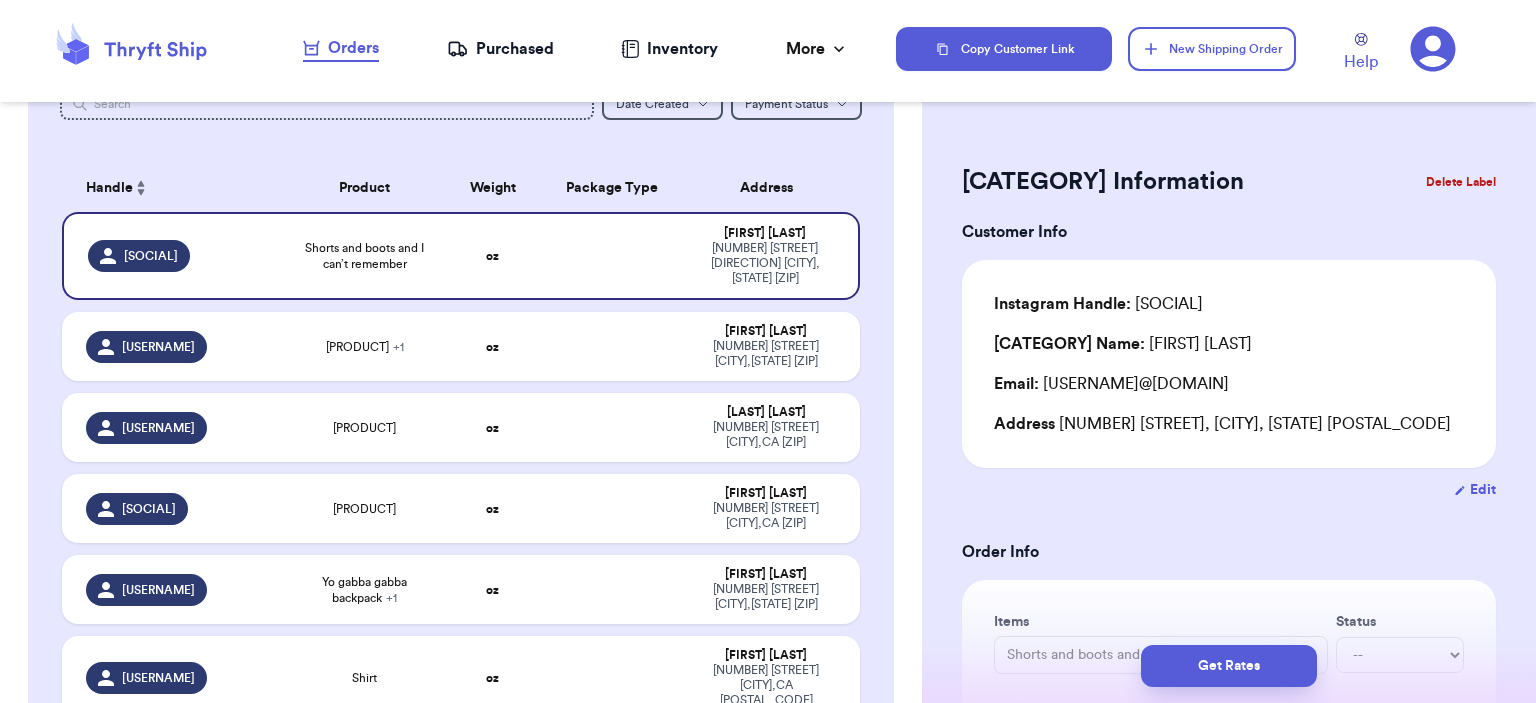type 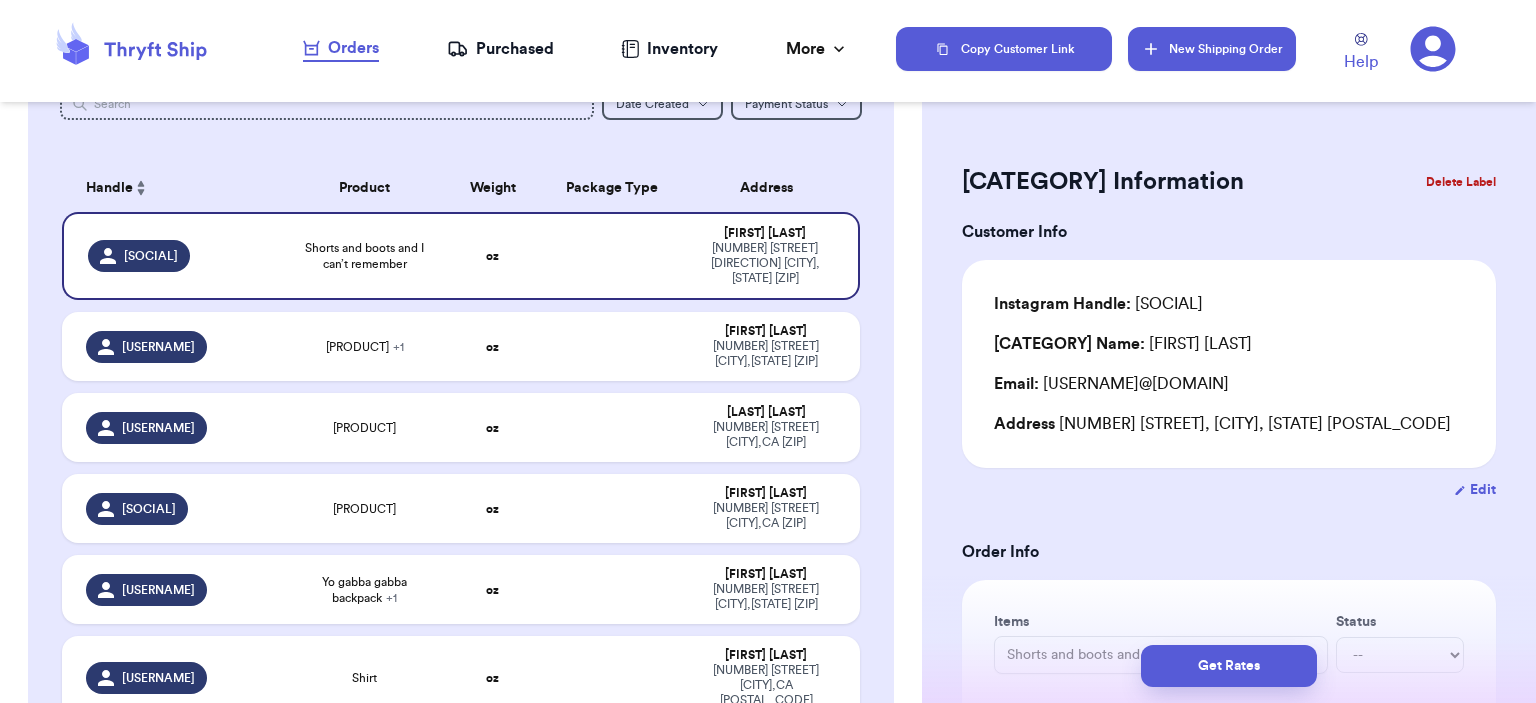 click on "New Shipping Order" at bounding box center [1212, 49] 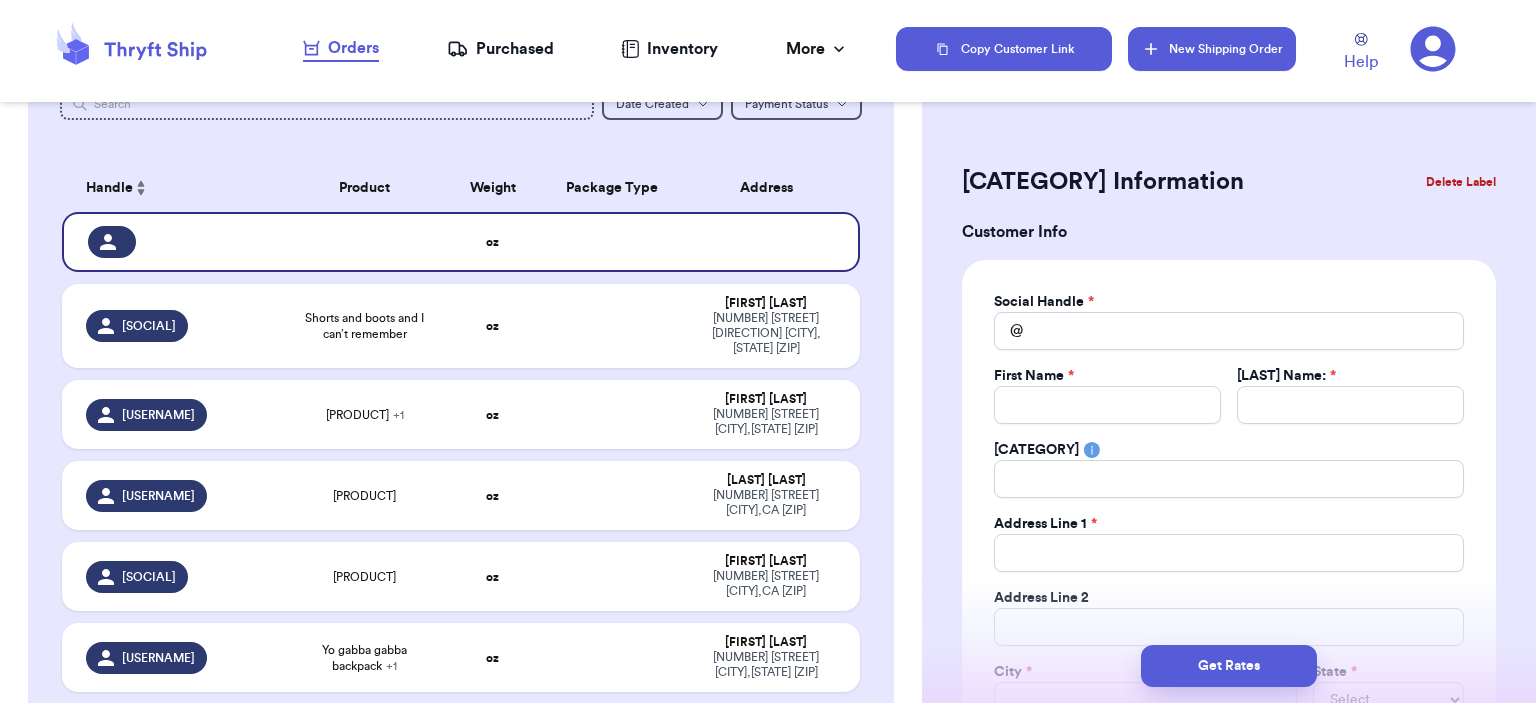 type 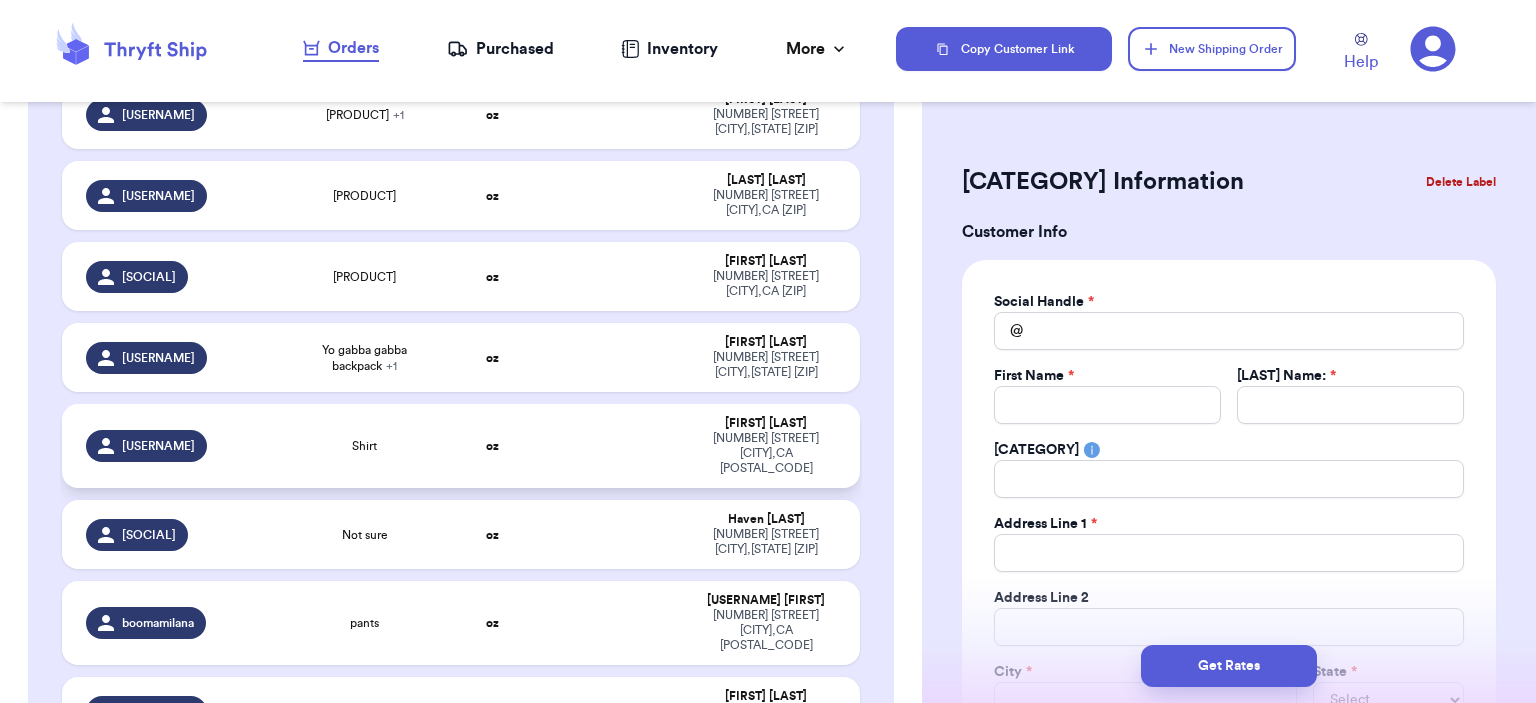 click on "Shirt" at bounding box center [365, 446] 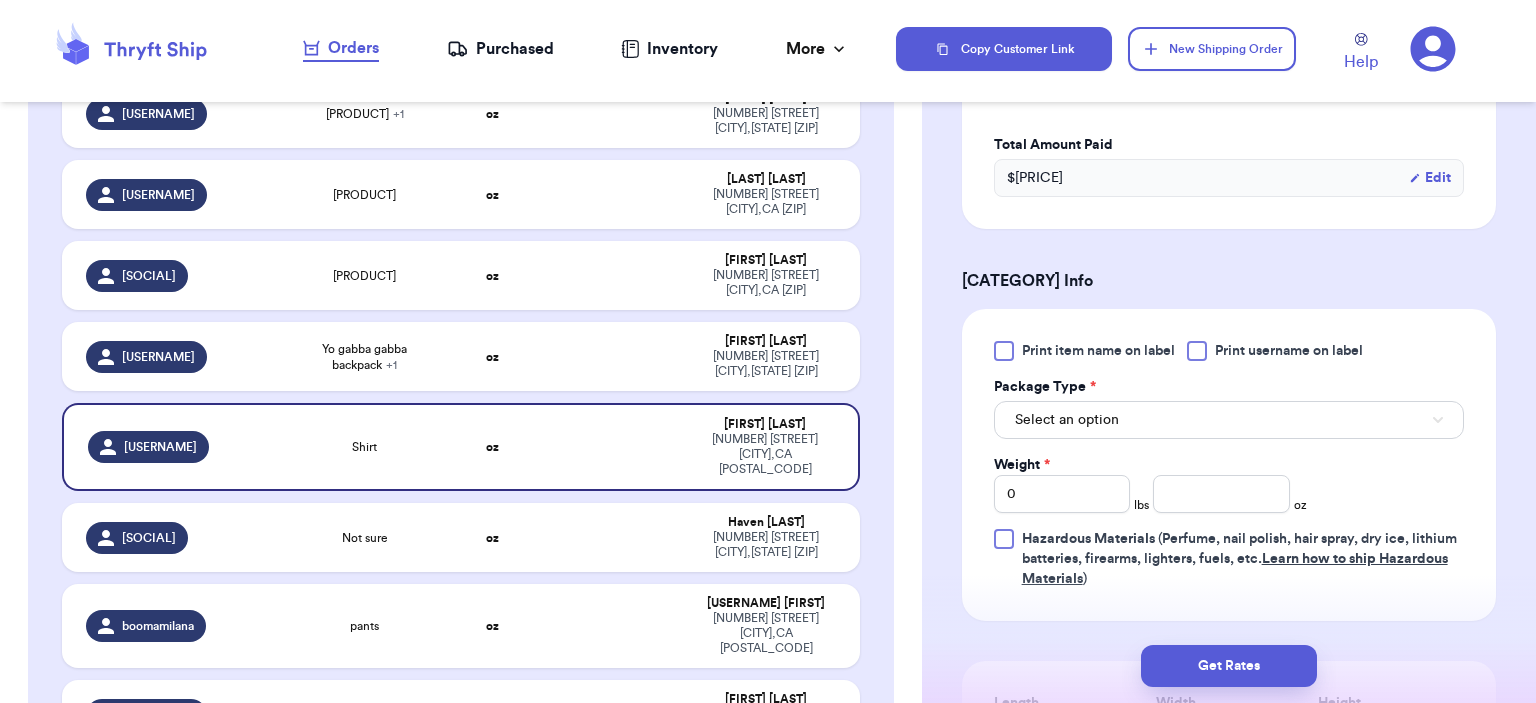 scroll, scrollTop: 800, scrollLeft: 0, axis: vertical 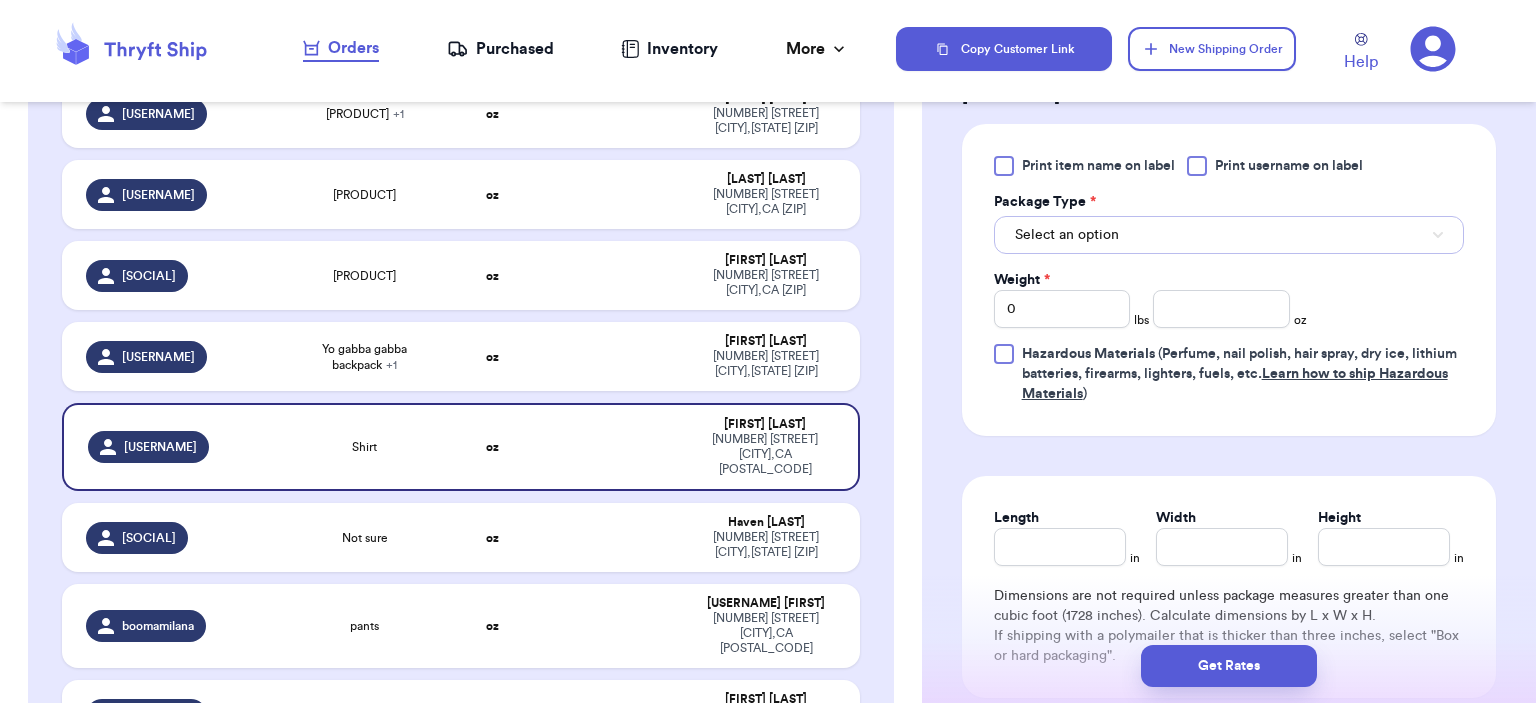 click on "Select an option" at bounding box center [1229, 235] 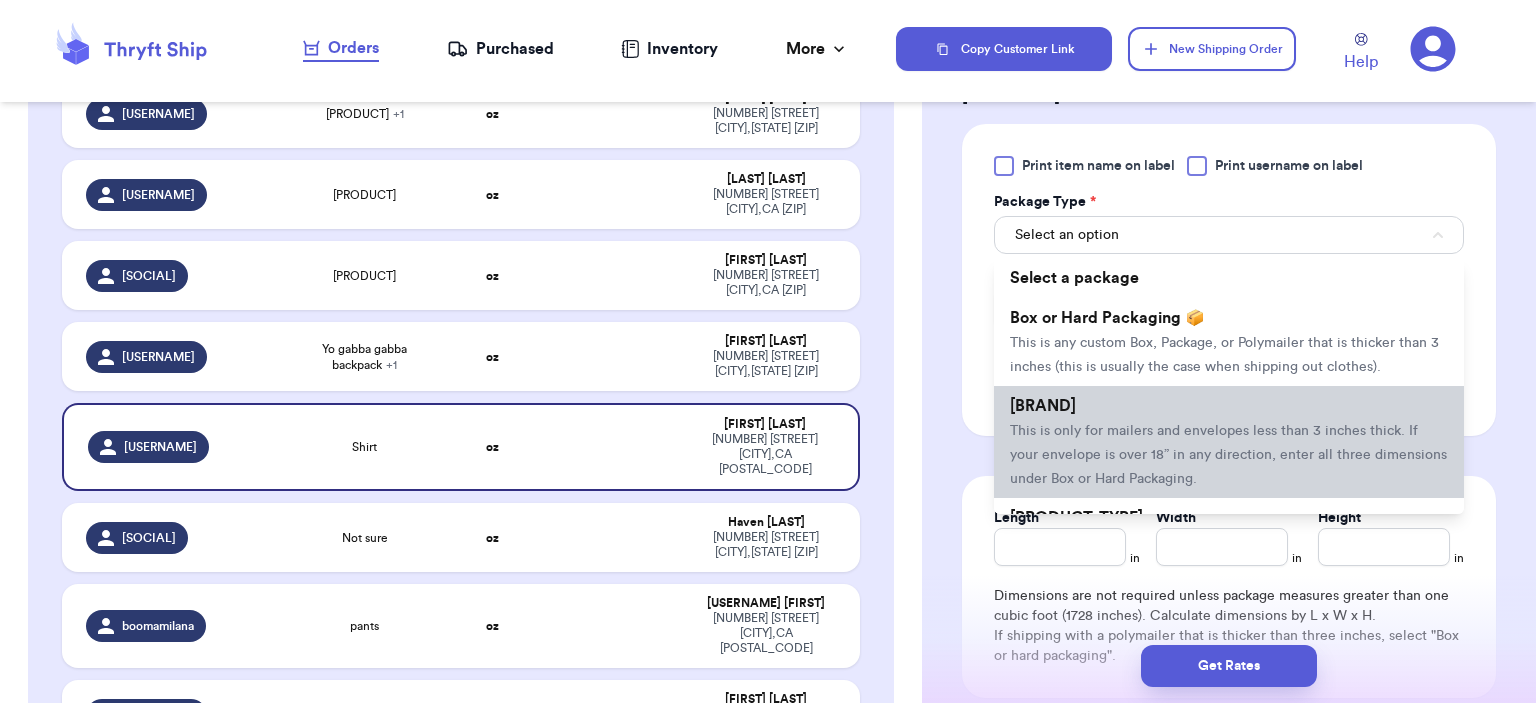 click on "[BRAND] [BRAND]" at bounding box center [1229, 442] 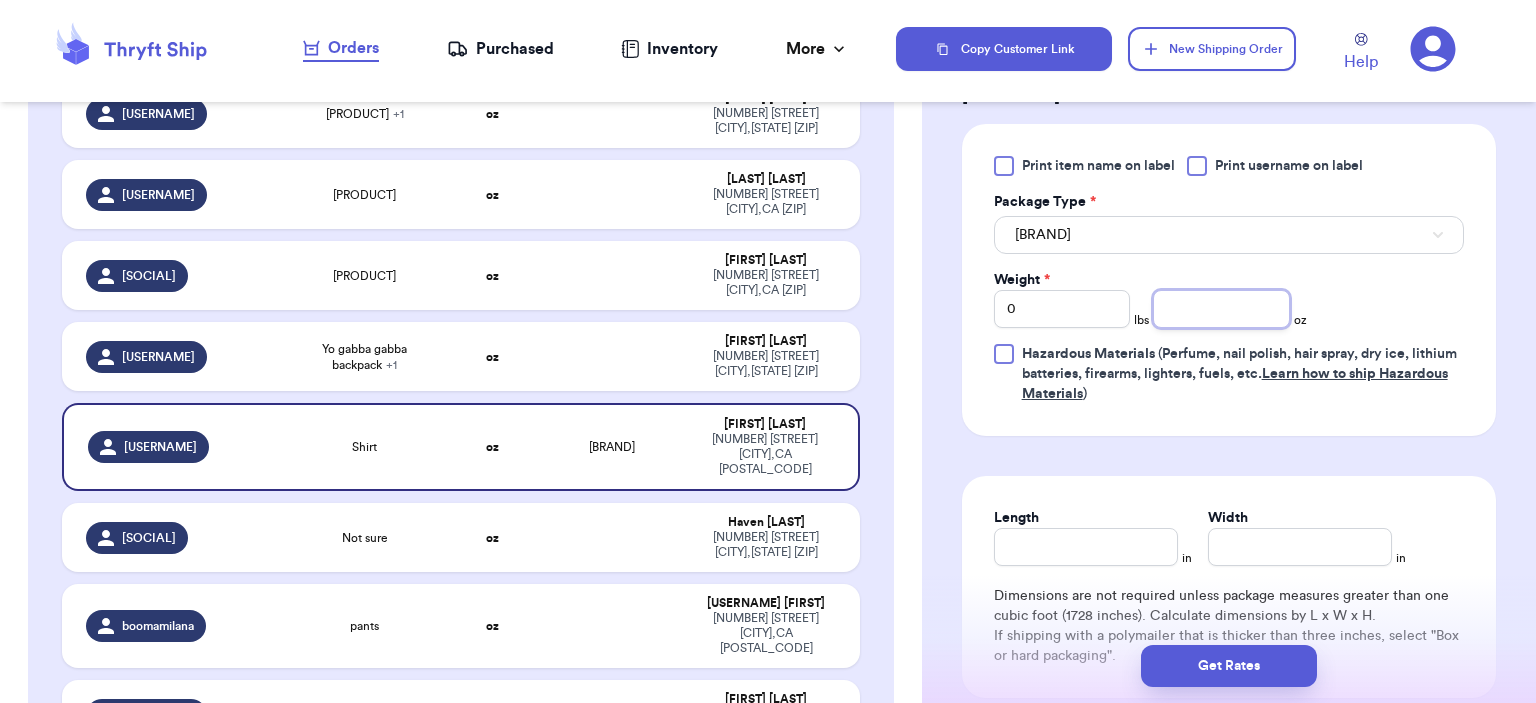 click at bounding box center (1221, 309) 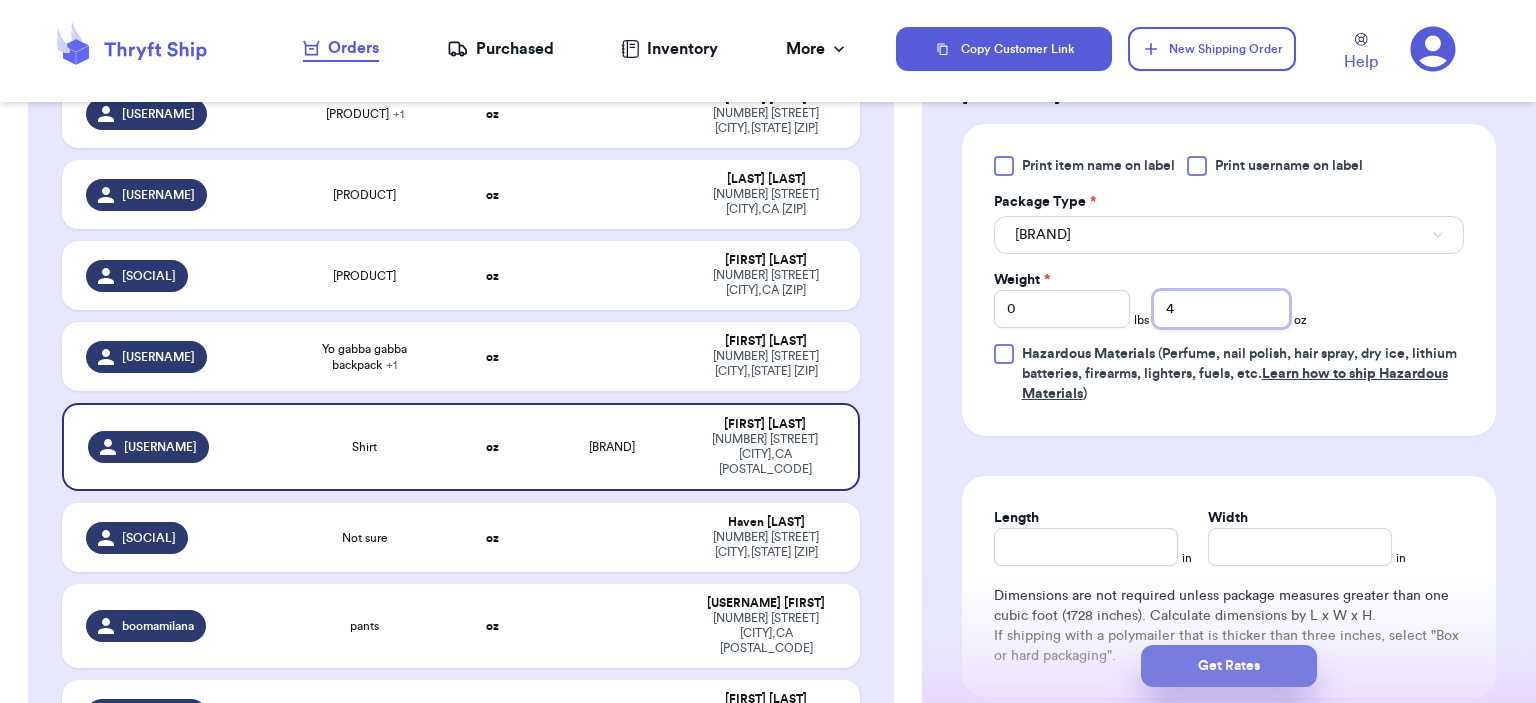 type on "4" 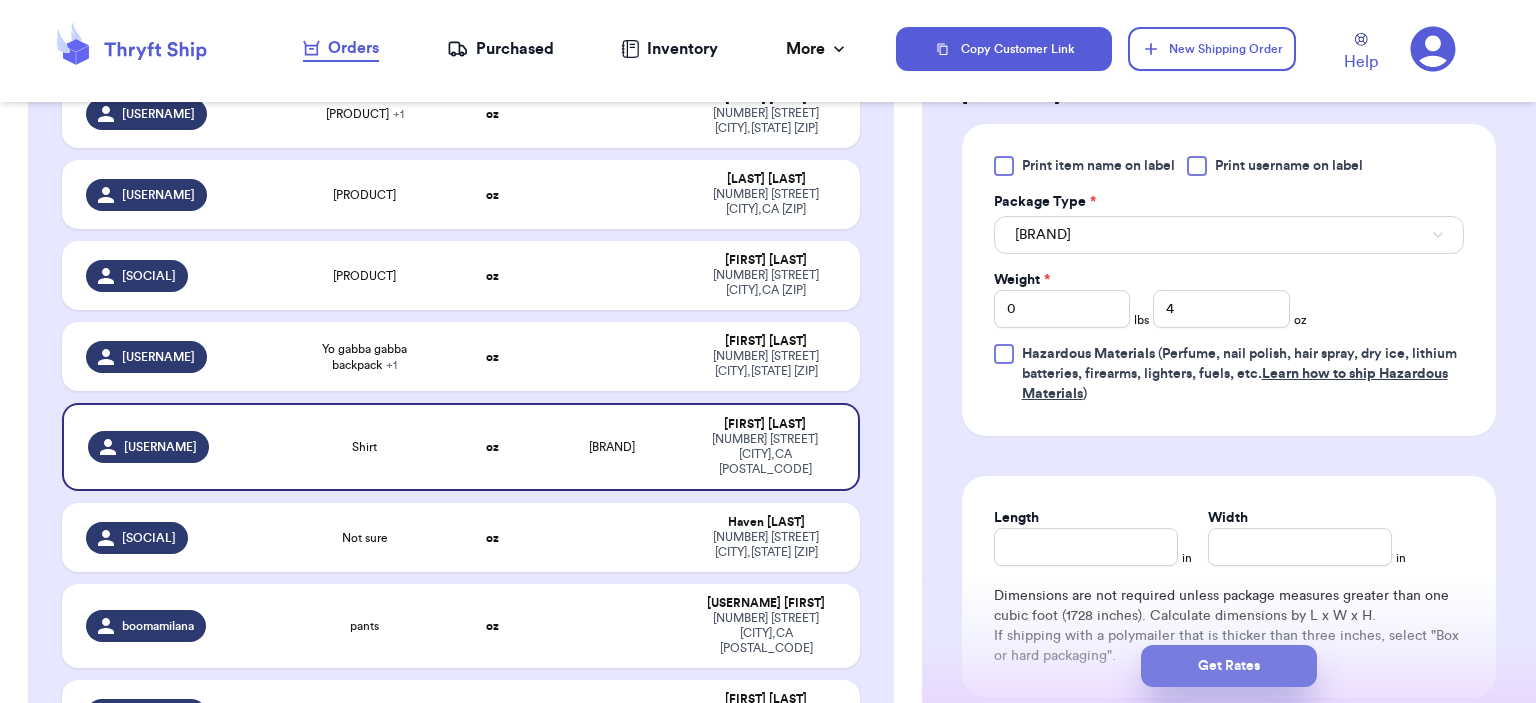 click on "Get Rates" at bounding box center [1229, 666] 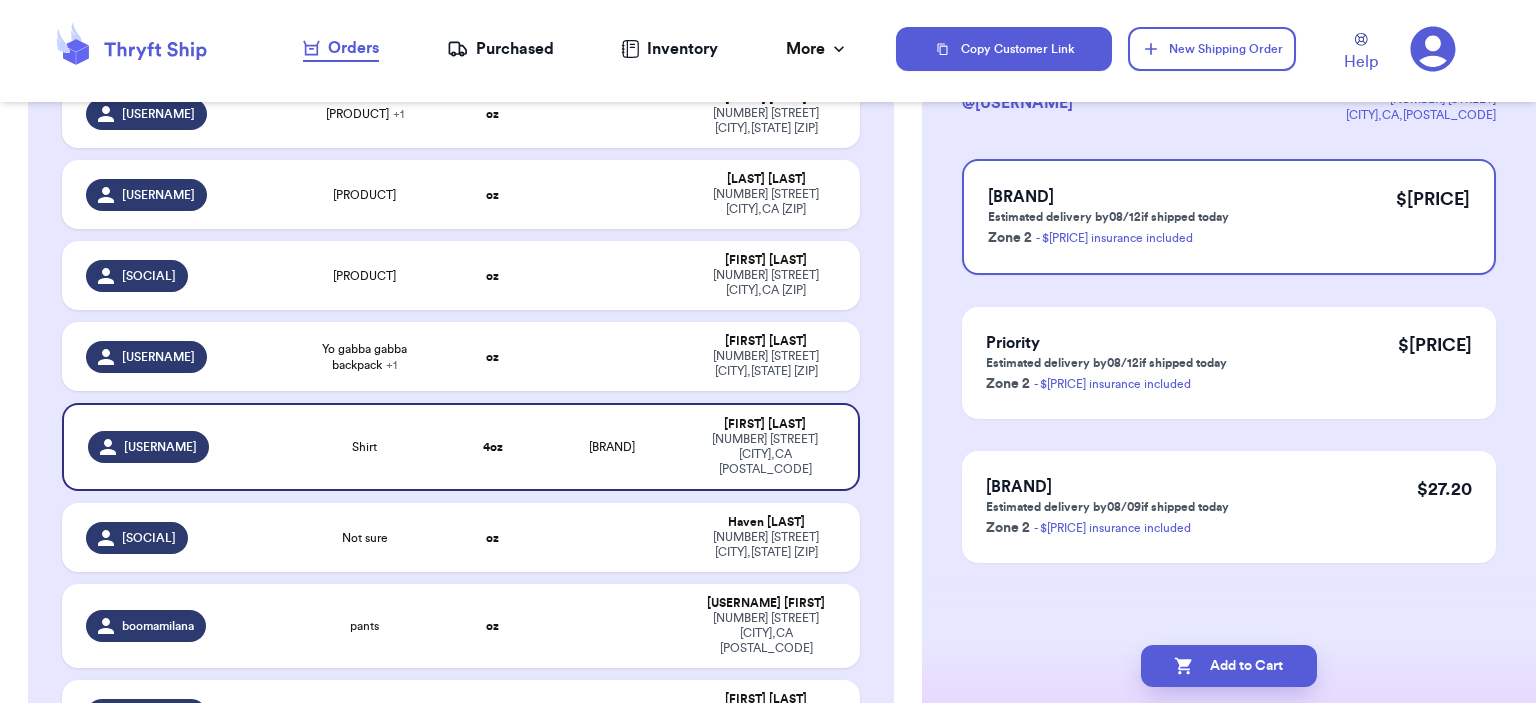 scroll, scrollTop: 0, scrollLeft: 0, axis: both 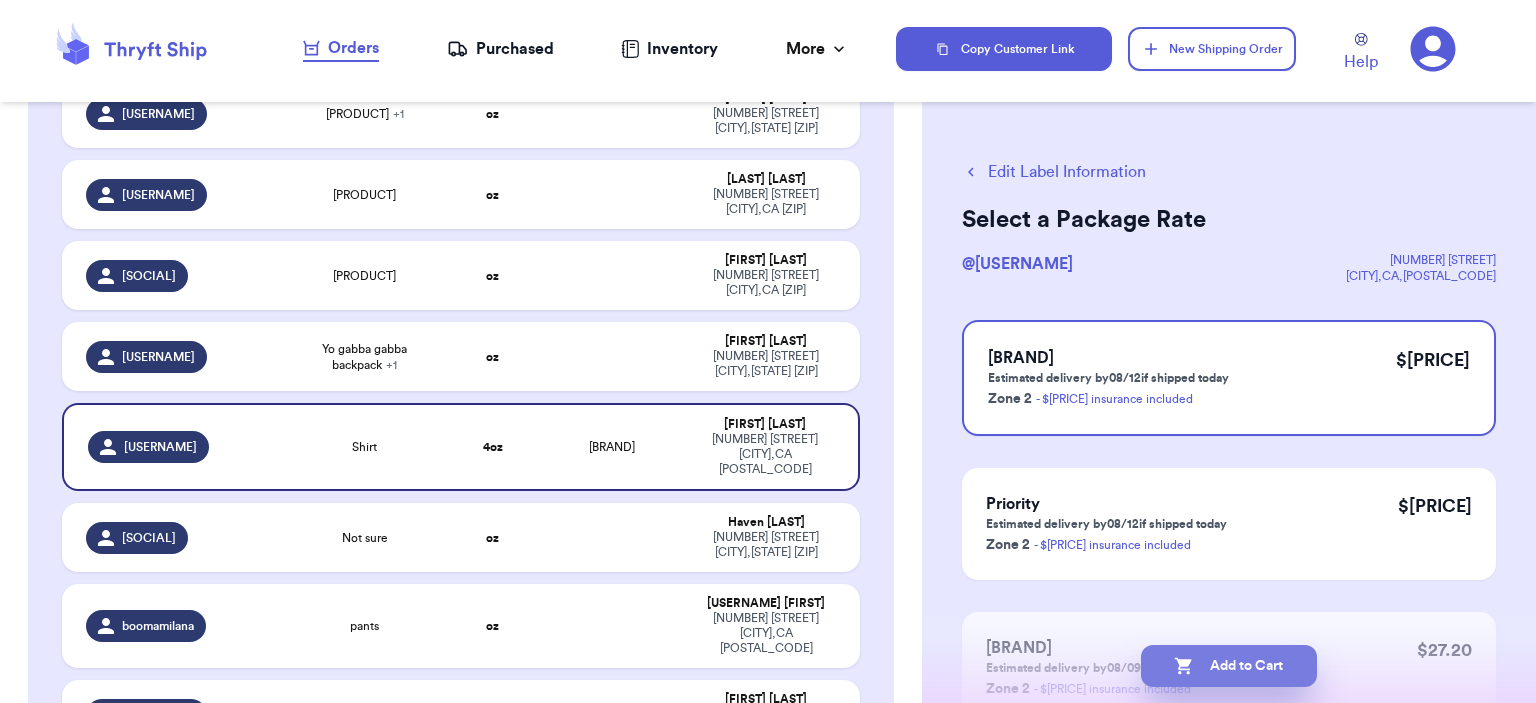 click on "Add to Cart" at bounding box center [1229, 666] 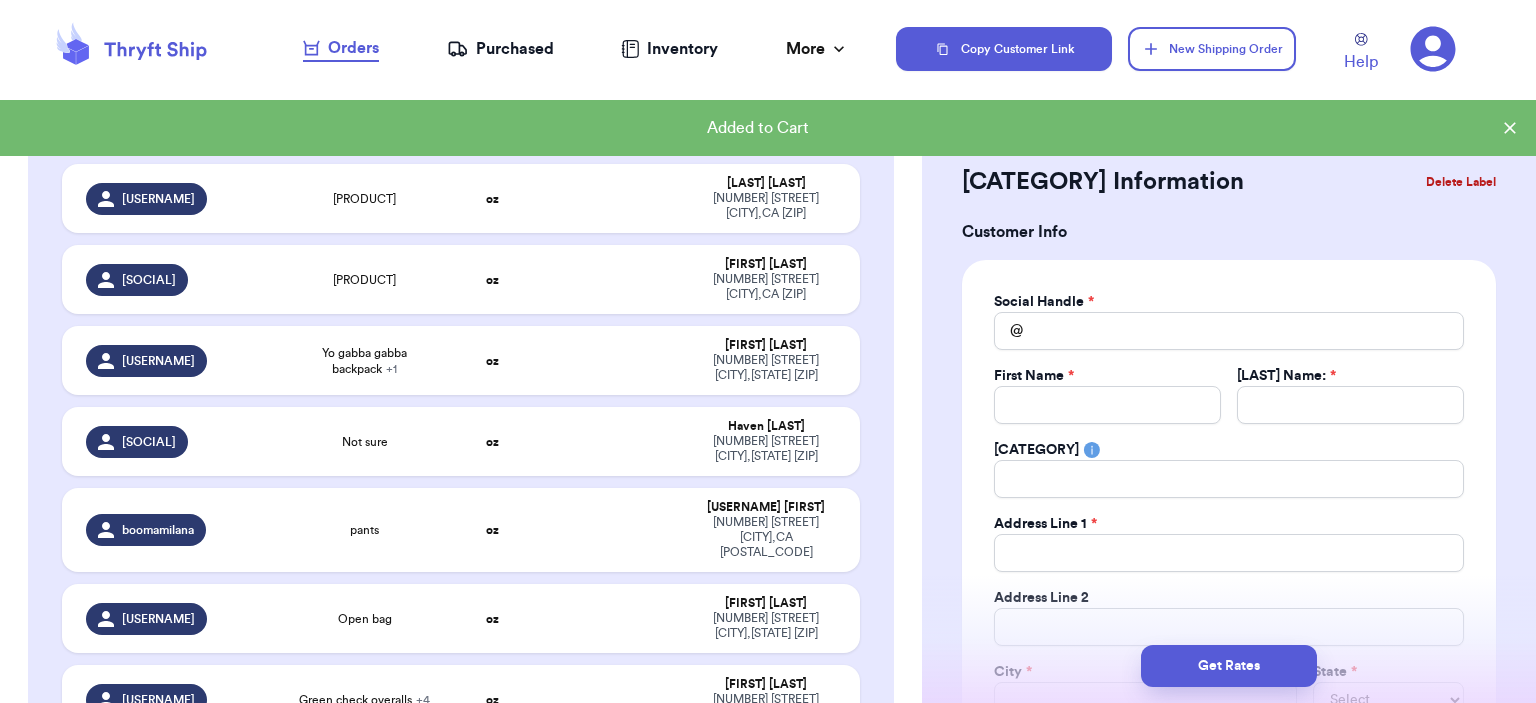 scroll, scrollTop: 428, scrollLeft: 0, axis: vertical 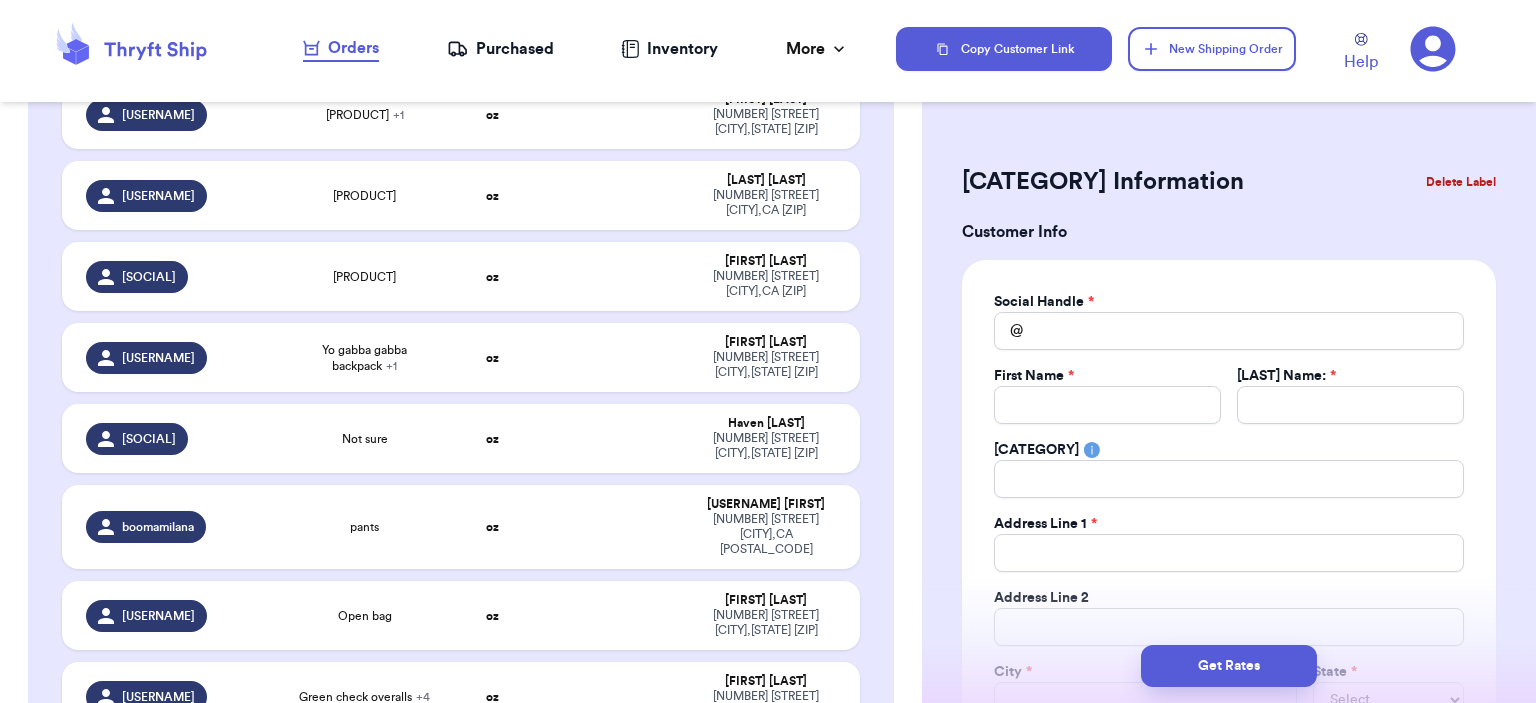 type 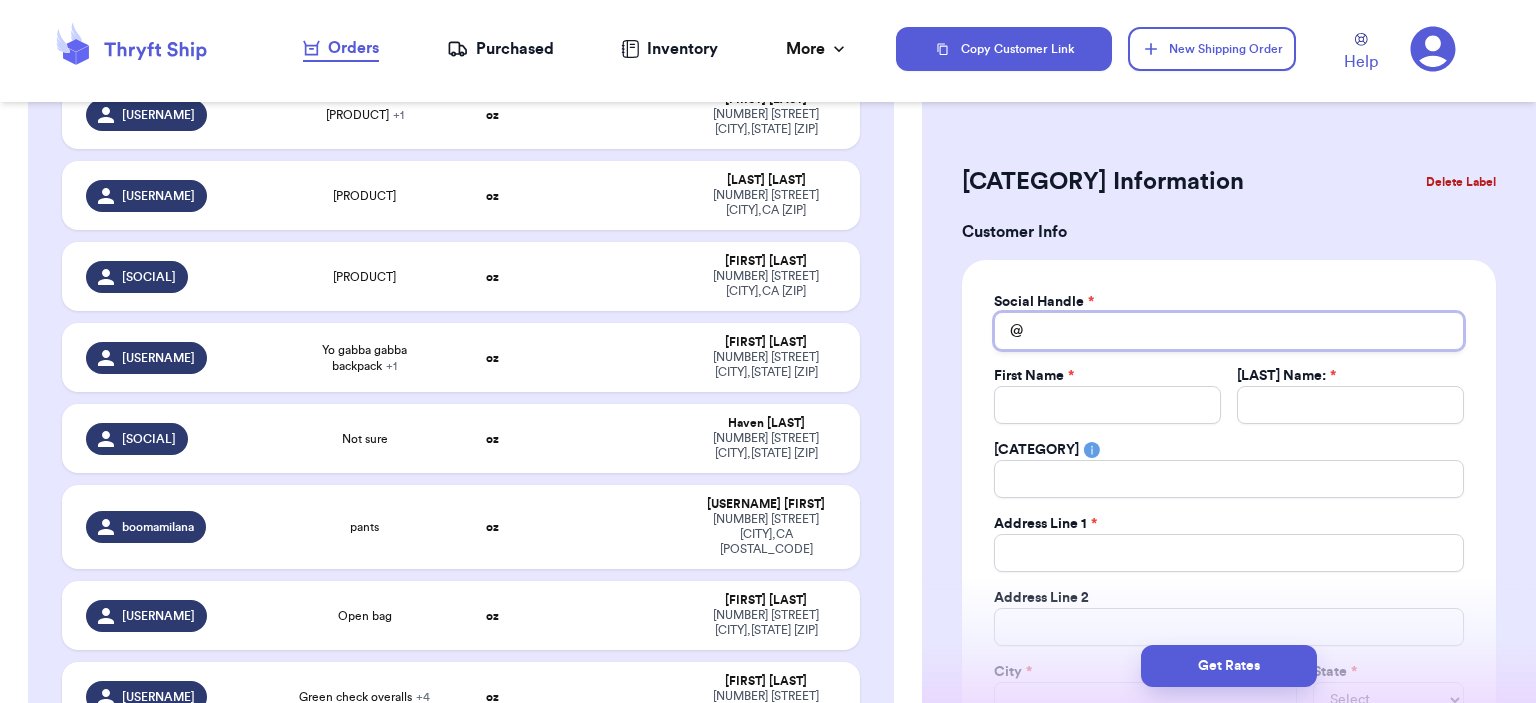 click on "Total Amount Paid" at bounding box center (1229, 331) 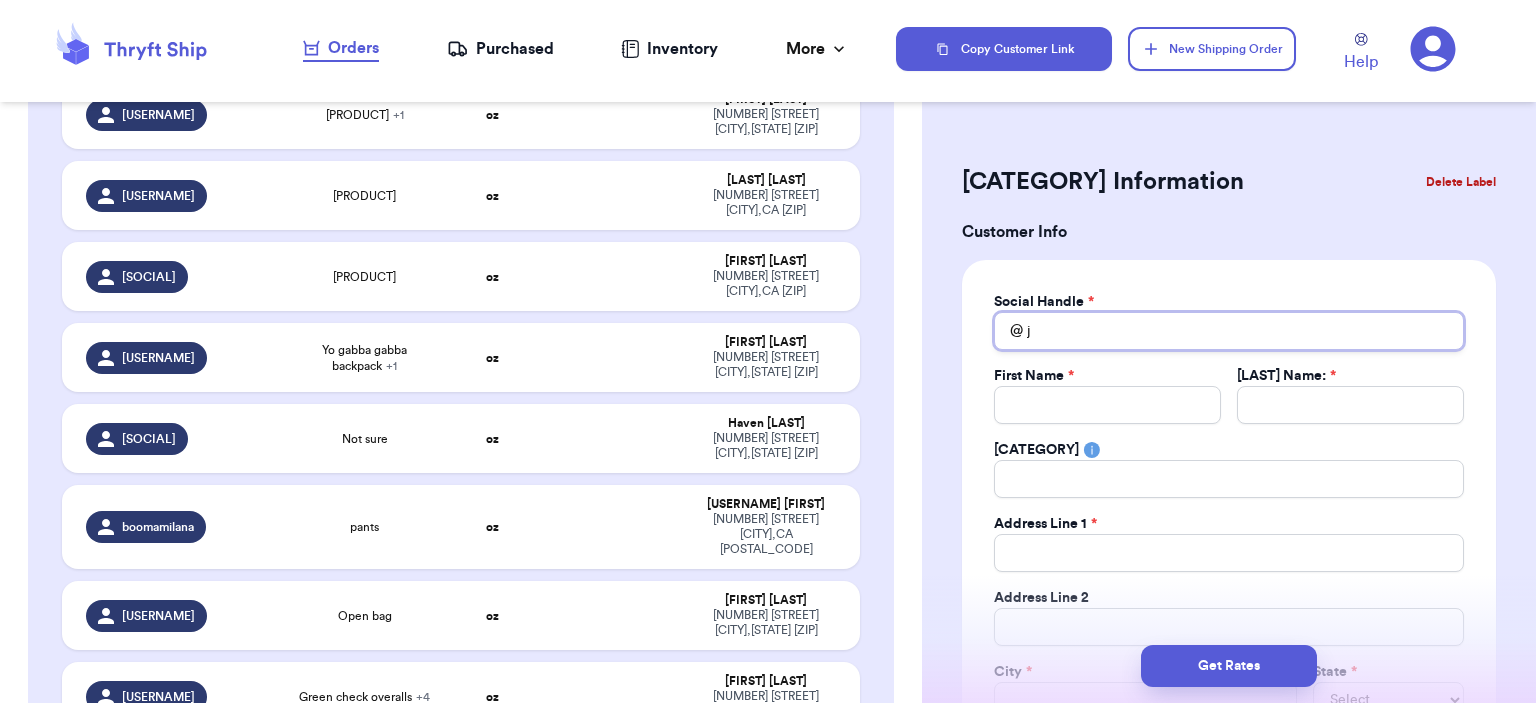 type 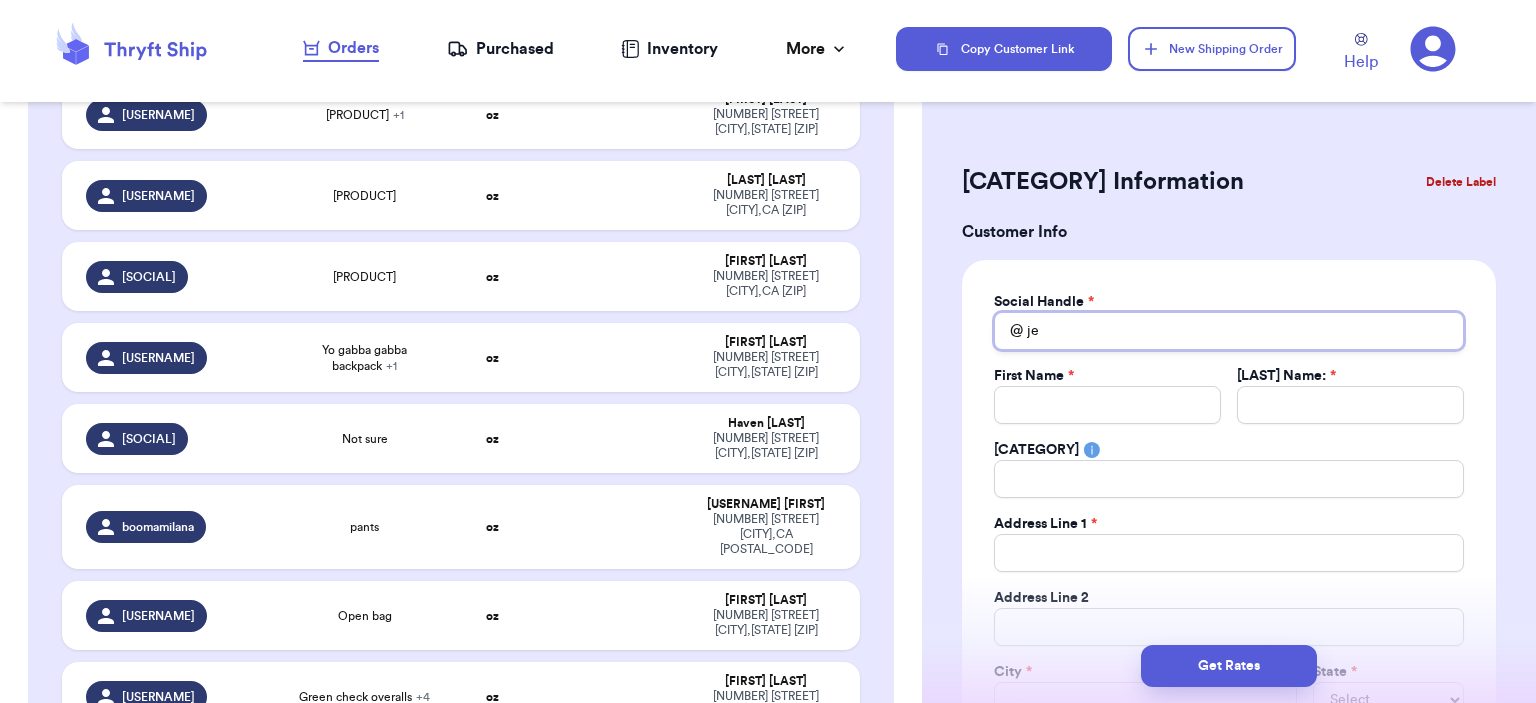 type on "jen" 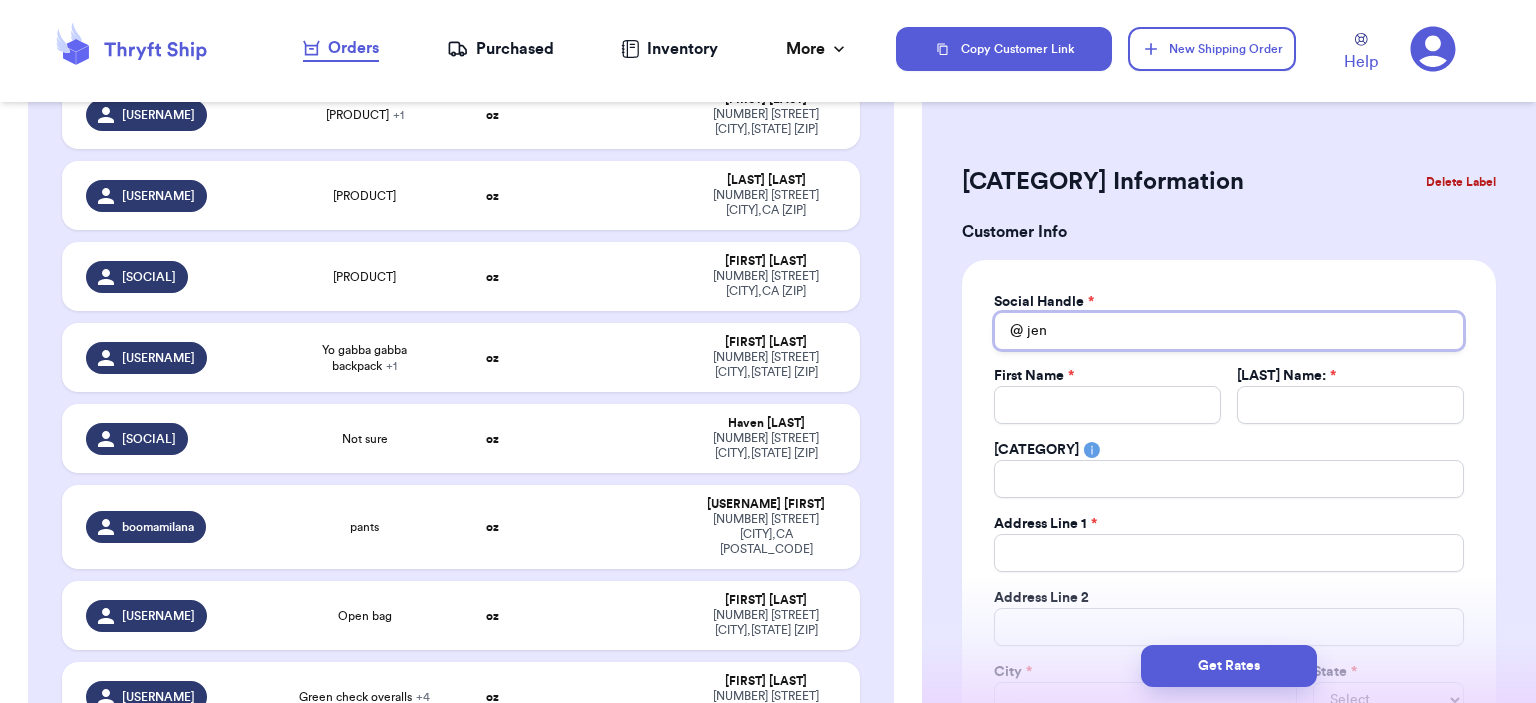 type 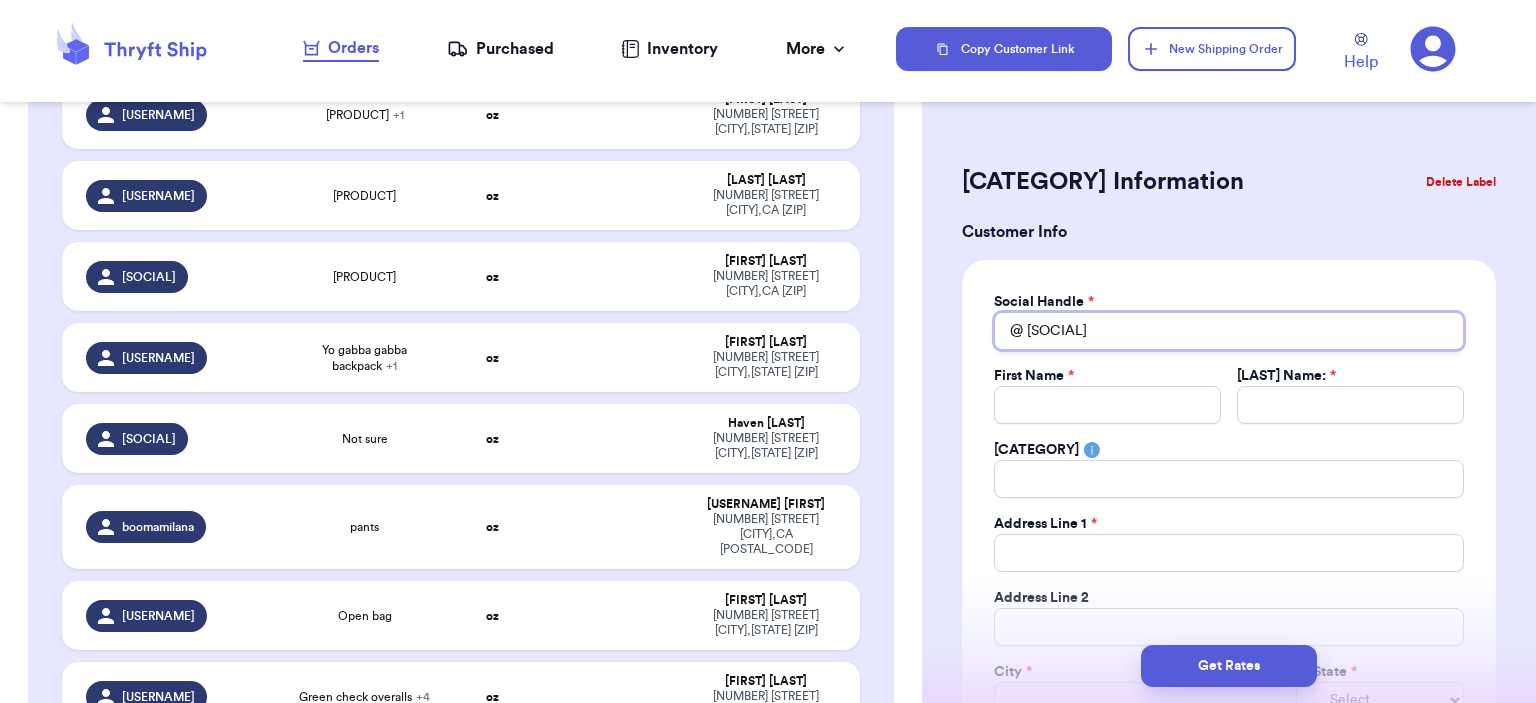 type 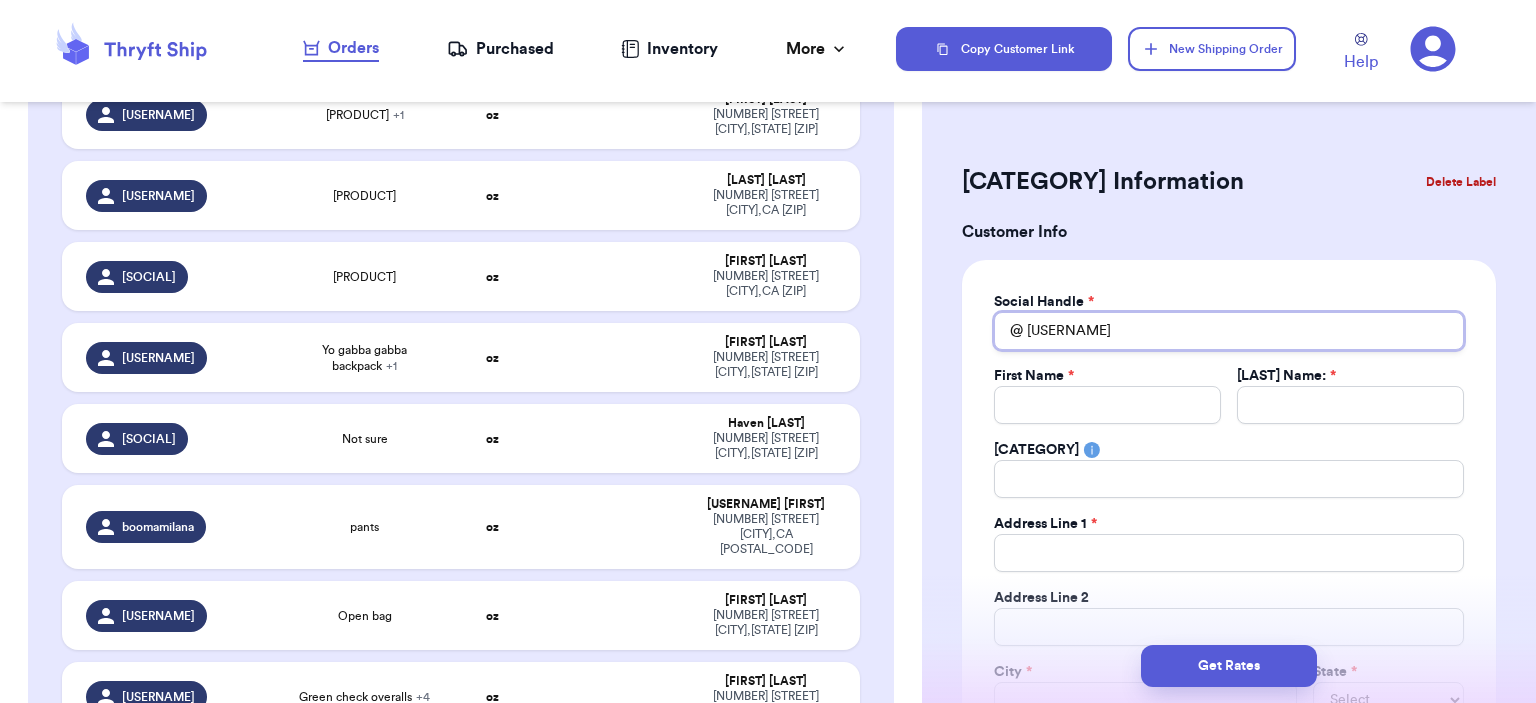 type 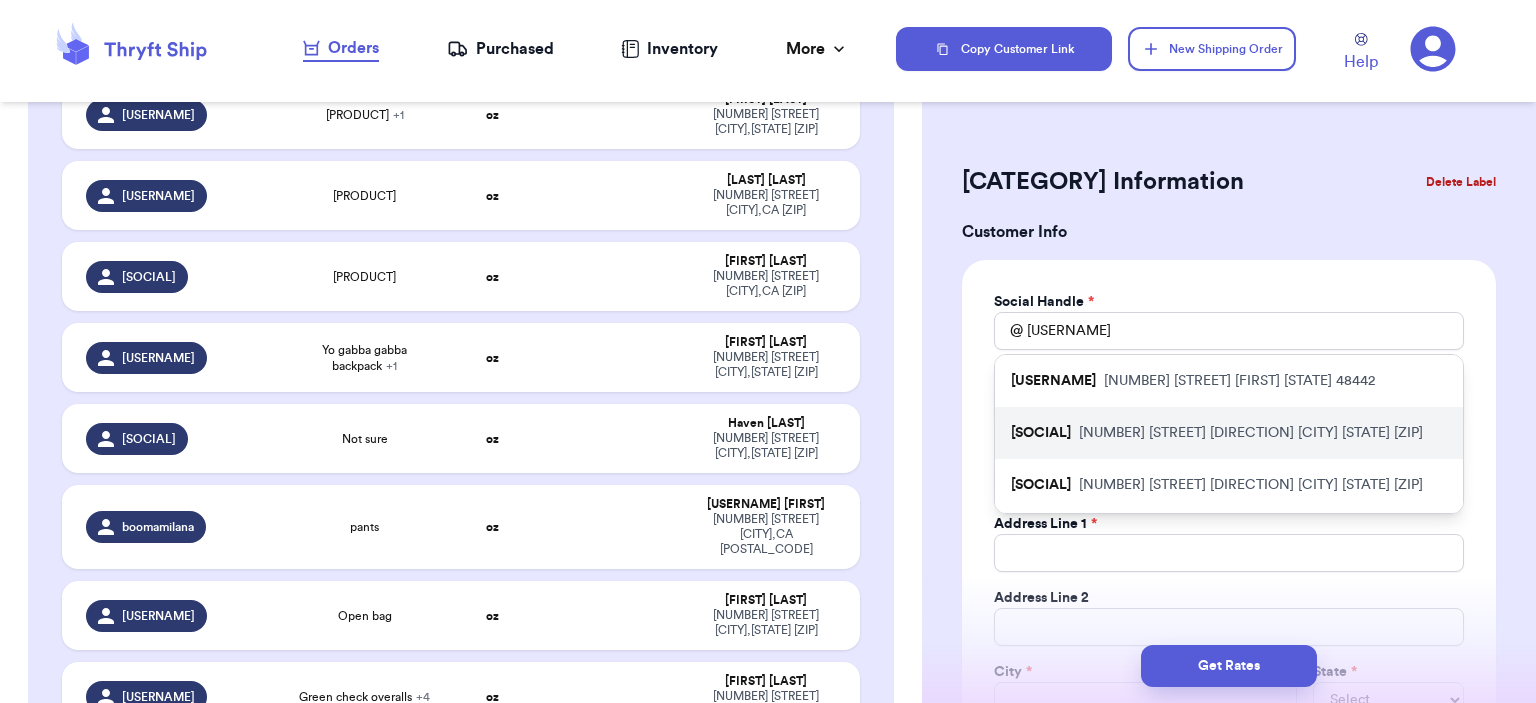 click on "[SOCIAL] [NUMBER] [STREET] NW   [CITY]   [STATE] [POSTAL_CODE]" at bounding box center (1229, 433) 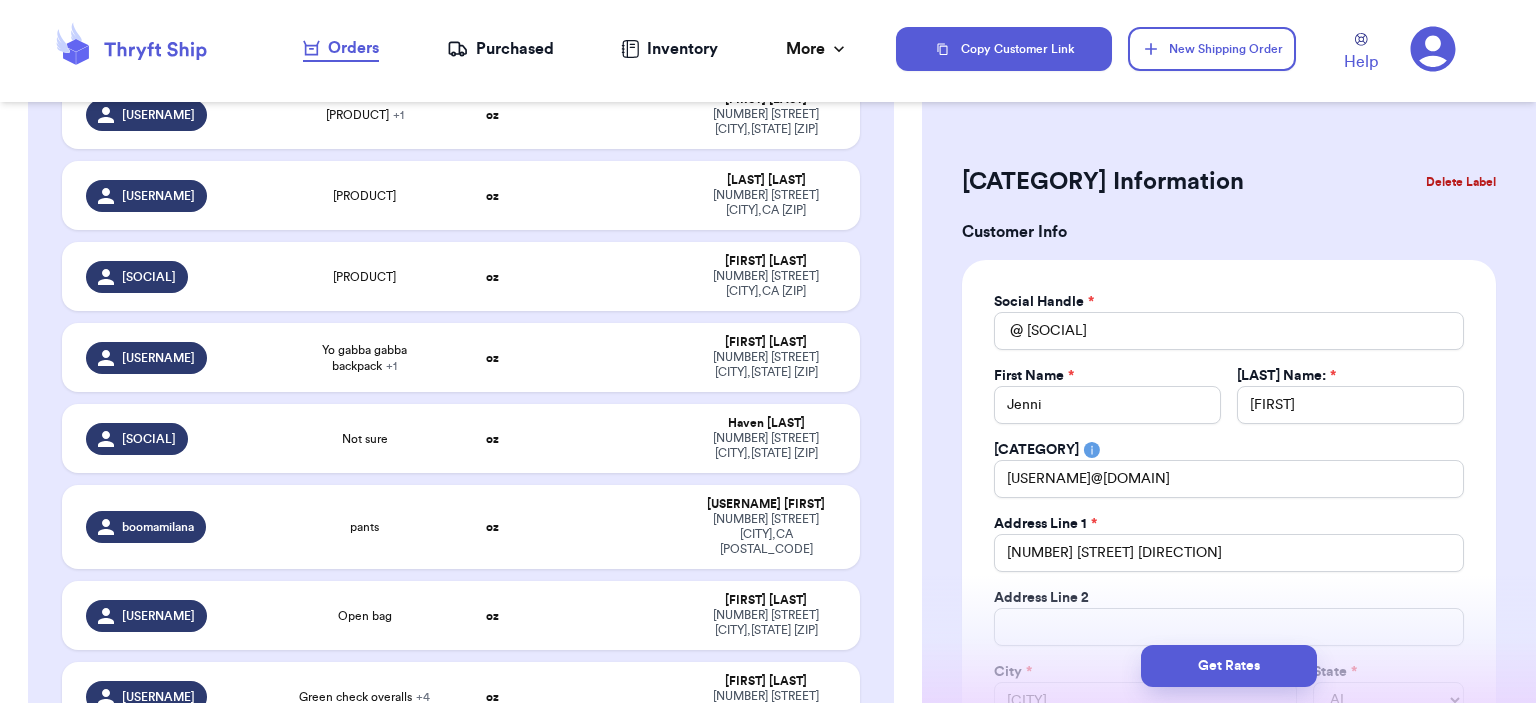 type 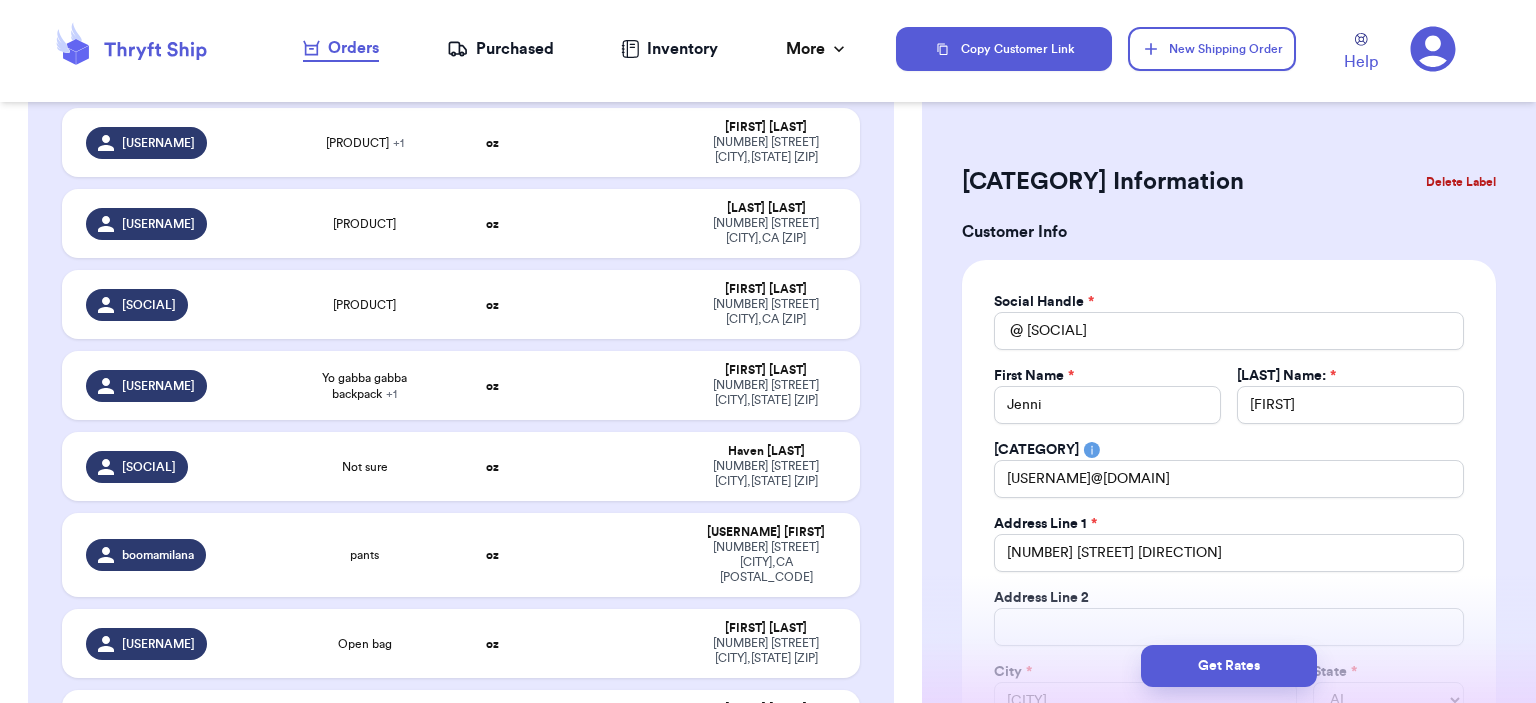 scroll, scrollTop: 500, scrollLeft: 0, axis: vertical 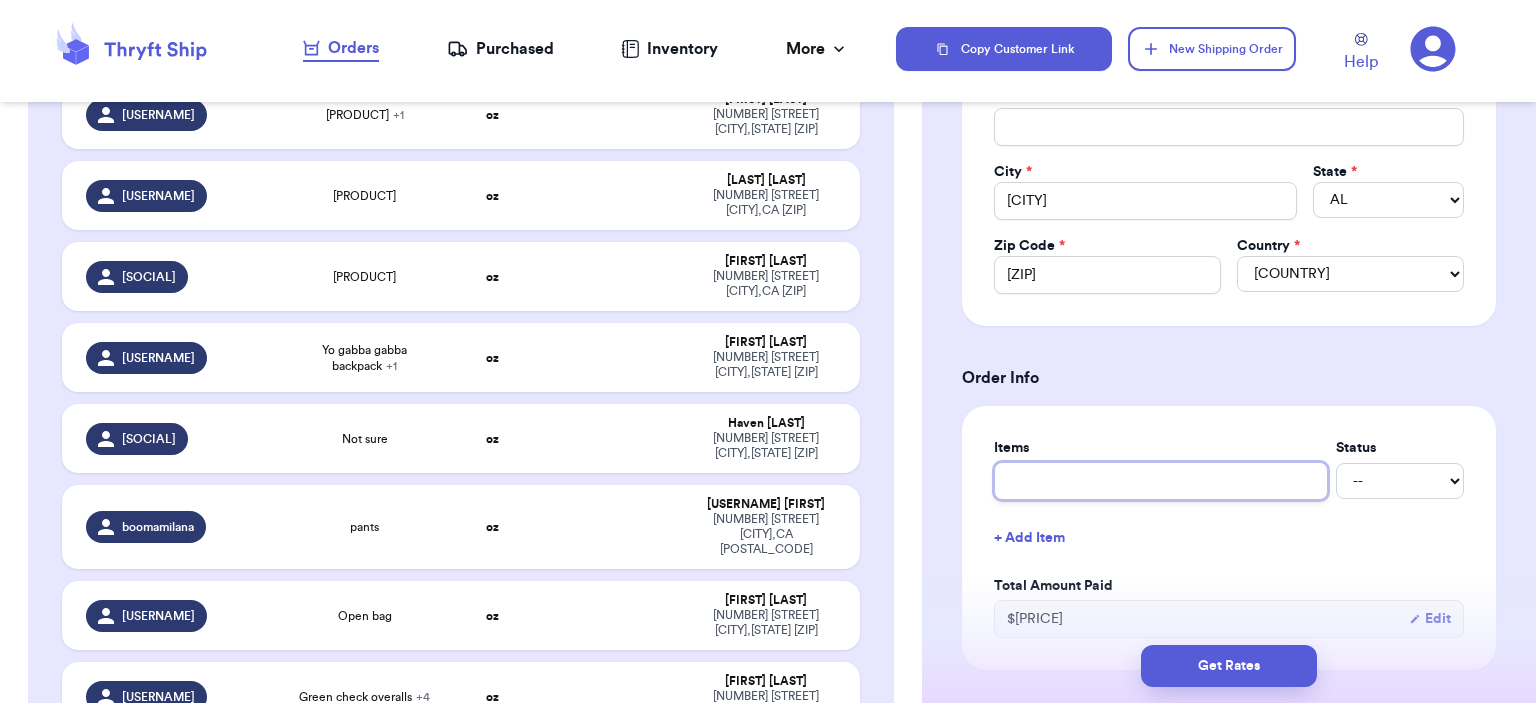 click at bounding box center [1161, 481] 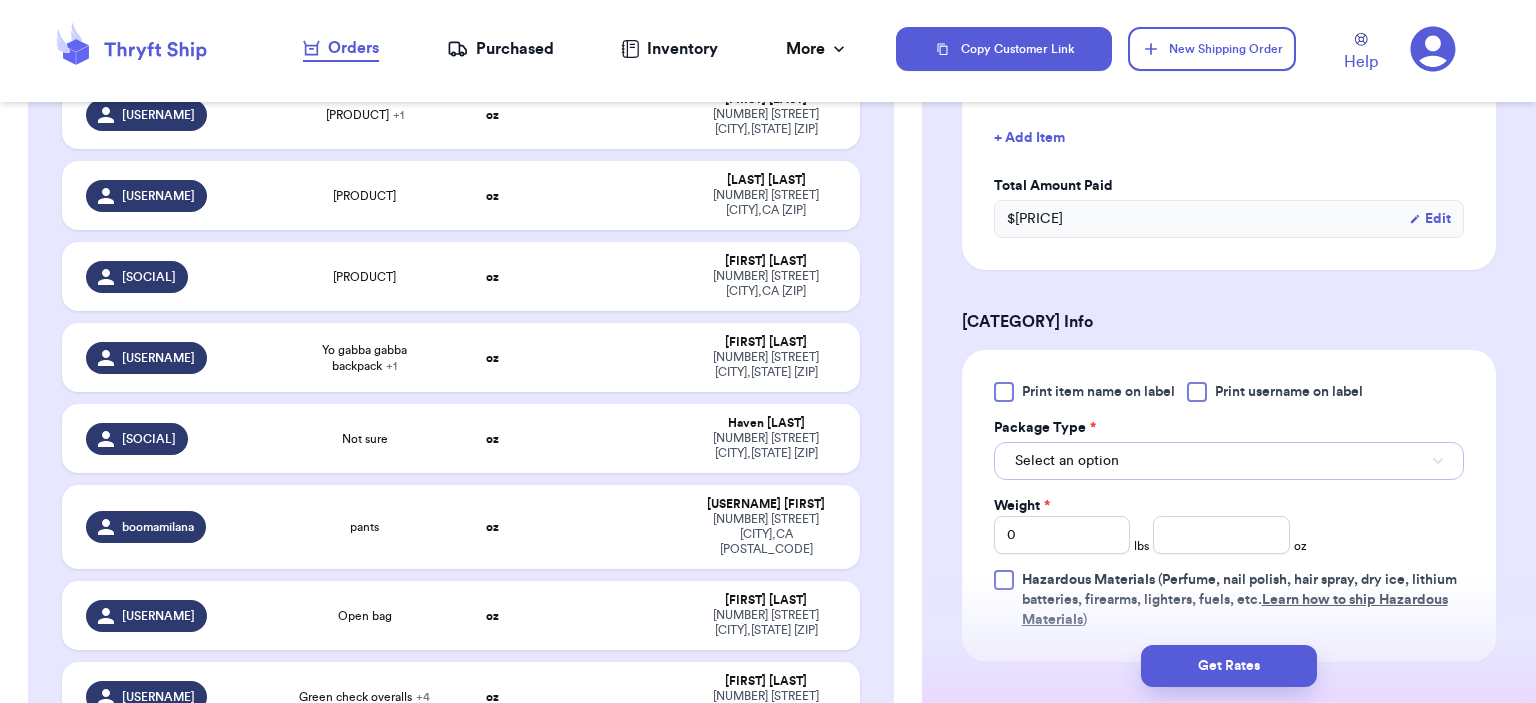 click on "Select an option" at bounding box center (1229, 461) 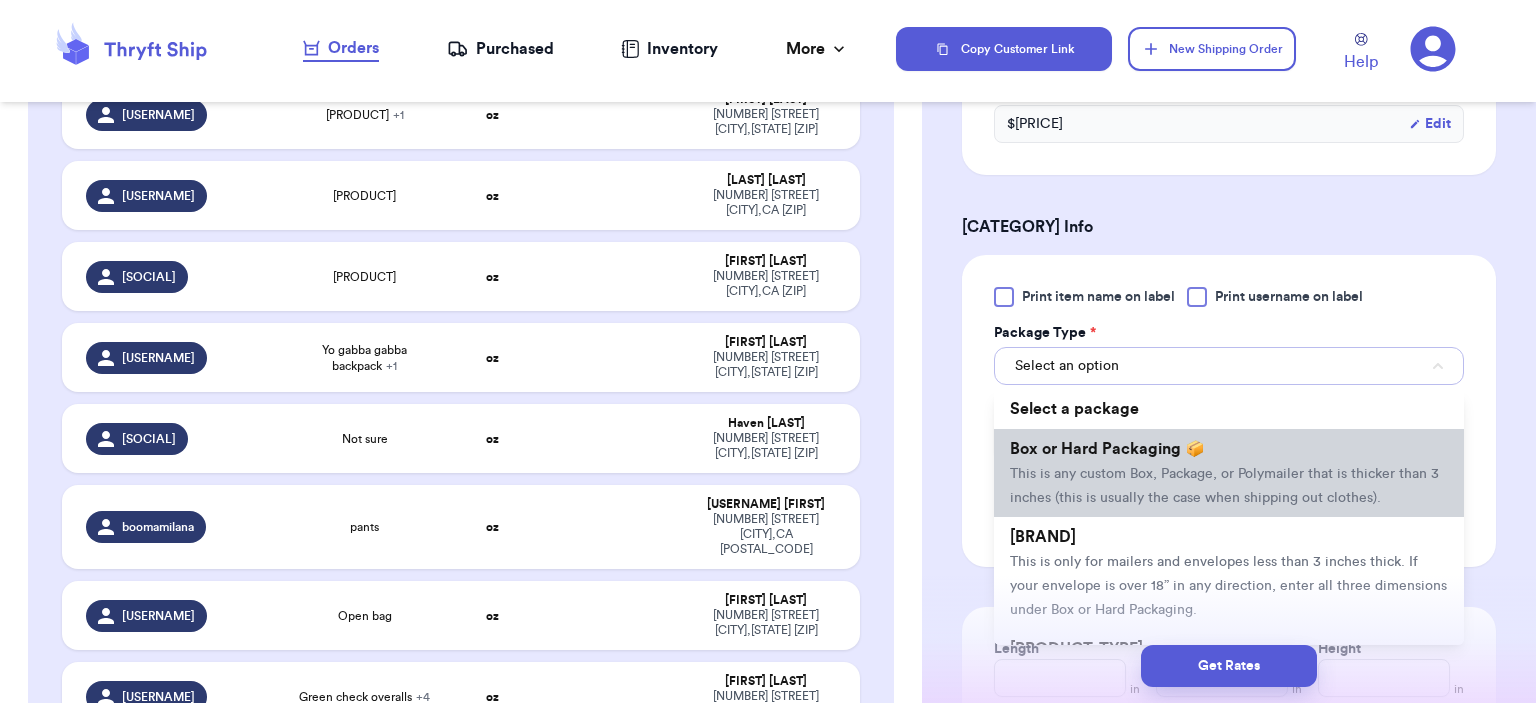 scroll, scrollTop: 1000, scrollLeft: 0, axis: vertical 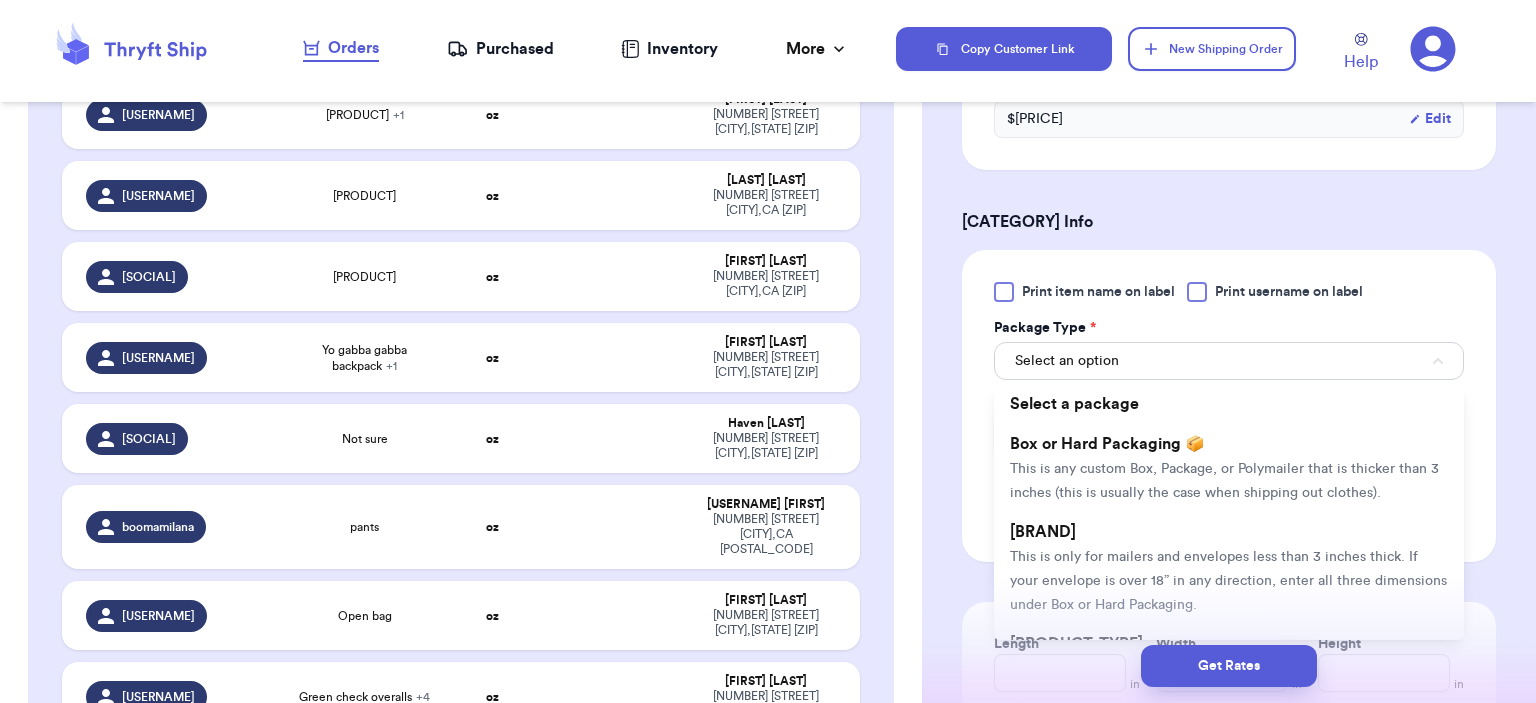 click on "[BRAND] [BRAND]" at bounding box center [1229, 568] 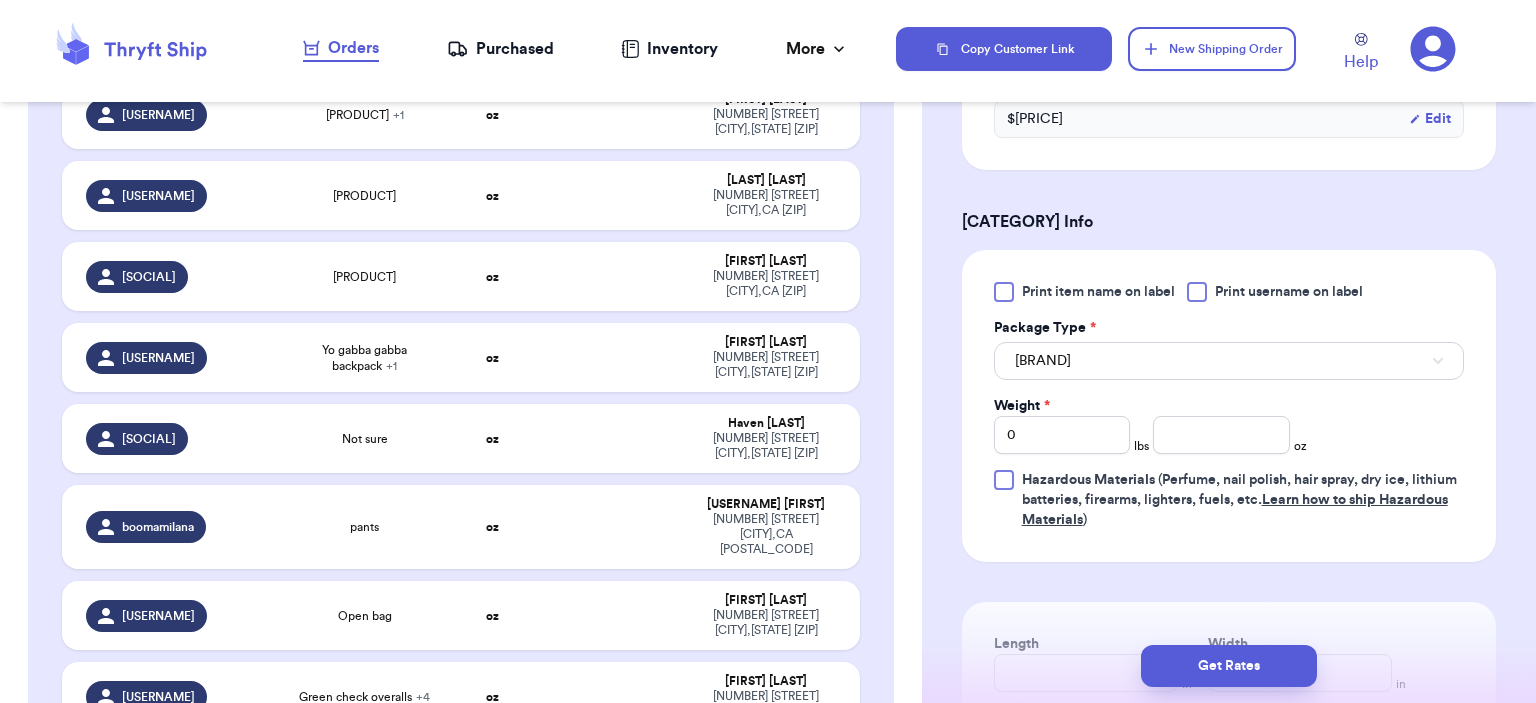 type 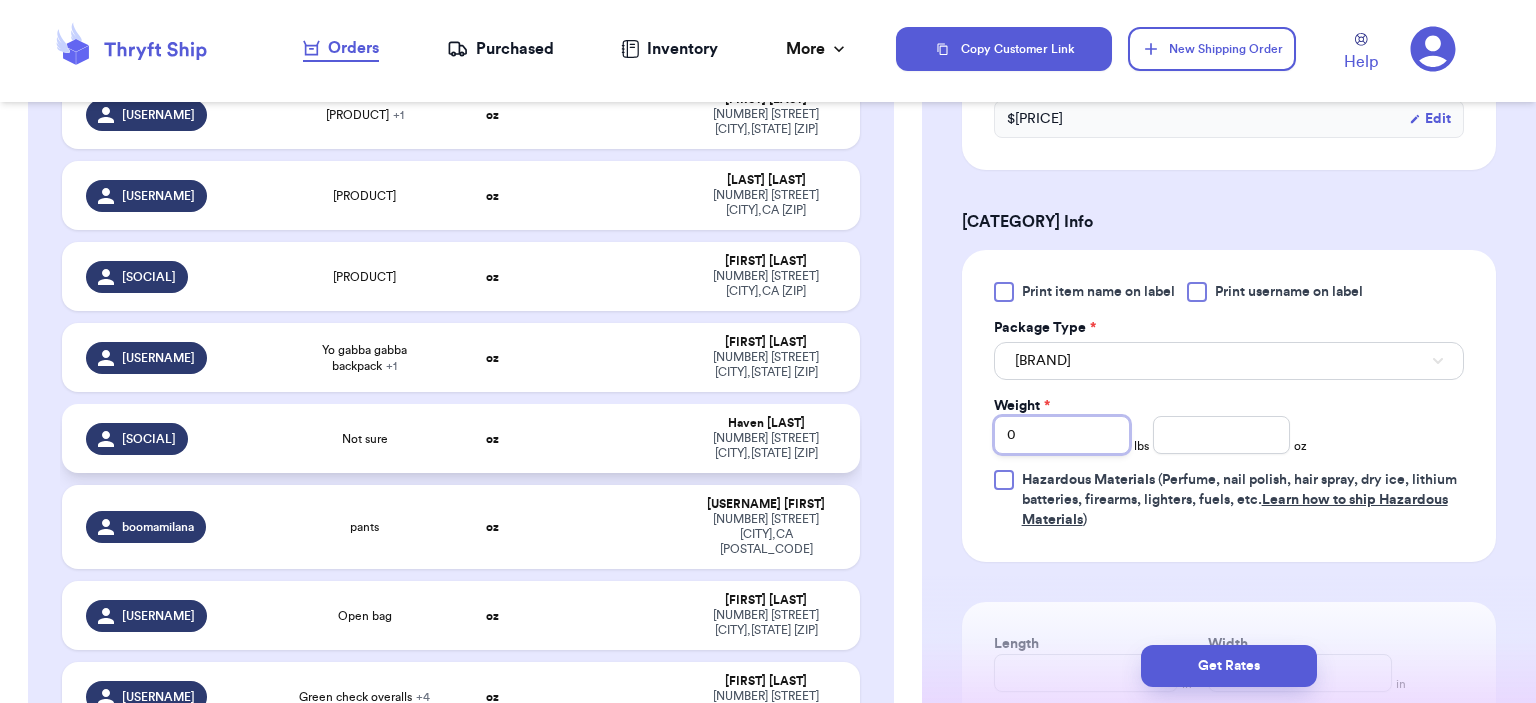 drag, startPoint x: 1088, startPoint y: 426, endPoint x: 807, endPoint y: 415, distance: 281.2152 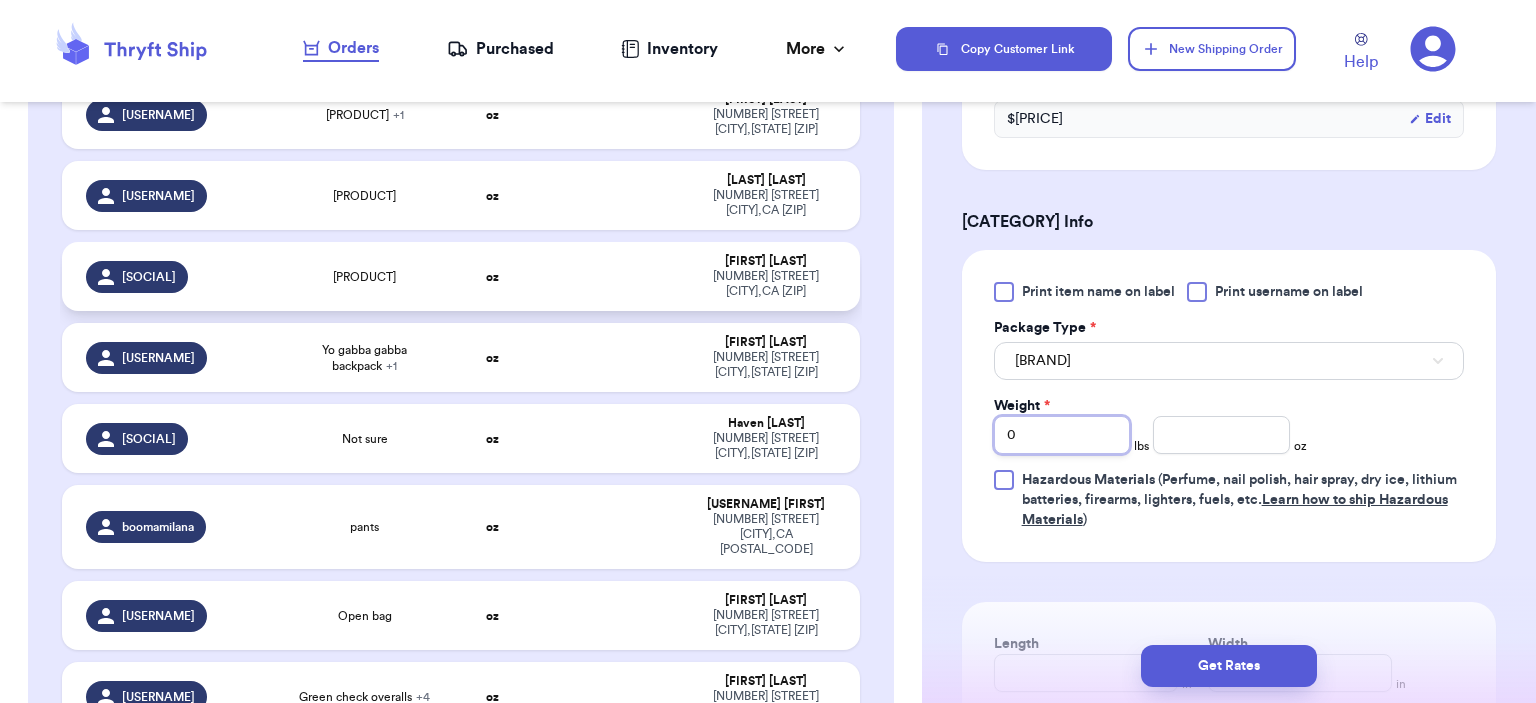 type on "1" 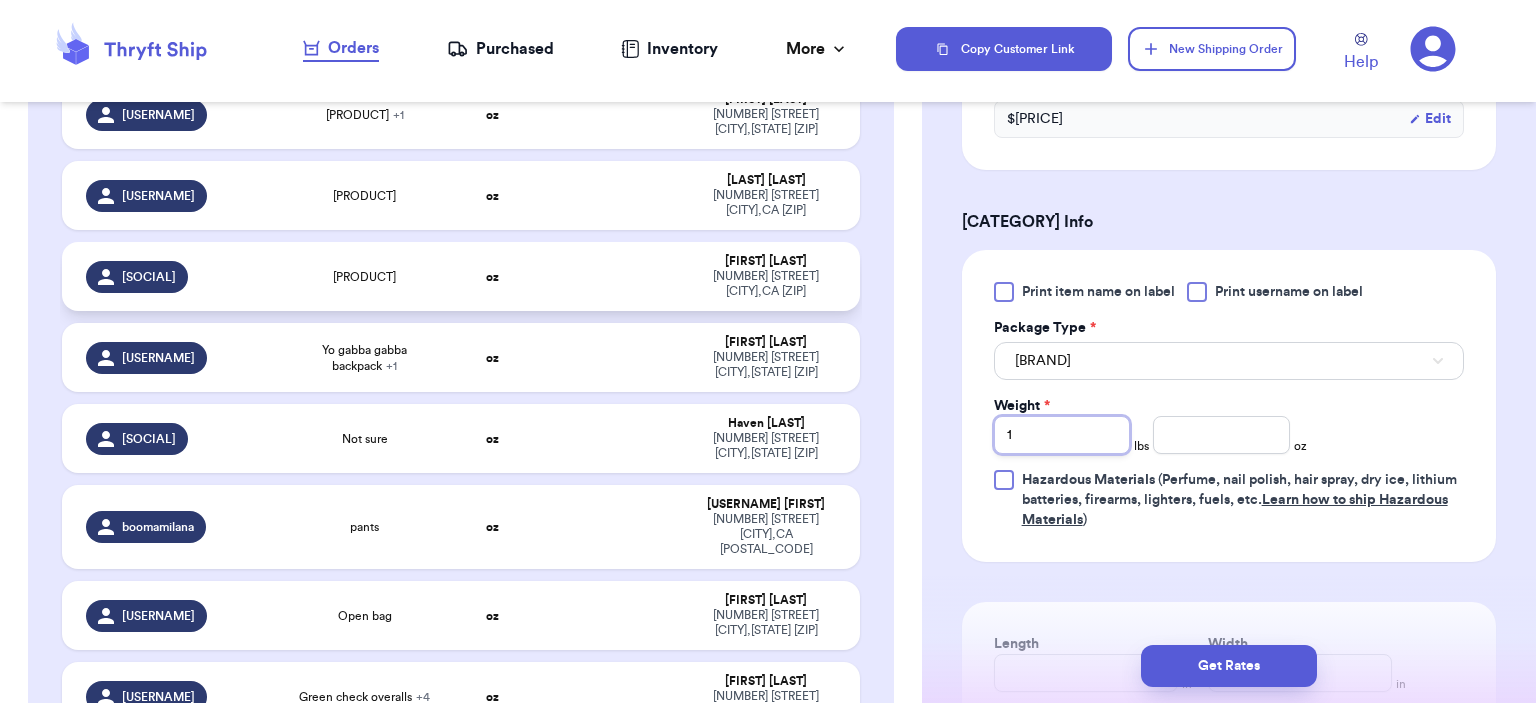type 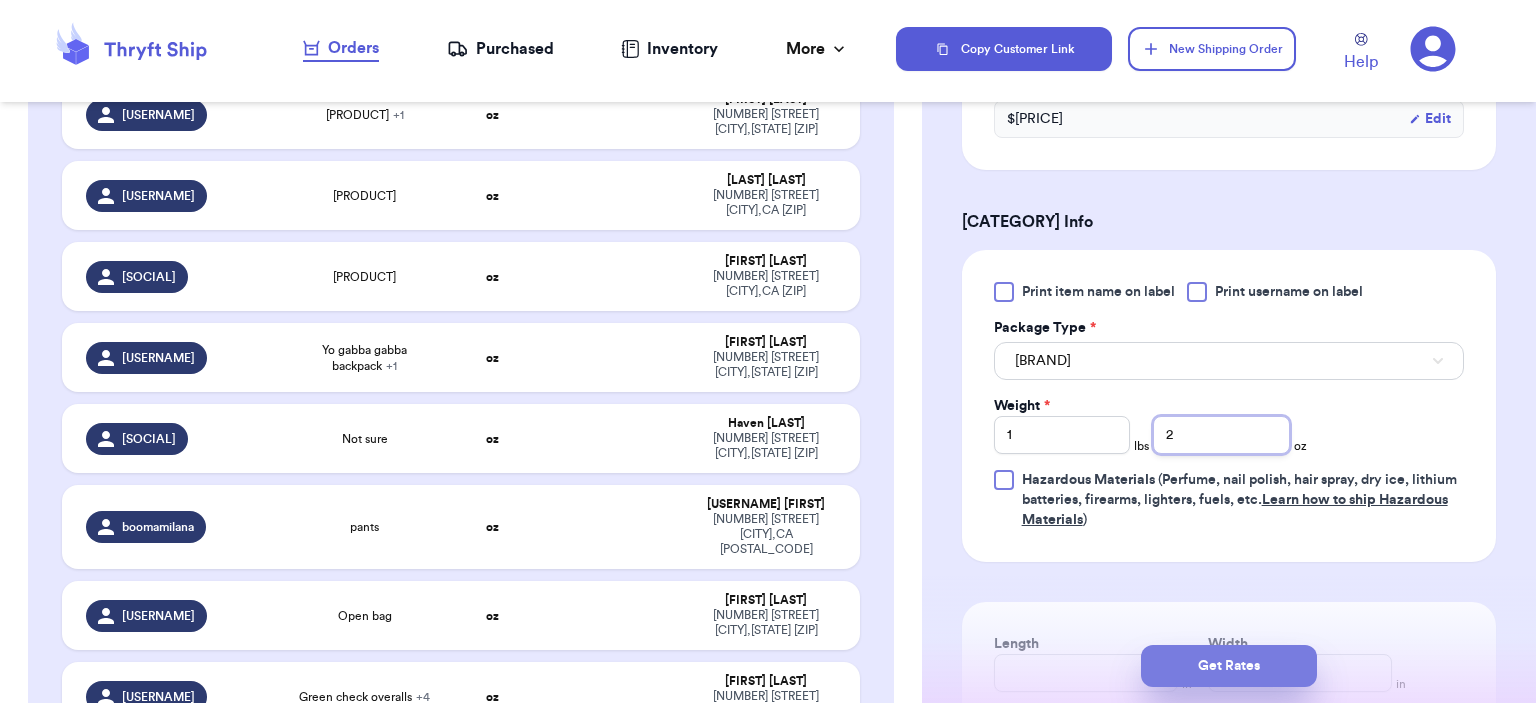 type on "2" 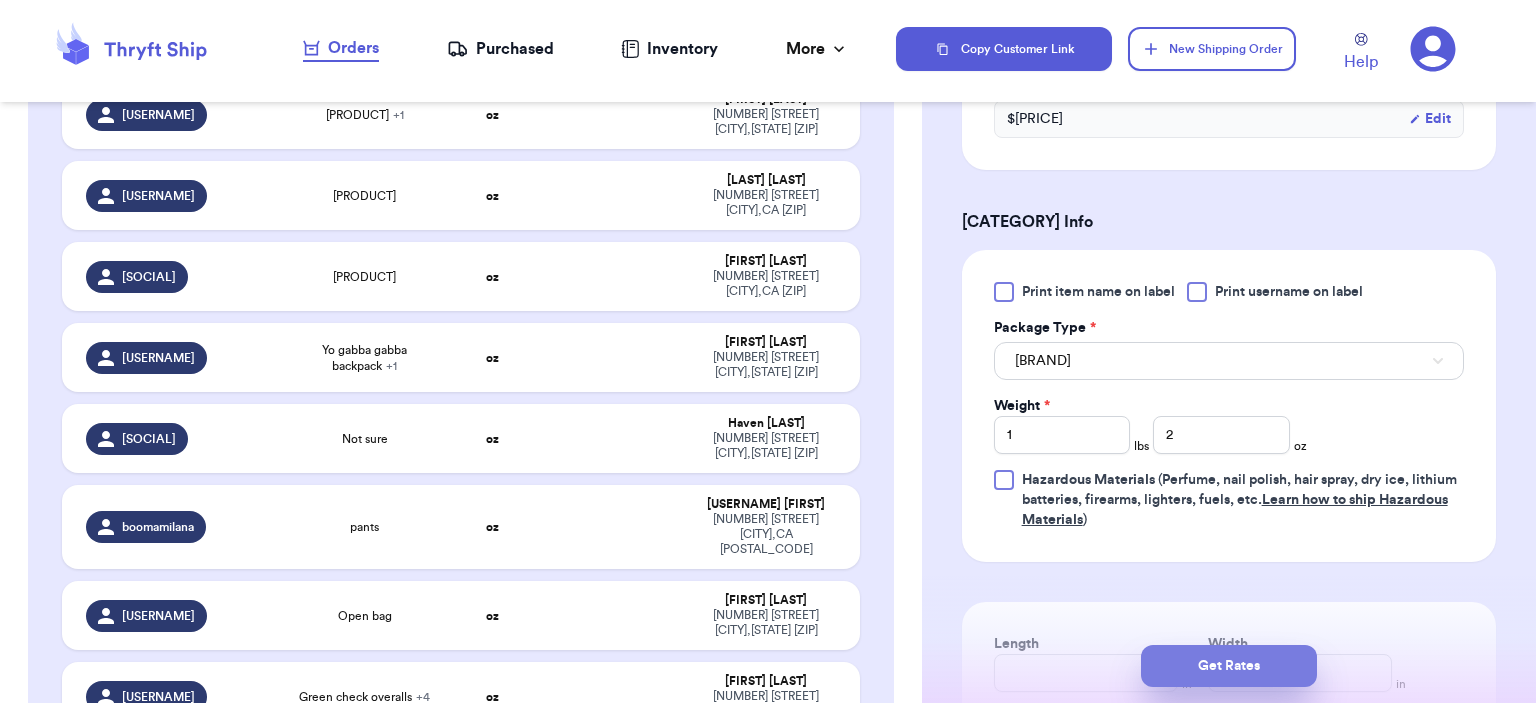 click on "Get Rates" at bounding box center [1229, 666] 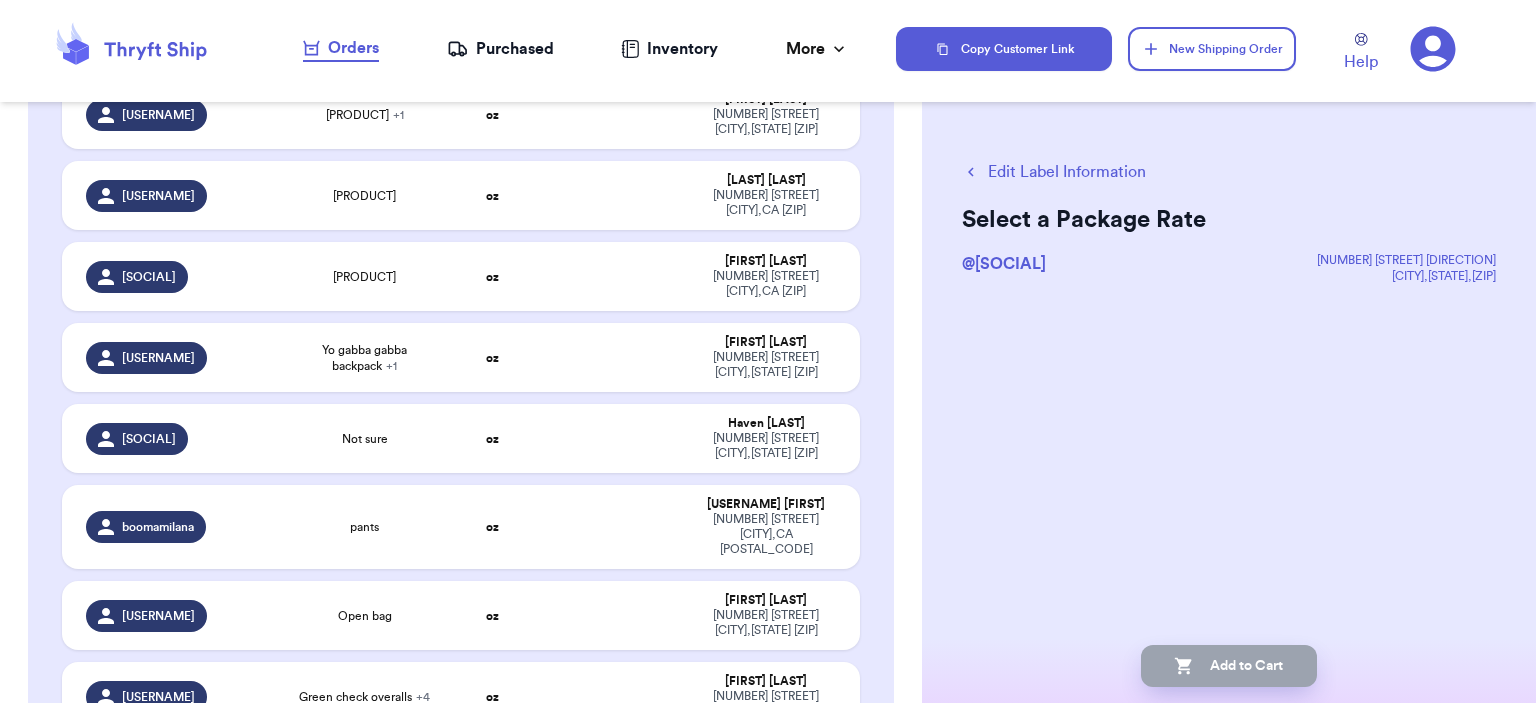 scroll, scrollTop: 0, scrollLeft: 0, axis: both 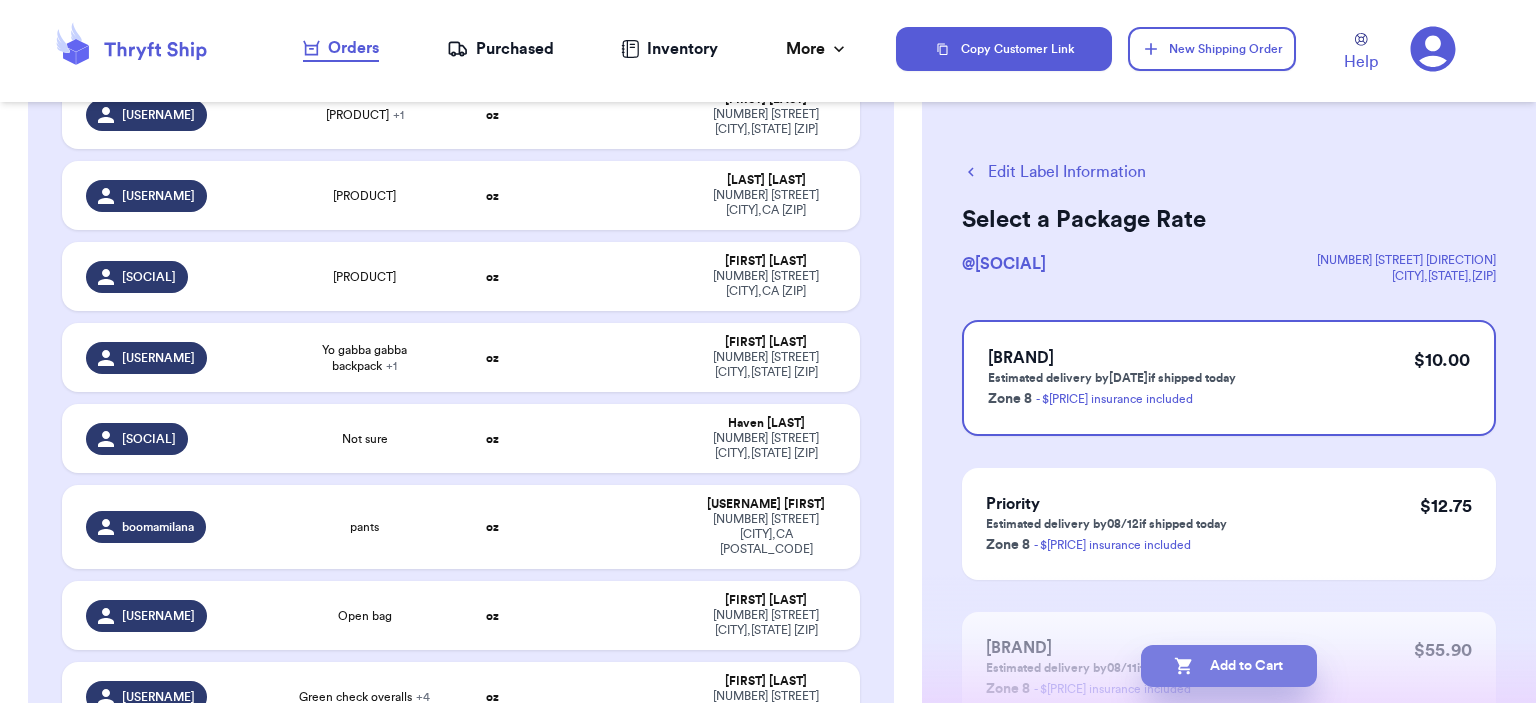 click on "Add to Cart" at bounding box center (1229, 666) 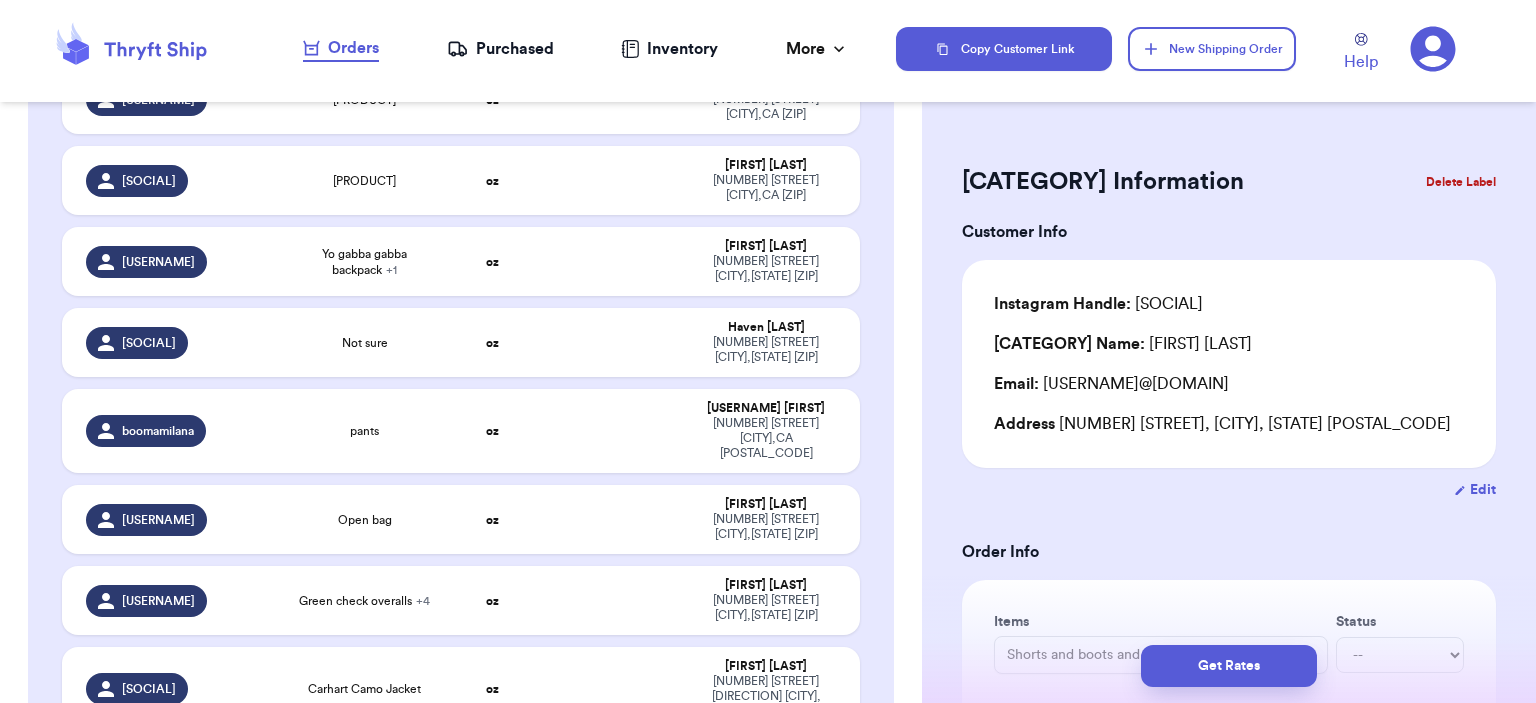 type 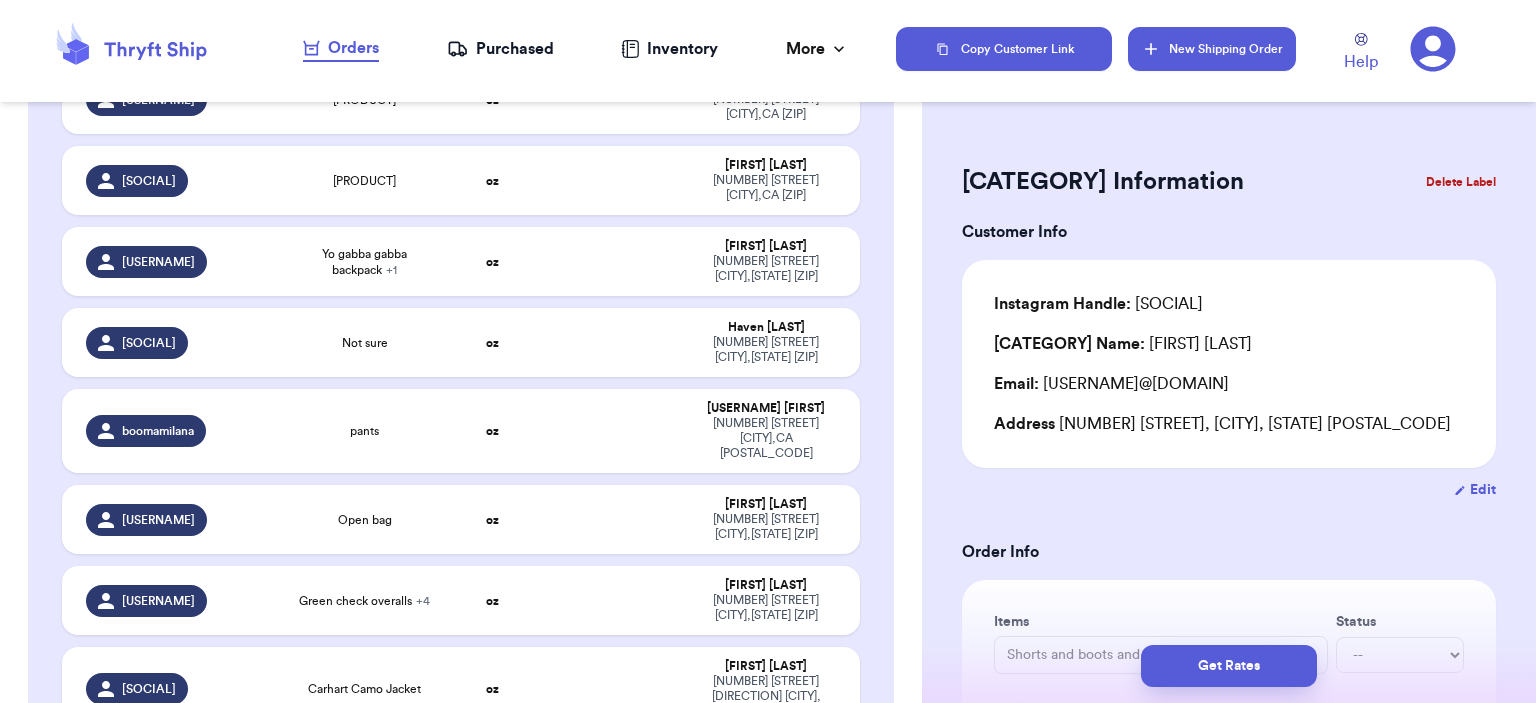 click on "New Shipping Order" at bounding box center [1212, 49] 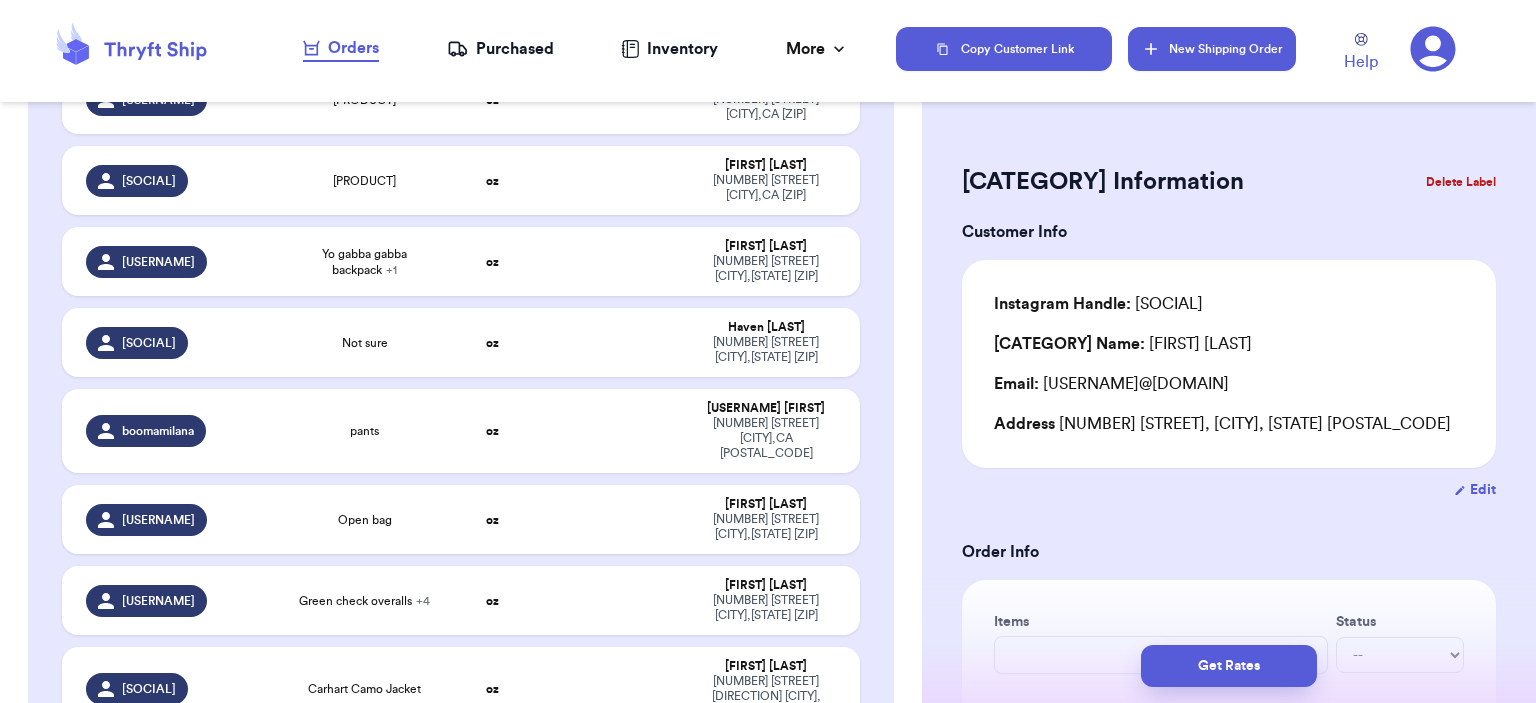 scroll, scrollTop: 524, scrollLeft: 0, axis: vertical 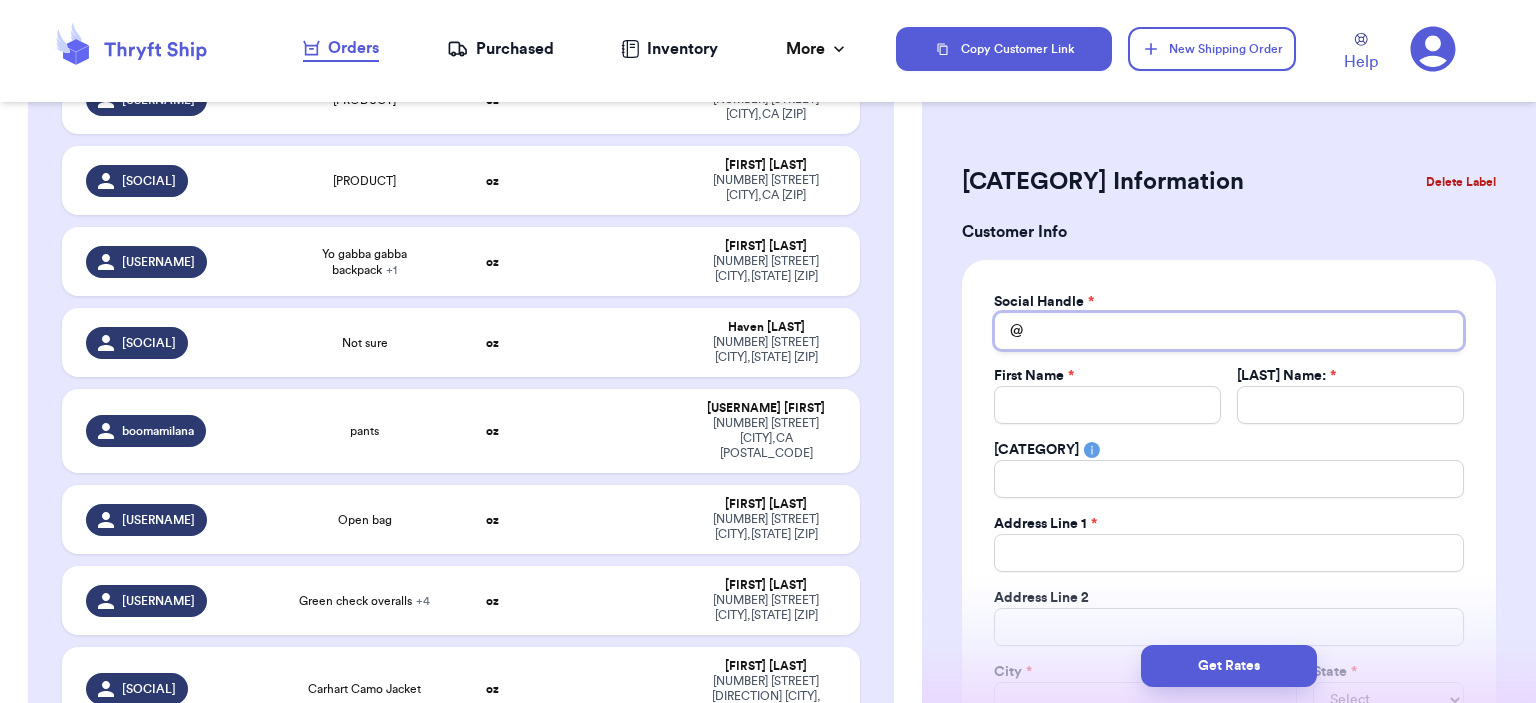 click on "Total Amount Paid" at bounding box center [1229, 331] 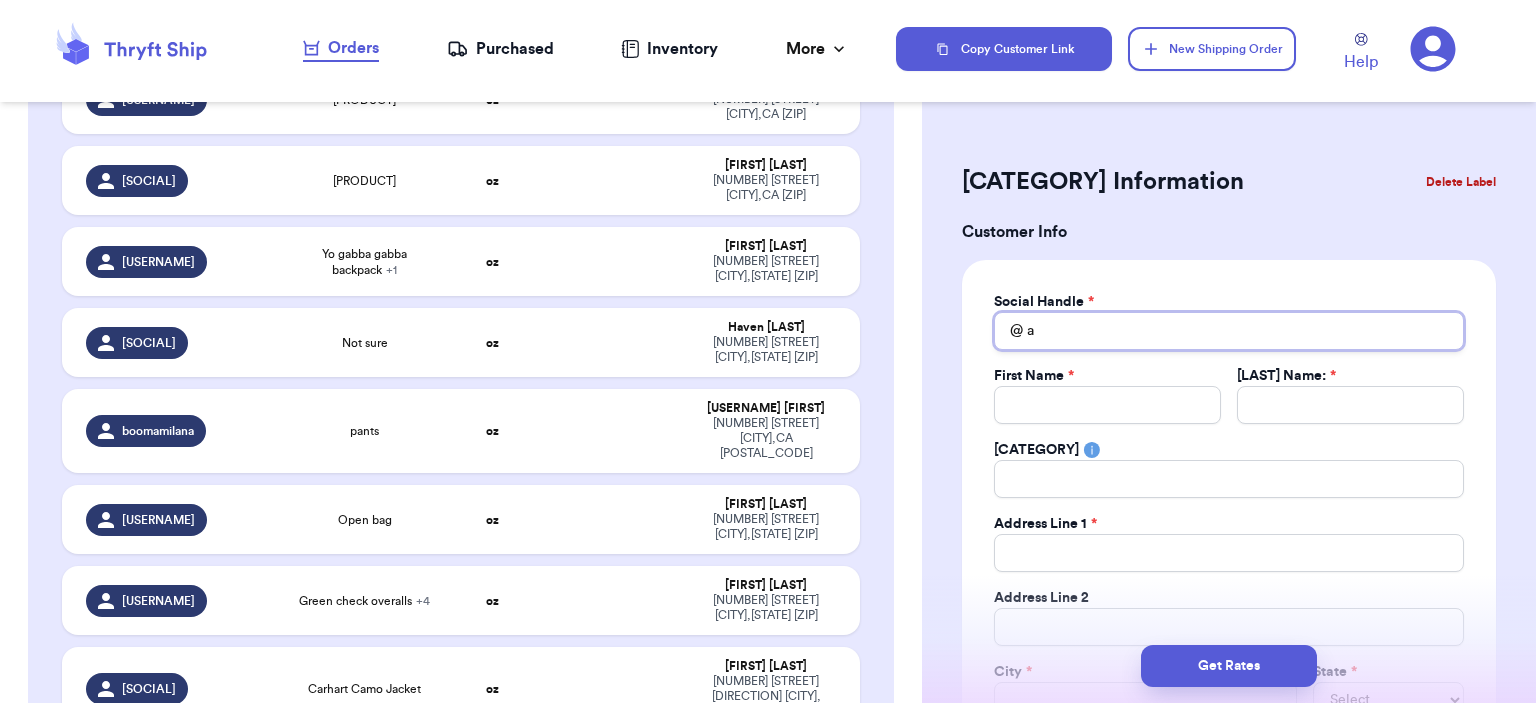 type 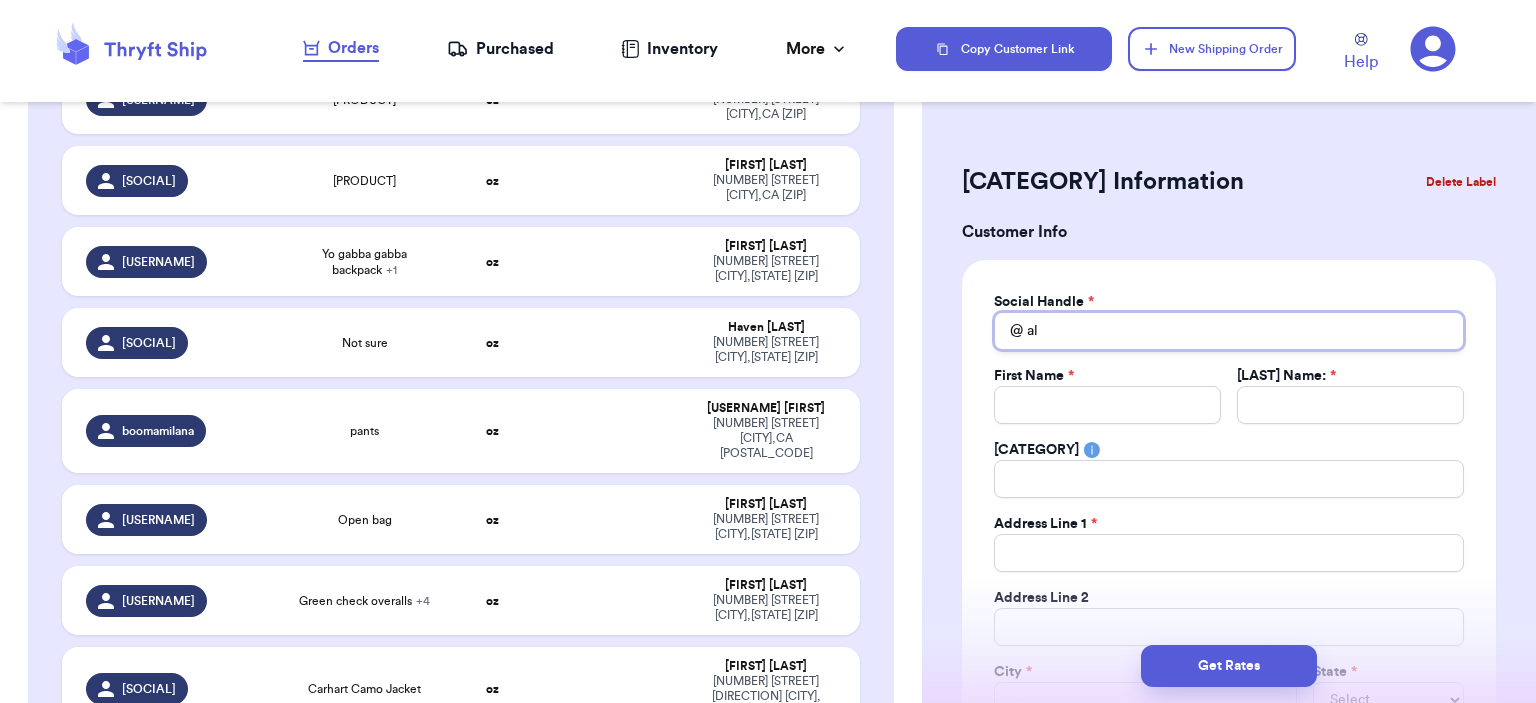 type 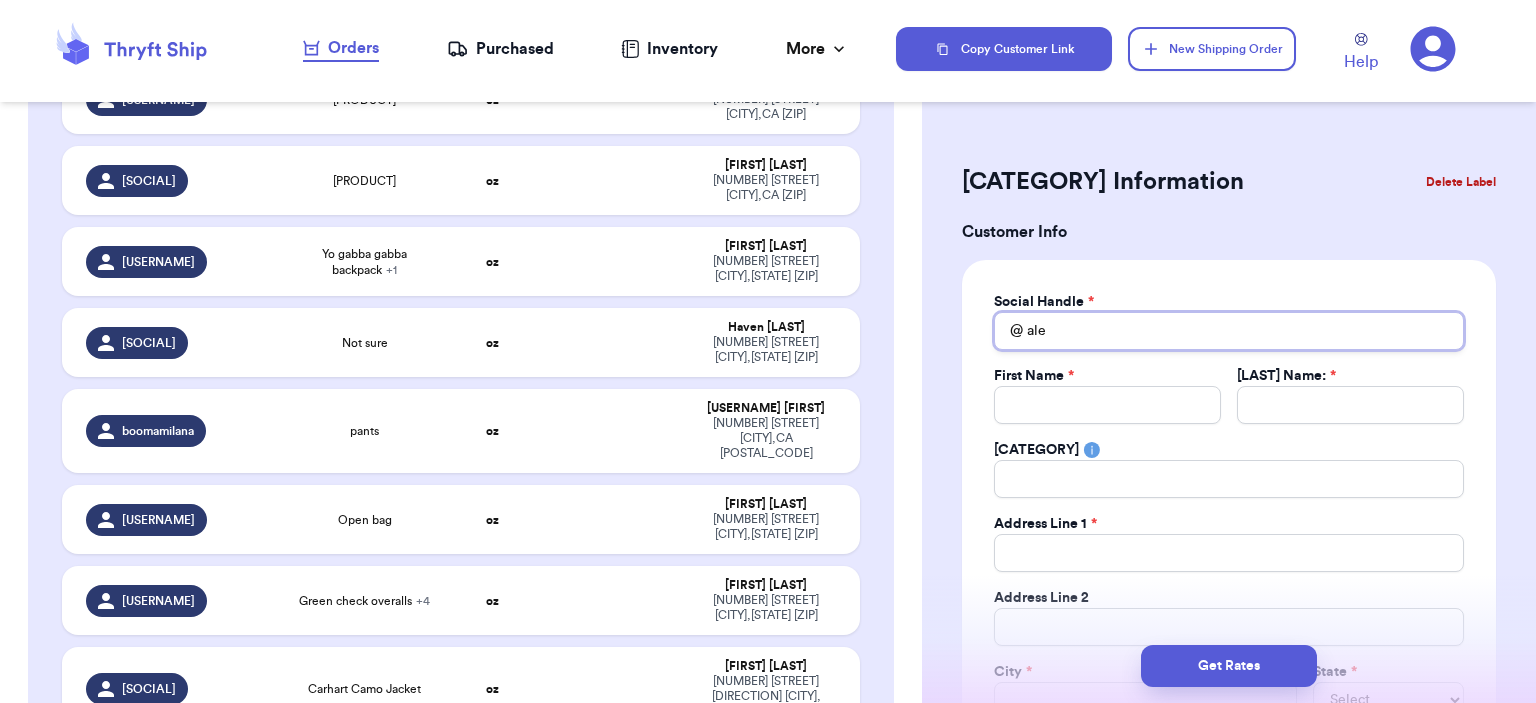 type 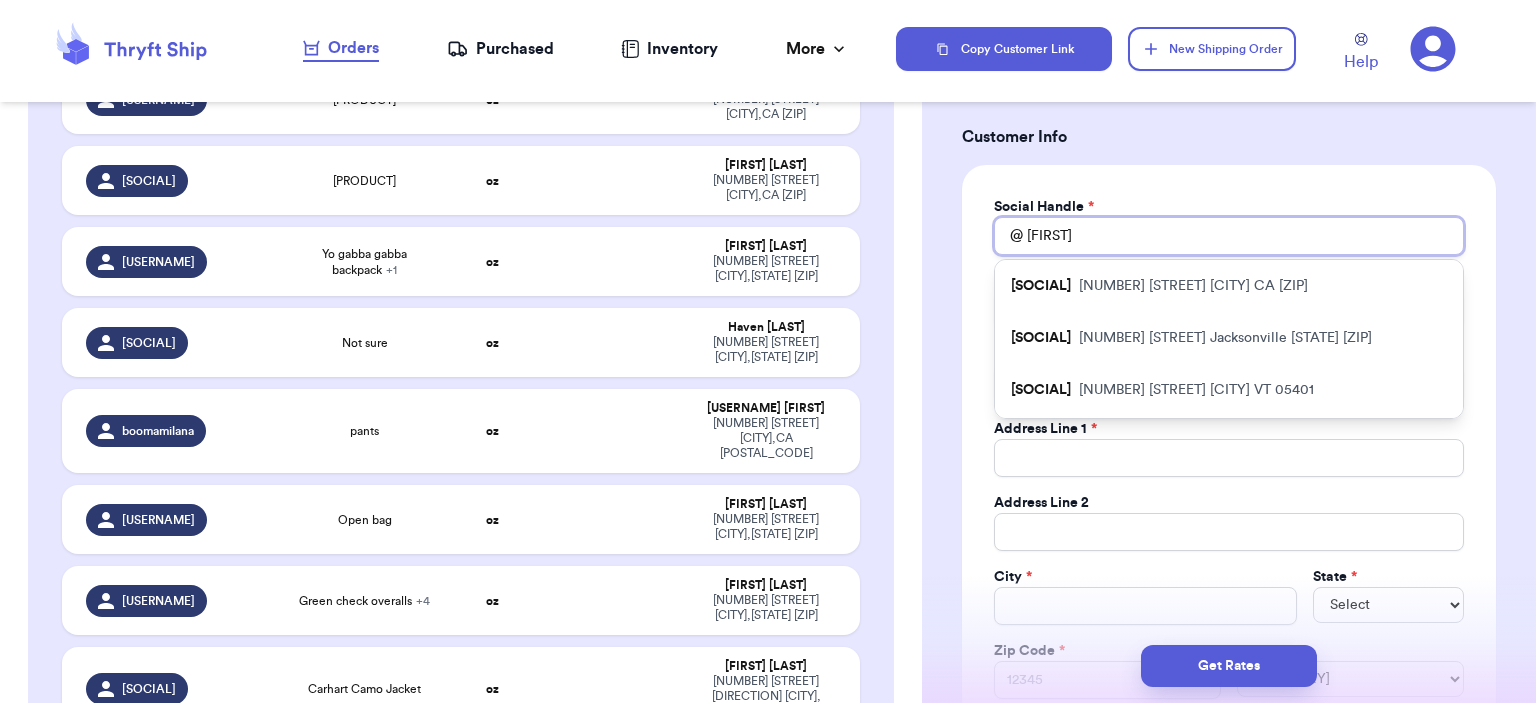 type 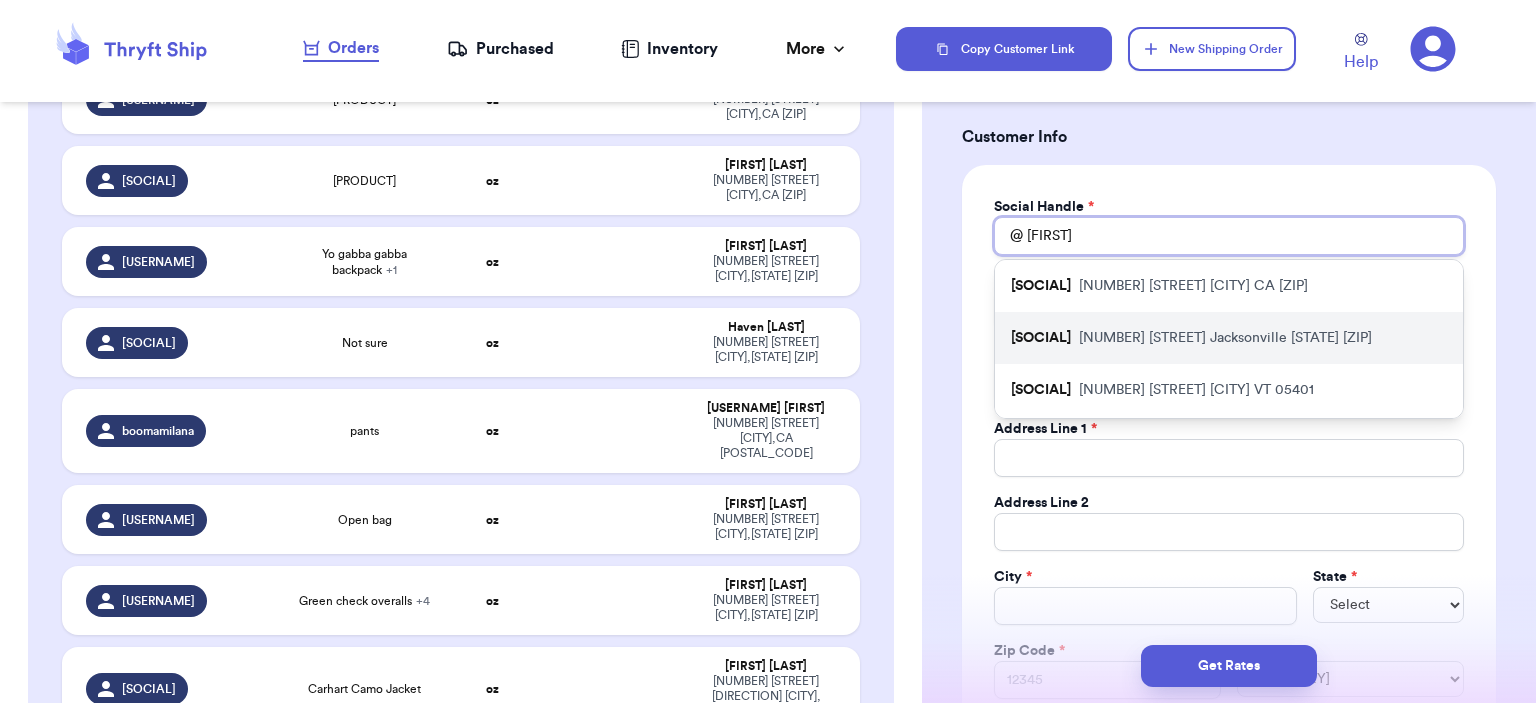 scroll, scrollTop: 100, scrollLeft: 0, axis: vertical 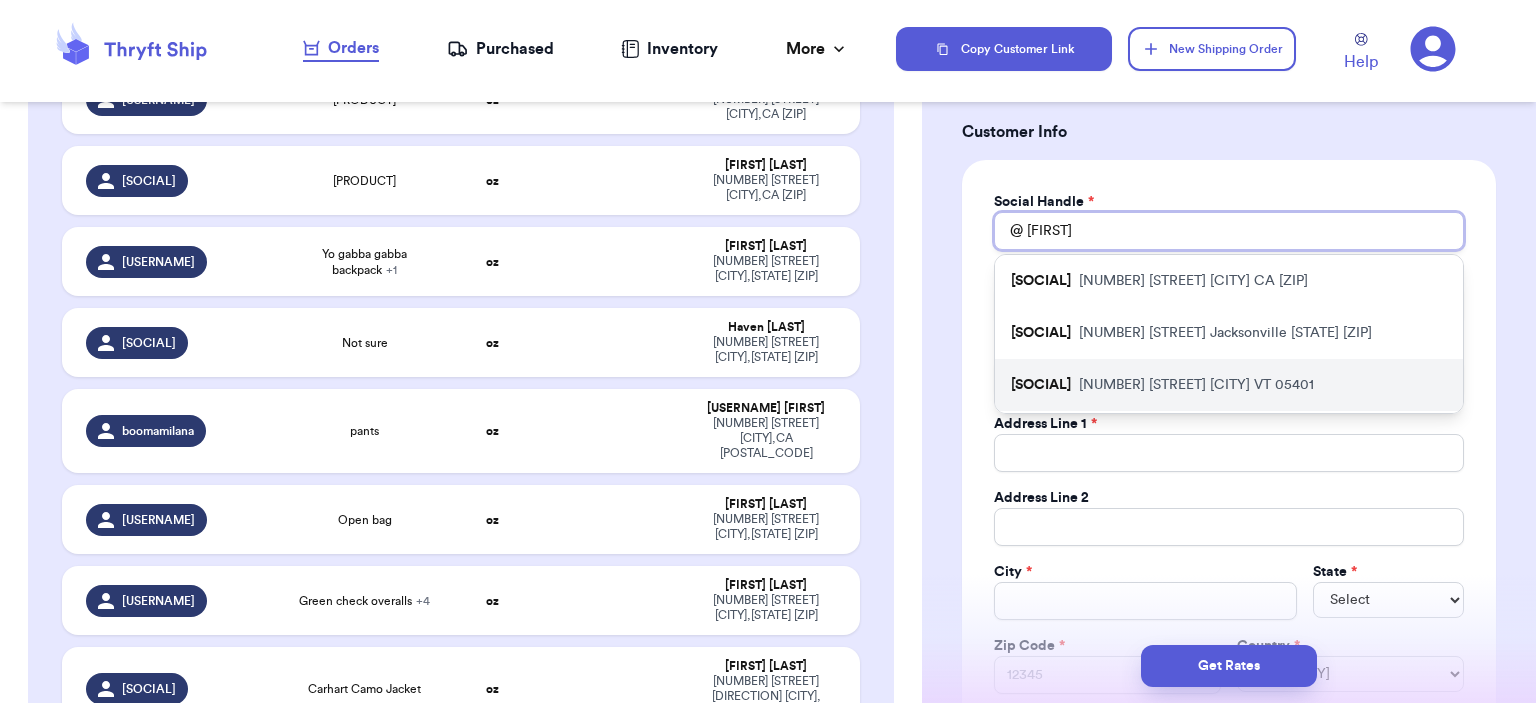 type on "[FIRST]" 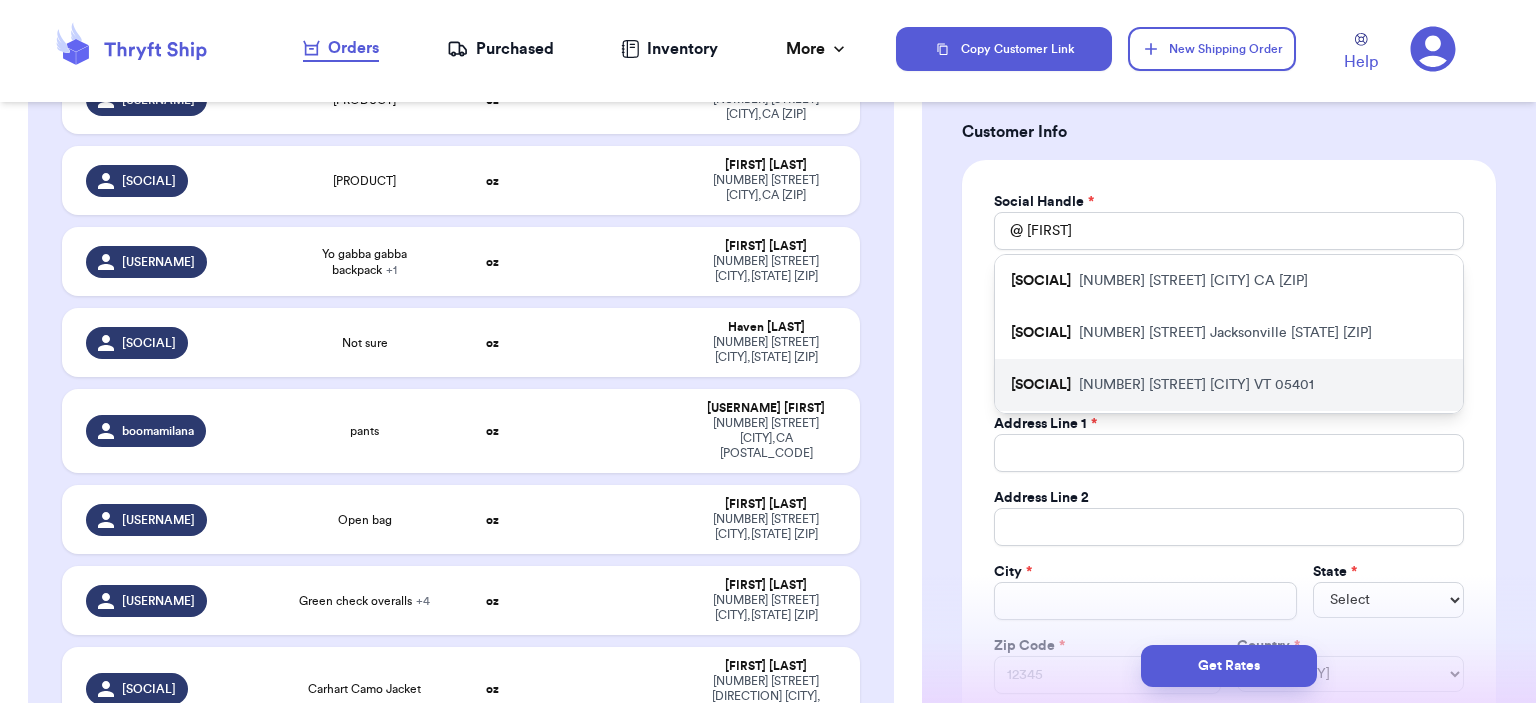 click on "[NUMBER] [STREET]   [CITY]   [STATE] [POSTAL_CODE]" at bounding box center [1196, 385] 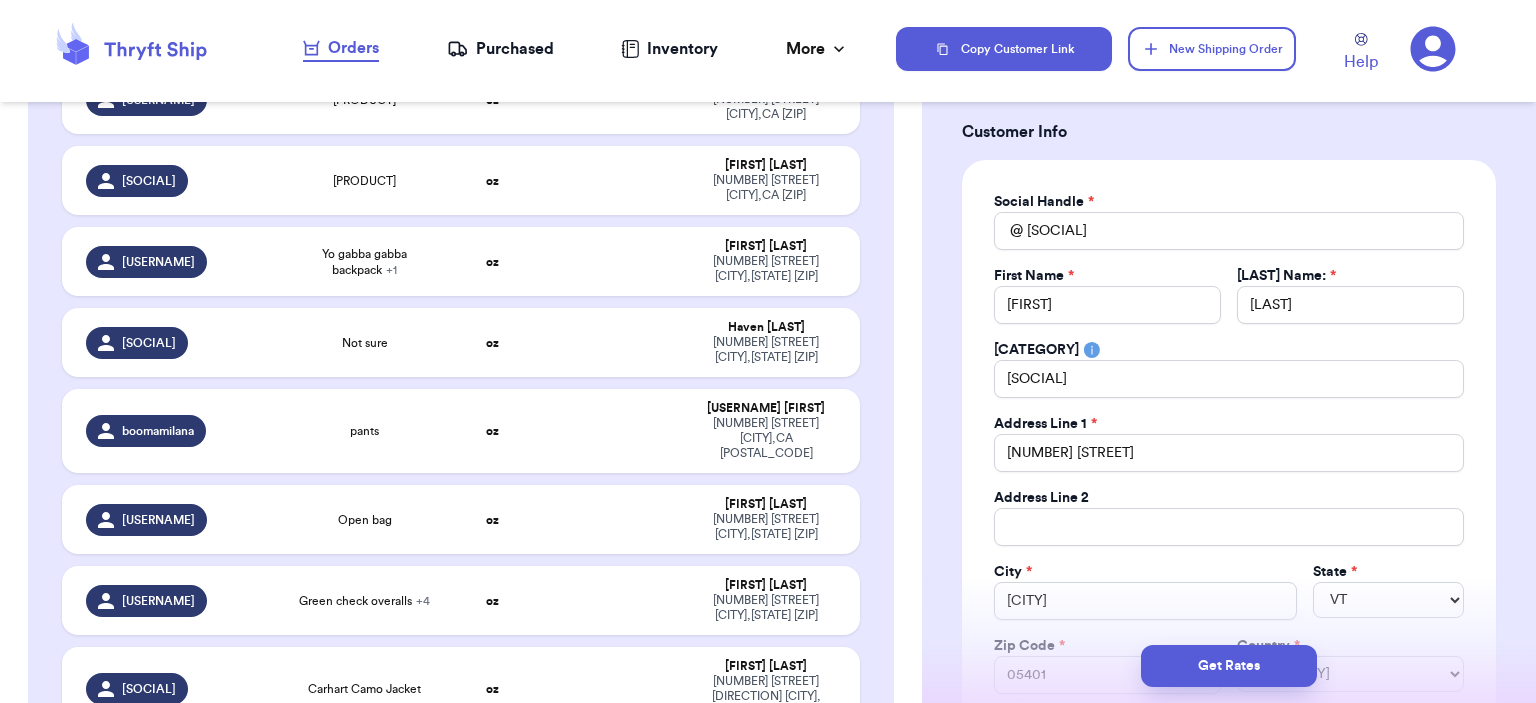 type 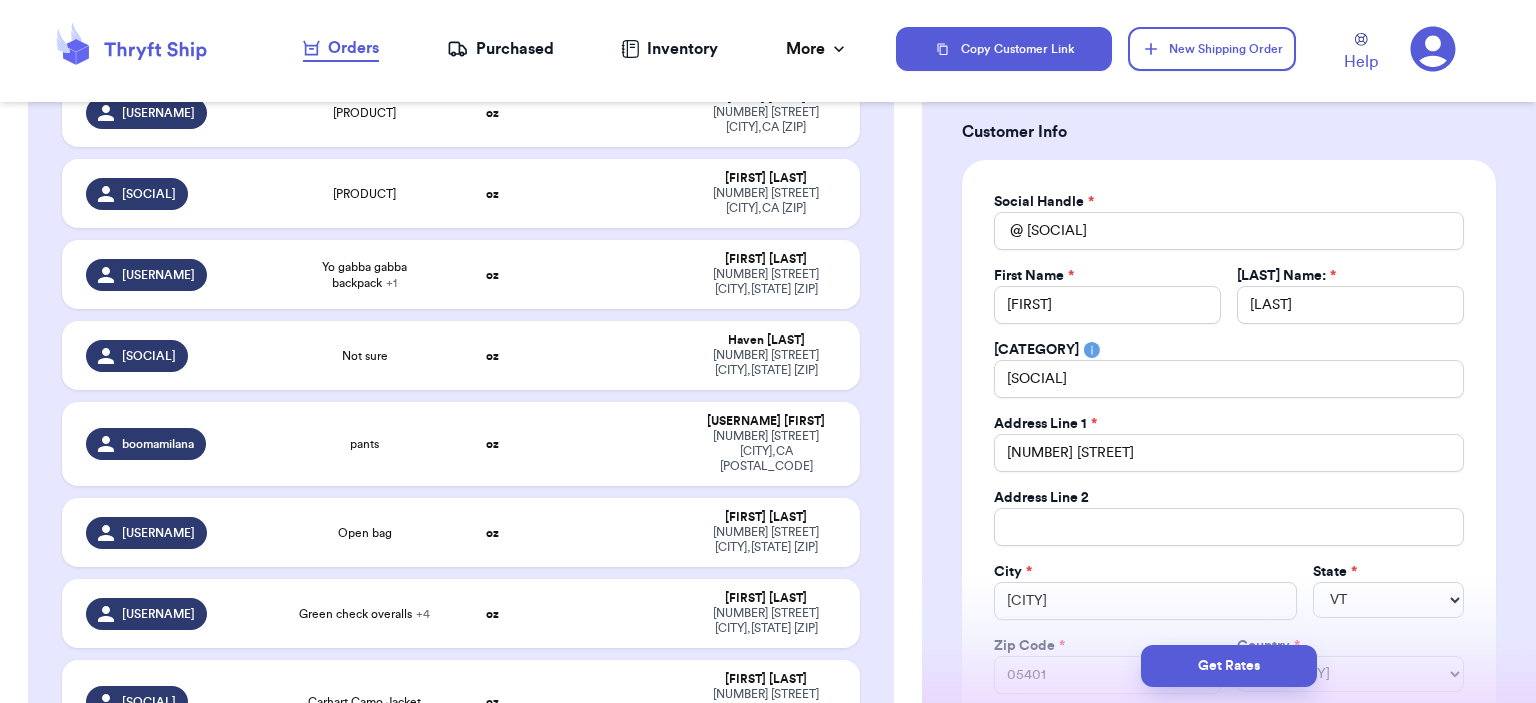 scroll, scrollTop: 538, scrollLeft: 0, axis: vertical 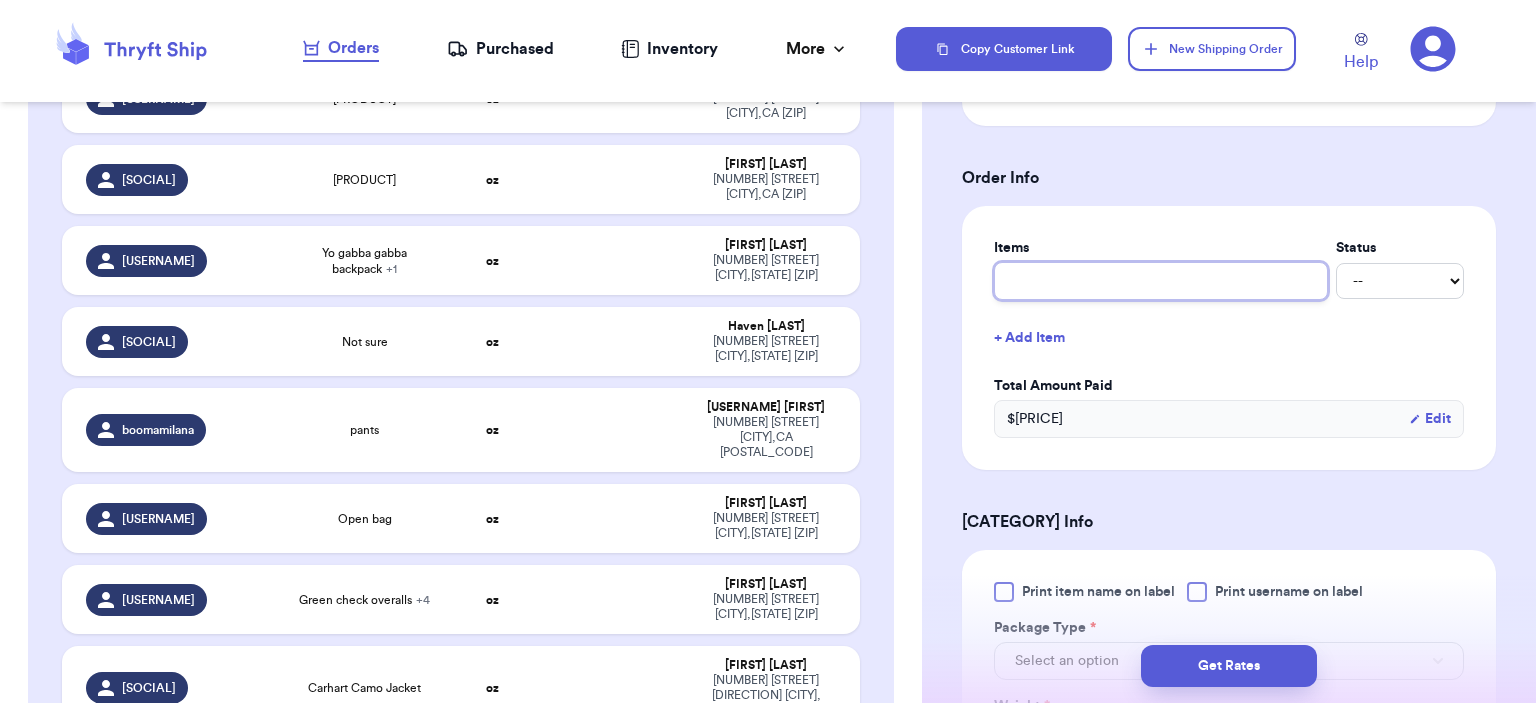 drag, startPoint x: 1123, startPoint y: 278, endPoint x: 1118, endPoint y: 293, distance: 15.811388 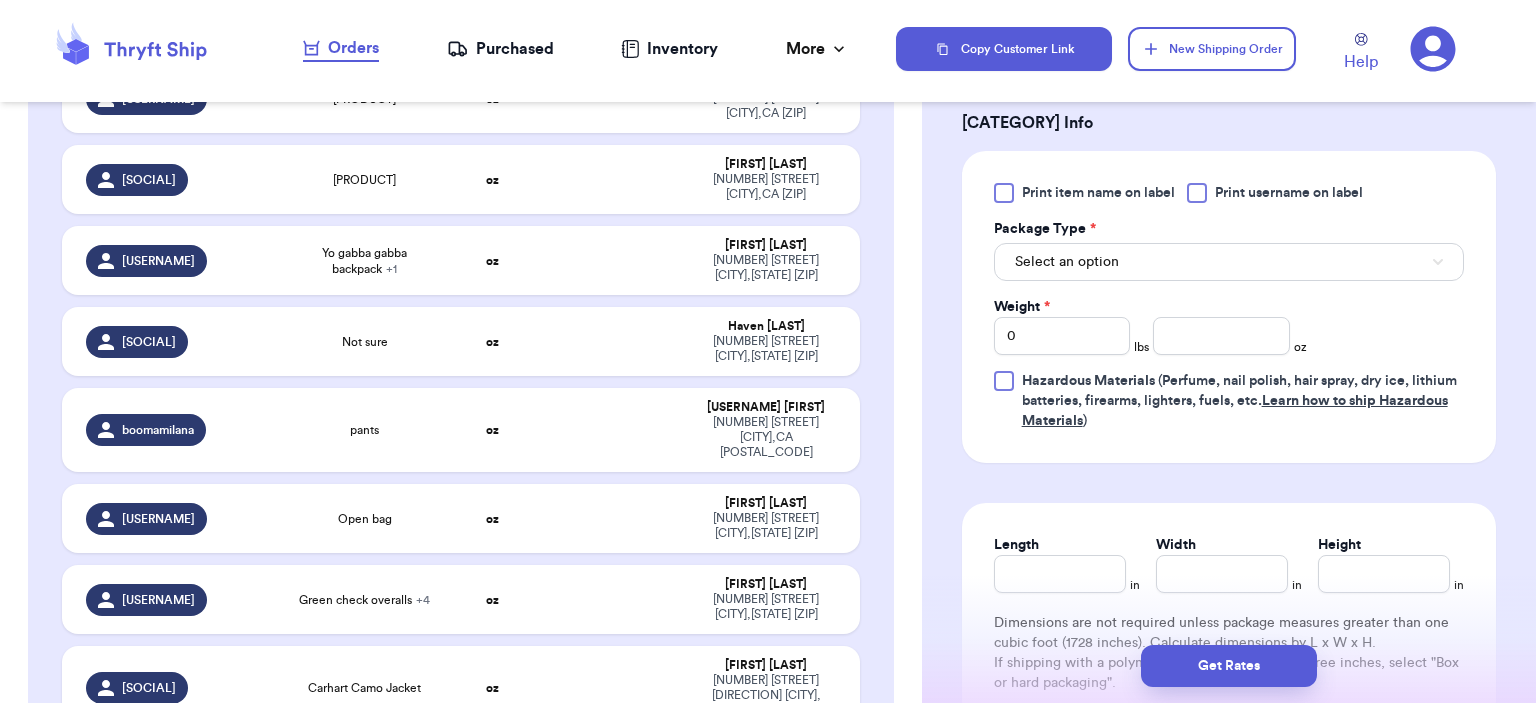 scroll, scrollTop: 1060, scrollLeft: 0, axis: vertical 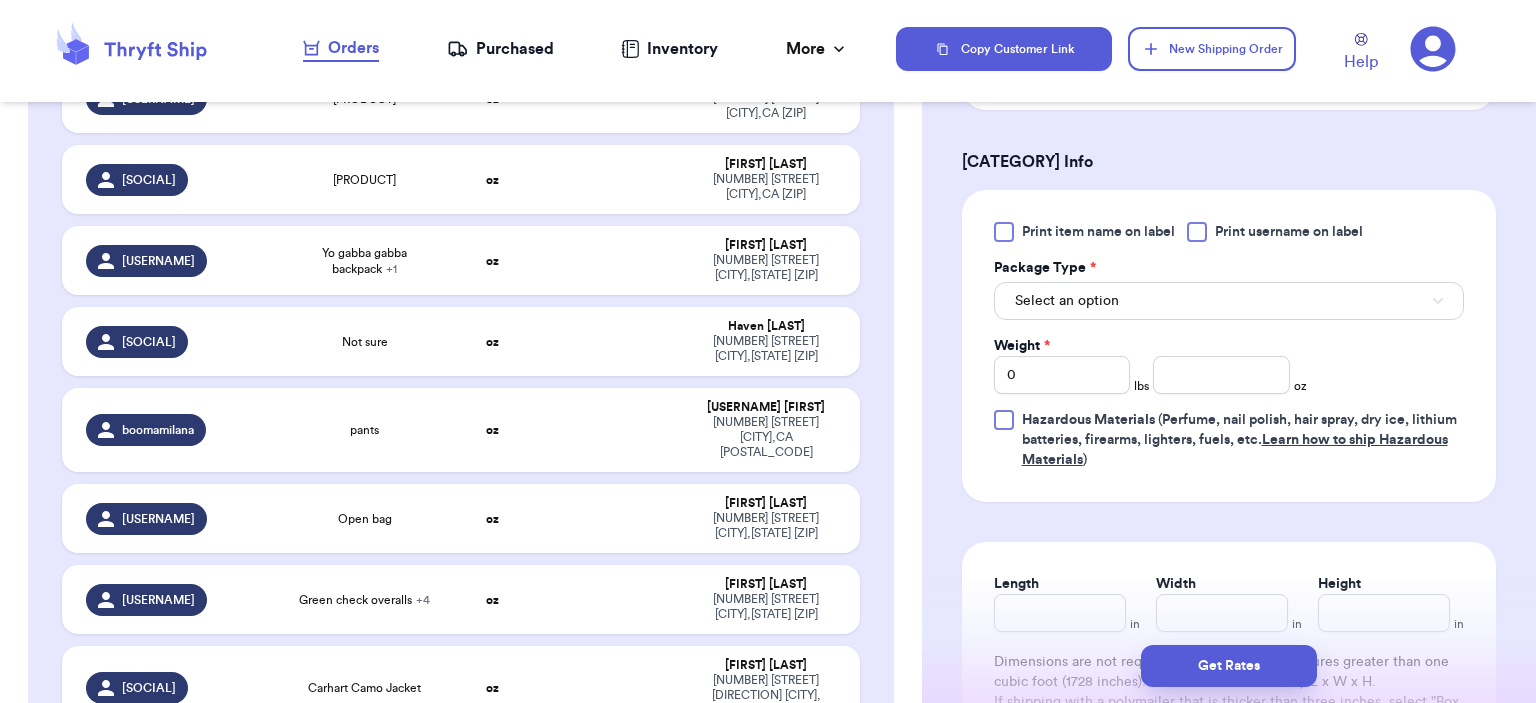 click on "Print item name on label Print username on label Package Type * Select an option Weight * 0 lbs oz Hazardous Materials   (Perfume, nail polish, hair spray, dry ice, lithium batteries, firearms, lighters, fuels, etc.  Learn how to ship Hazardous Materials )" at bounding box center [1229, 346] 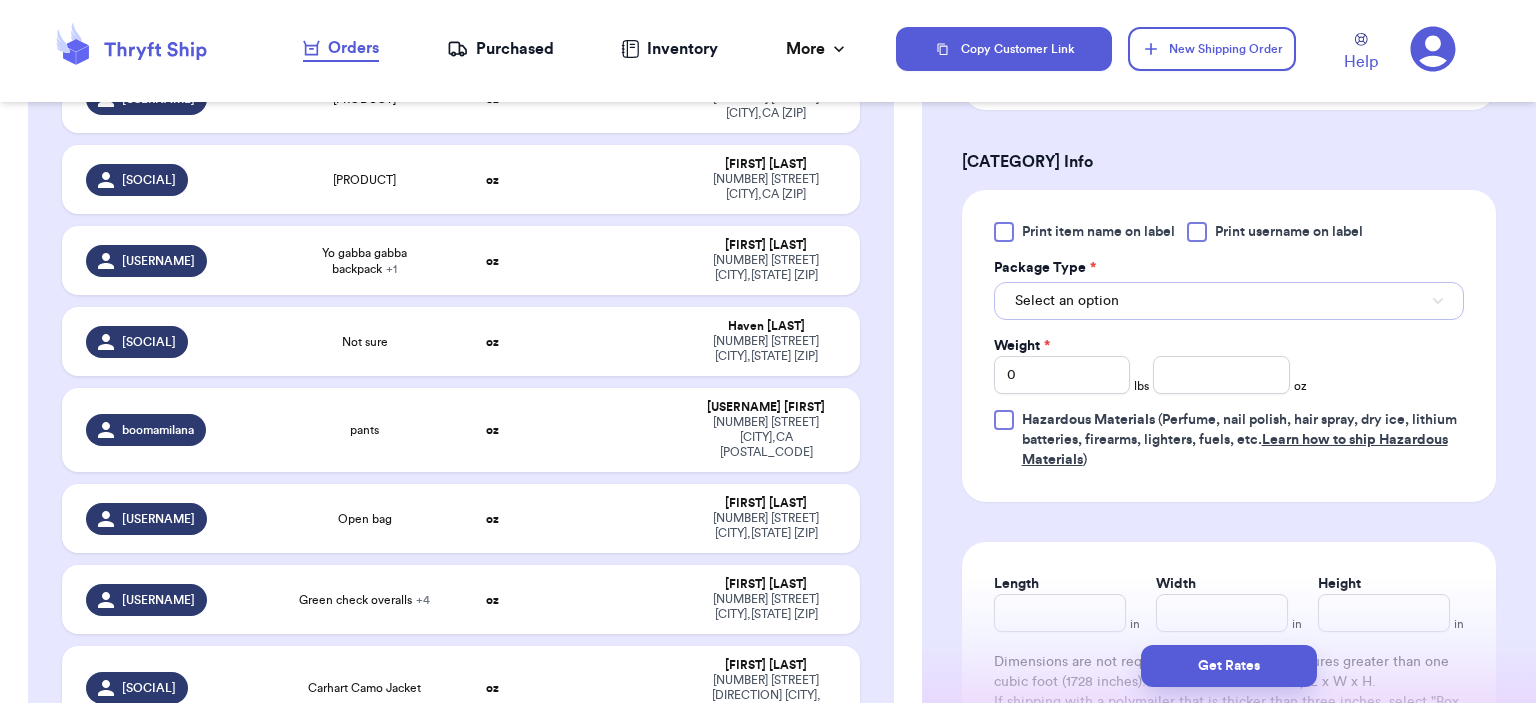 click on "Select an option" at bounding box center [1229, 301] 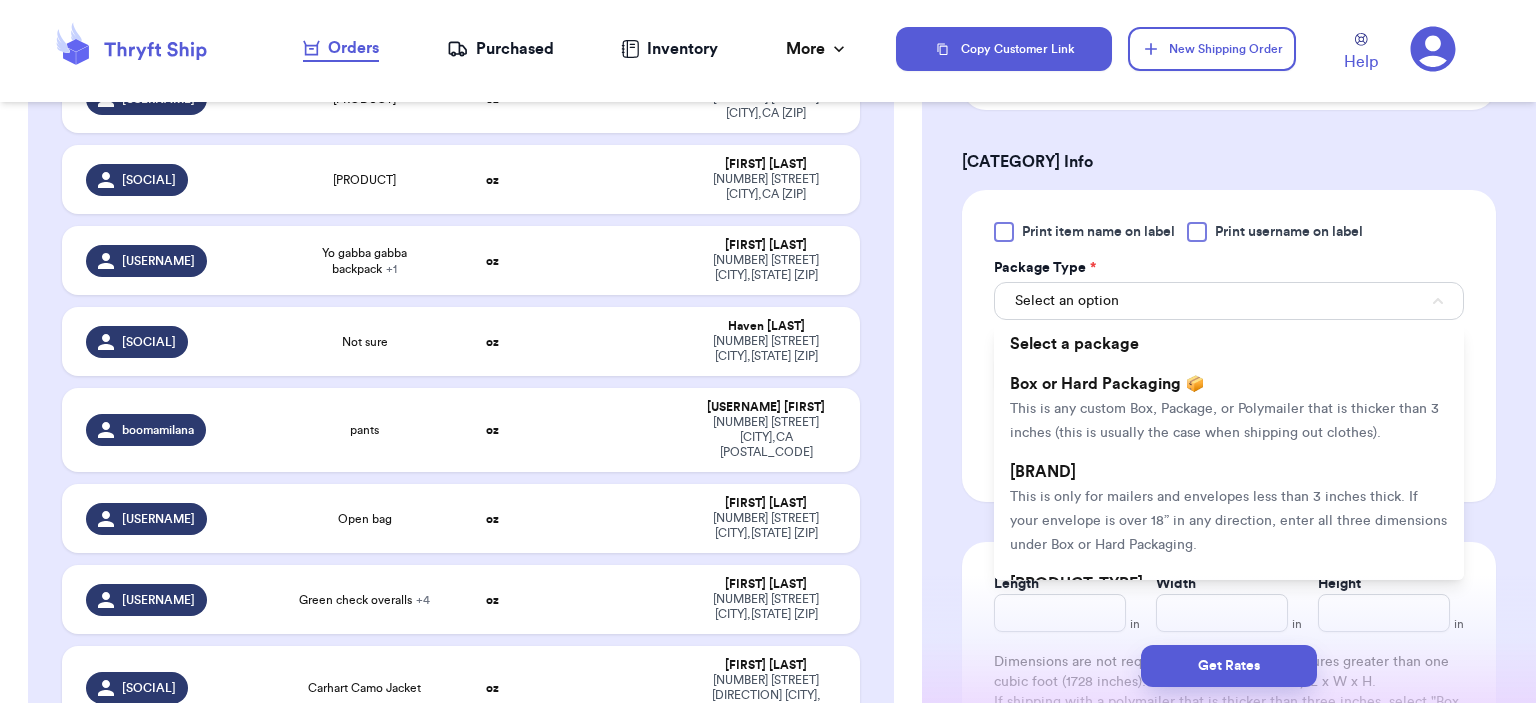 click on "This is only for mailers and envelopes less than 3 inches thick. If your envelope is over 18” in any direction, enter all three dimensions under Box or Hard Packaging." at bounding box center (1228, 521) 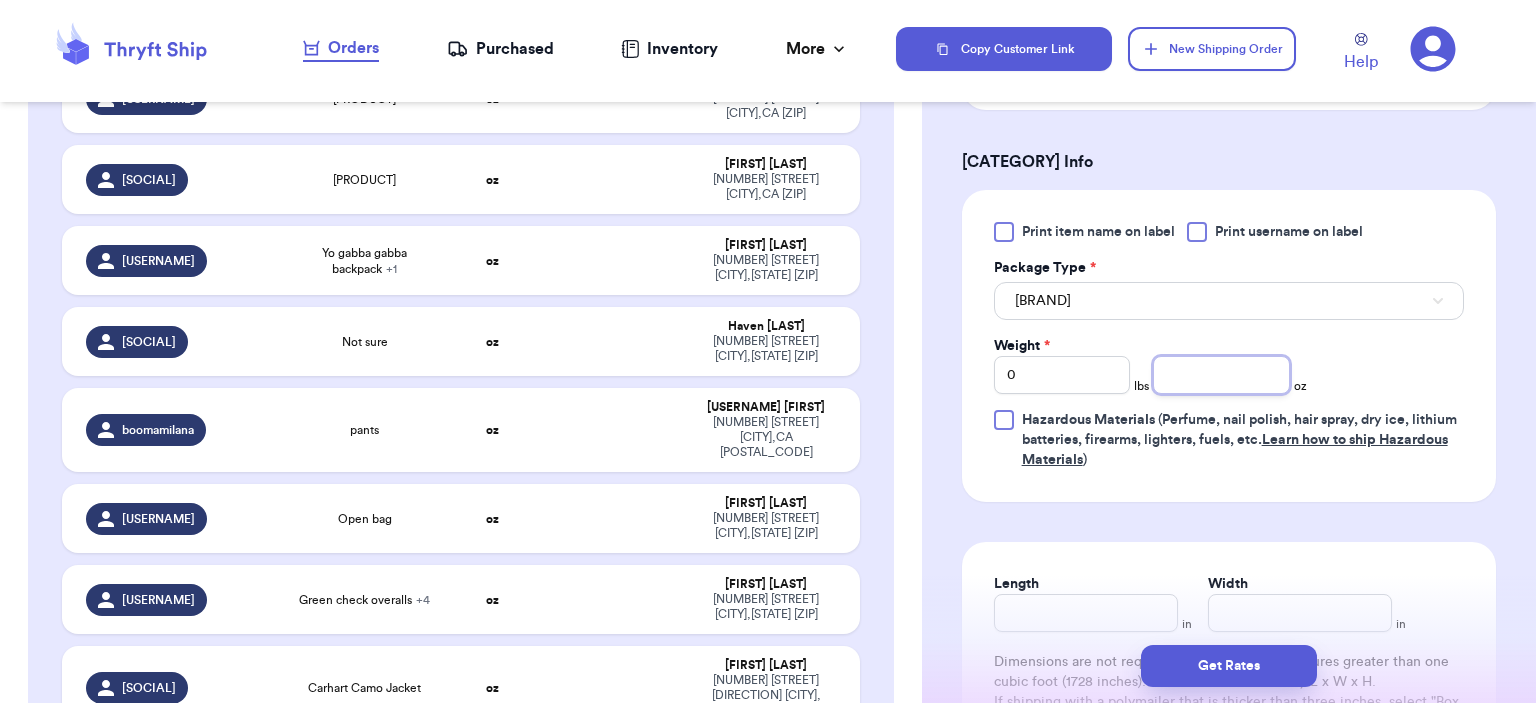 click at bounding box center [1221, 375] 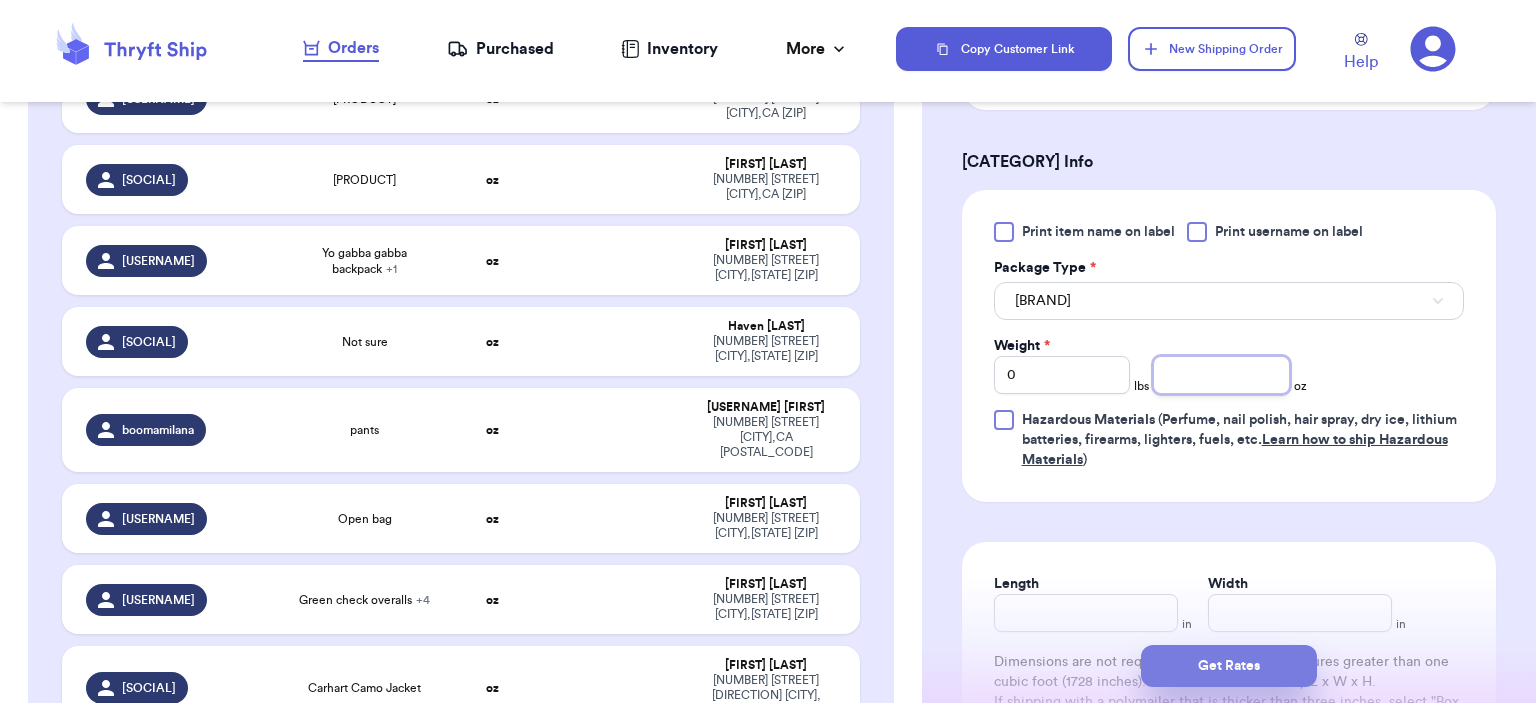 type on "[NUMBER]" 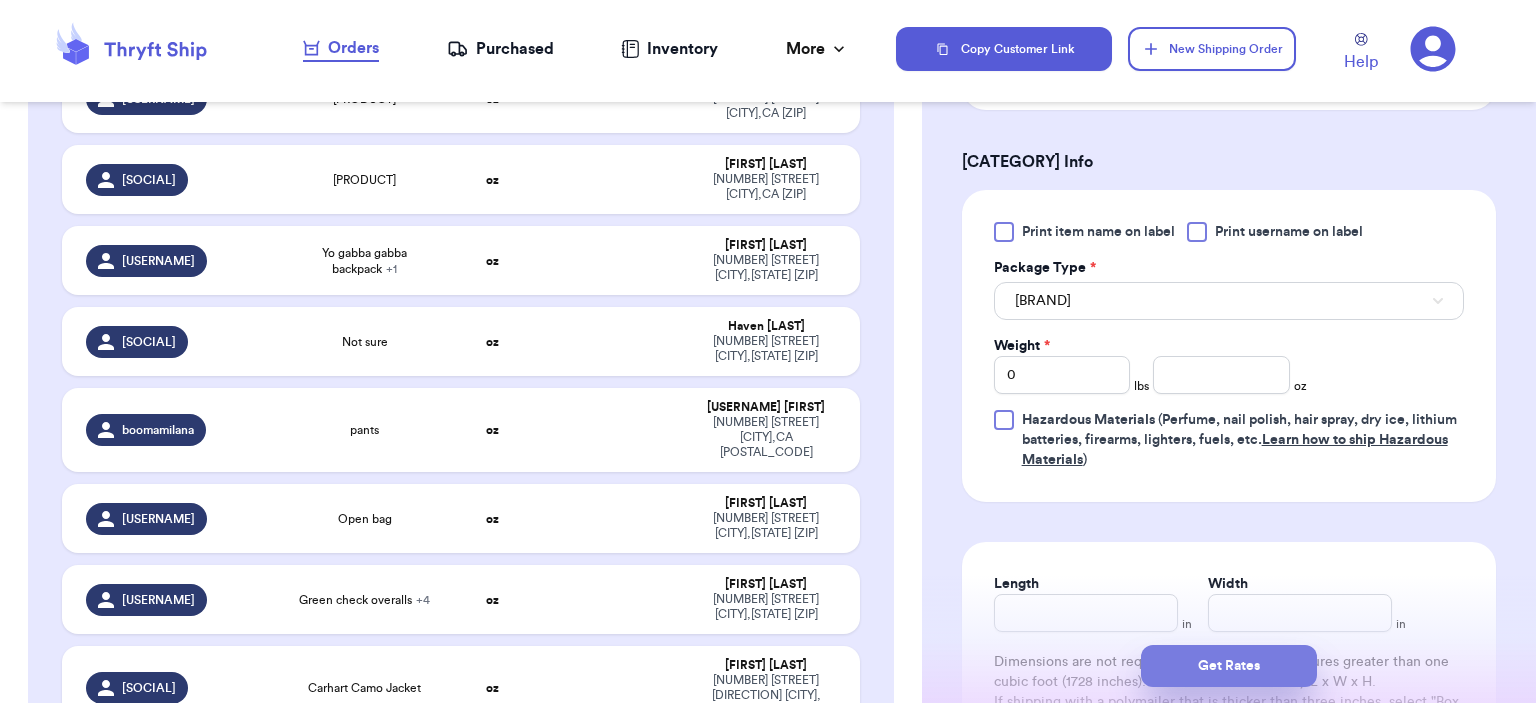 click on "Get Rates" at bounding box center (1229, 666) 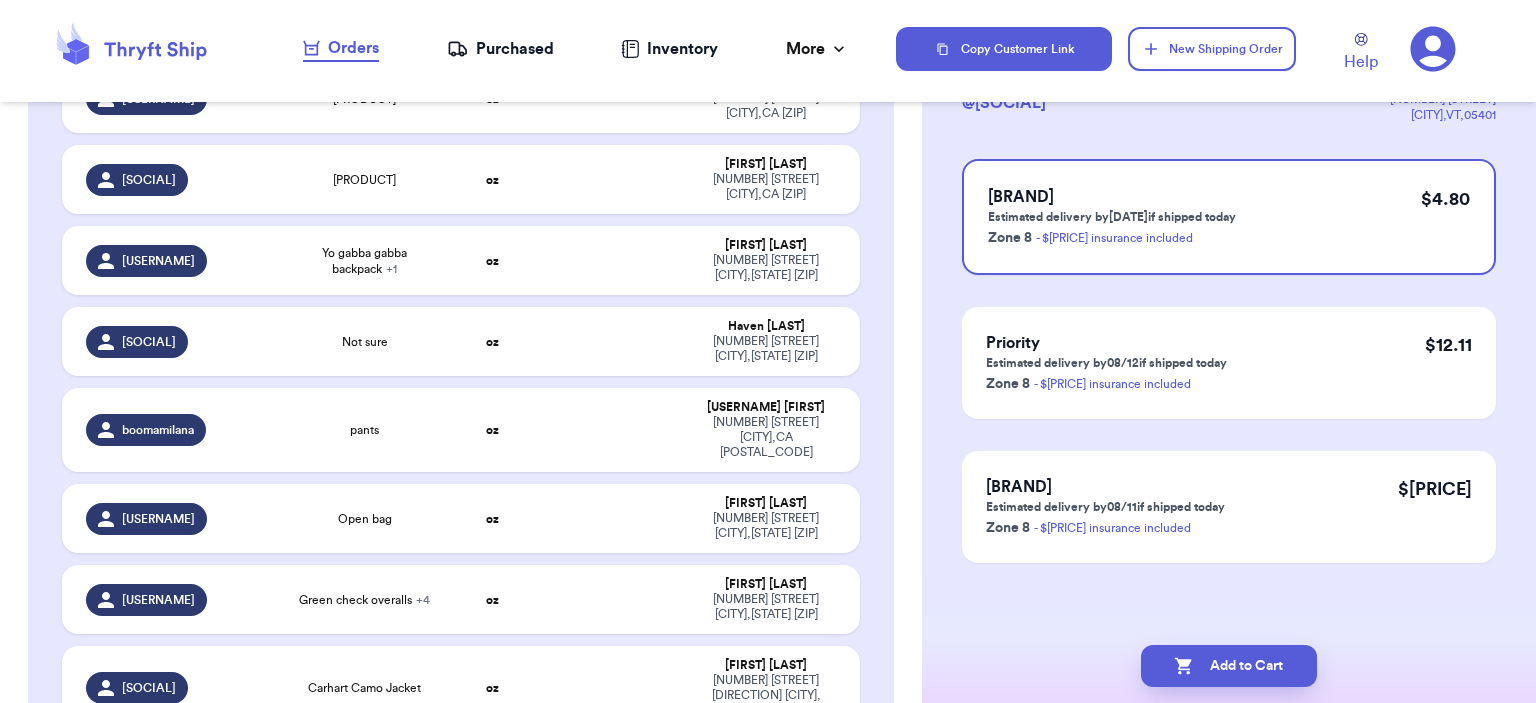 scroll, scrollTop: 0, scrollLeft: 0, axis: both 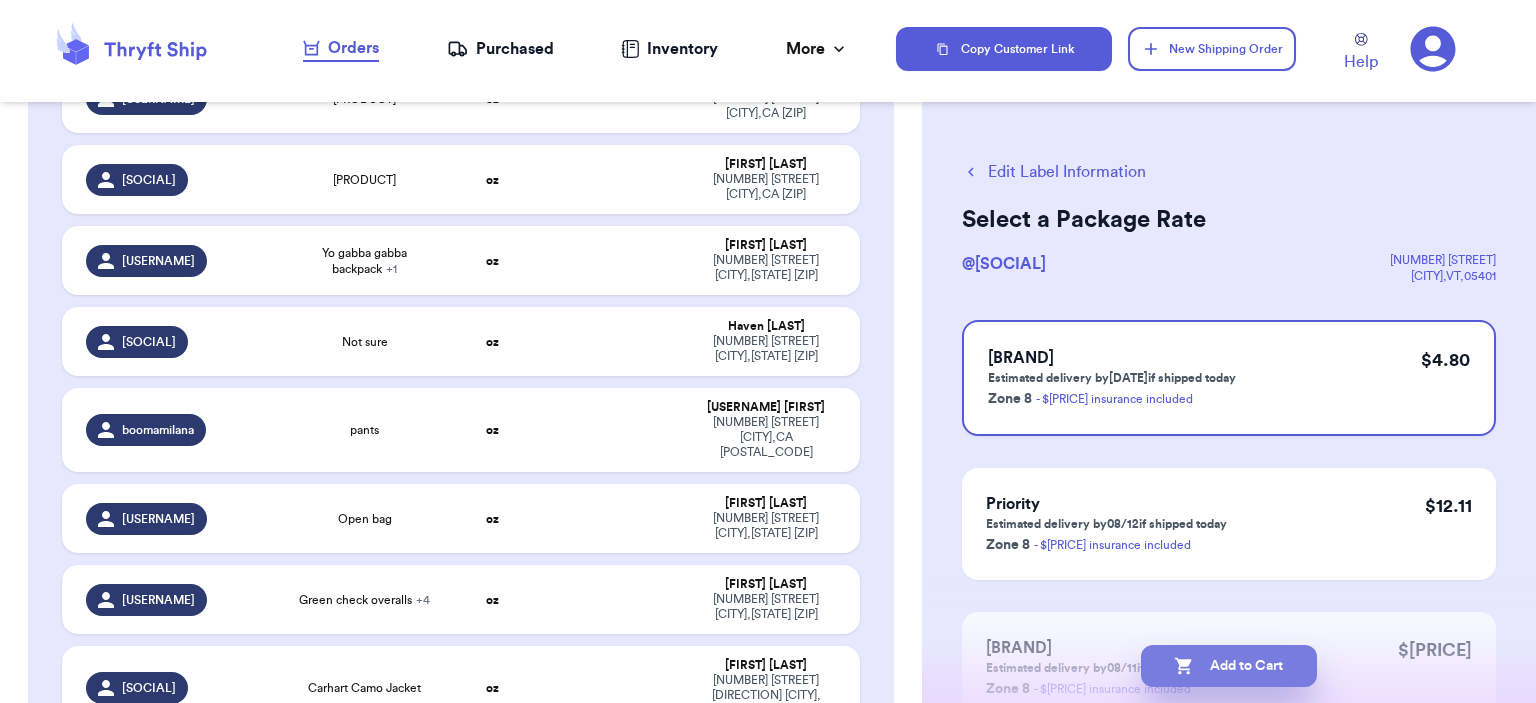 click on "Add to Cart" at bounding box center (1229, 666) 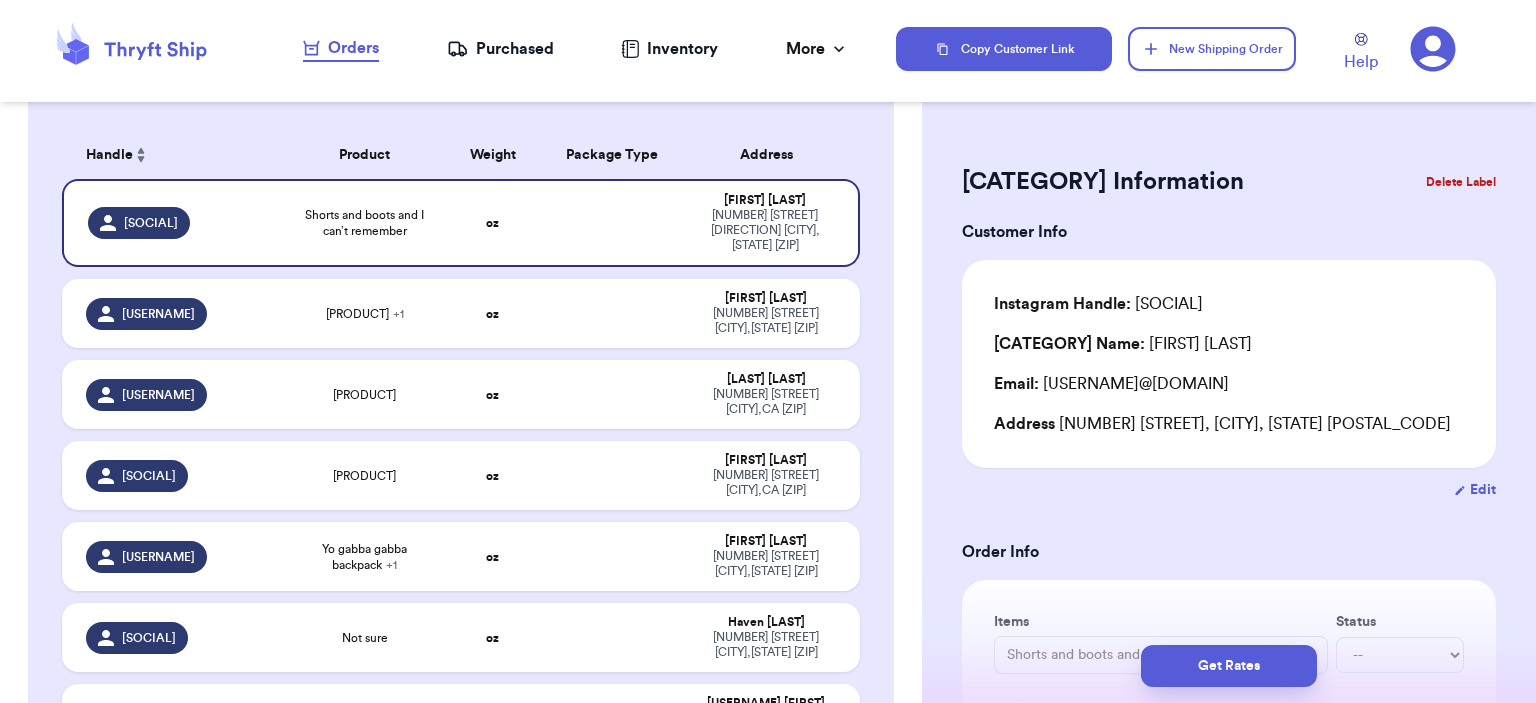 scroll, scrollTop: 156, scrollLeft: 0, axis: vertical 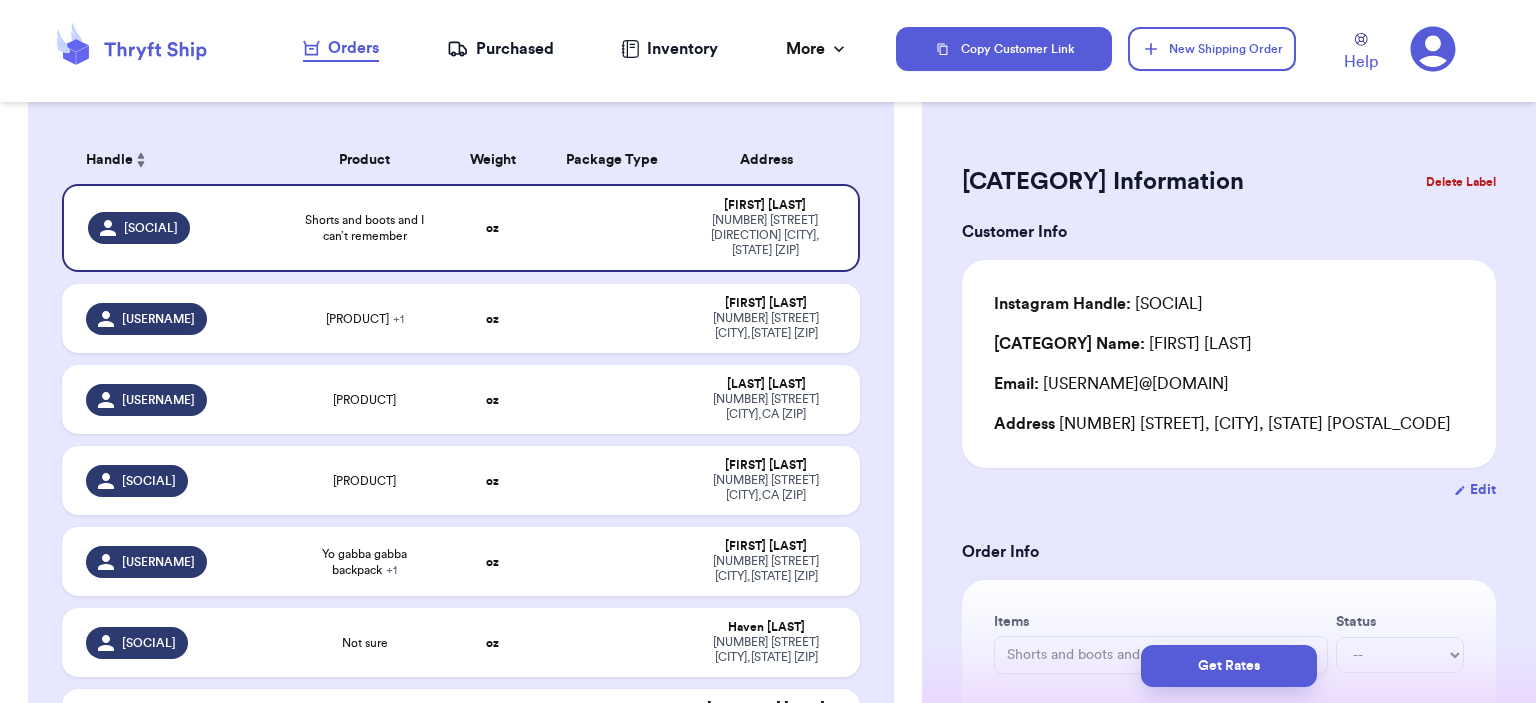 type 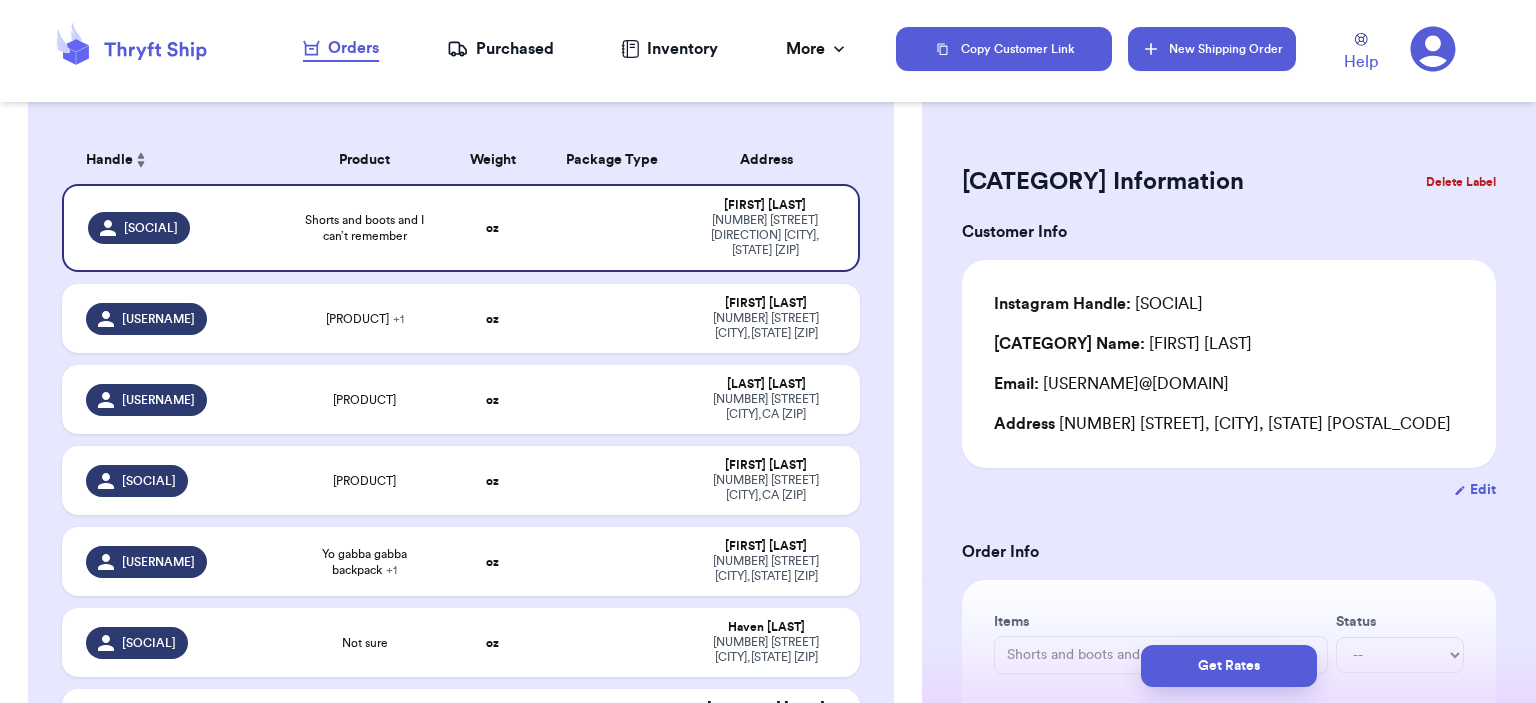 click on "New Shipping Order" at bounding box center (1212, 49) 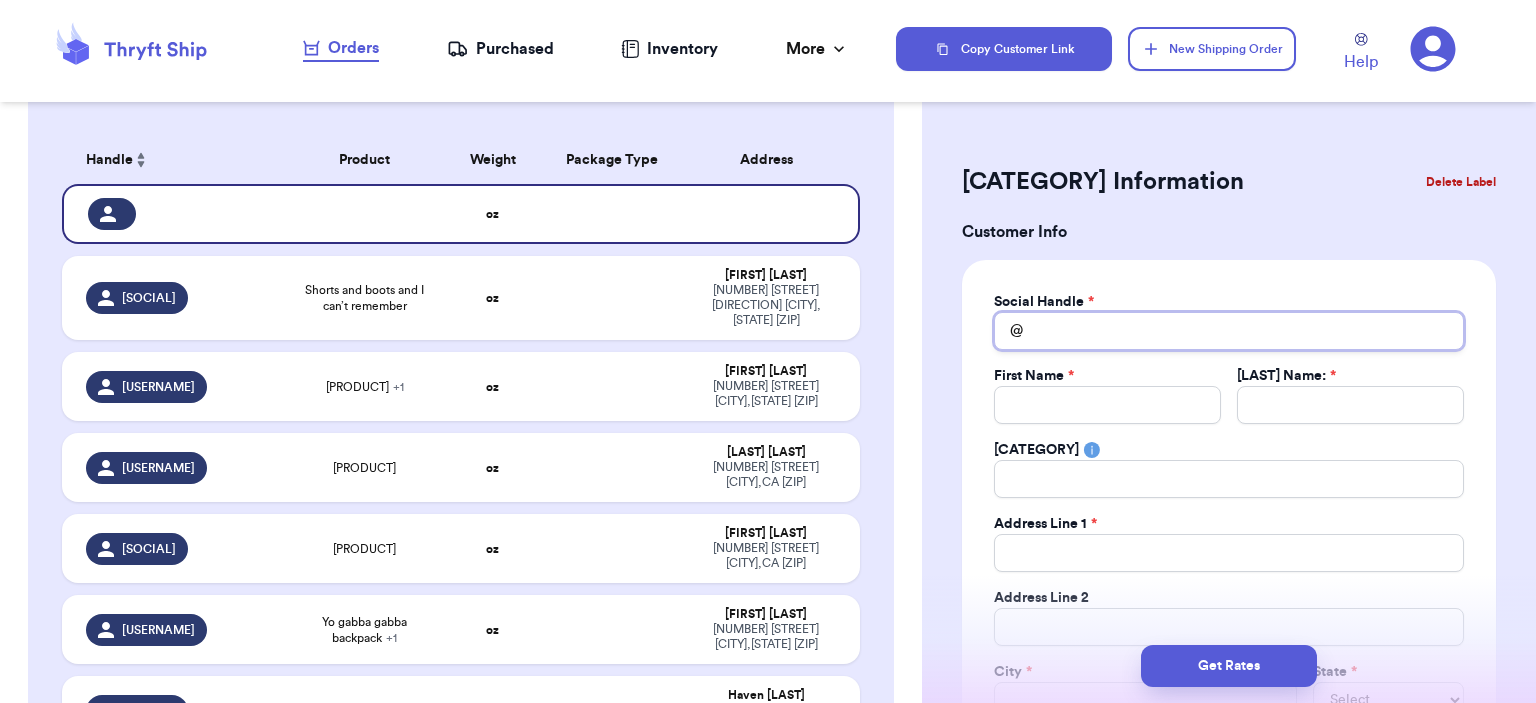 click on "Total Amount Paid" at bounding box center (1229, 331) 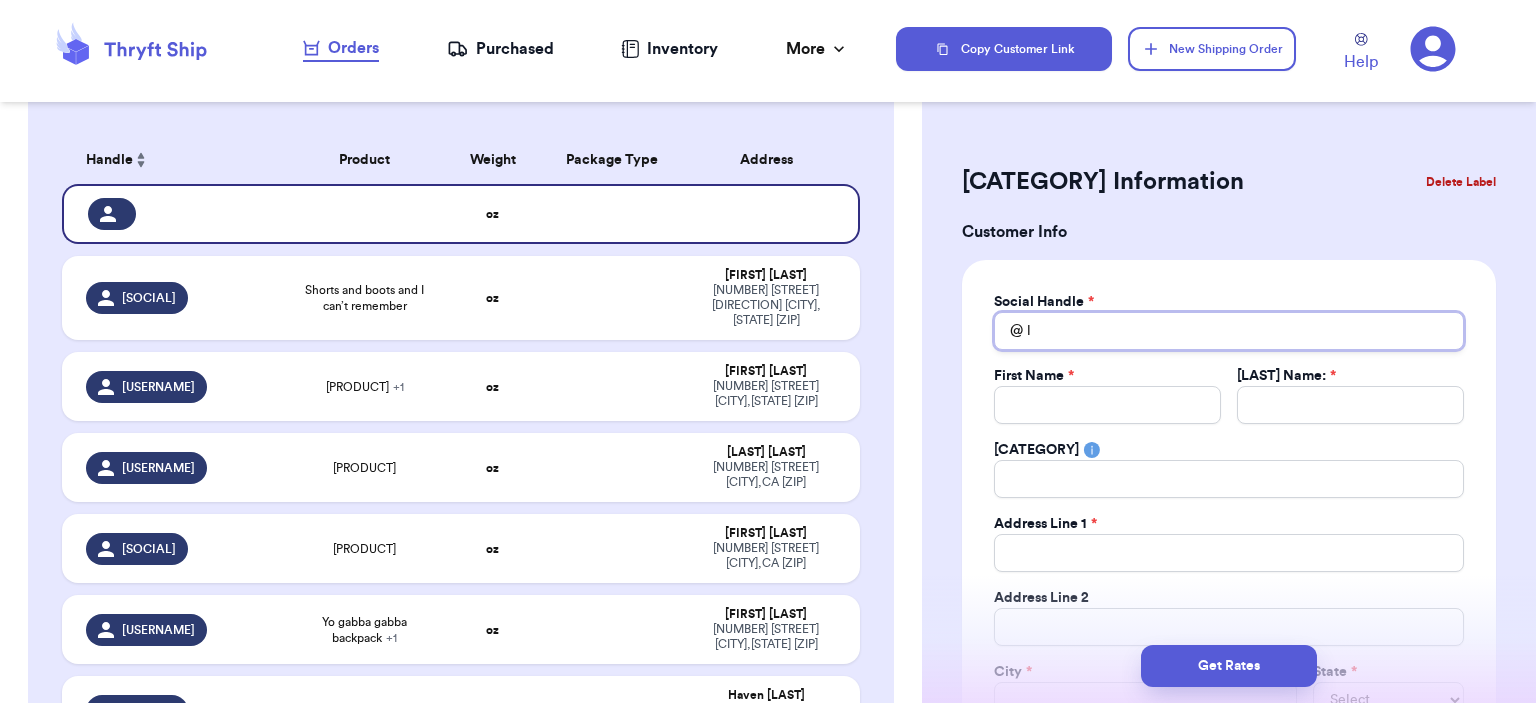 type 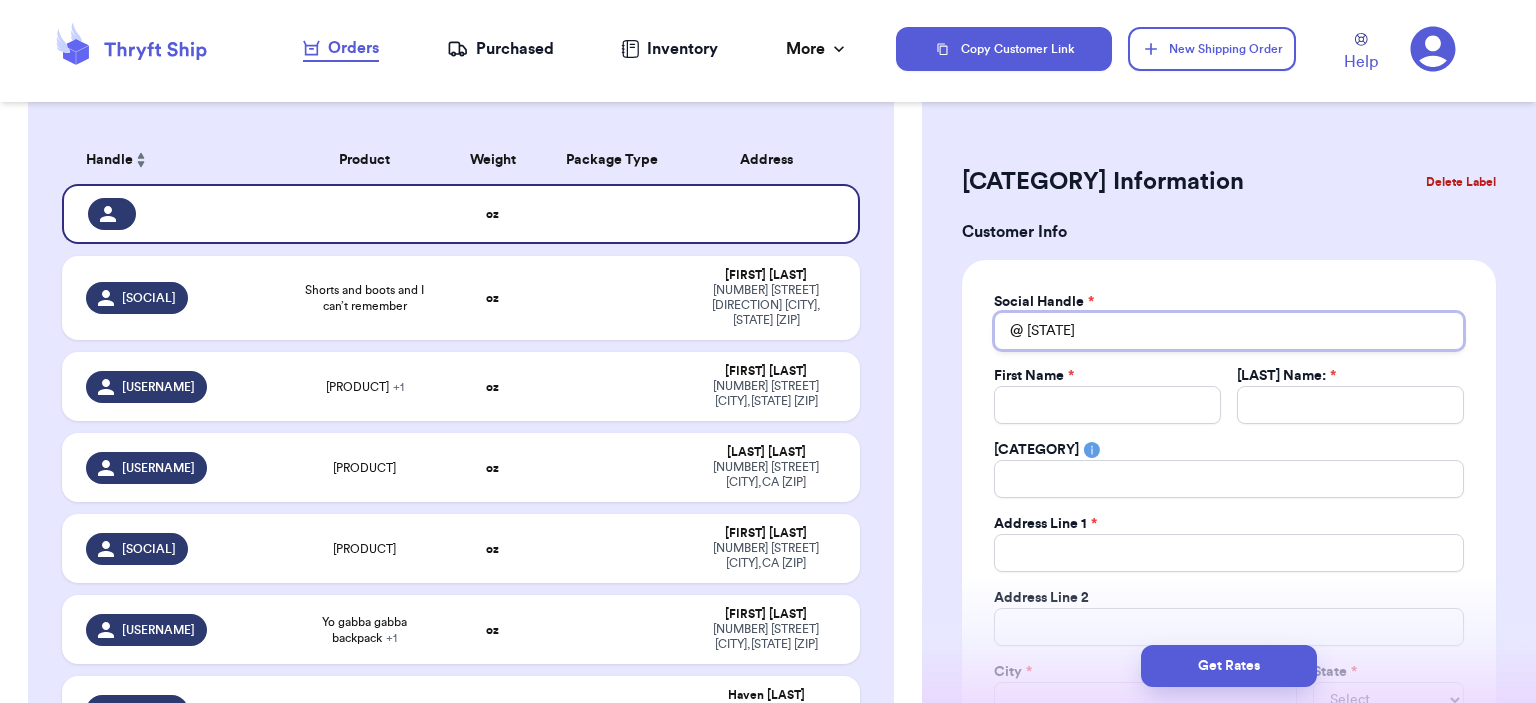 type 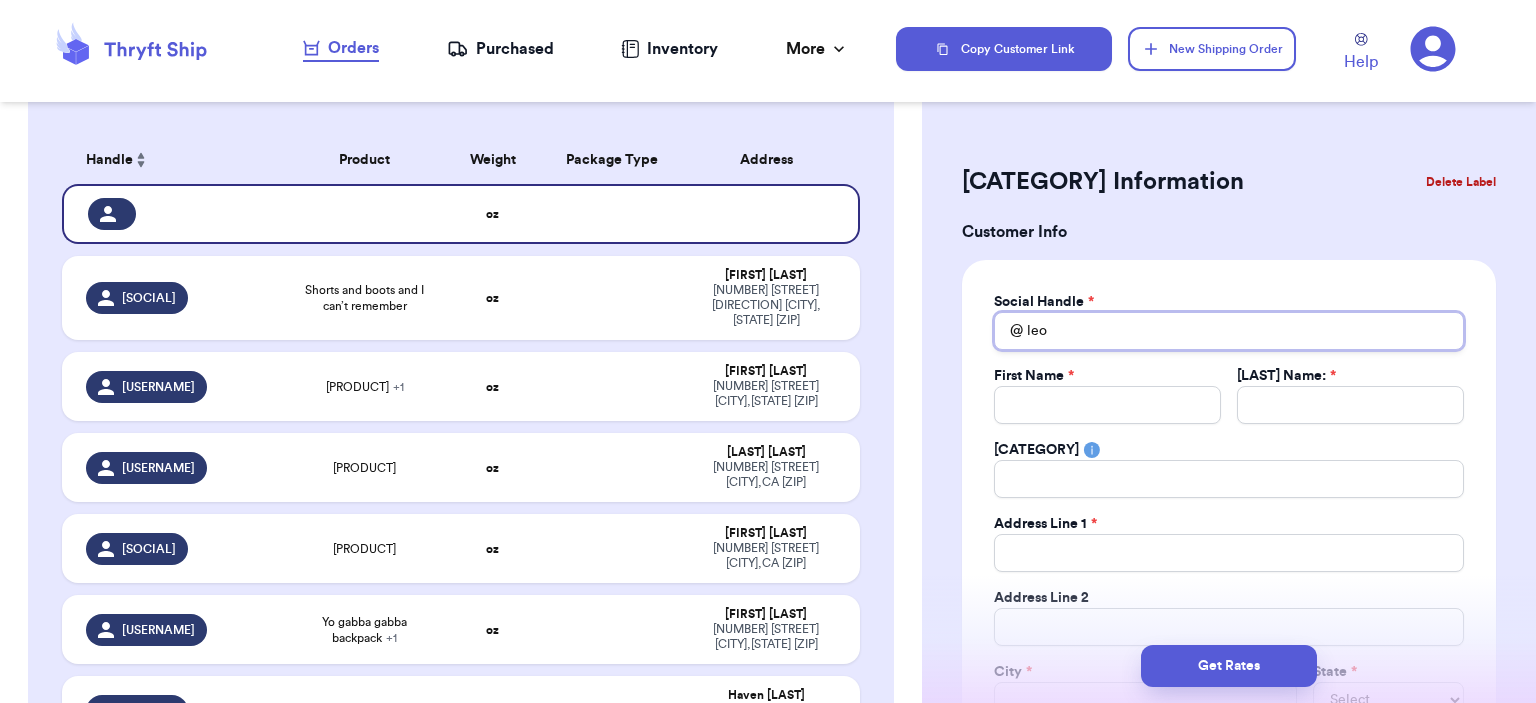 type 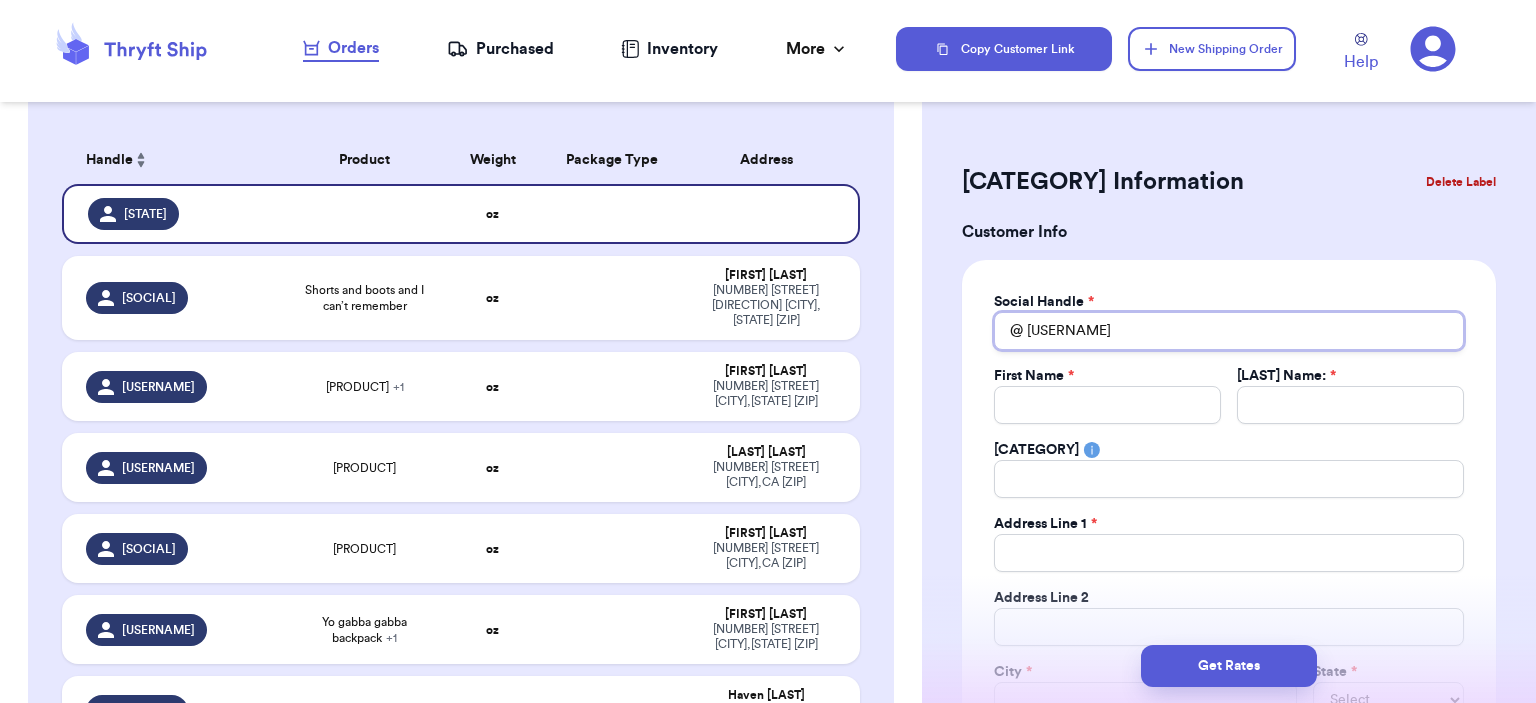 type 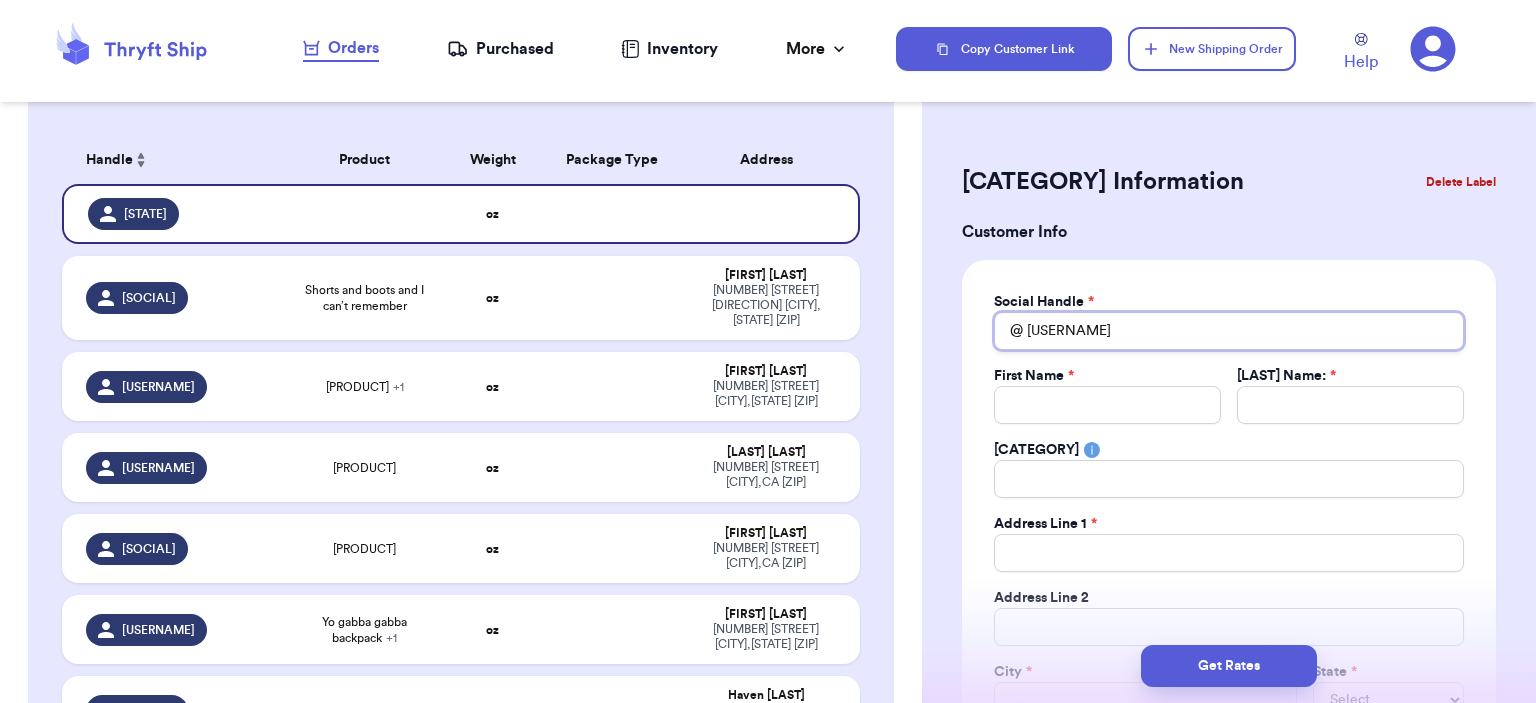 type on "[USERNAME]" 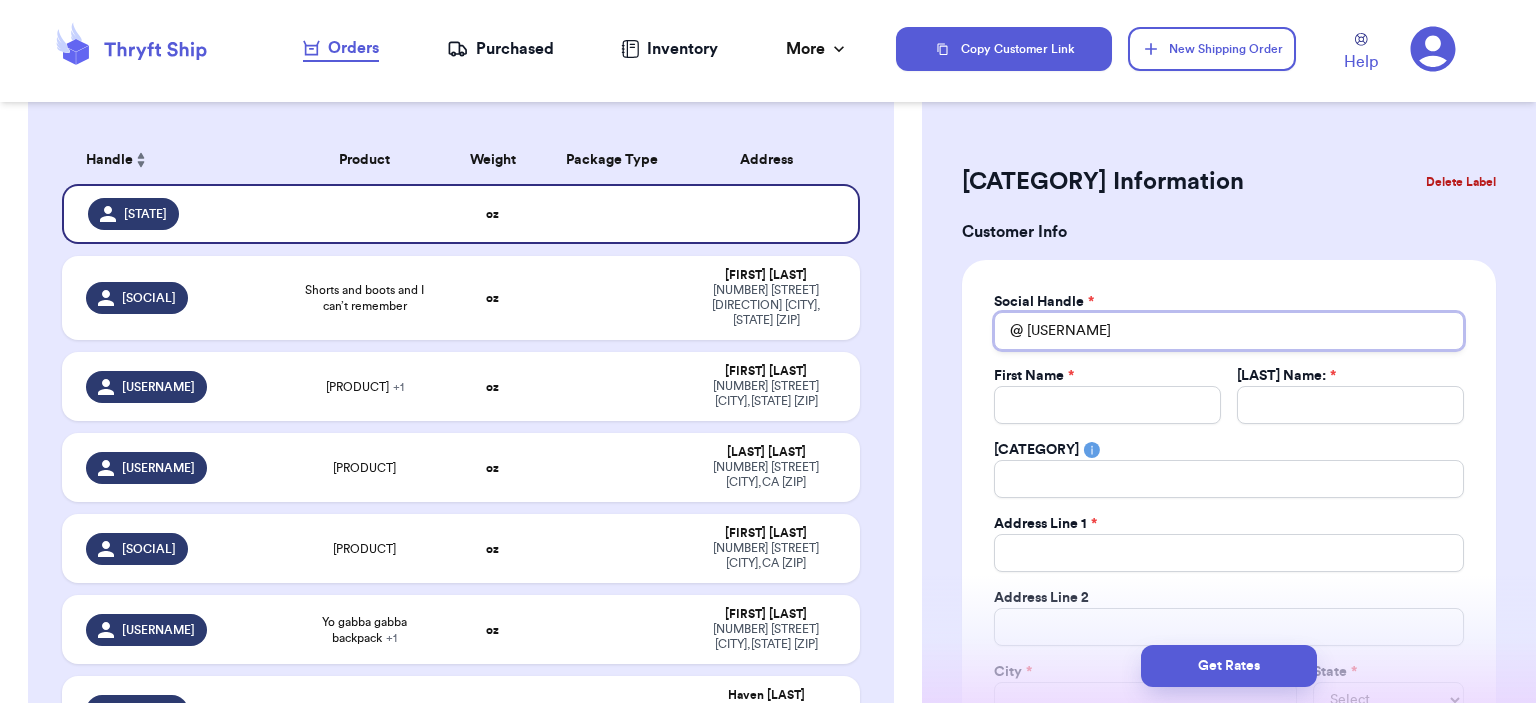 type 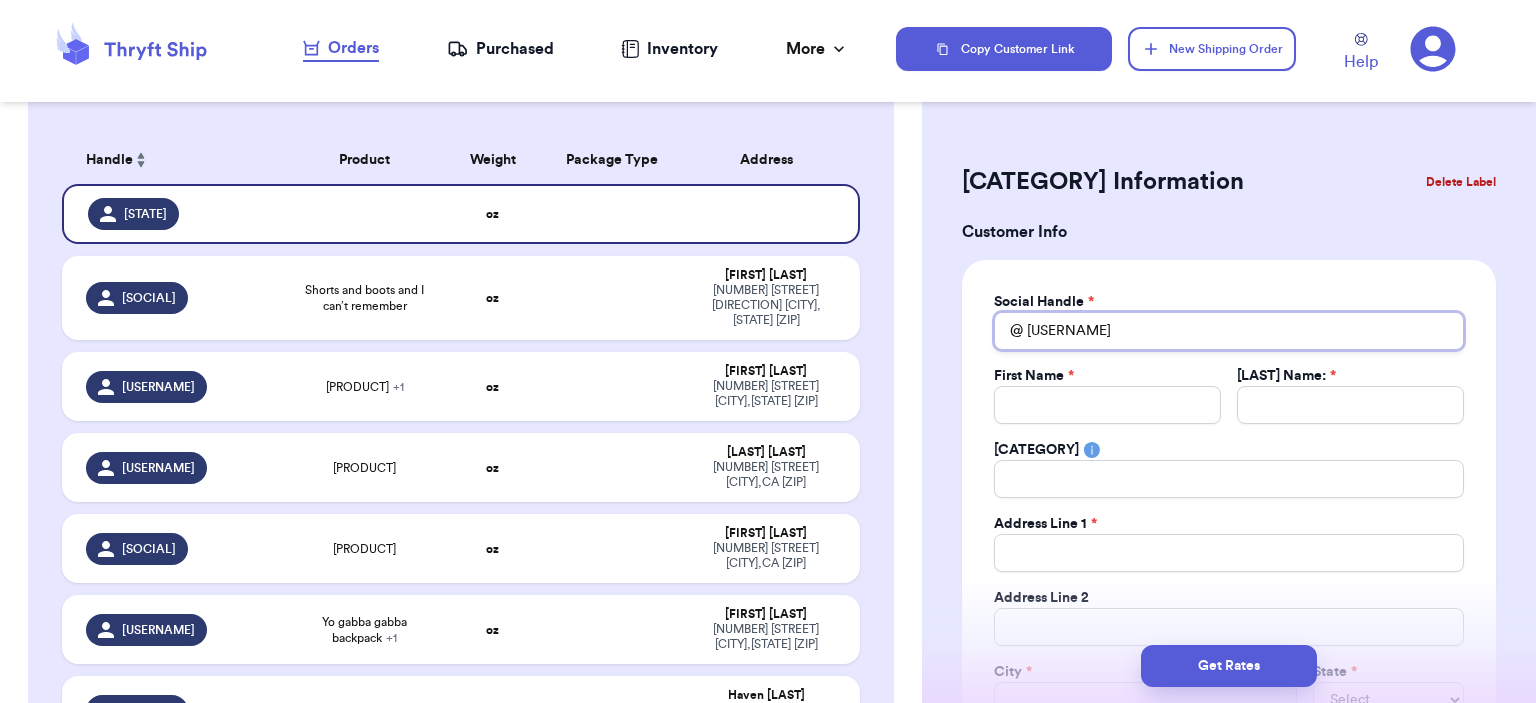 type on "[USERNAME]" 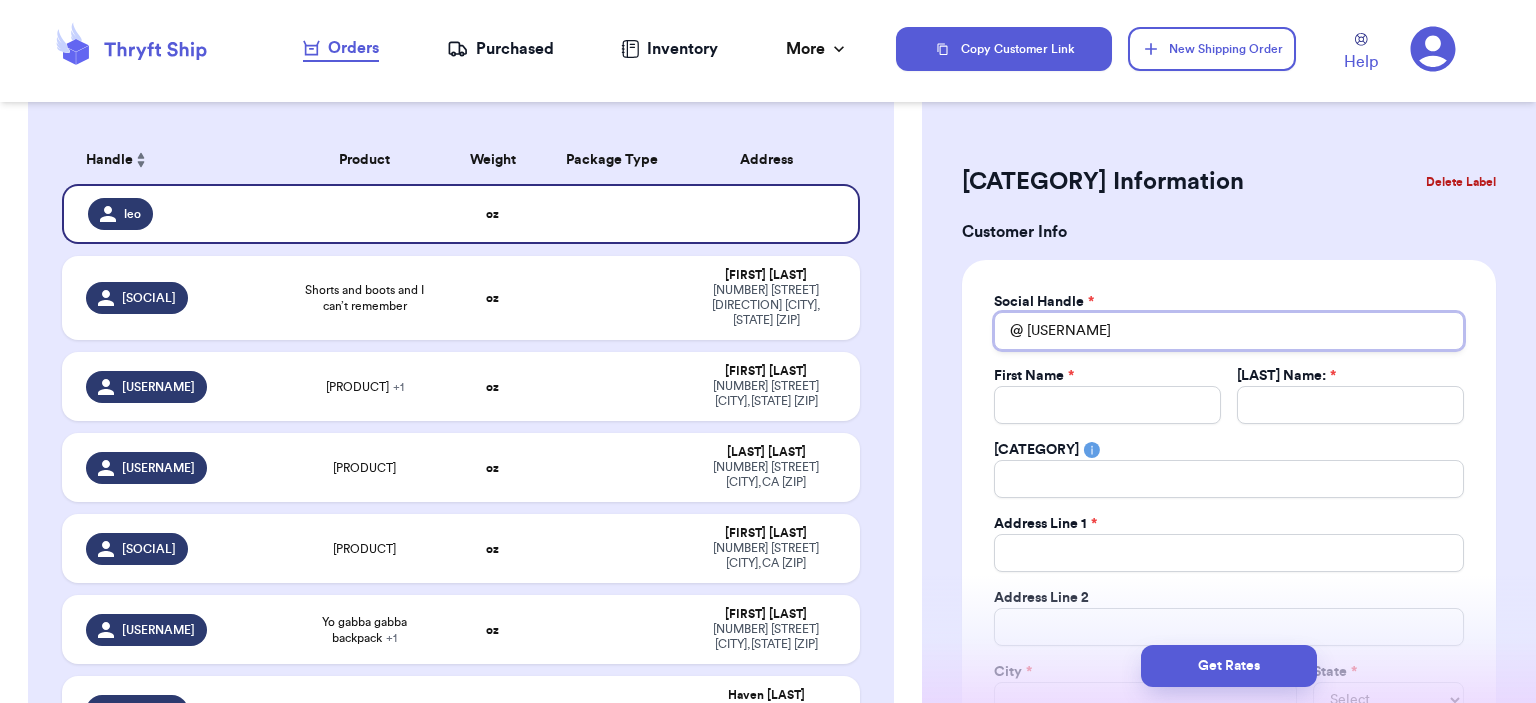 type 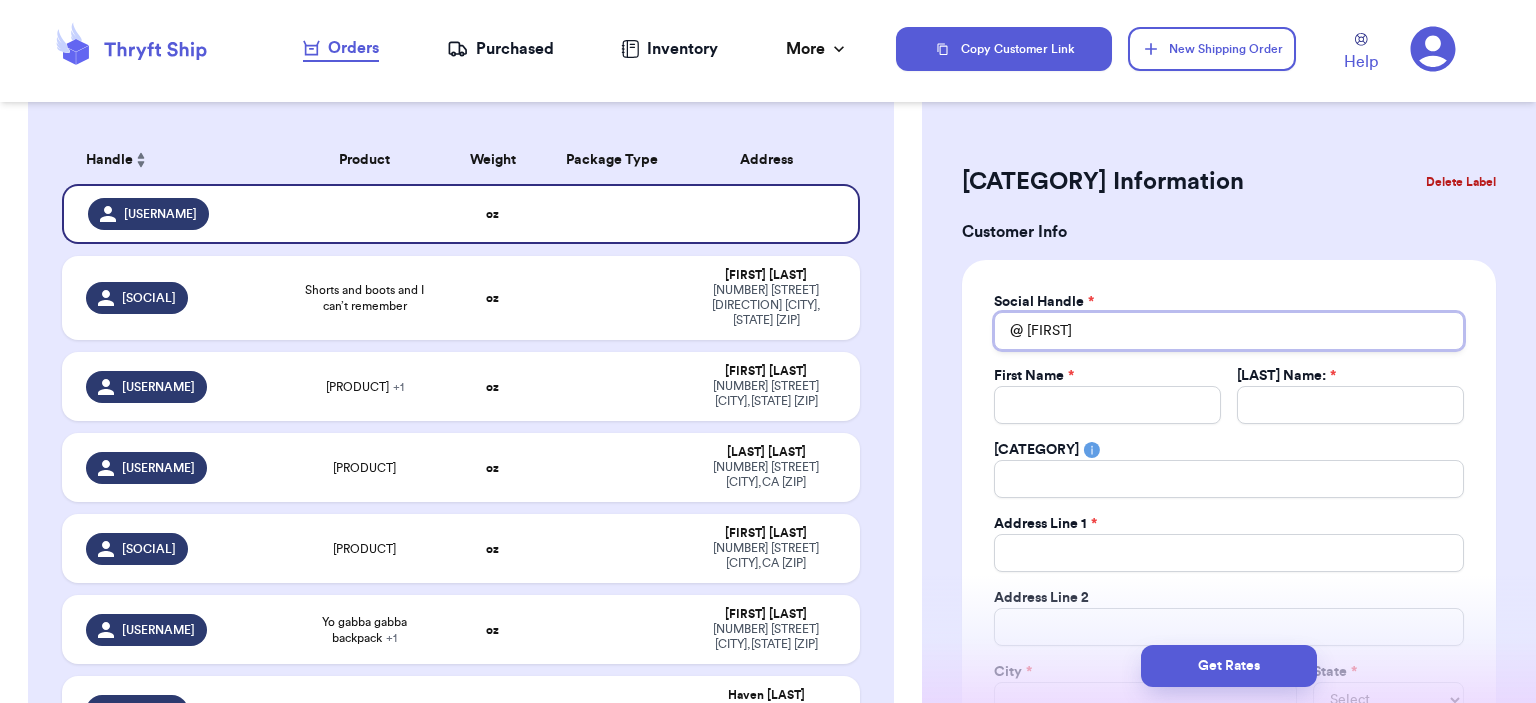 type 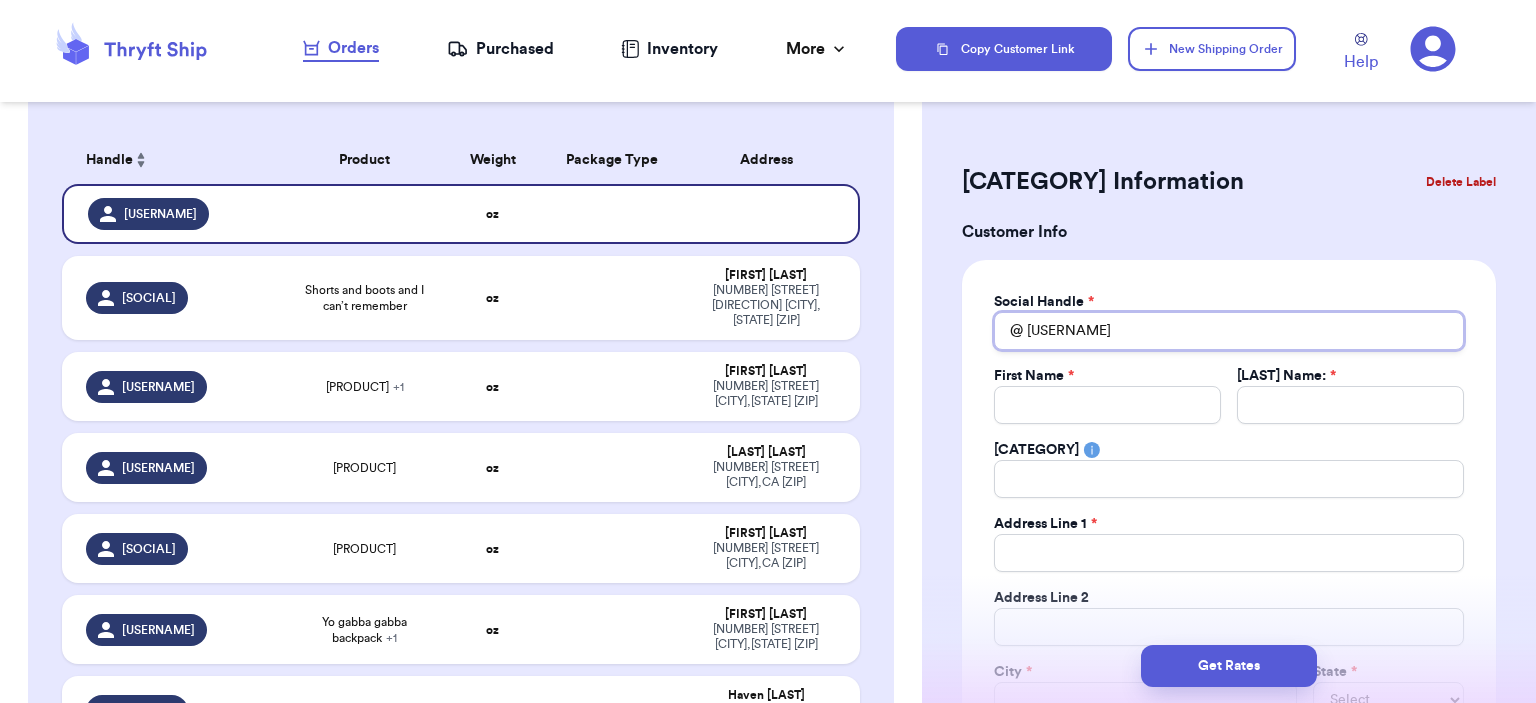 type 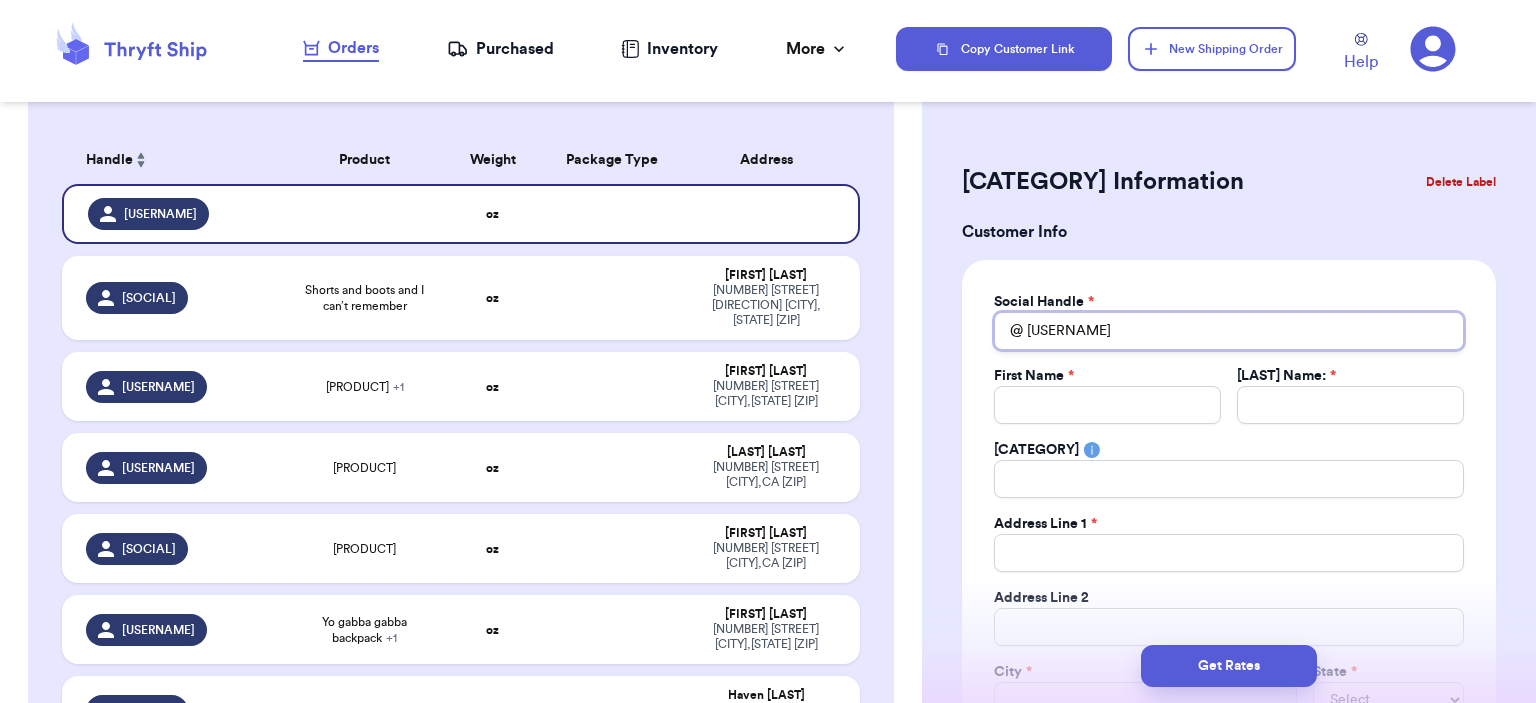 type on "[USERNAME]" 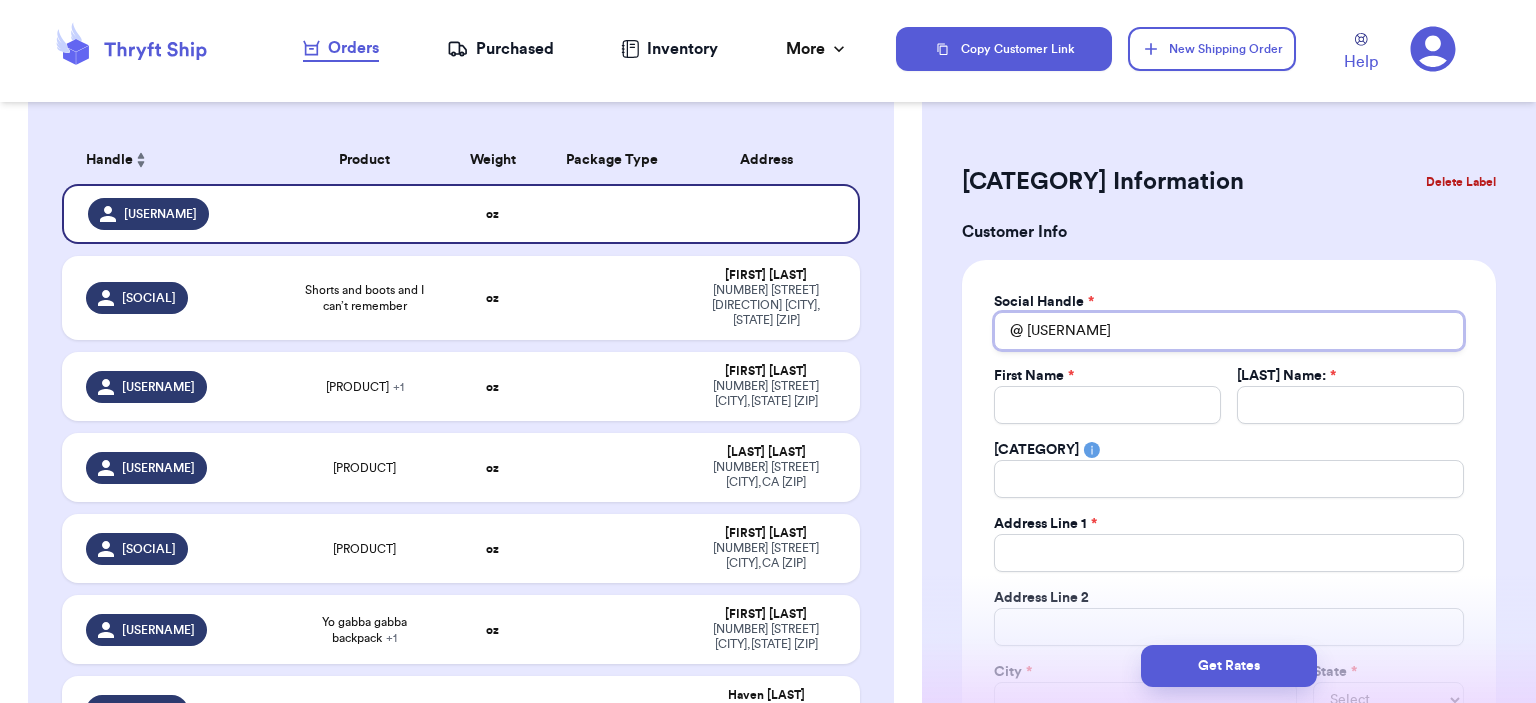 type 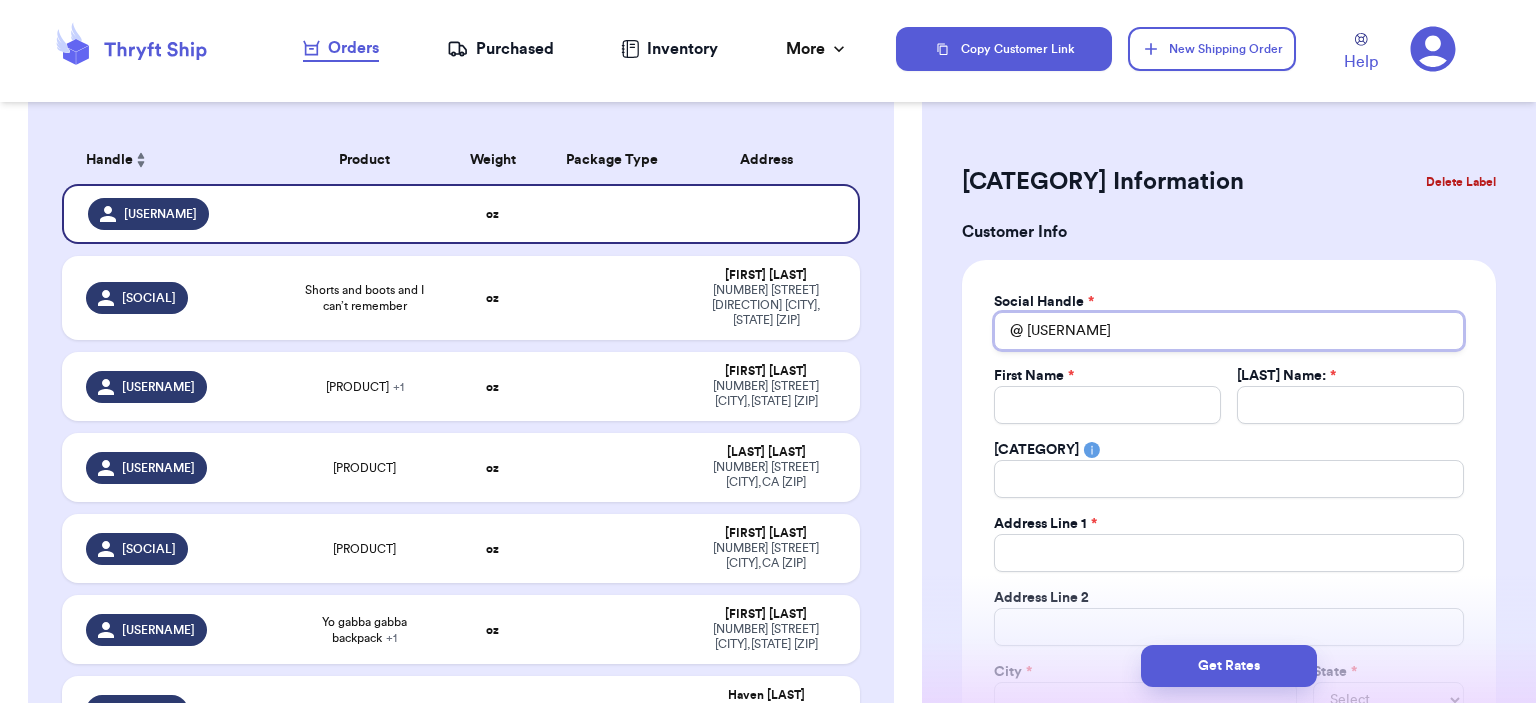 type on "[USERNAME]" 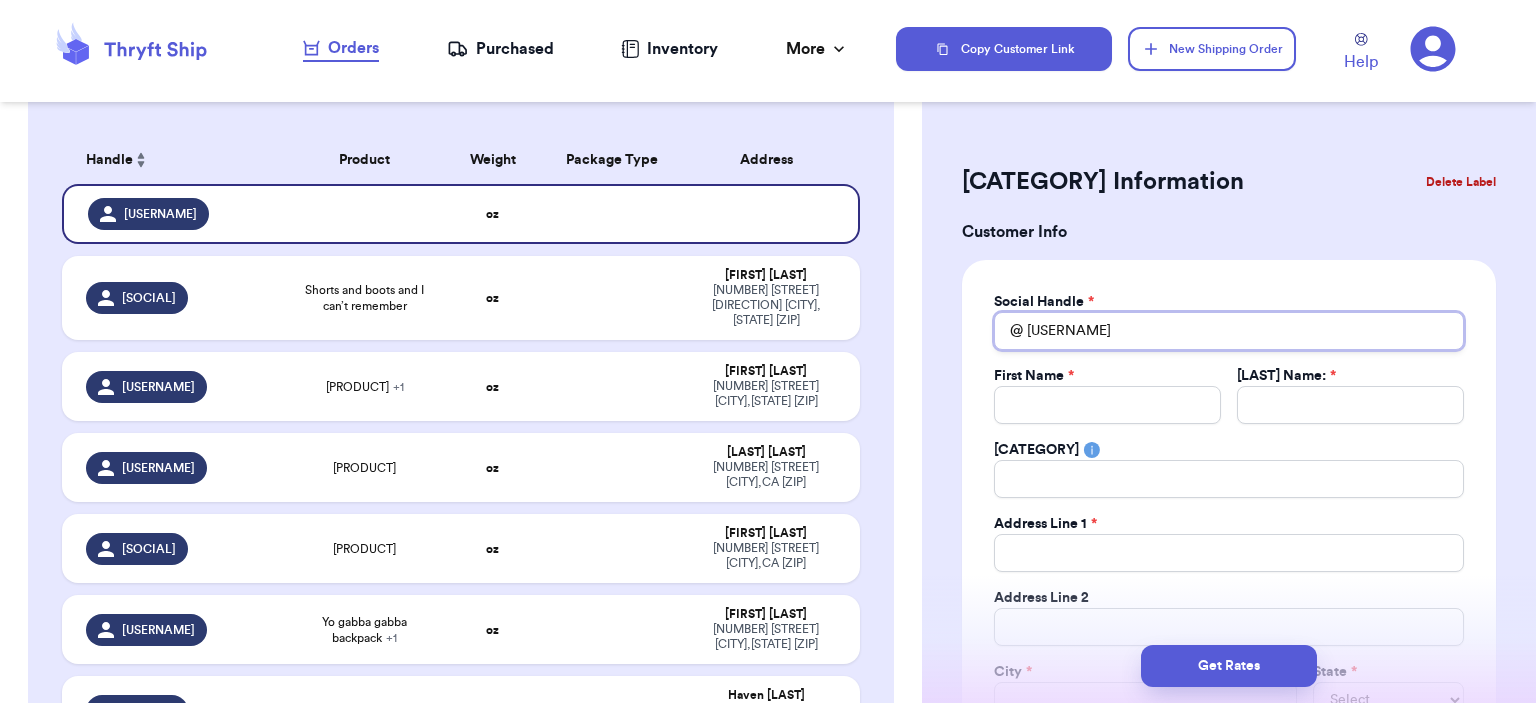 type 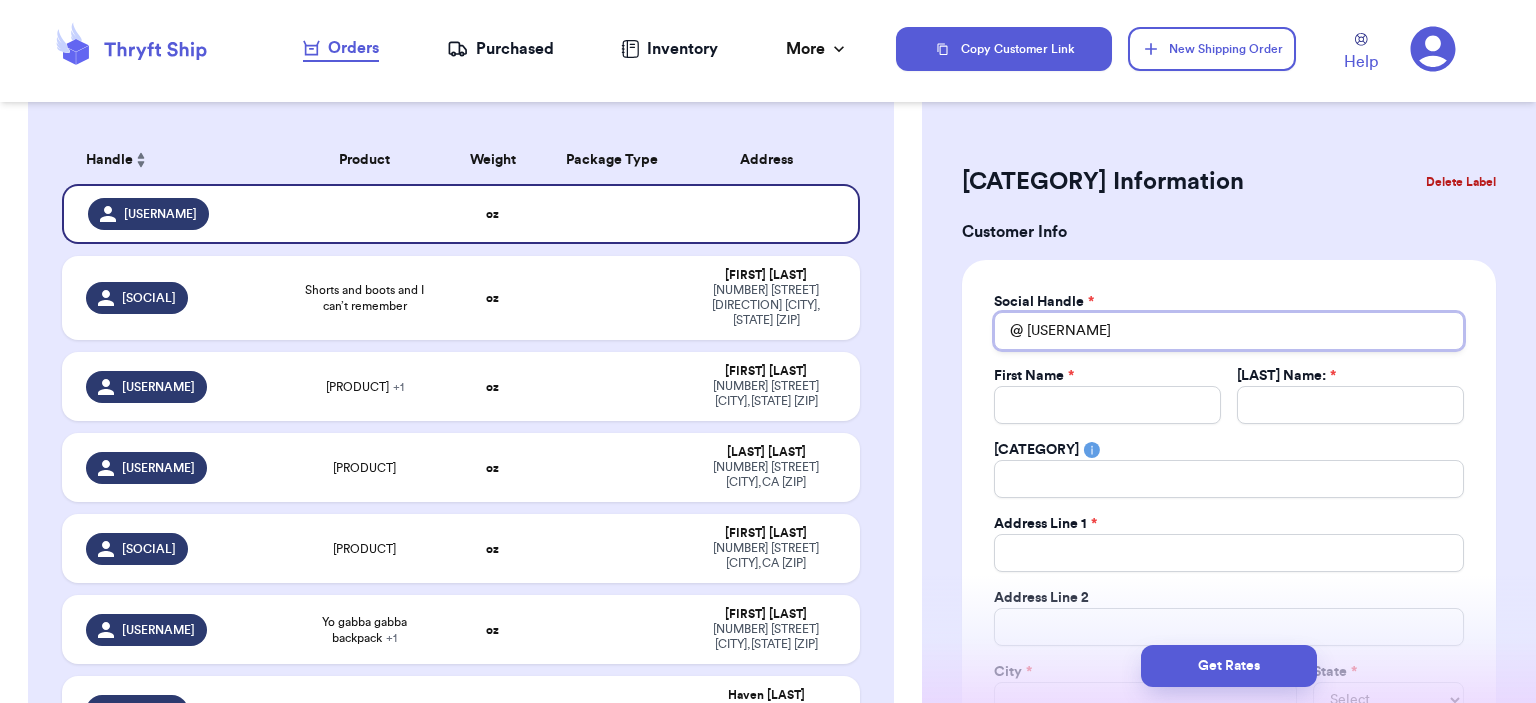 type on "[USERNAME]" 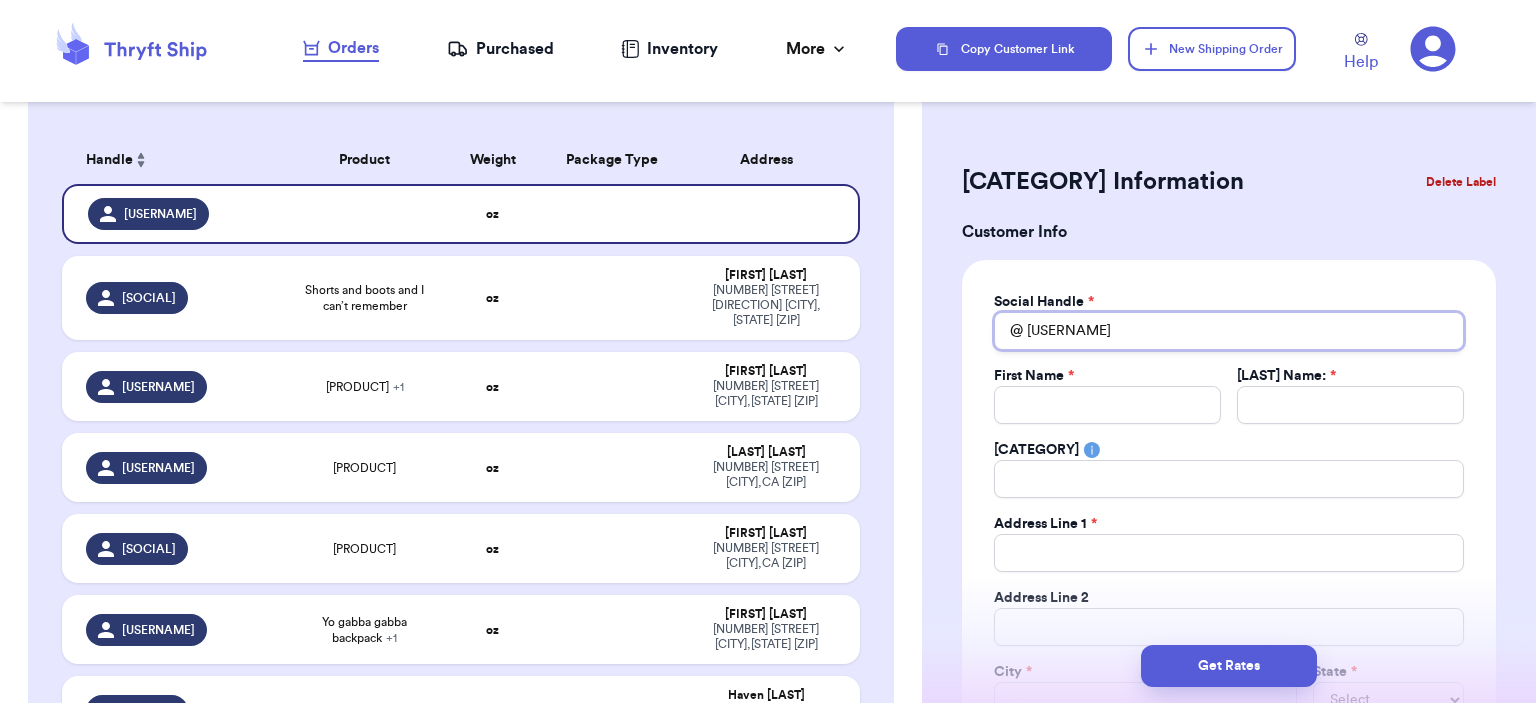 type 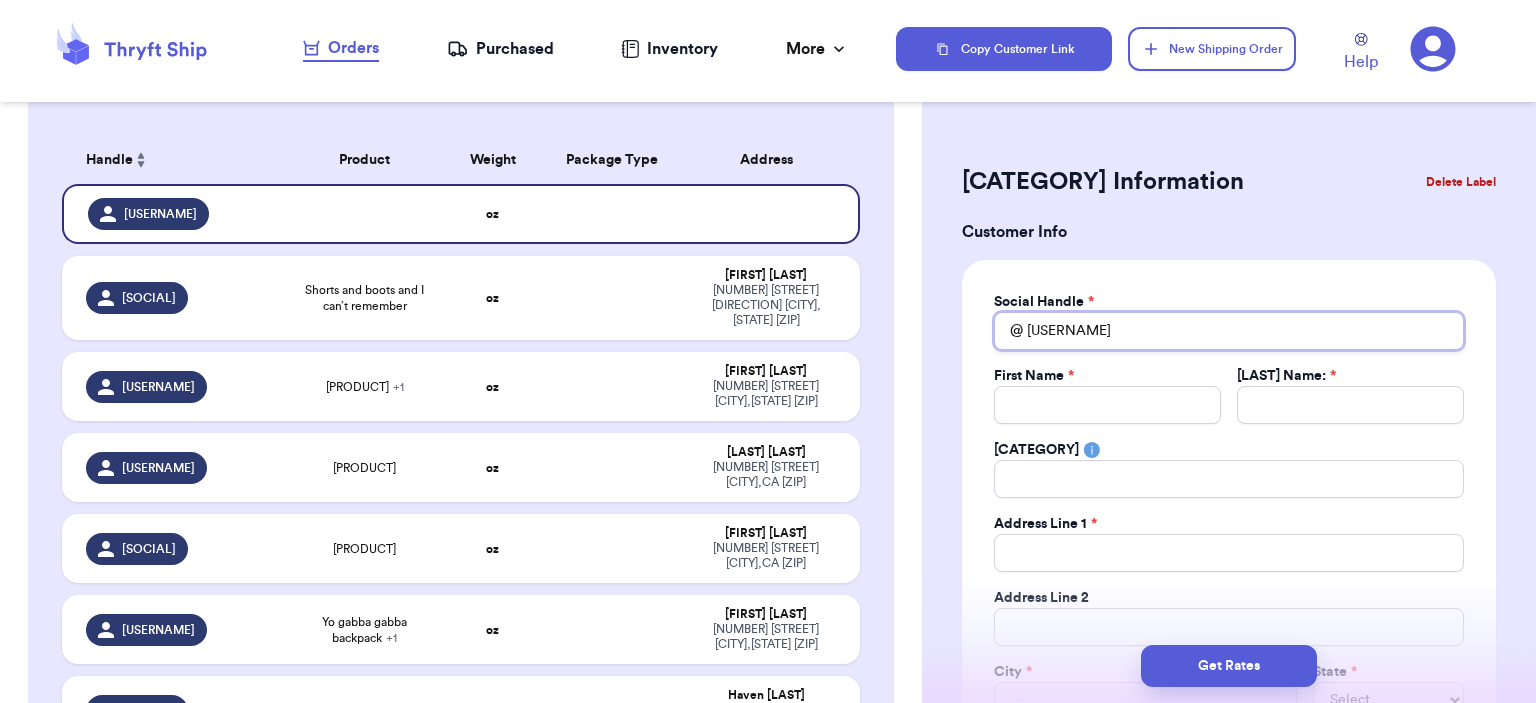 type on "[SOCIAL]" 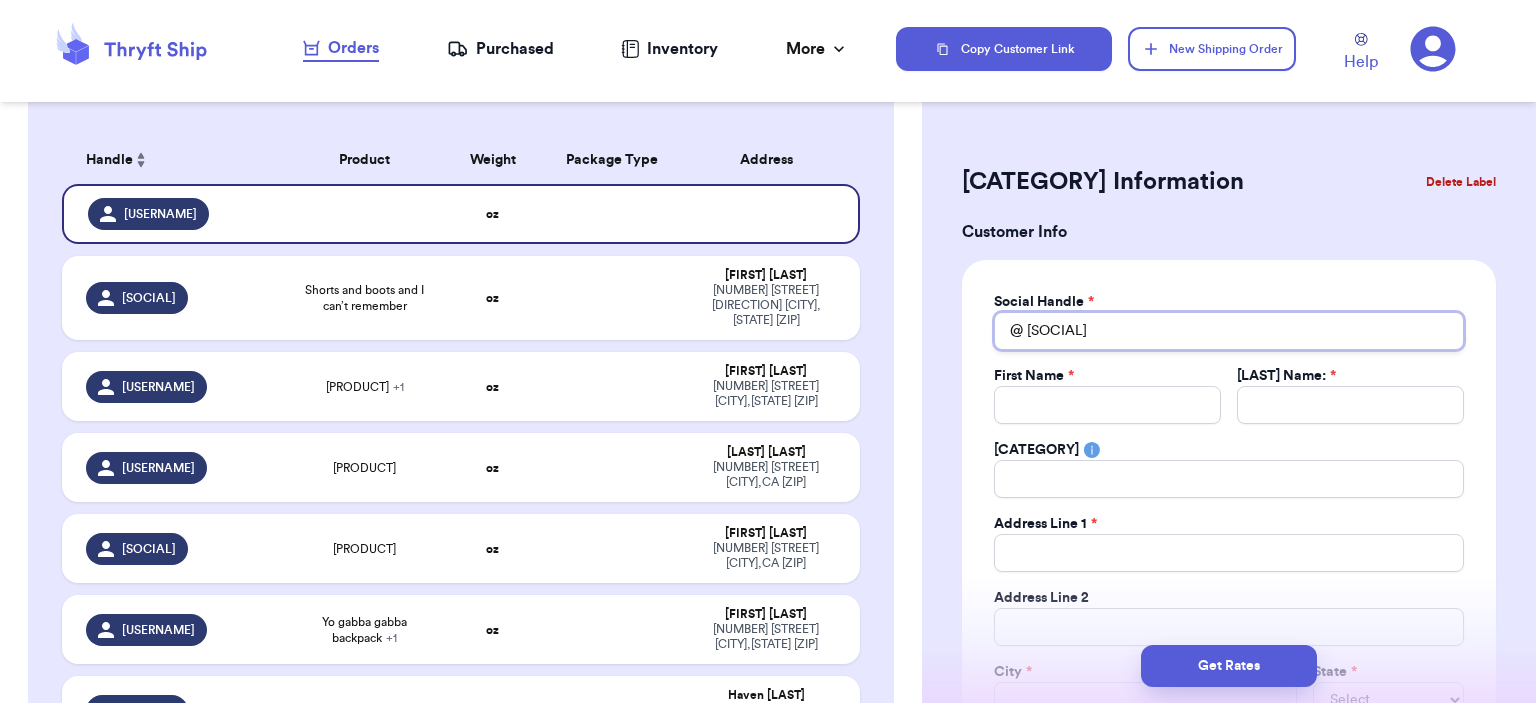 type 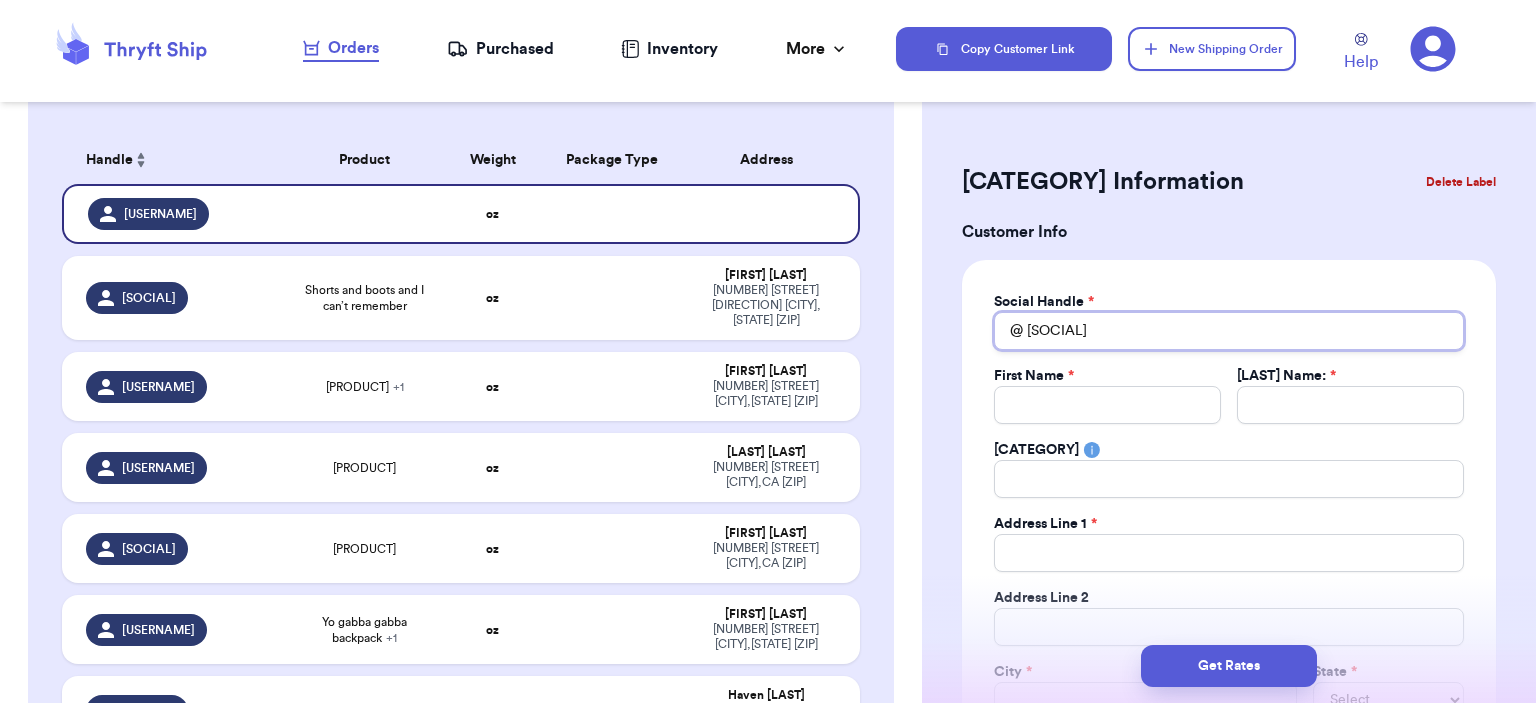type on "[USERNAME]" 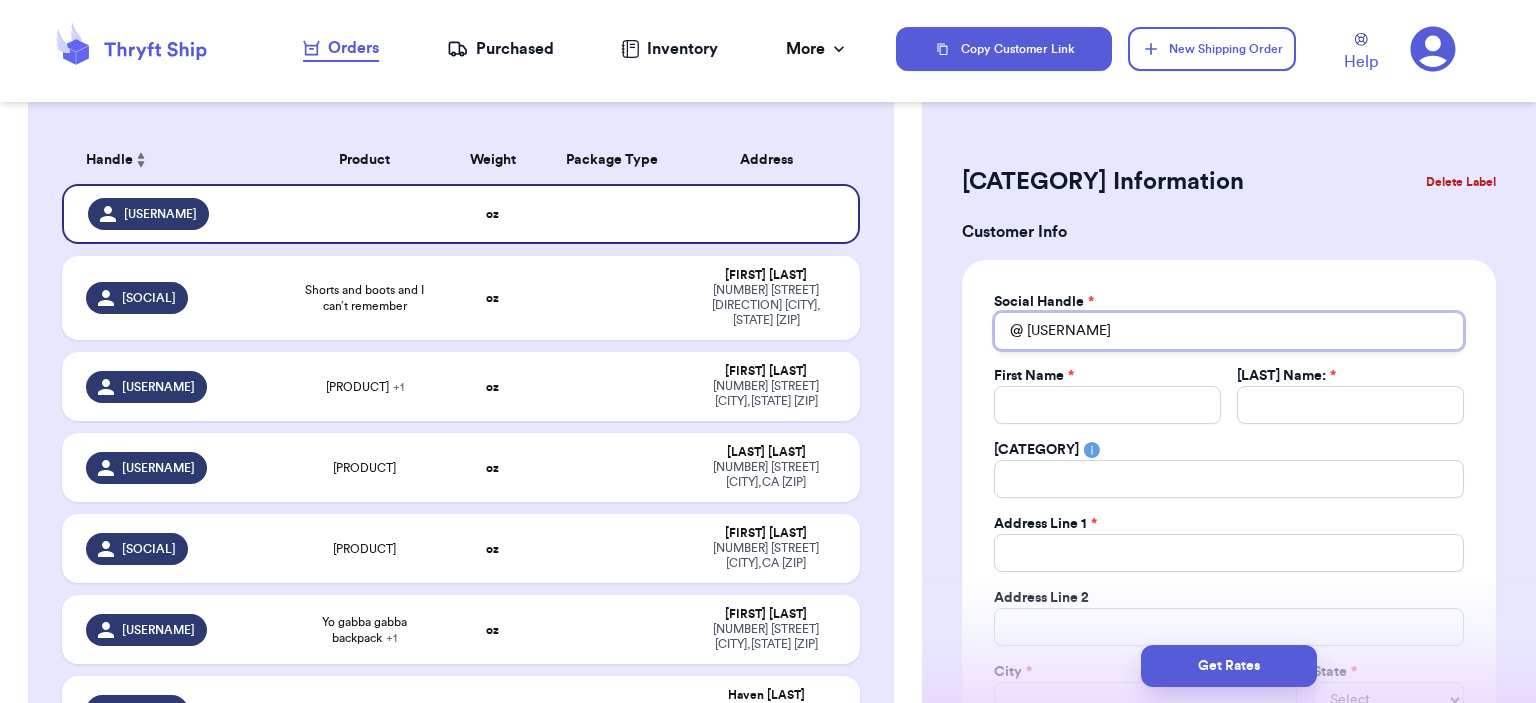 type 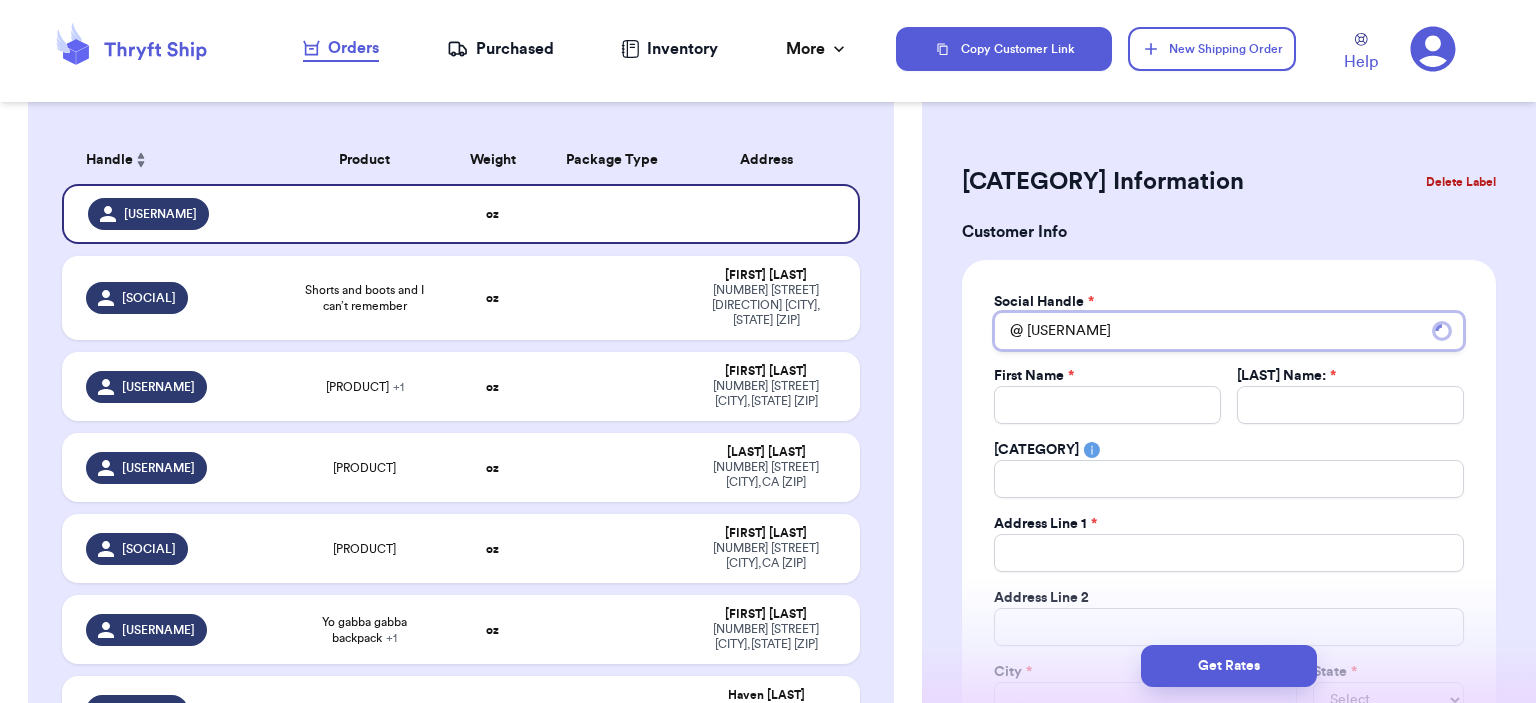 type on "[USERNAME]" 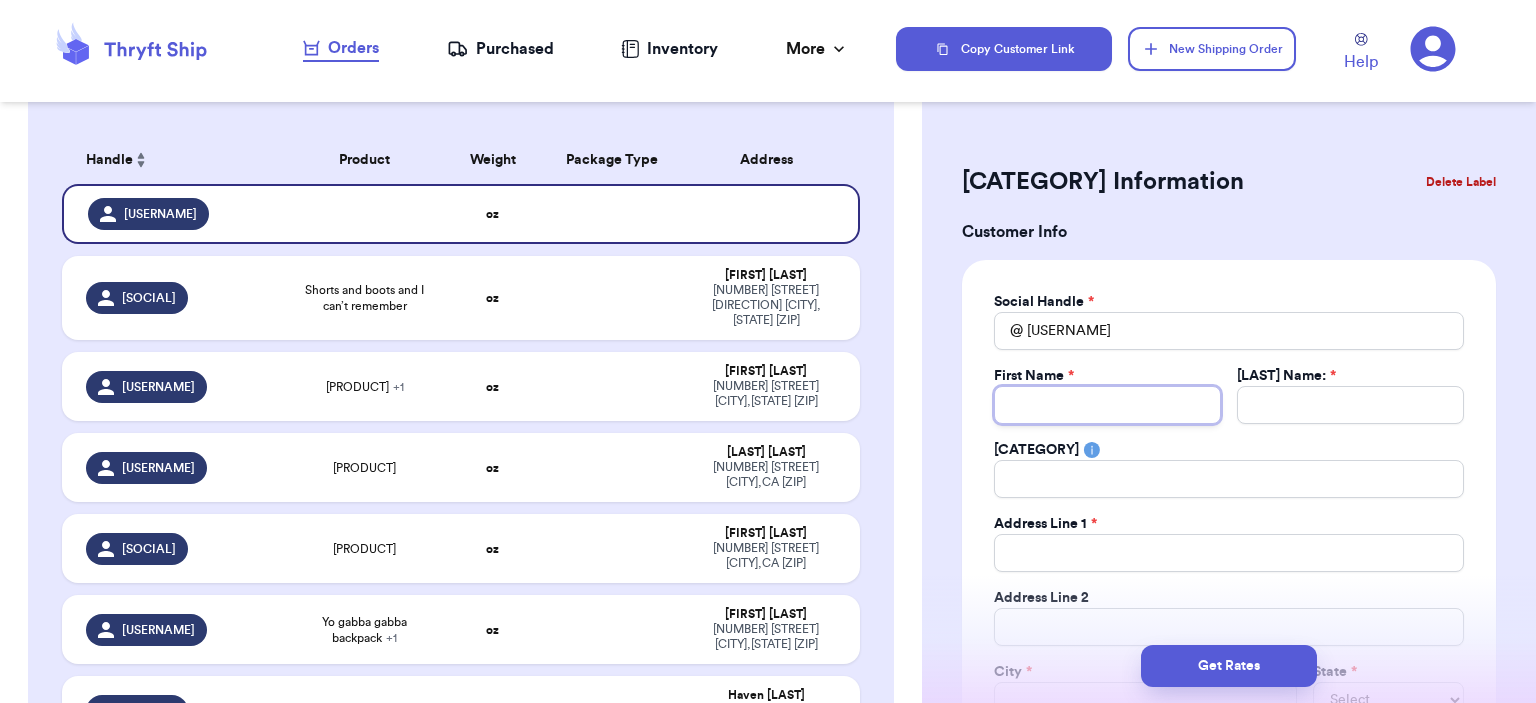 type 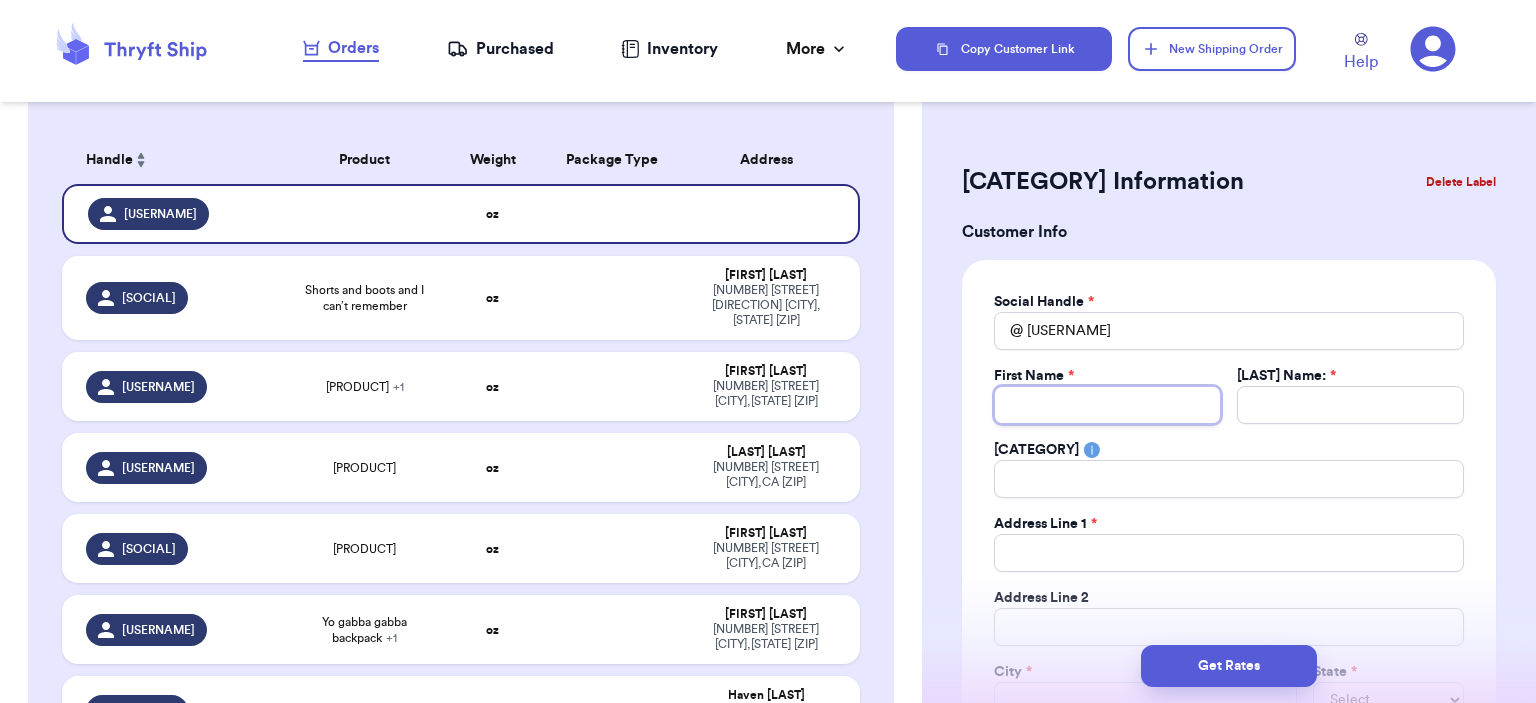 type on "L" 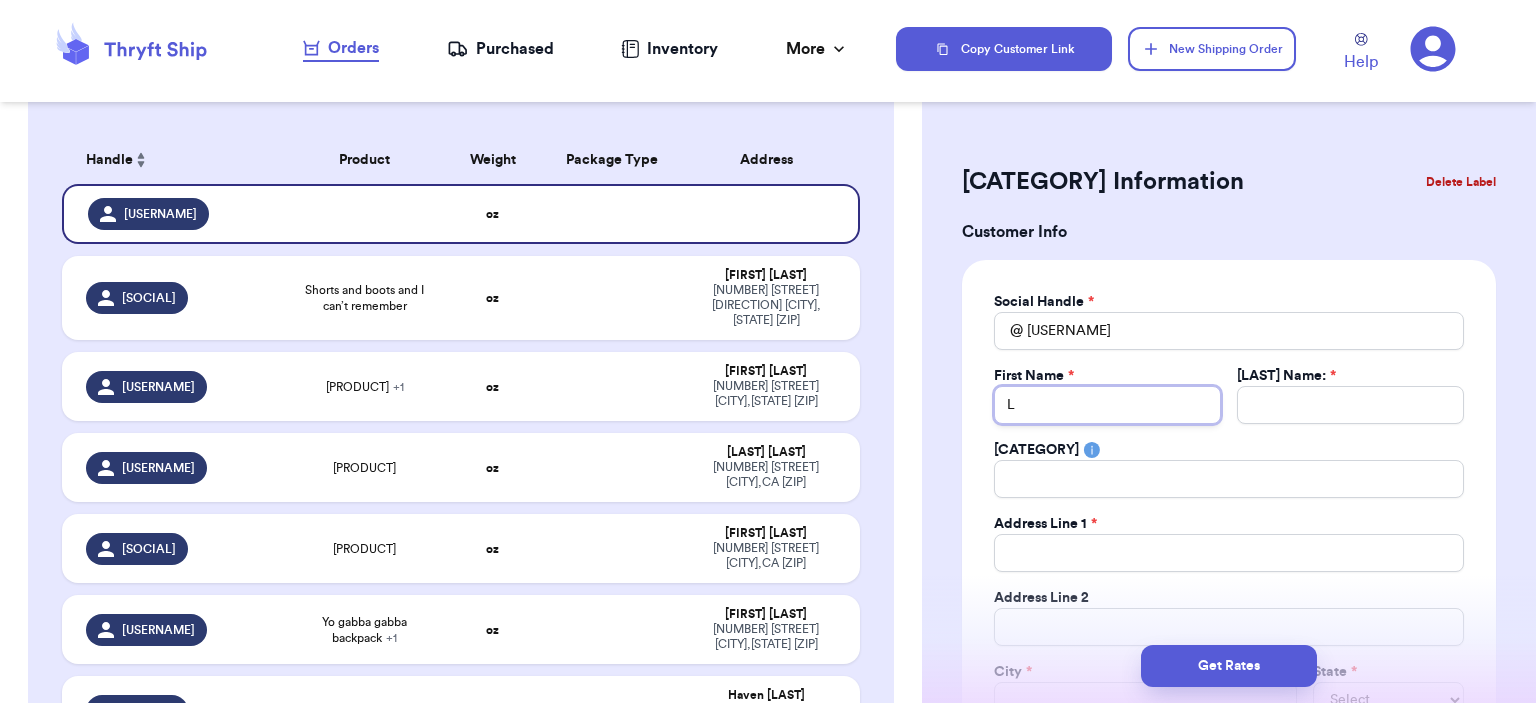 type 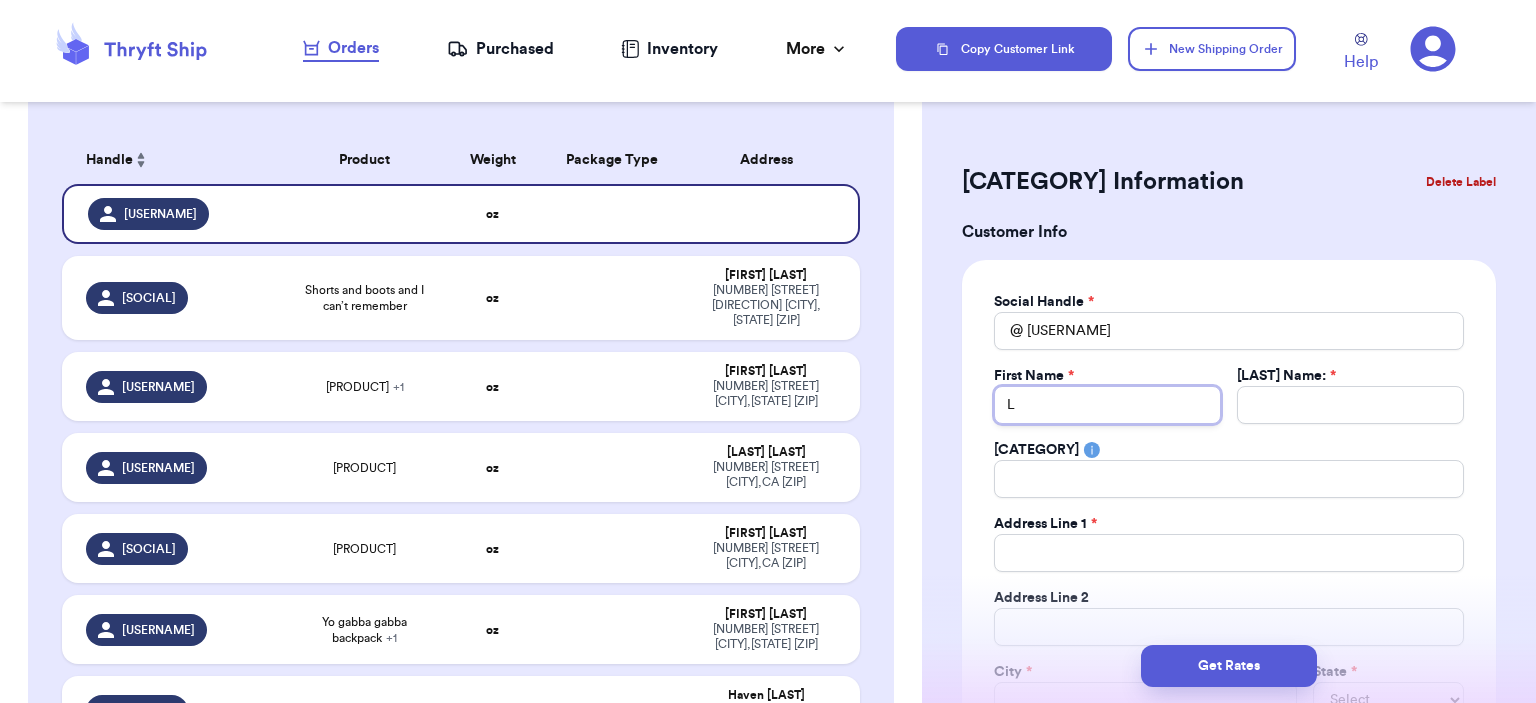 type on "[STATE]" 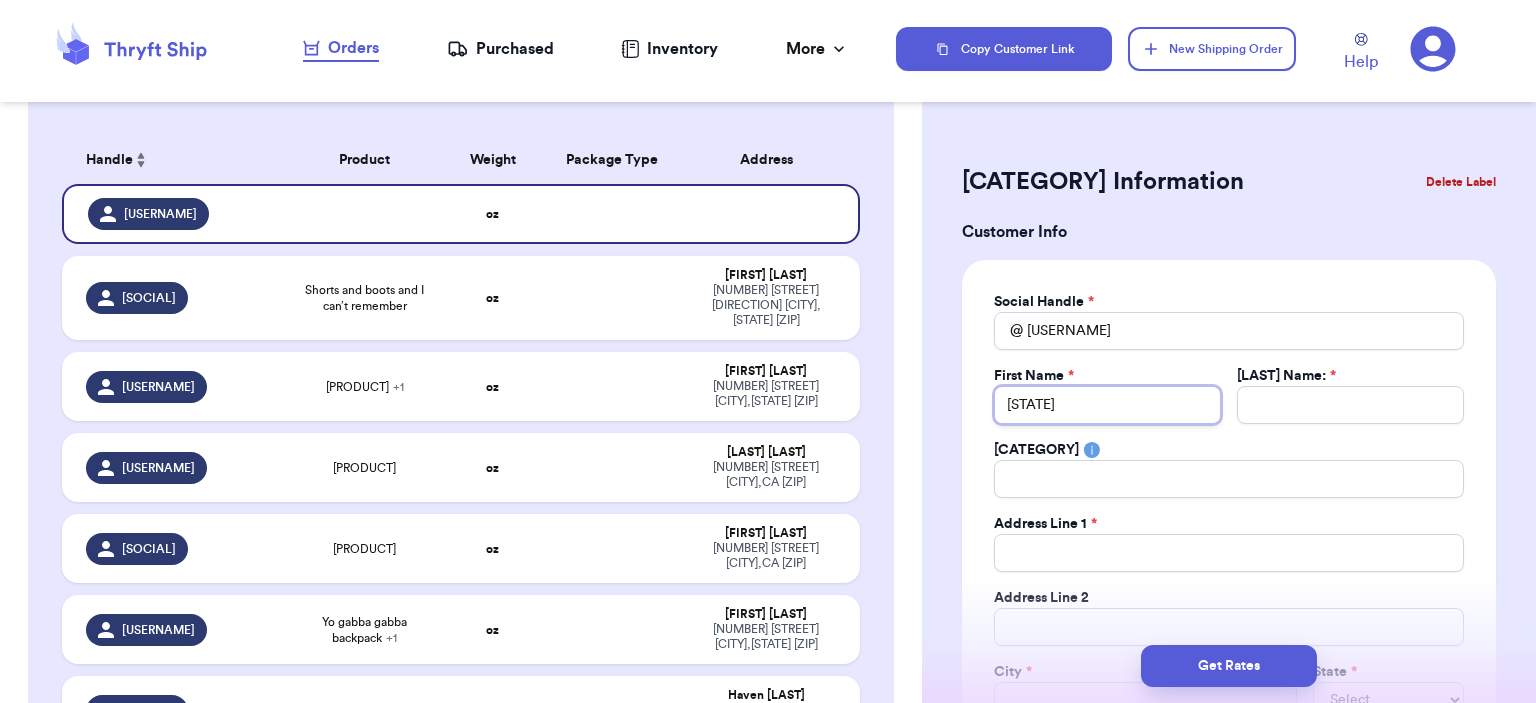type 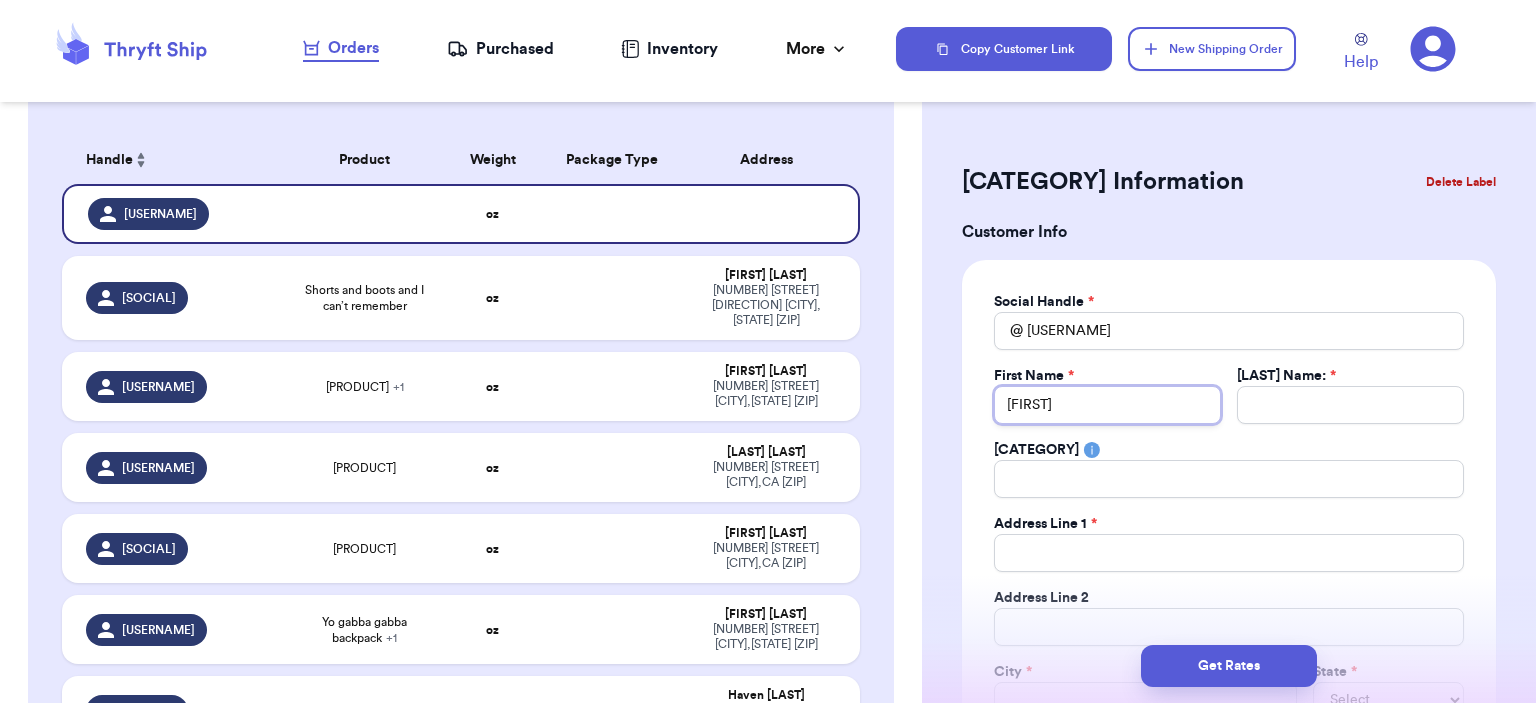 type on "[FIRST]" 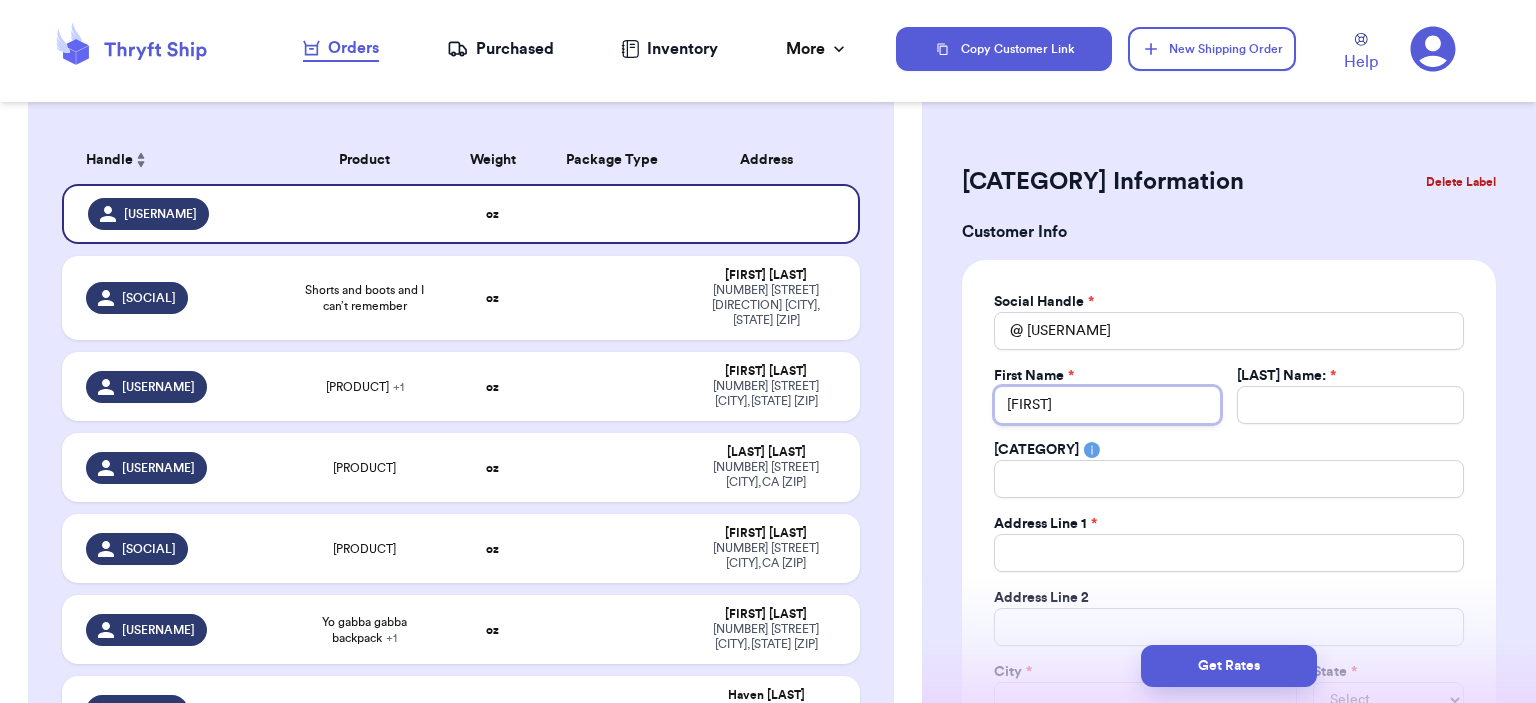 type 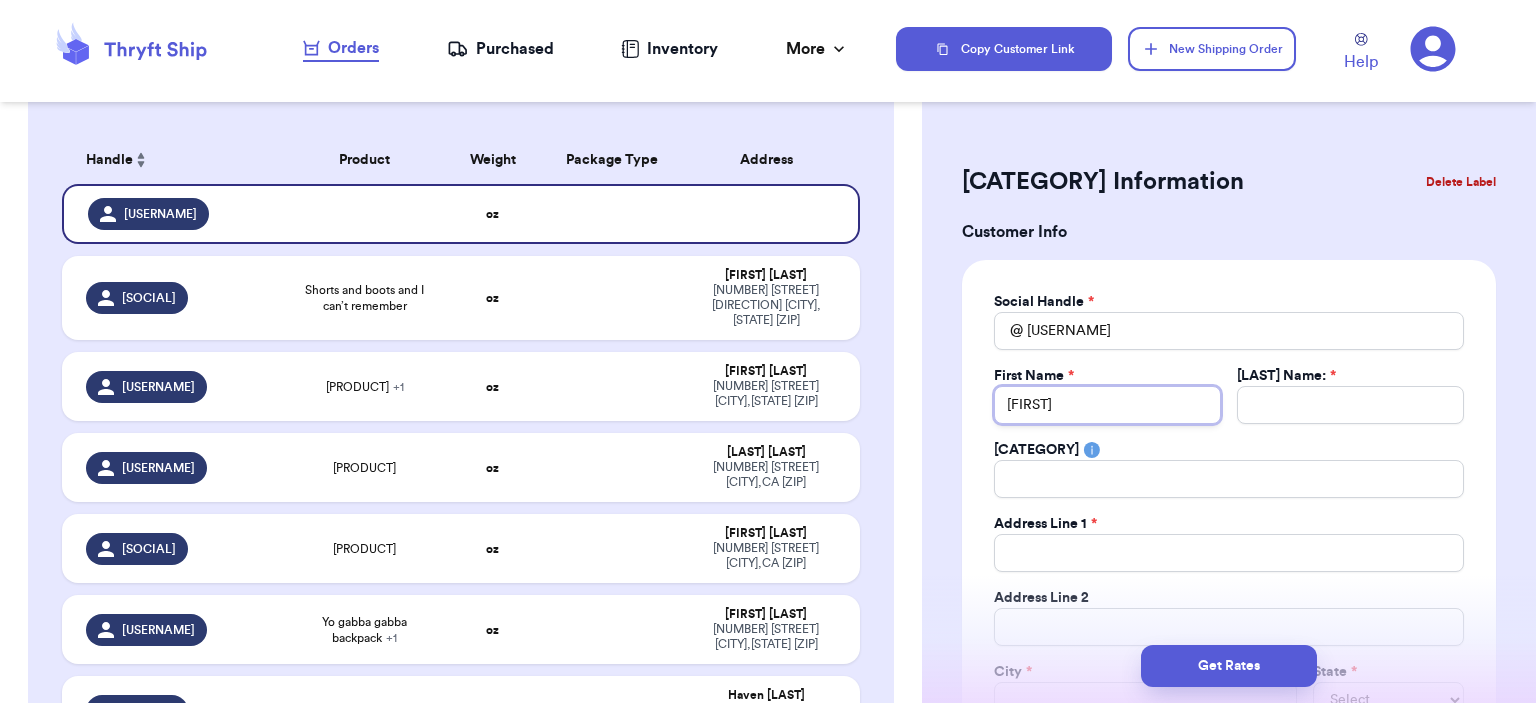 type on "[FIRST]" 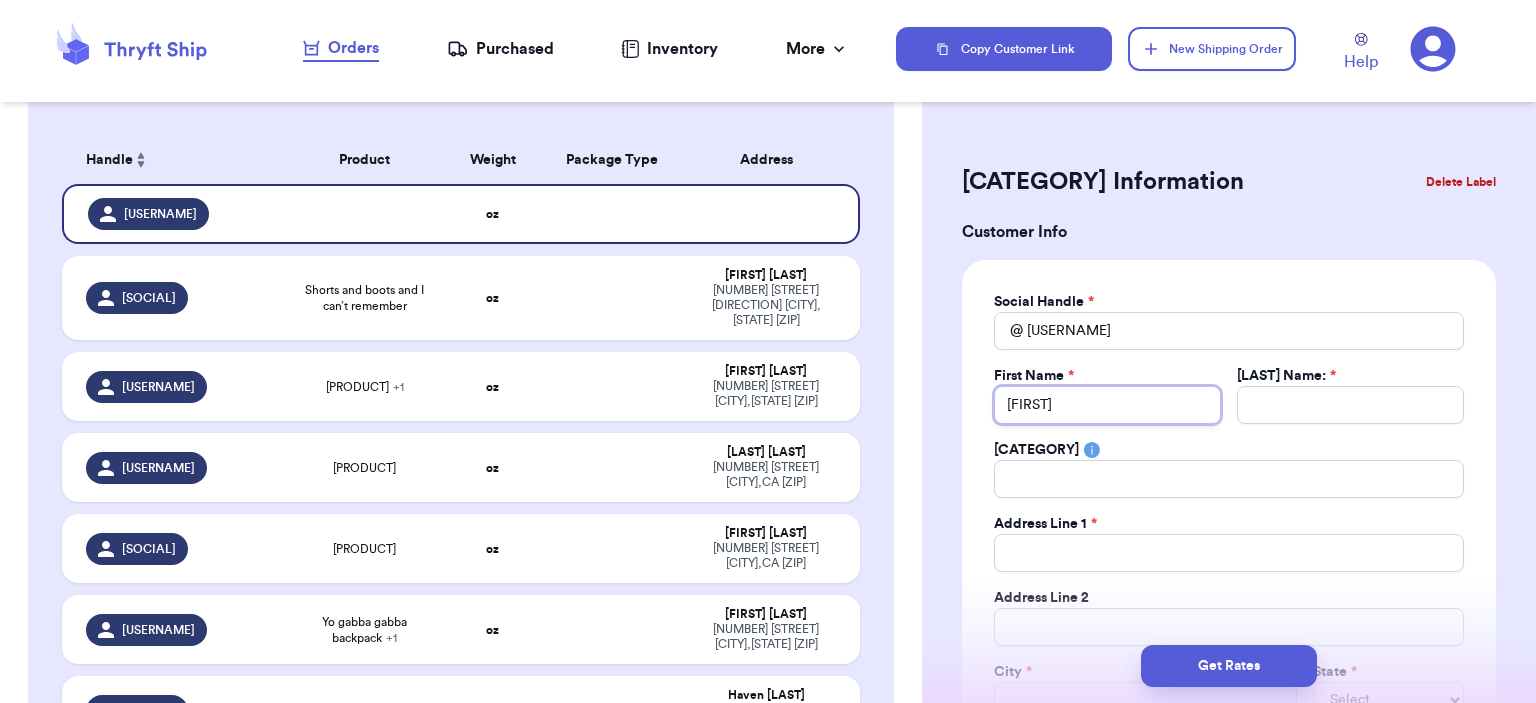 type 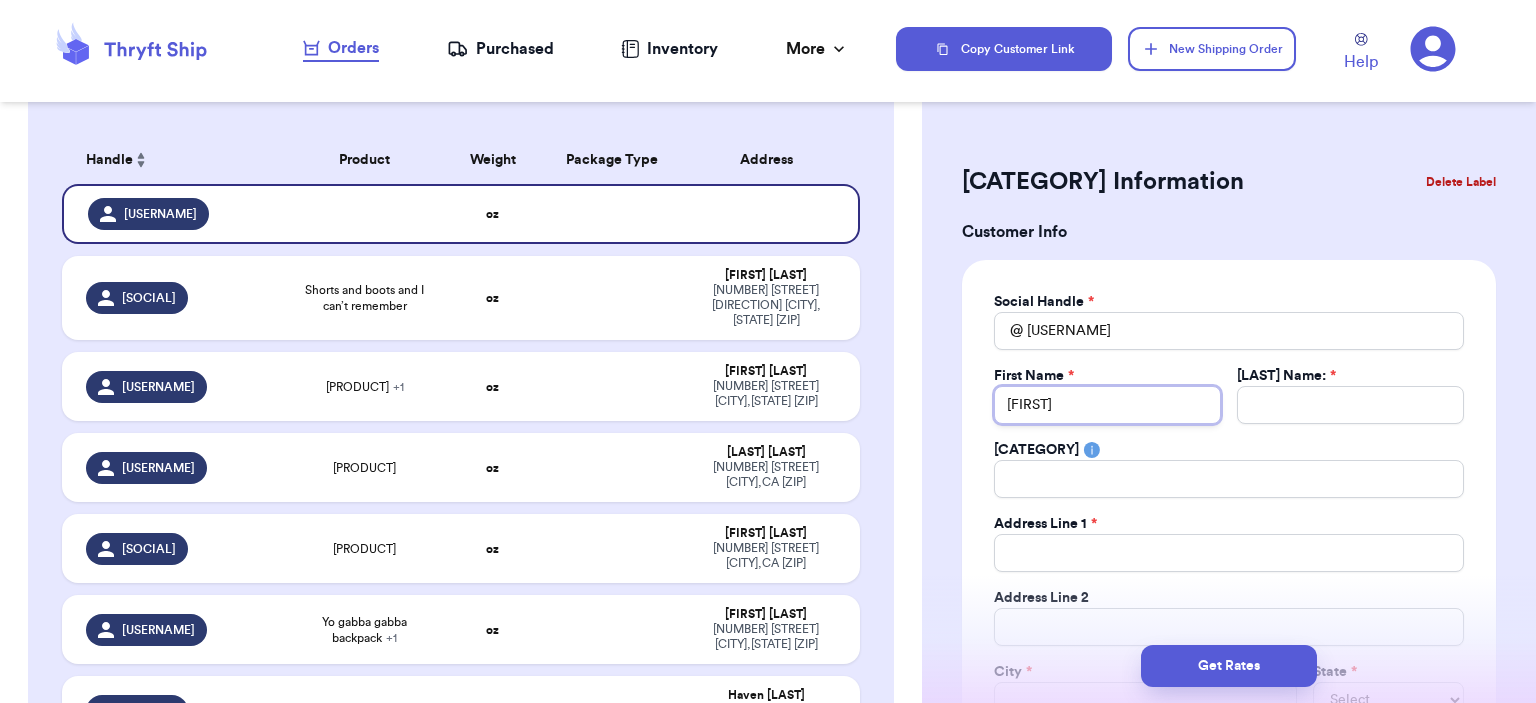 type 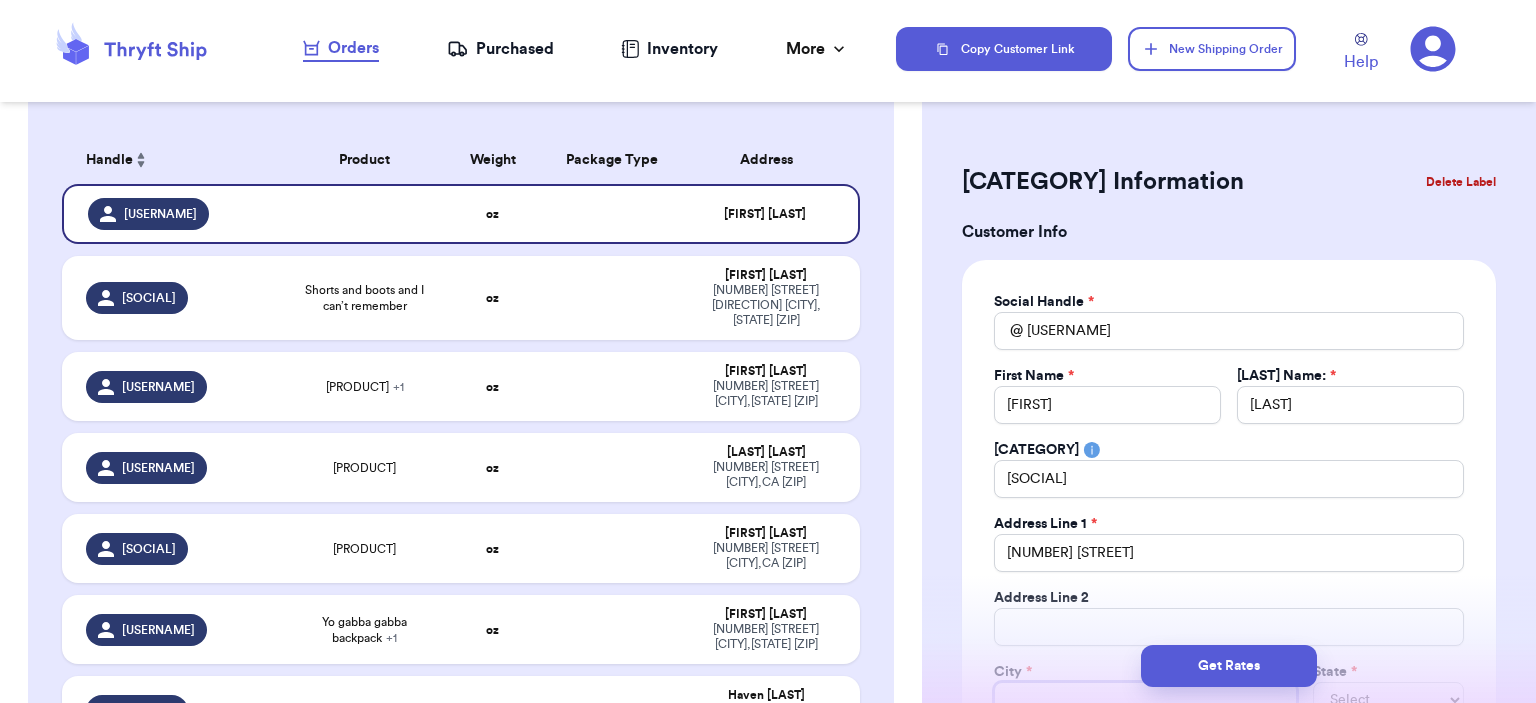 scroll, scrollTop: 14, scrollLeft: 0, axis: vertical 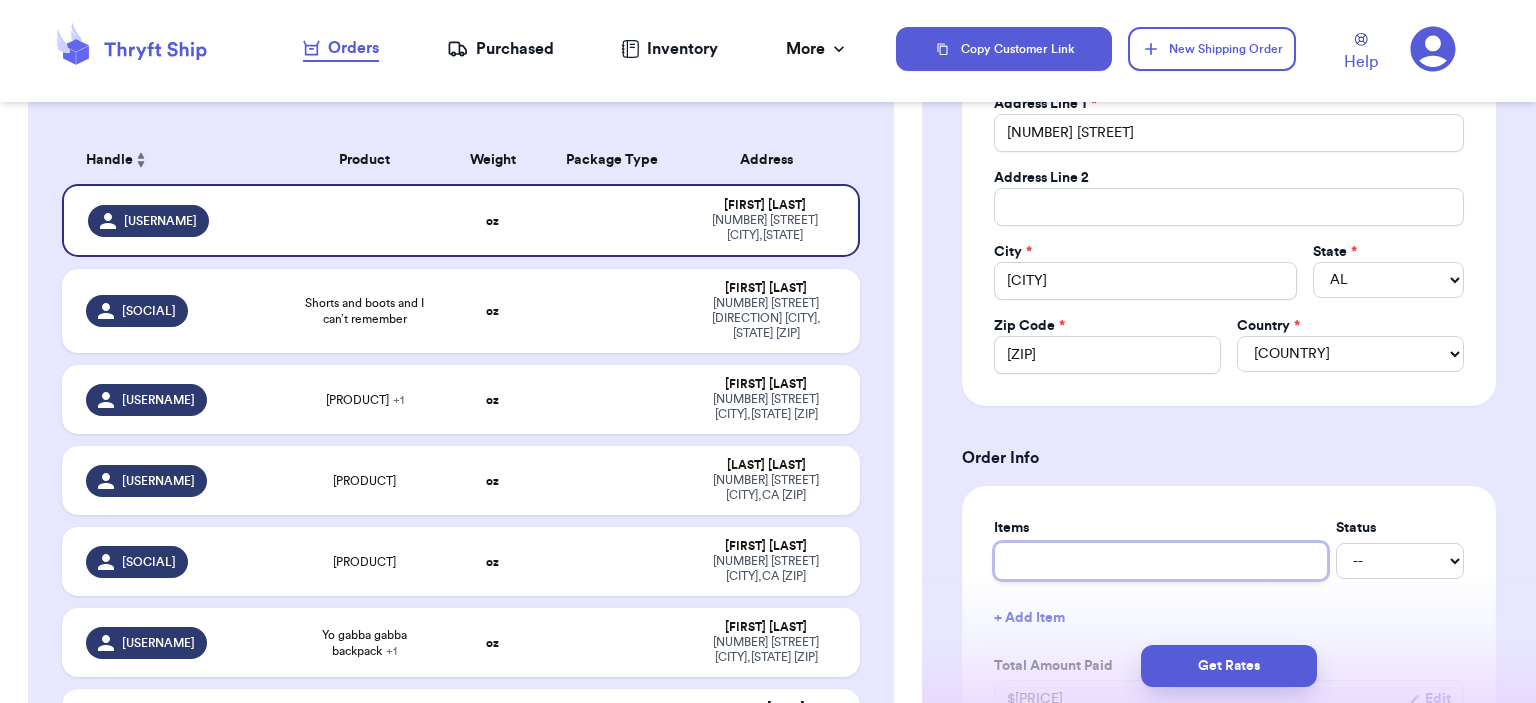 click at bounding box center [1161, 561] 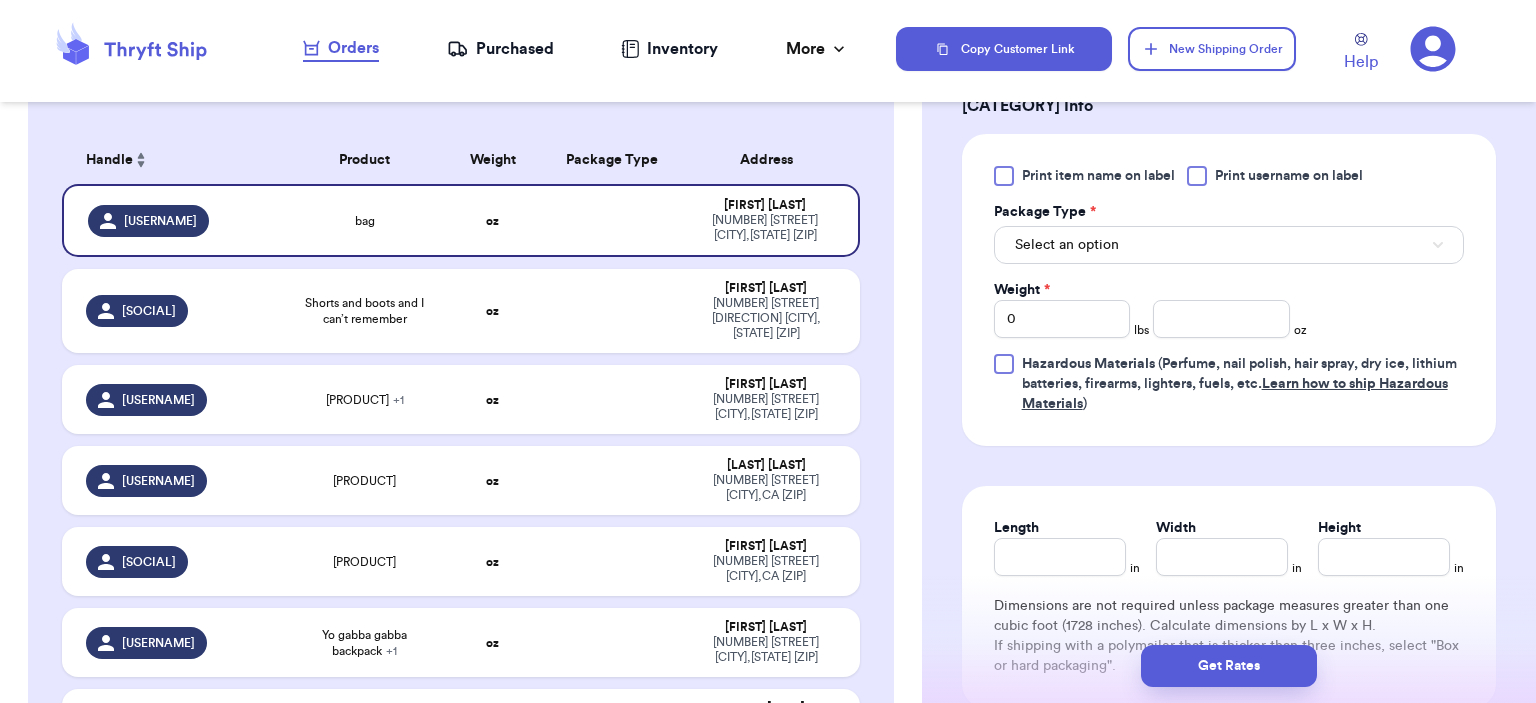 scroll, scrollTop: 1120, scrollLeft: 0, axis: vertical 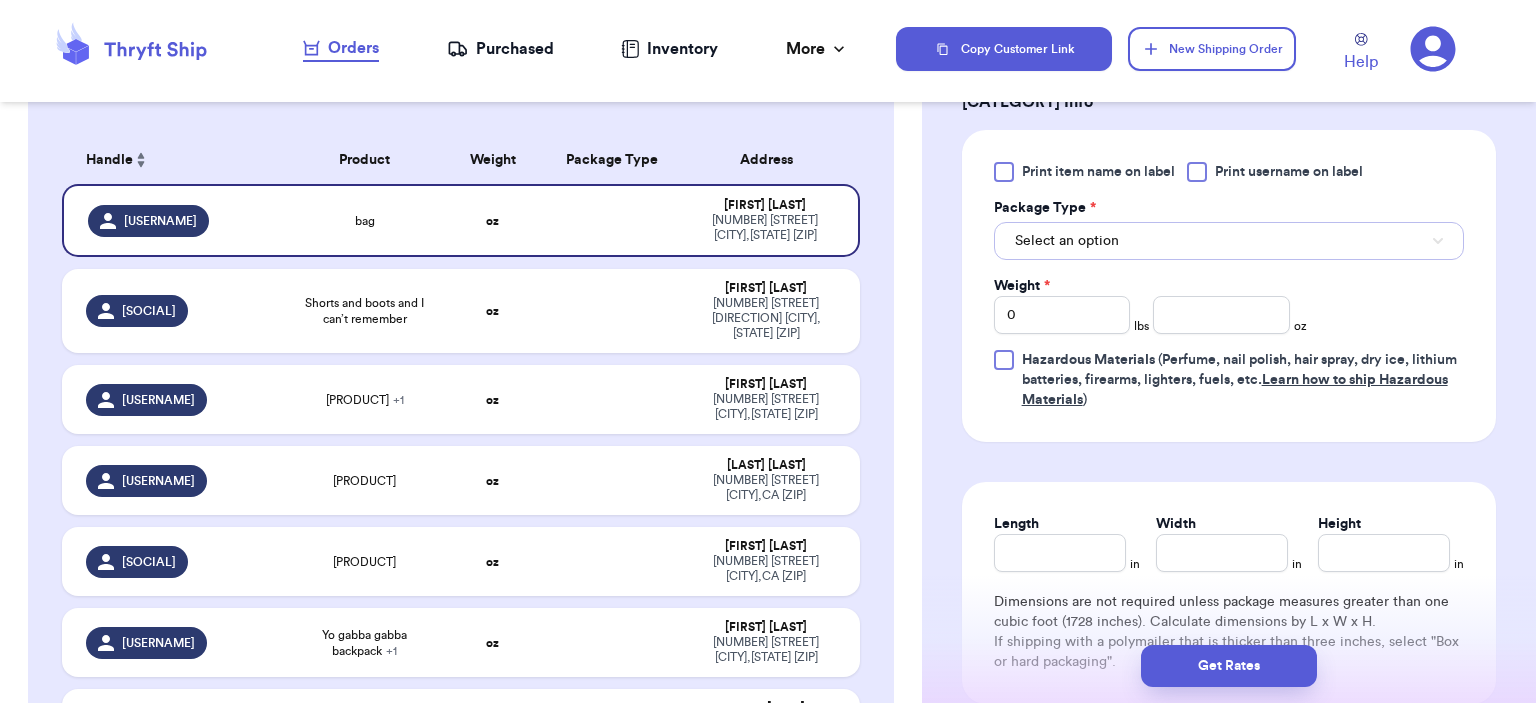 click on "Select an option" at bounding box center [1229, 241] 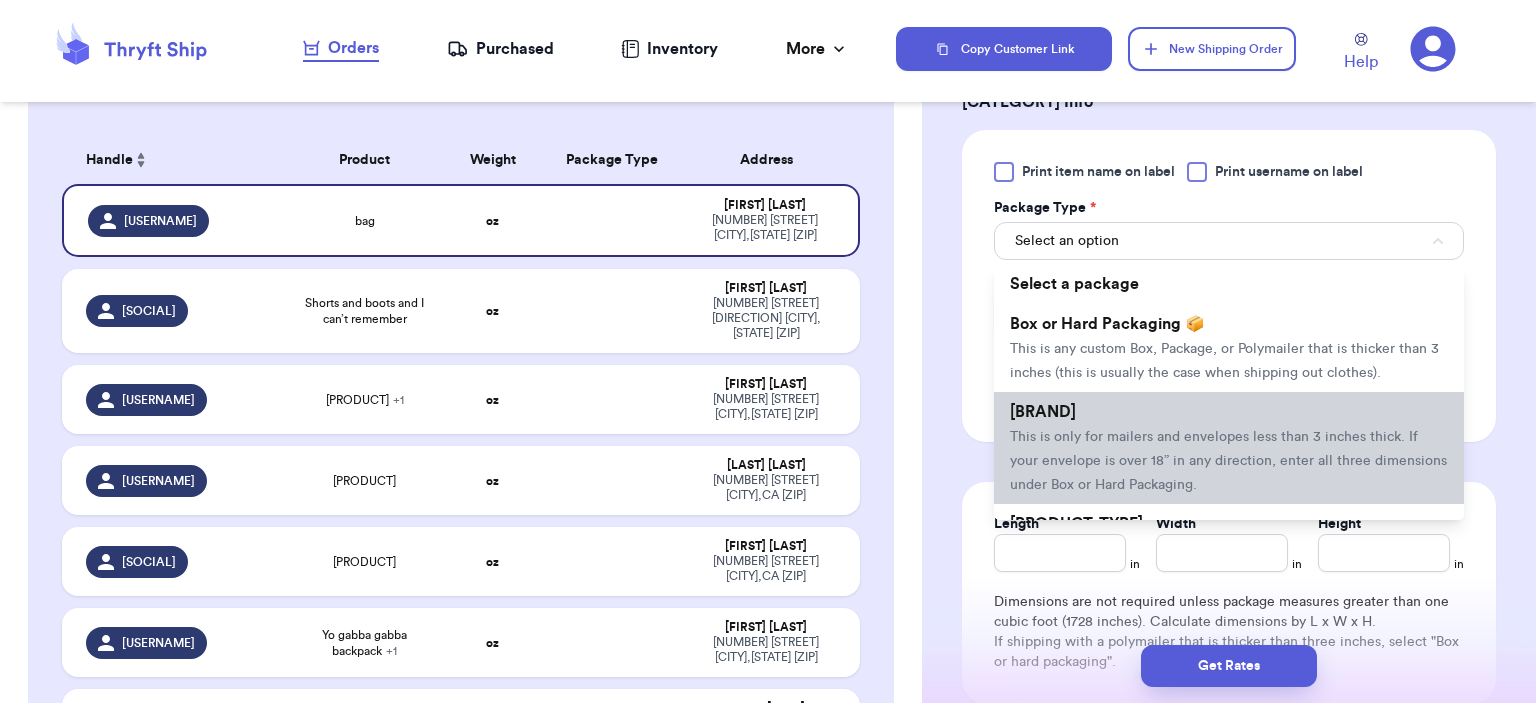 click on "[BRAND]" at bounding box center (1043, 412) 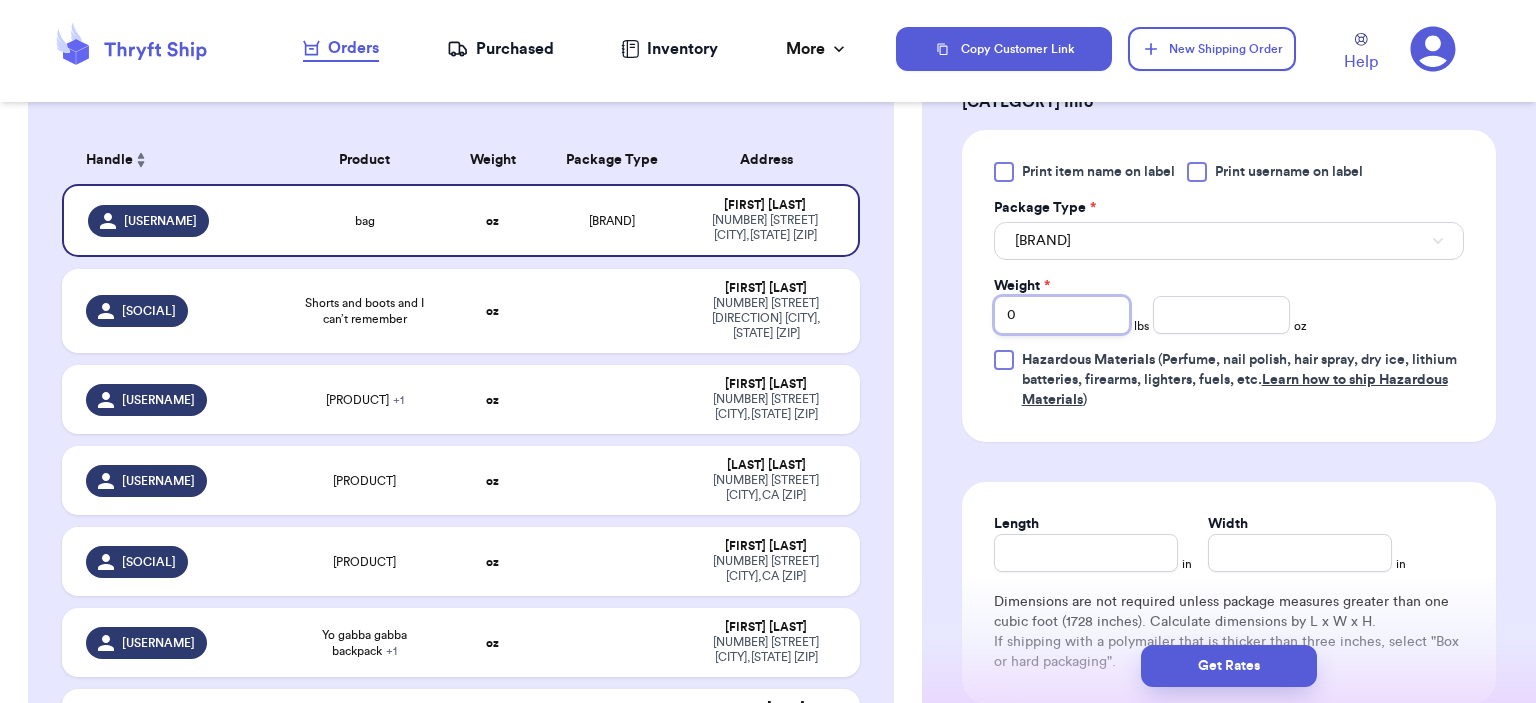 drag, startPoint x: 1056, startPoint y: 315, endPoint x: 988, endPoint y: 307, distance: 68.46897 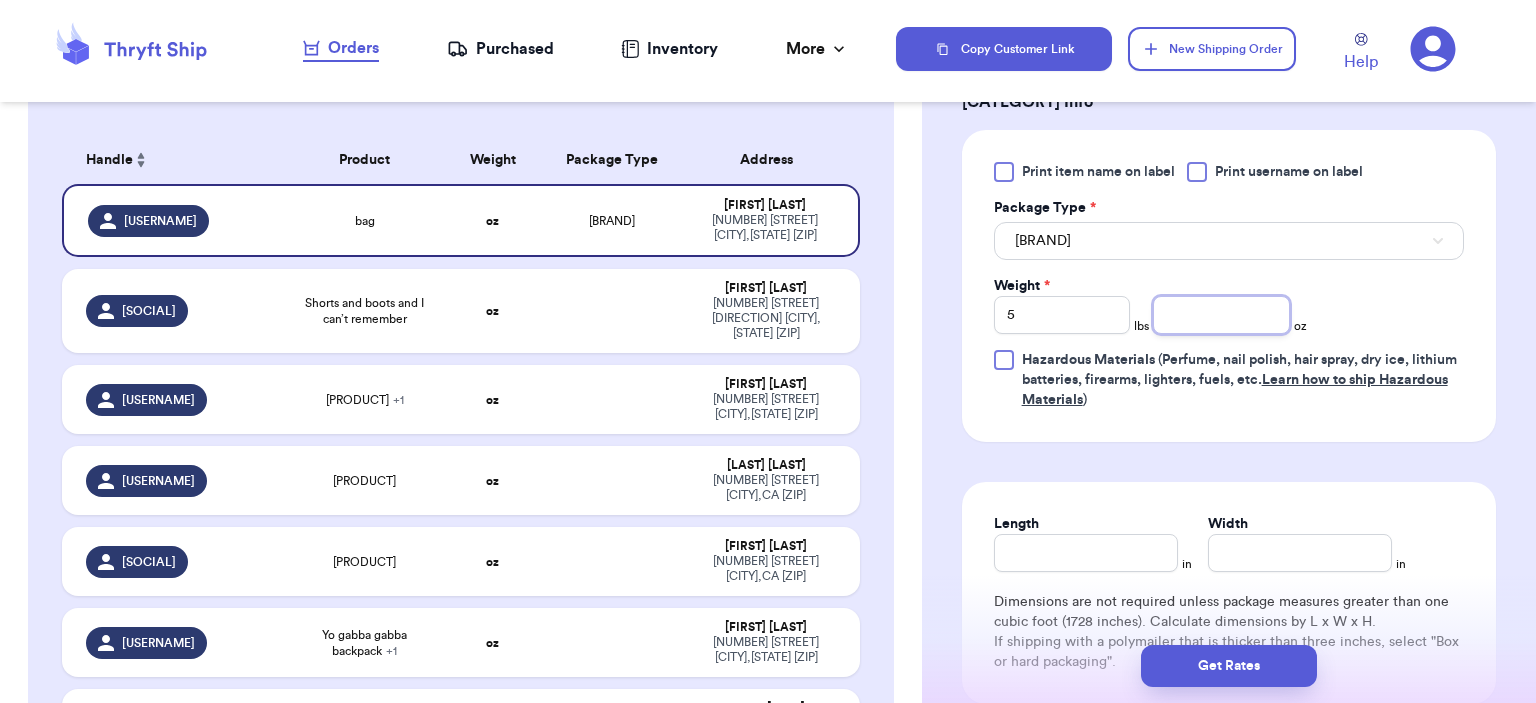 click at bounding box center (1221, 315) 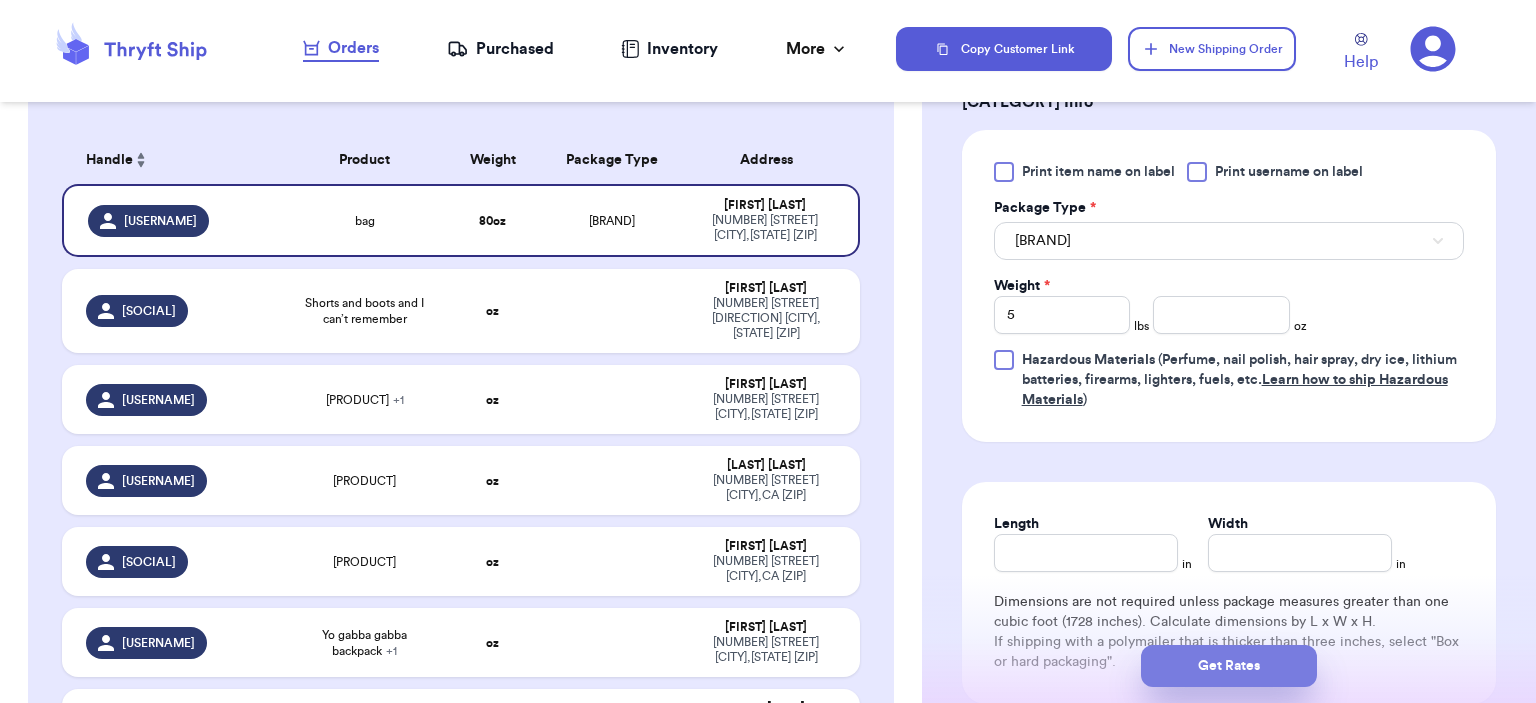 click on "Get Rates" at bounding box center [1229, 666] 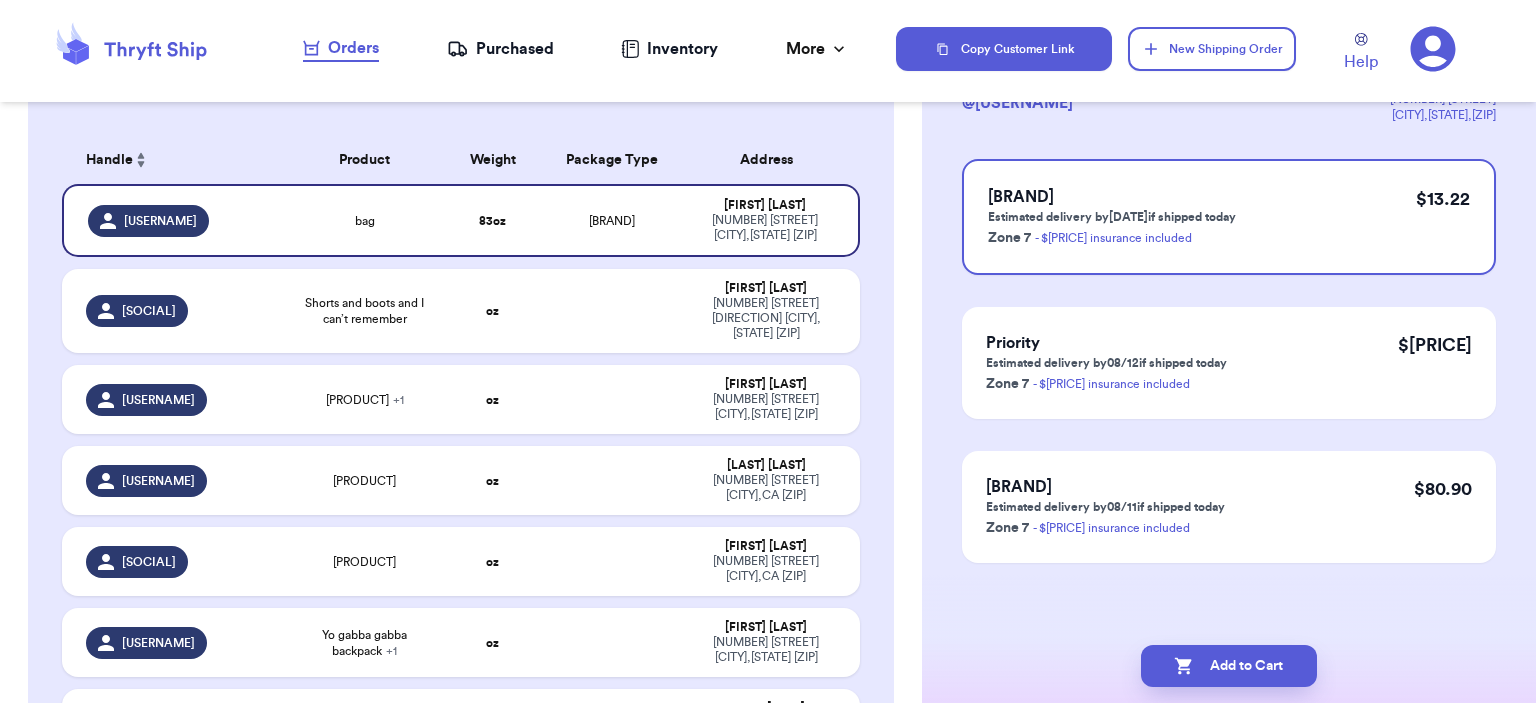 scroll, scrollTop: 0, scrollLeft: 0, axis: both 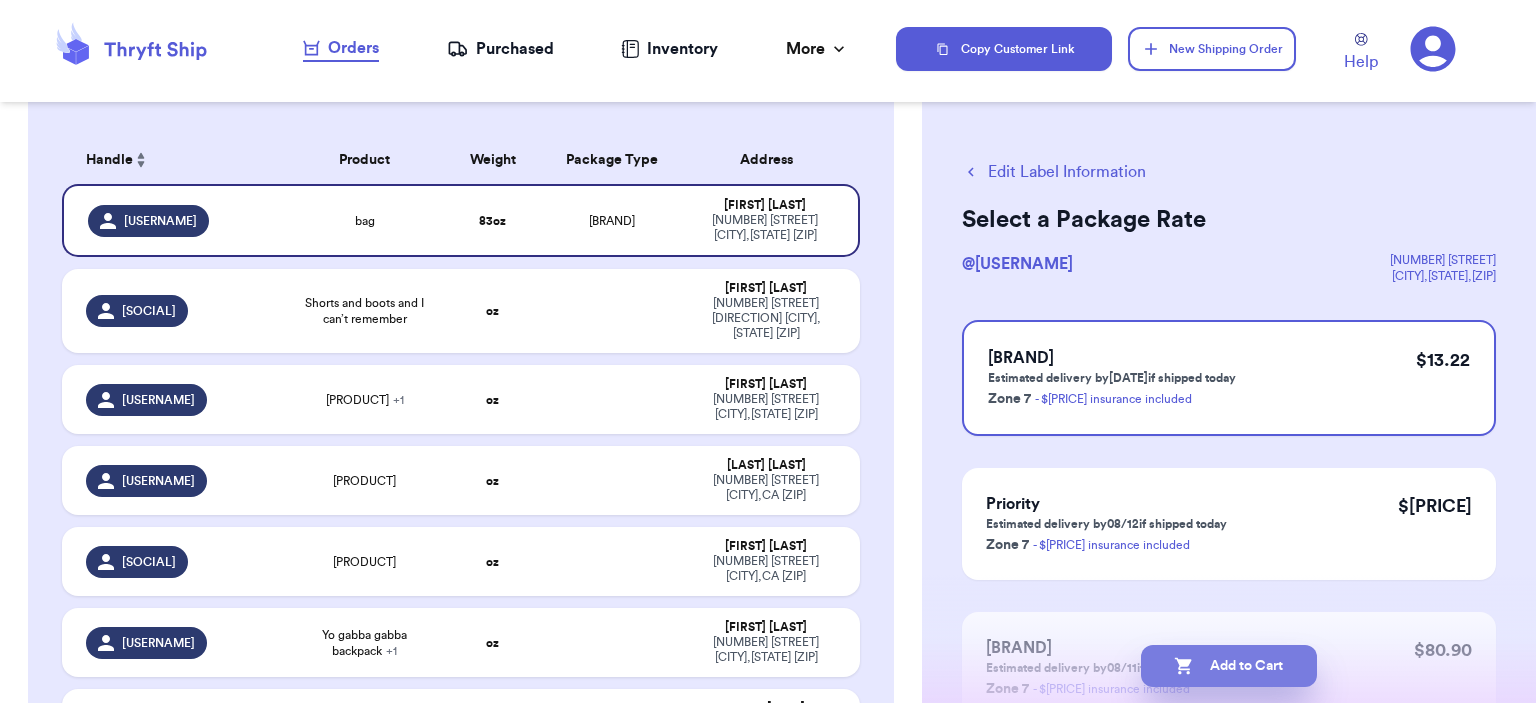 click on "Add to Cart" at bounding box center [1229, 666] 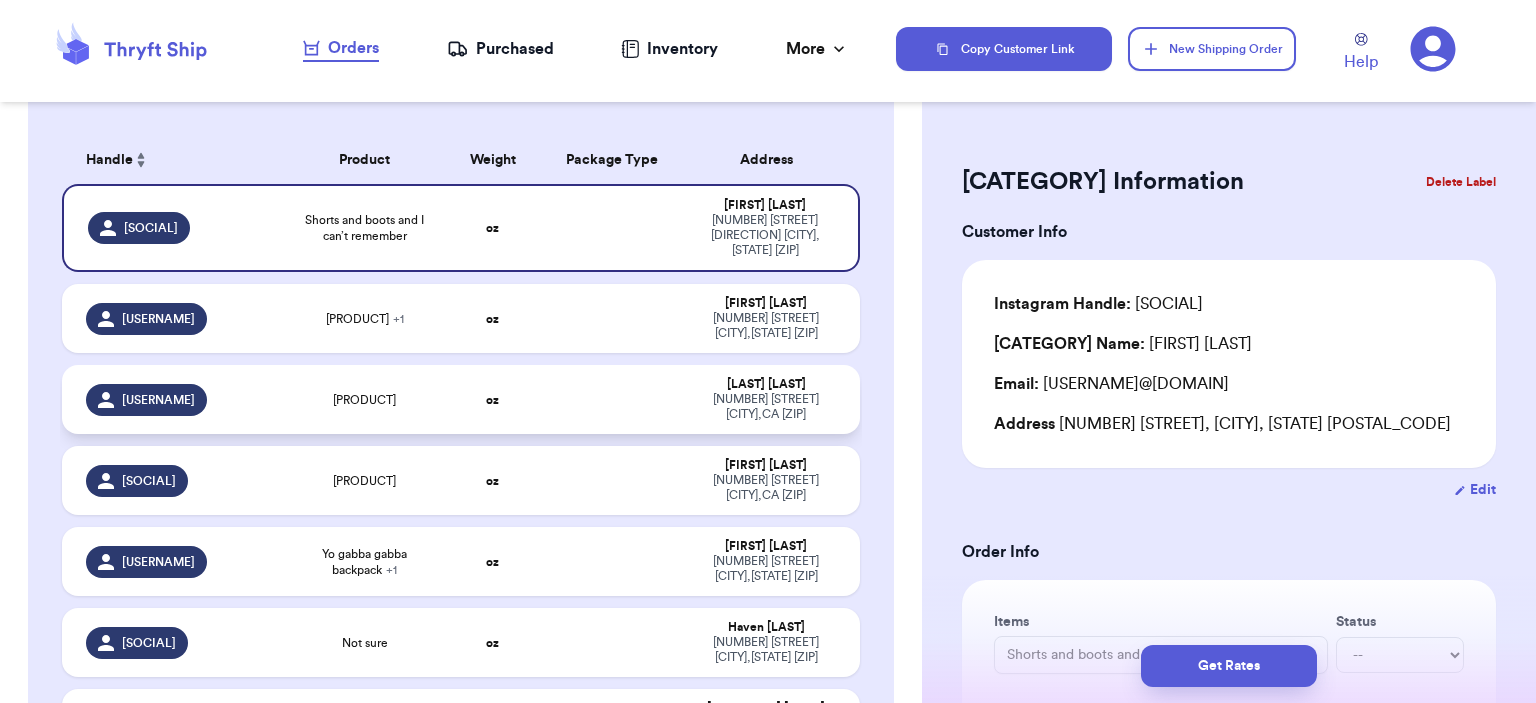 click on "[USERNAME]" at bounding box center [180, 400] 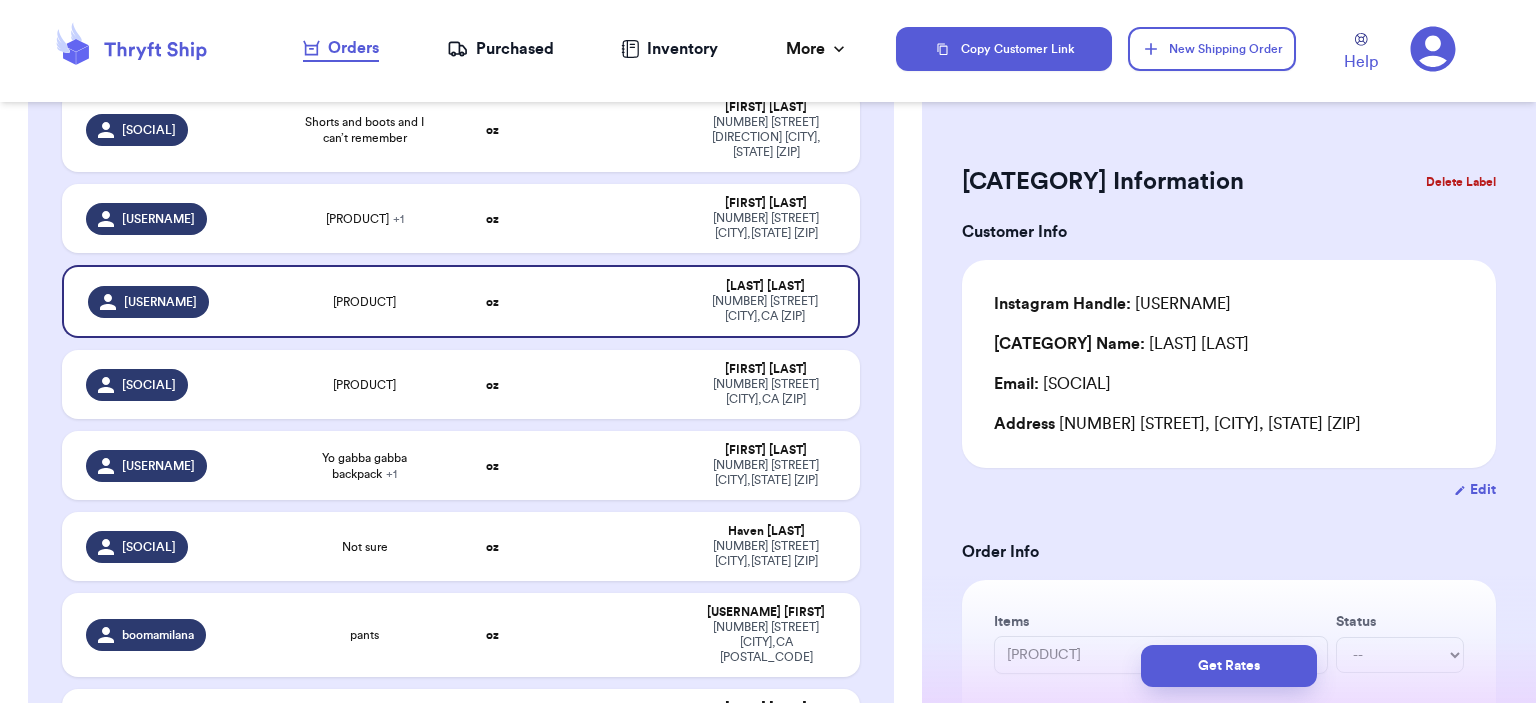 scroll, scrollTop: 256, scrollLeft: 0, axis: vertical 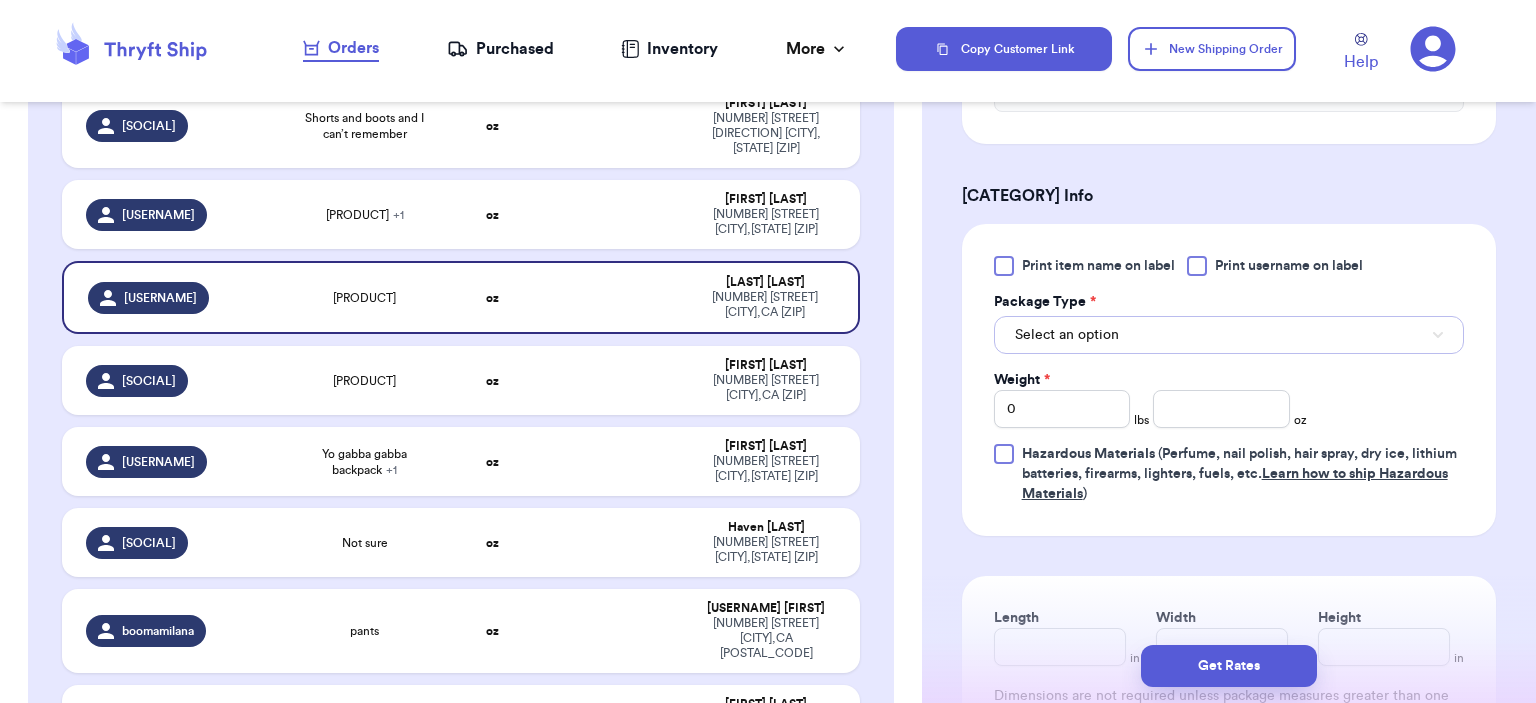 click on "Select an option" at bounding box center [1229, 335] 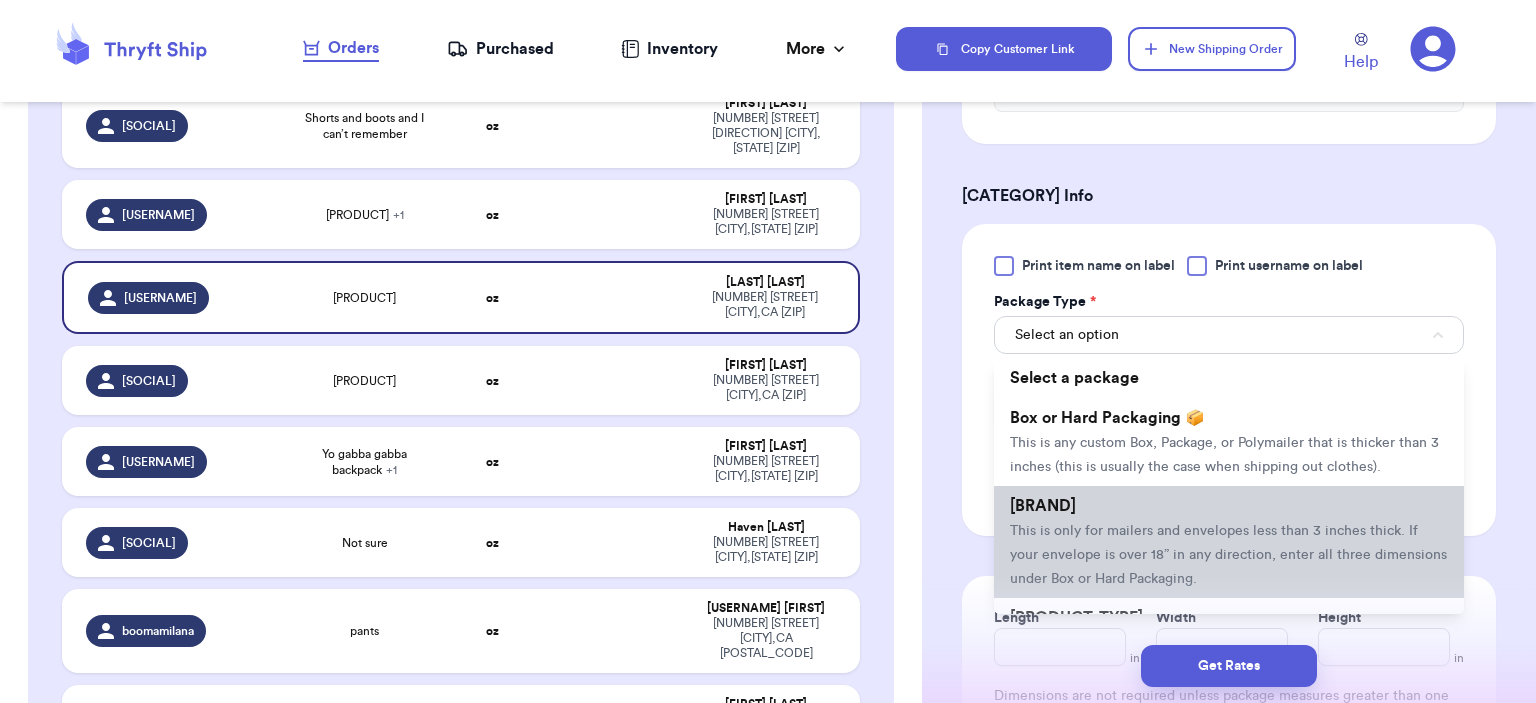 click on "This is only for mailers and envelopes less than 3 inches thick. If your envelope is over 18” in any direction, enter all three dimensions under Box or Hard Packaging." at bounding box center (1228, 555) 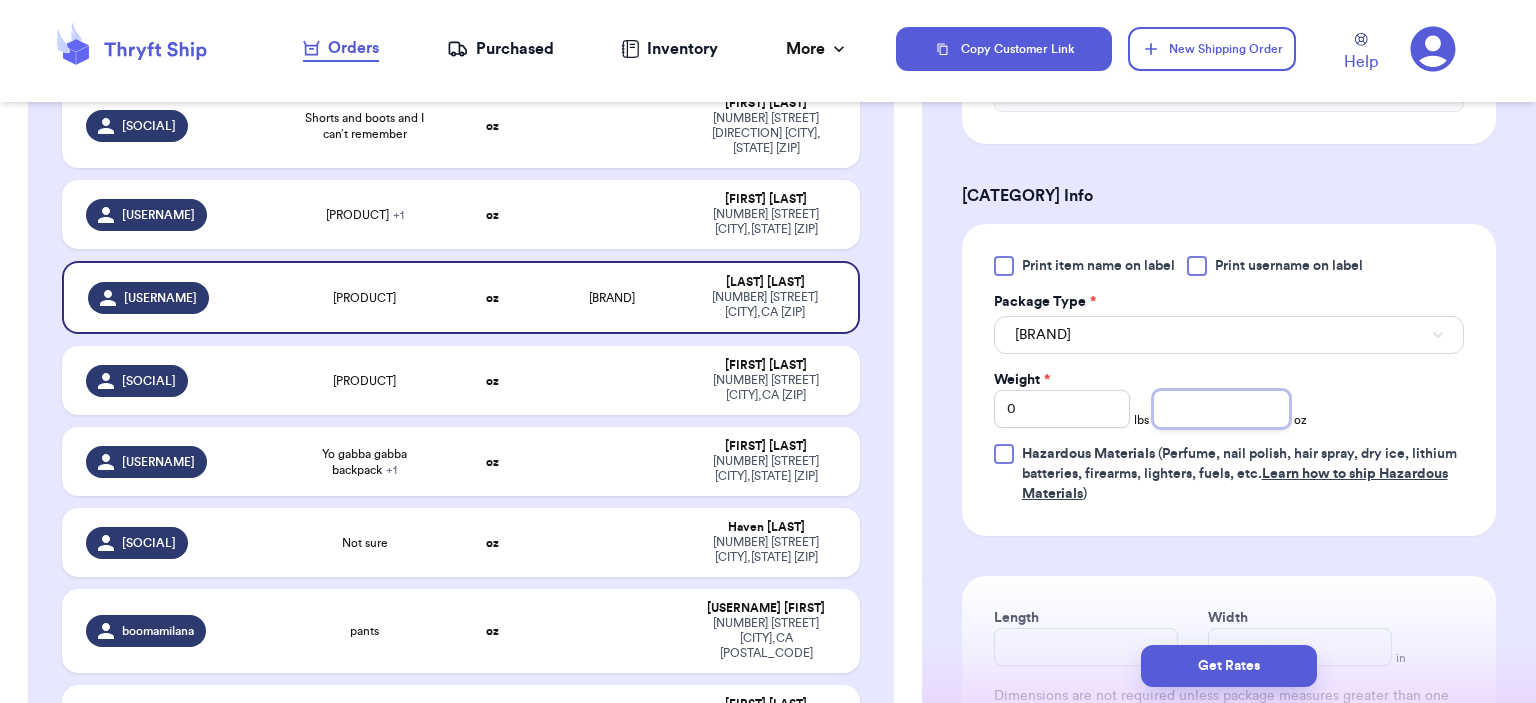 click at bounding box center [1221, 409] 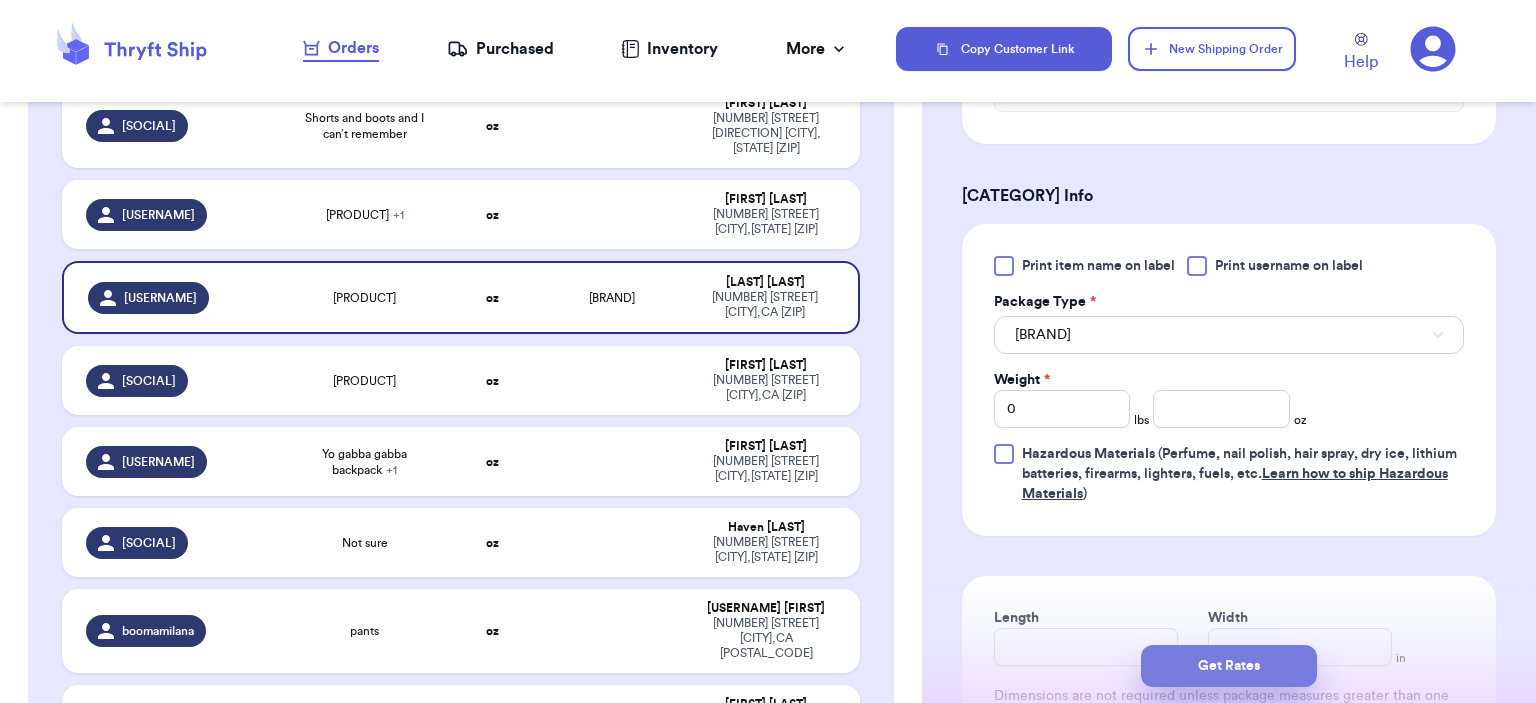 click on "Get Rates" at bounding box center [1229, 666] 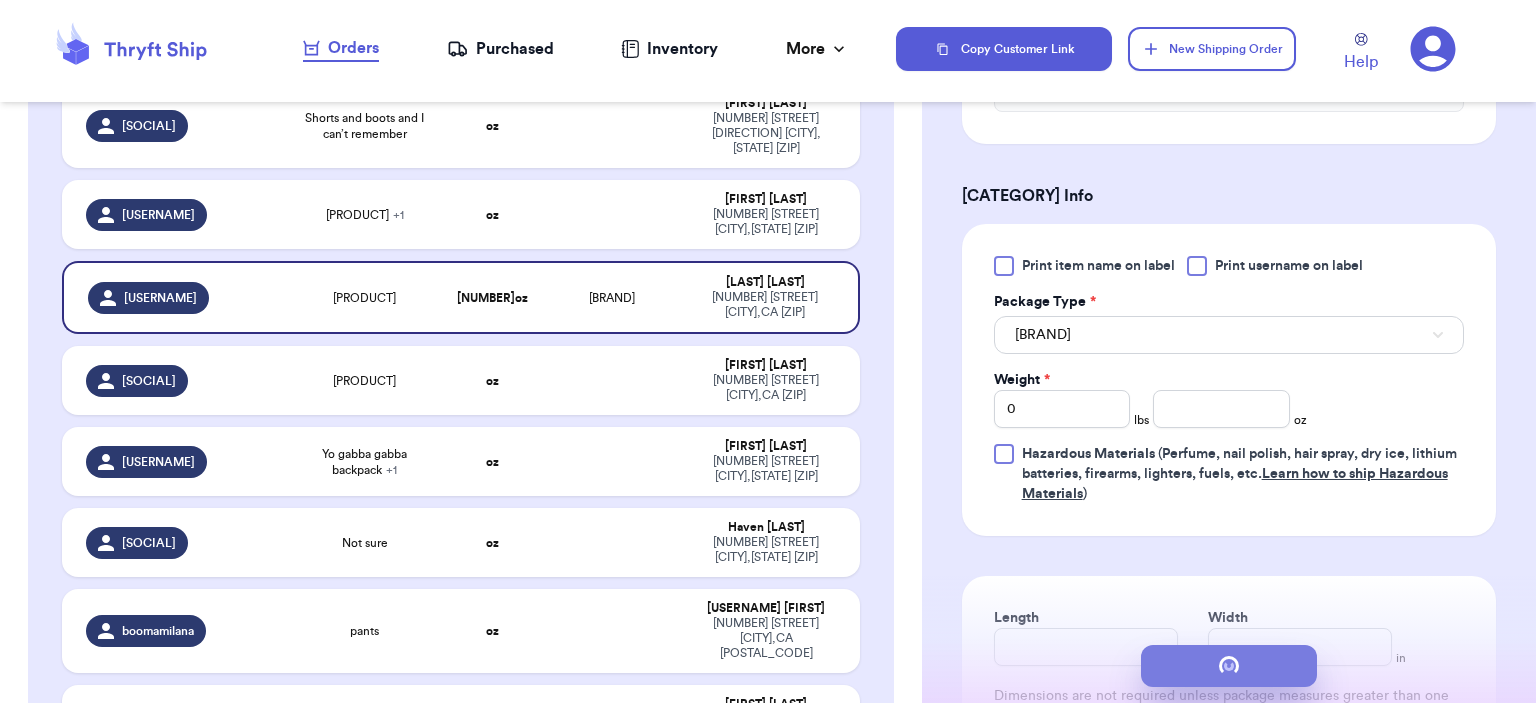scroll, scrollTop: 0, scrollLeft: 0, axis: both 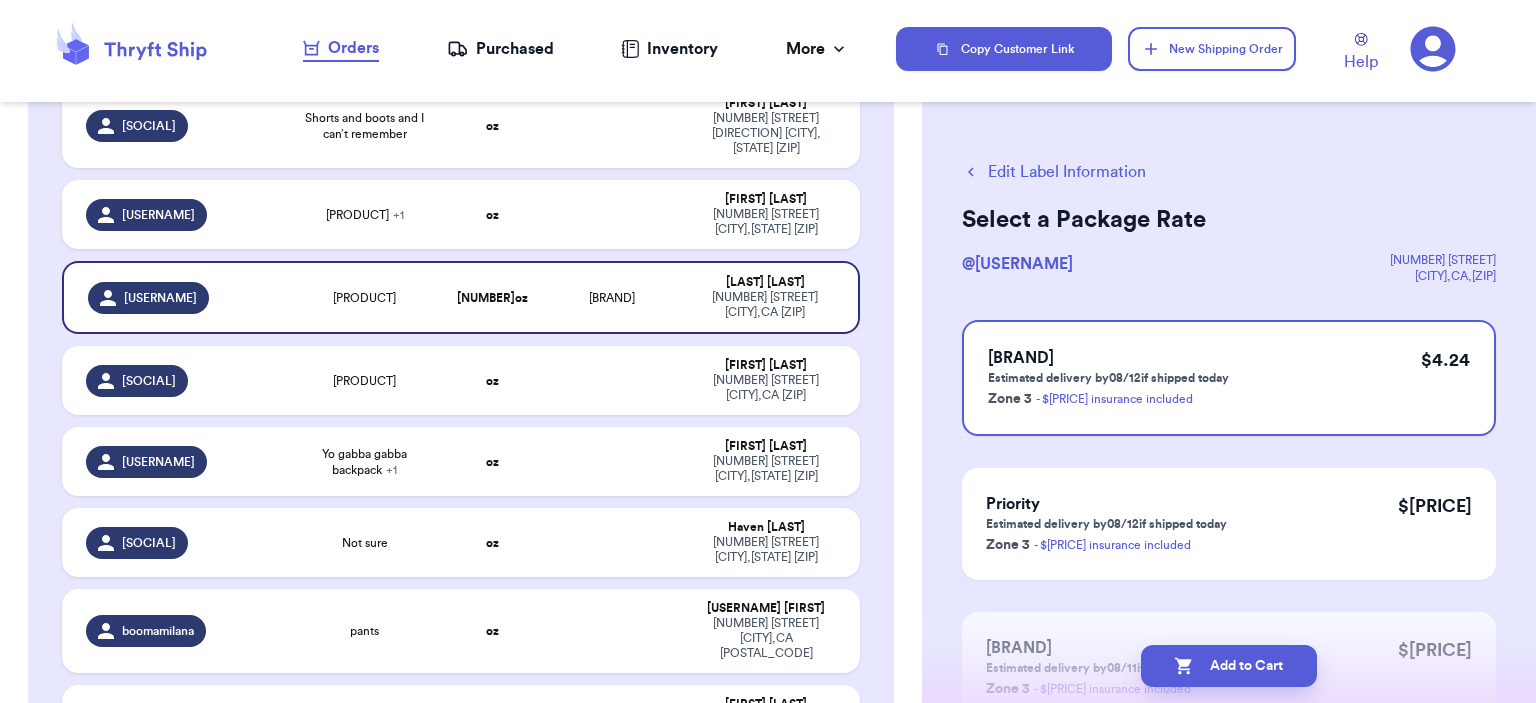click on "Add to Cart" at bounding box center [1229, 666] 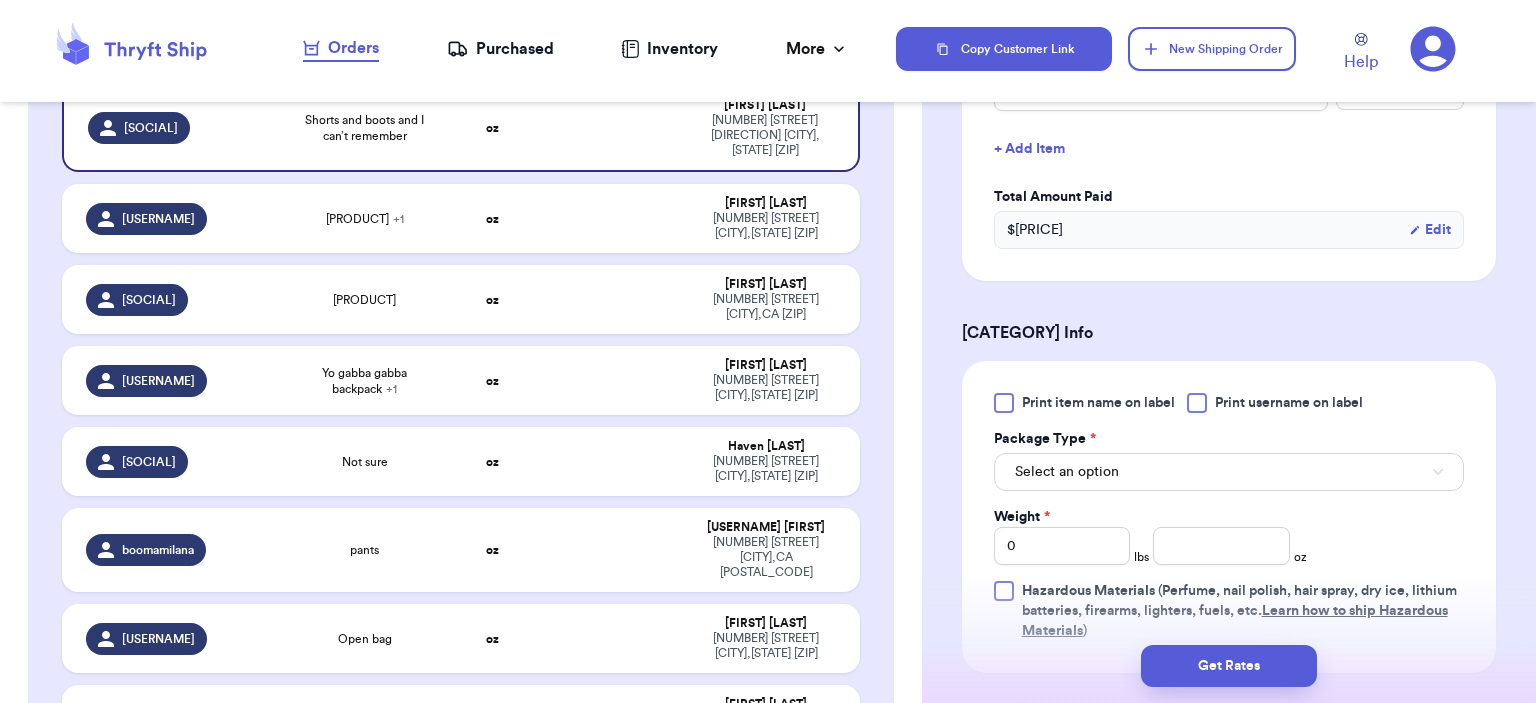 scroll, scrollTop: 600, scrollLeft: 0, axis: vertical 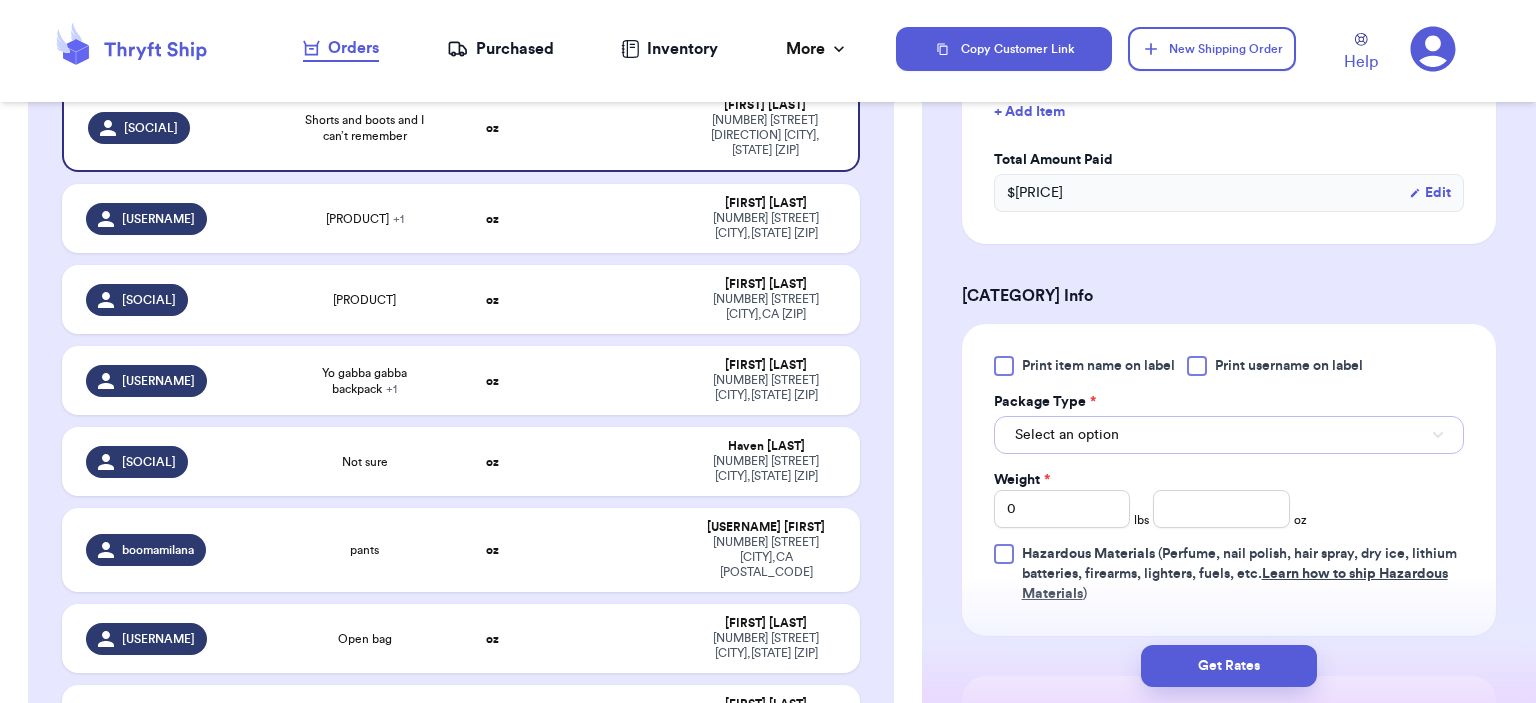 click on "Select an option" at bounding box center (1229, 435) 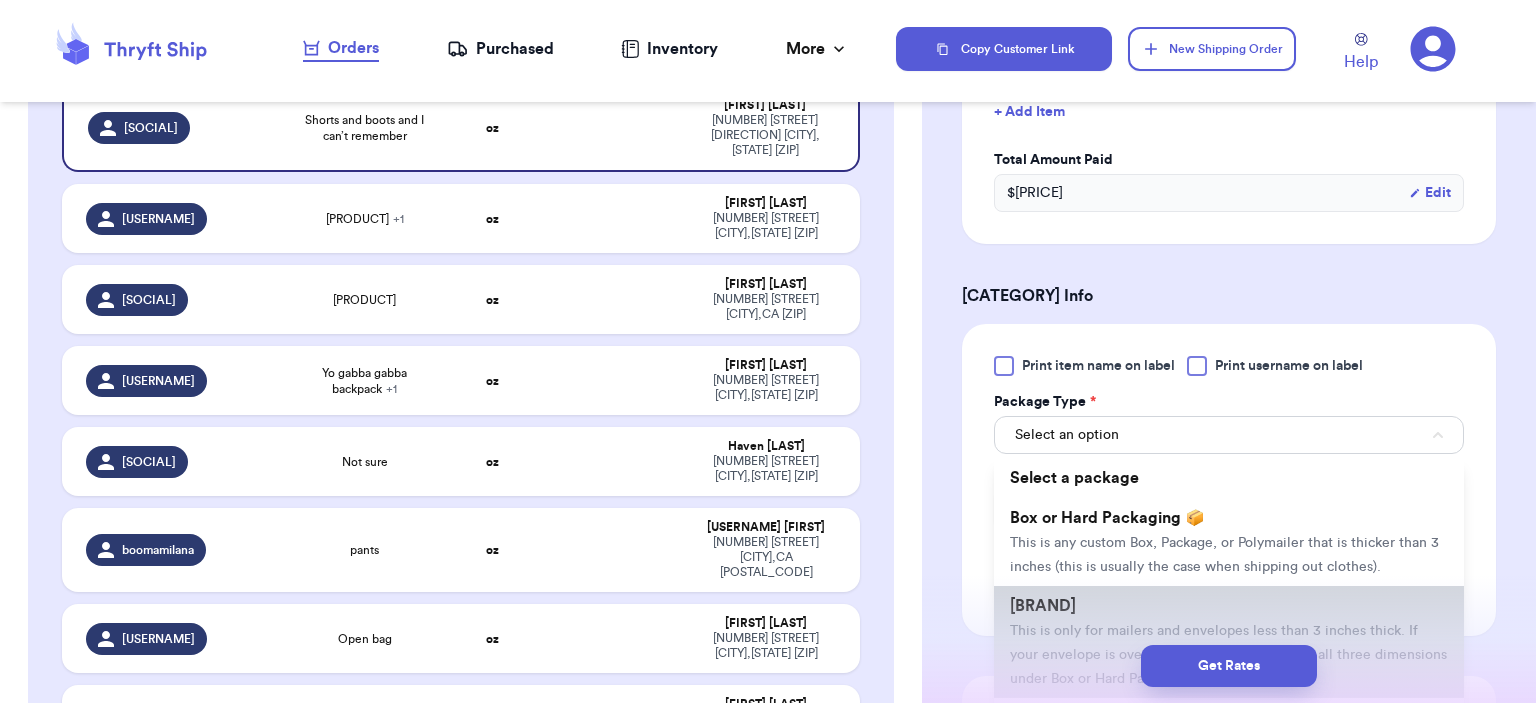 click on "[BRAND]" at bounding box center [1043, 606] 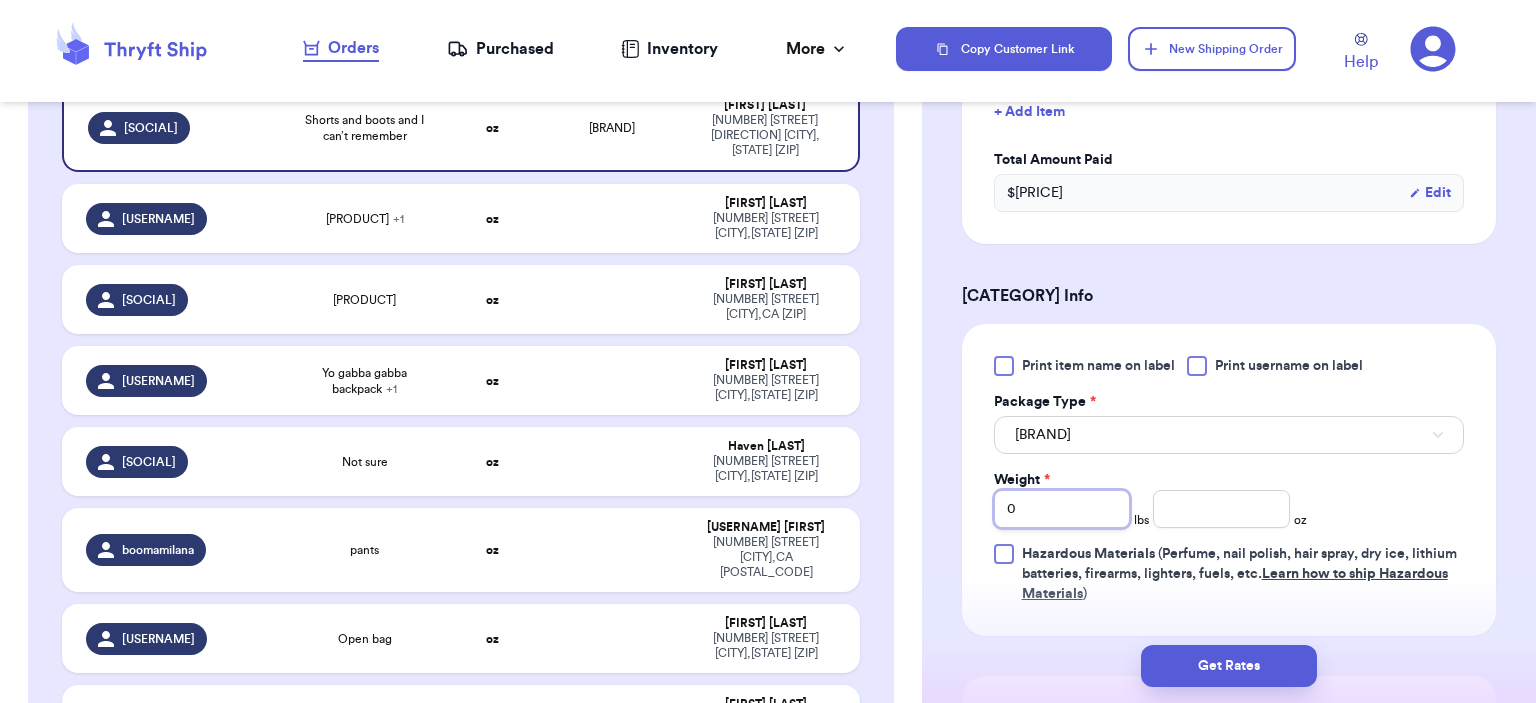 drag, startPoint x: 1080, startPoint y: 523, endPoint x: 955, endPoint y: 507, distance: 126.01984 